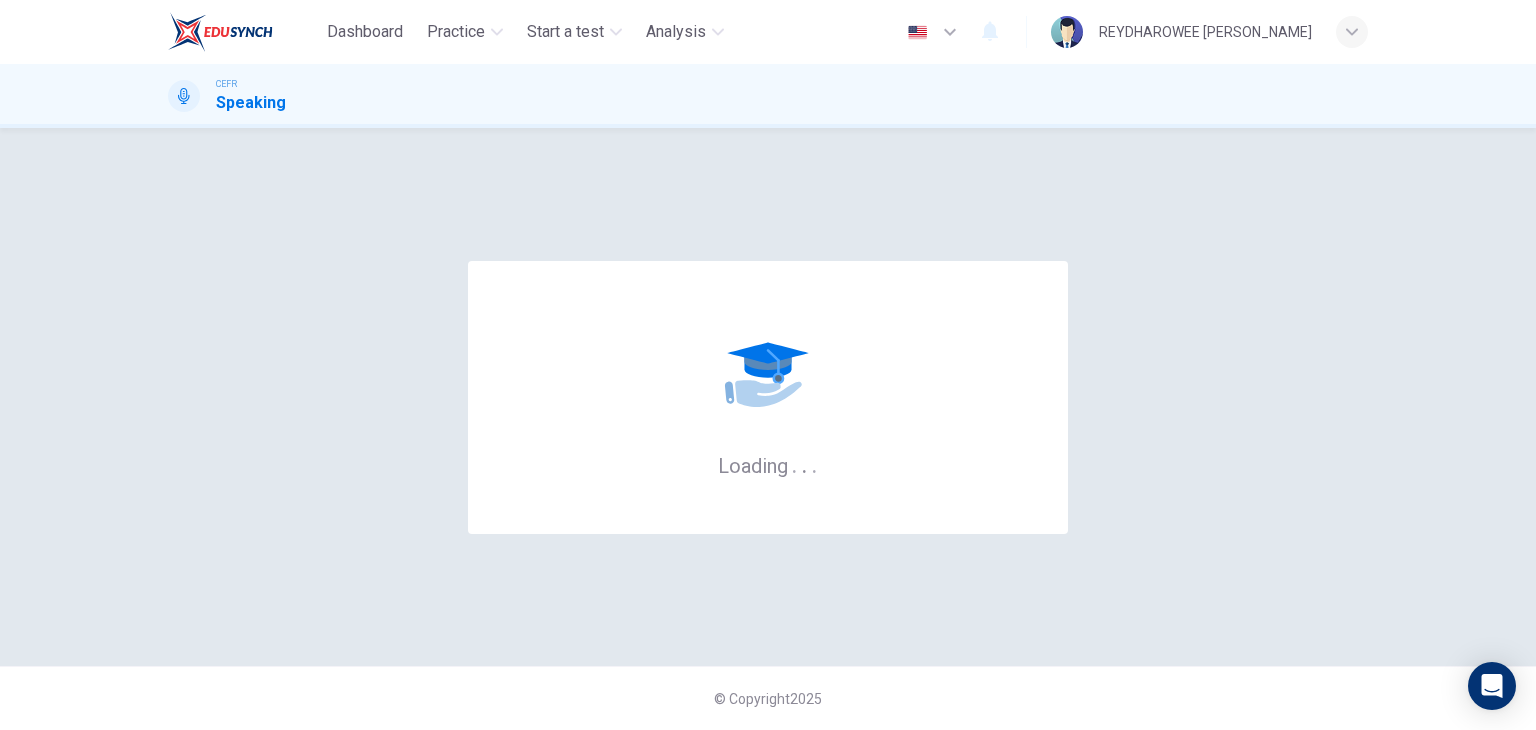 scroll, scrollTop: 0, scrollLeft: 0, axis: both 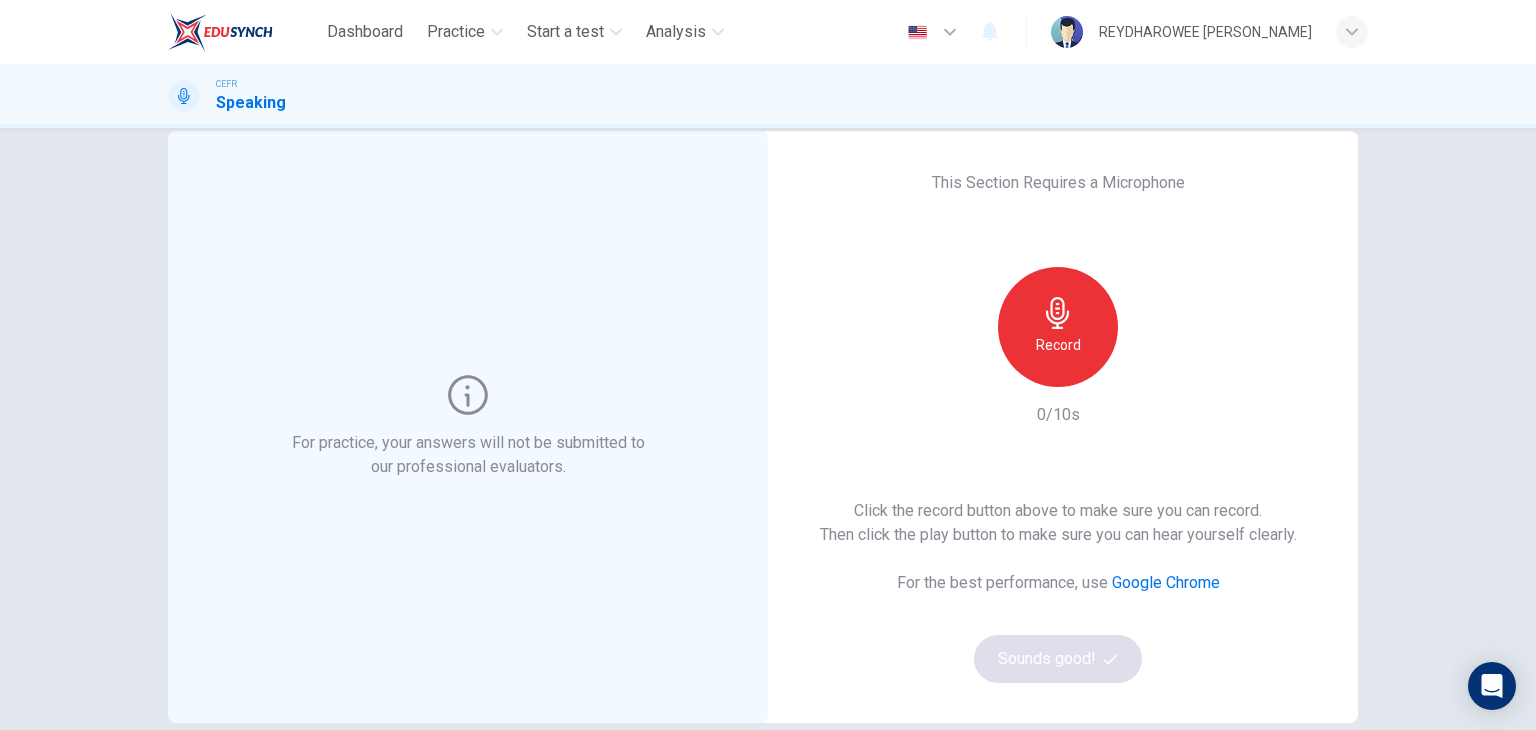 click 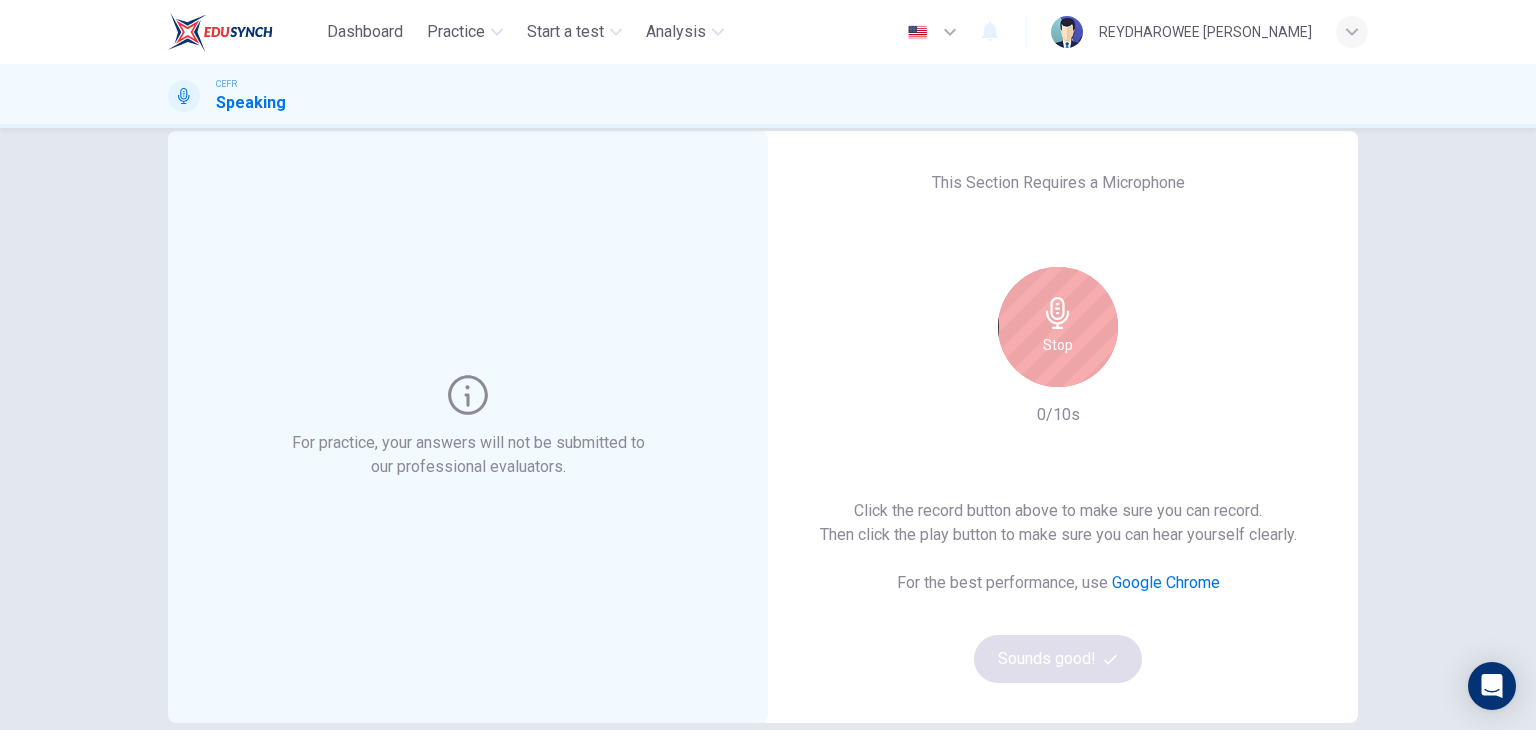 click on "Stop" at bounding box center (1058, 345) 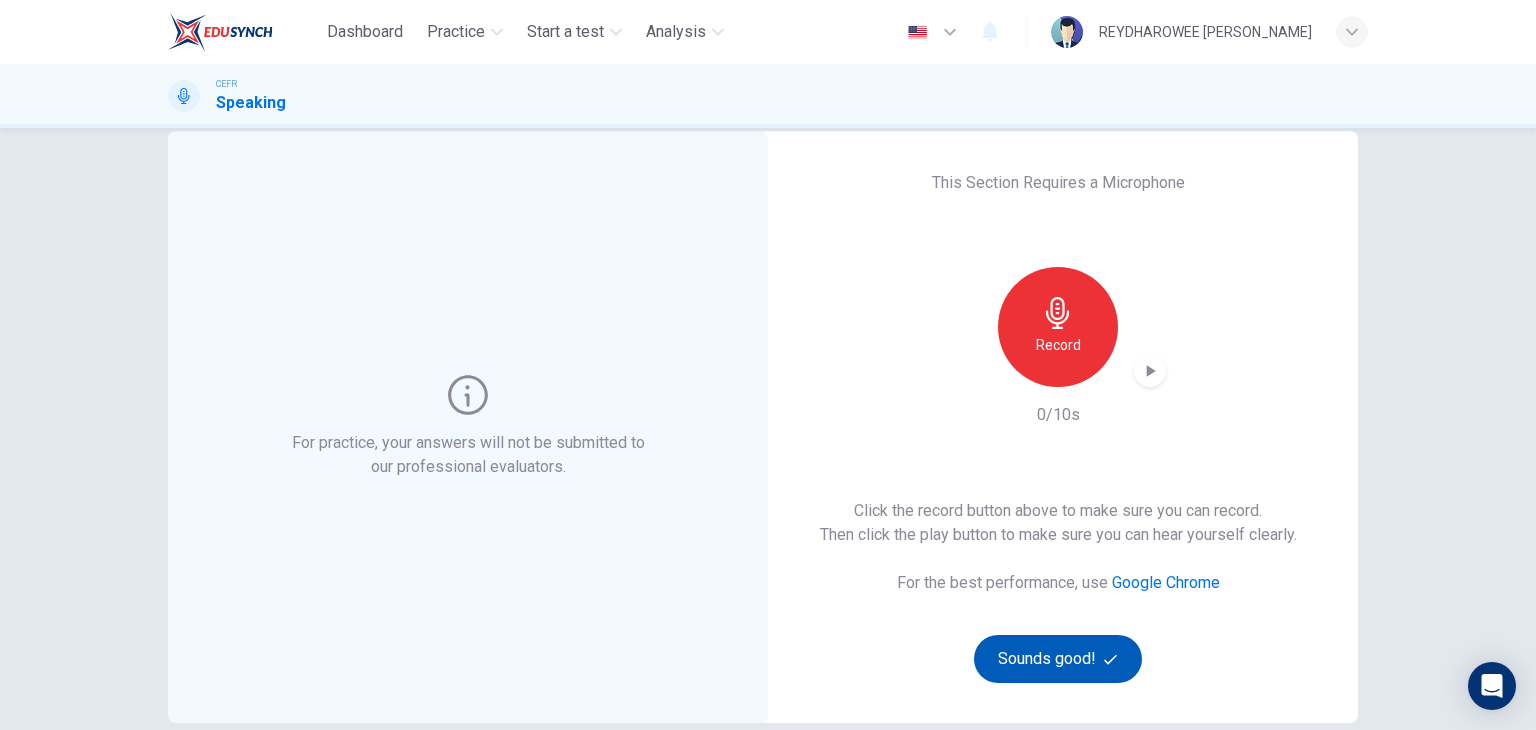 click on "Sounds good!" at bounding box center [1058, 659] 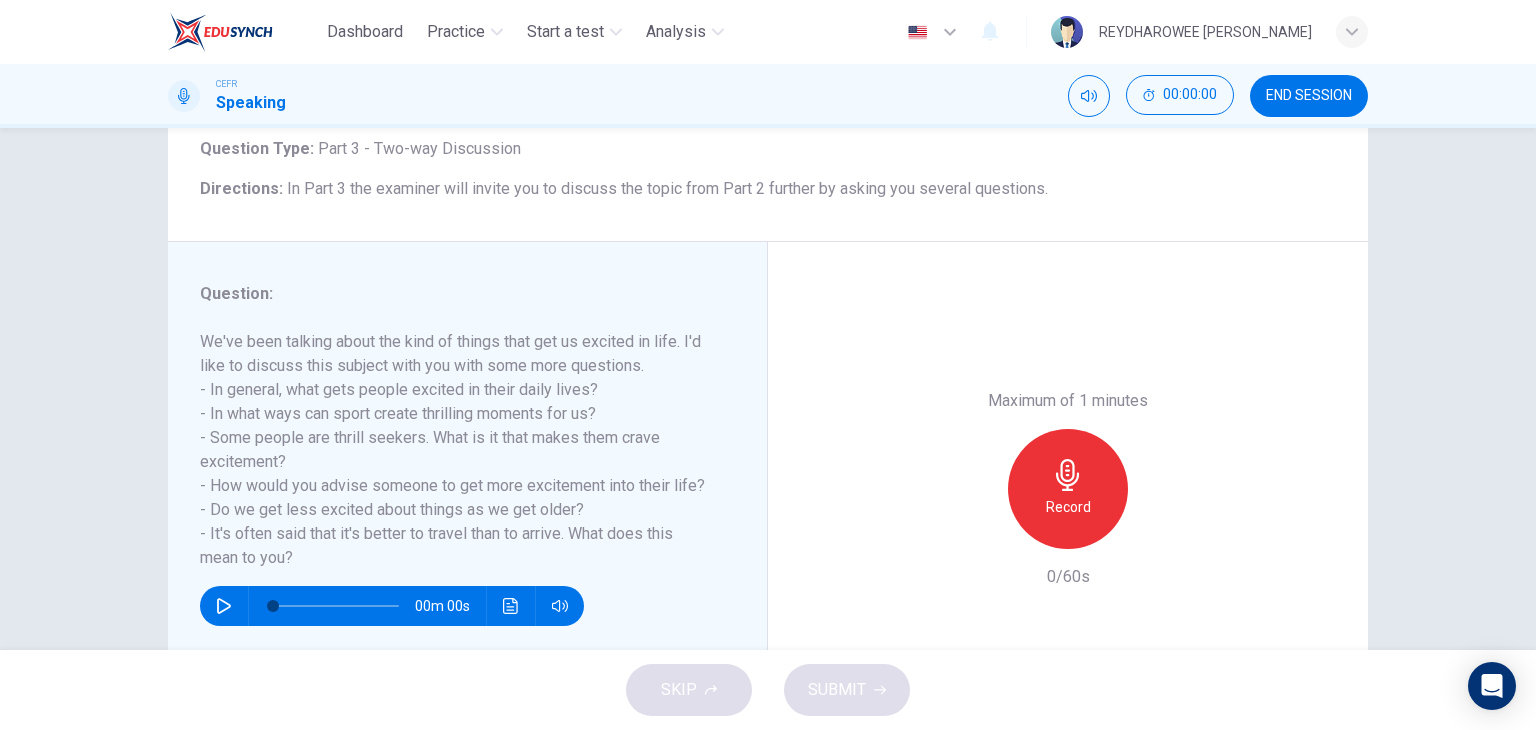 scroll, scrollTop: 137, scrollLeft: 0, axis: vertical 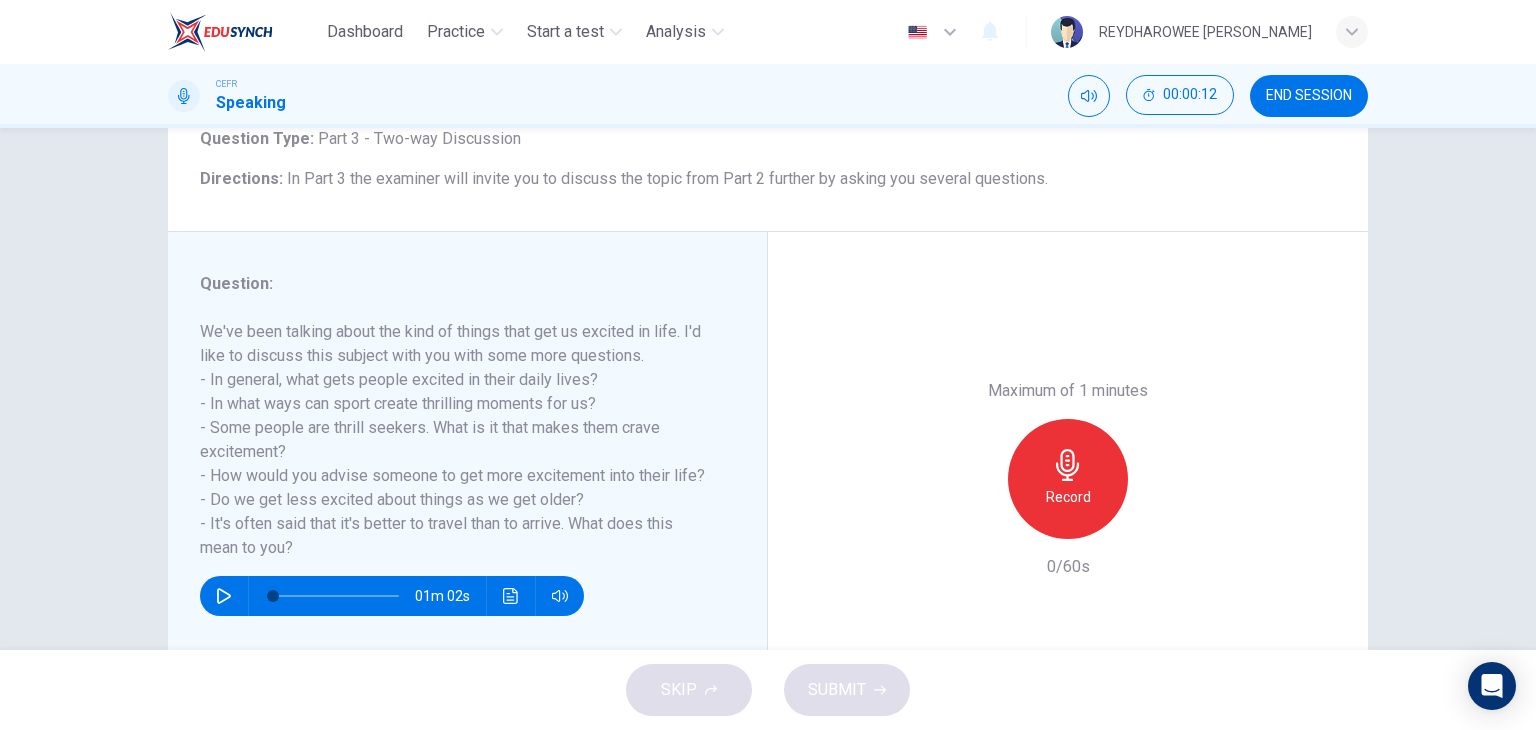 click 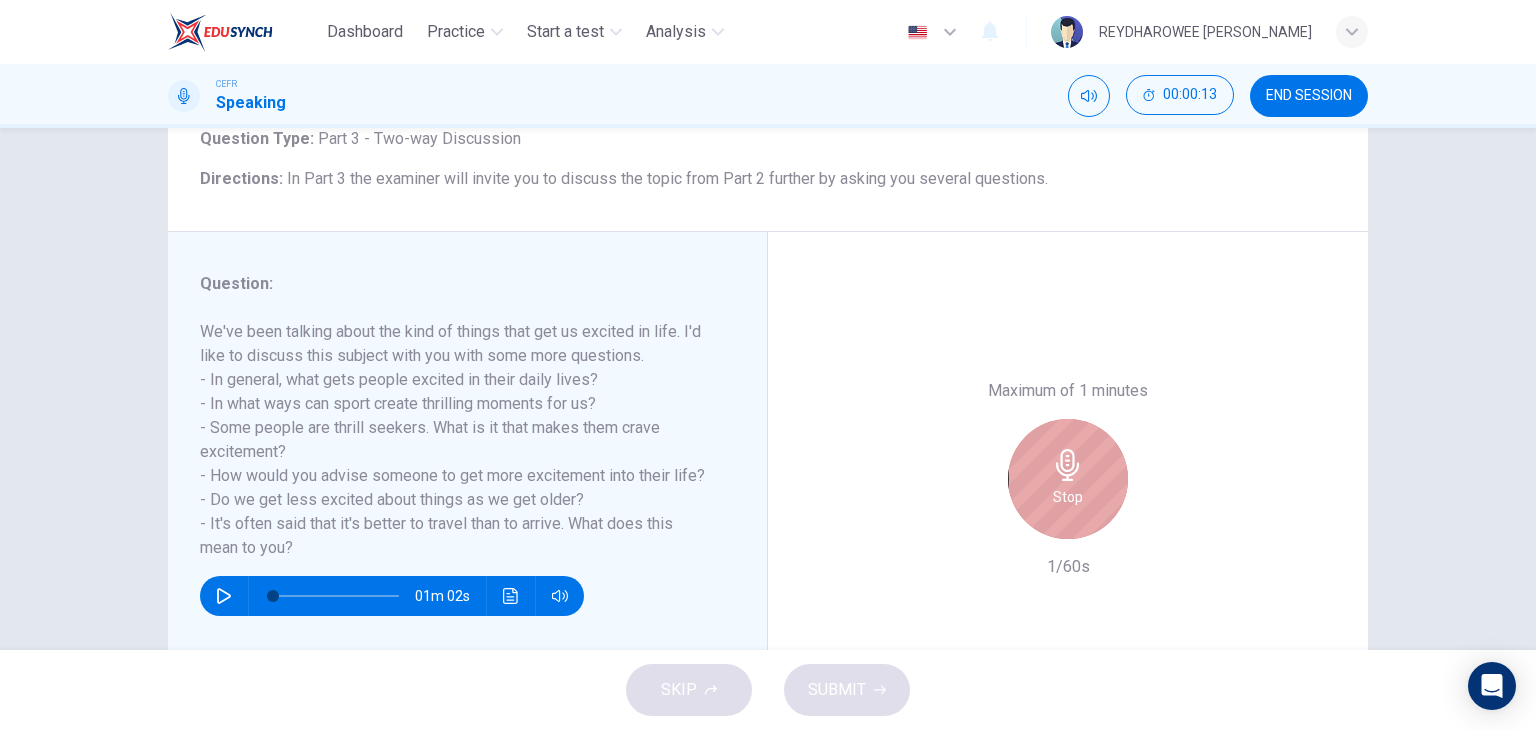 click 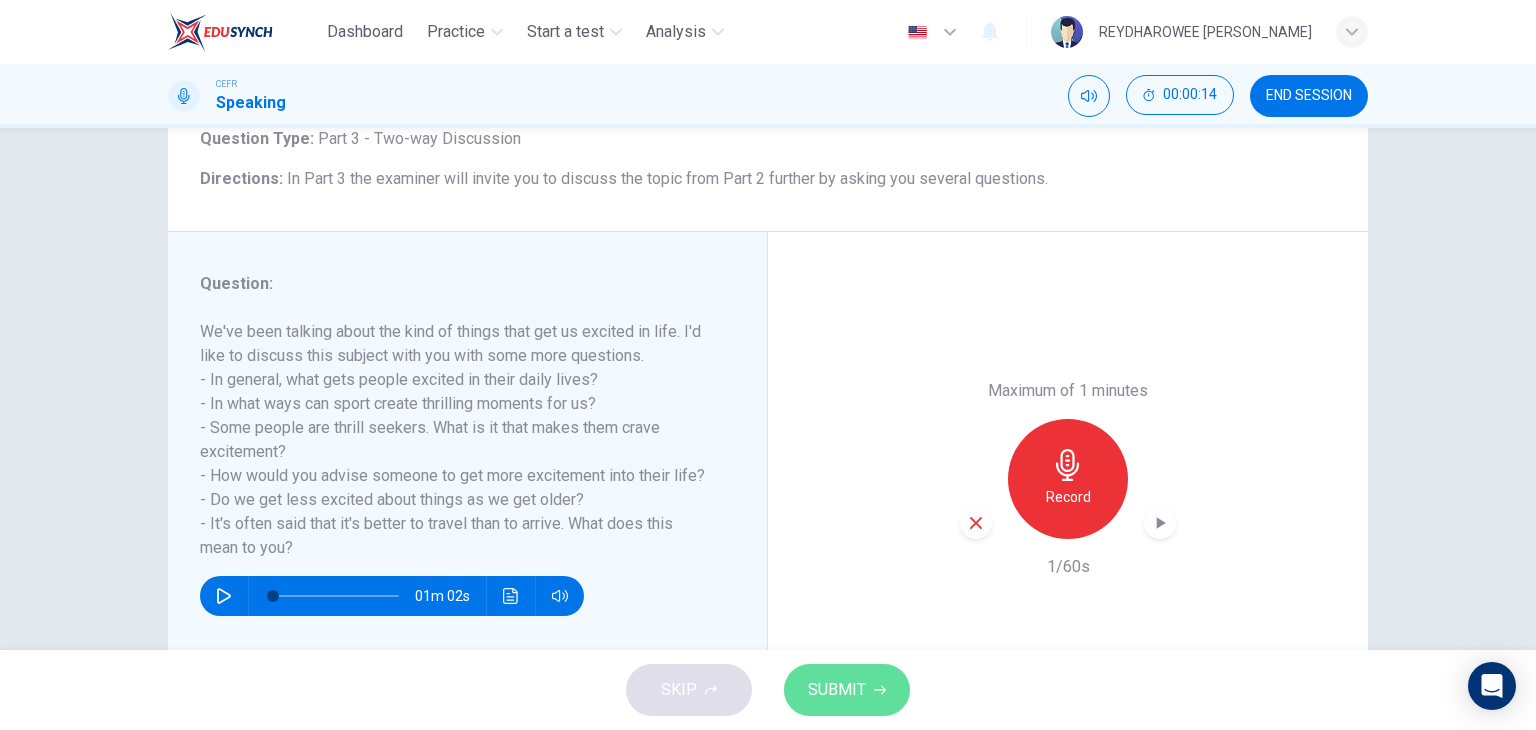 click on "SUBMIT" at bounding box center [837, 690] 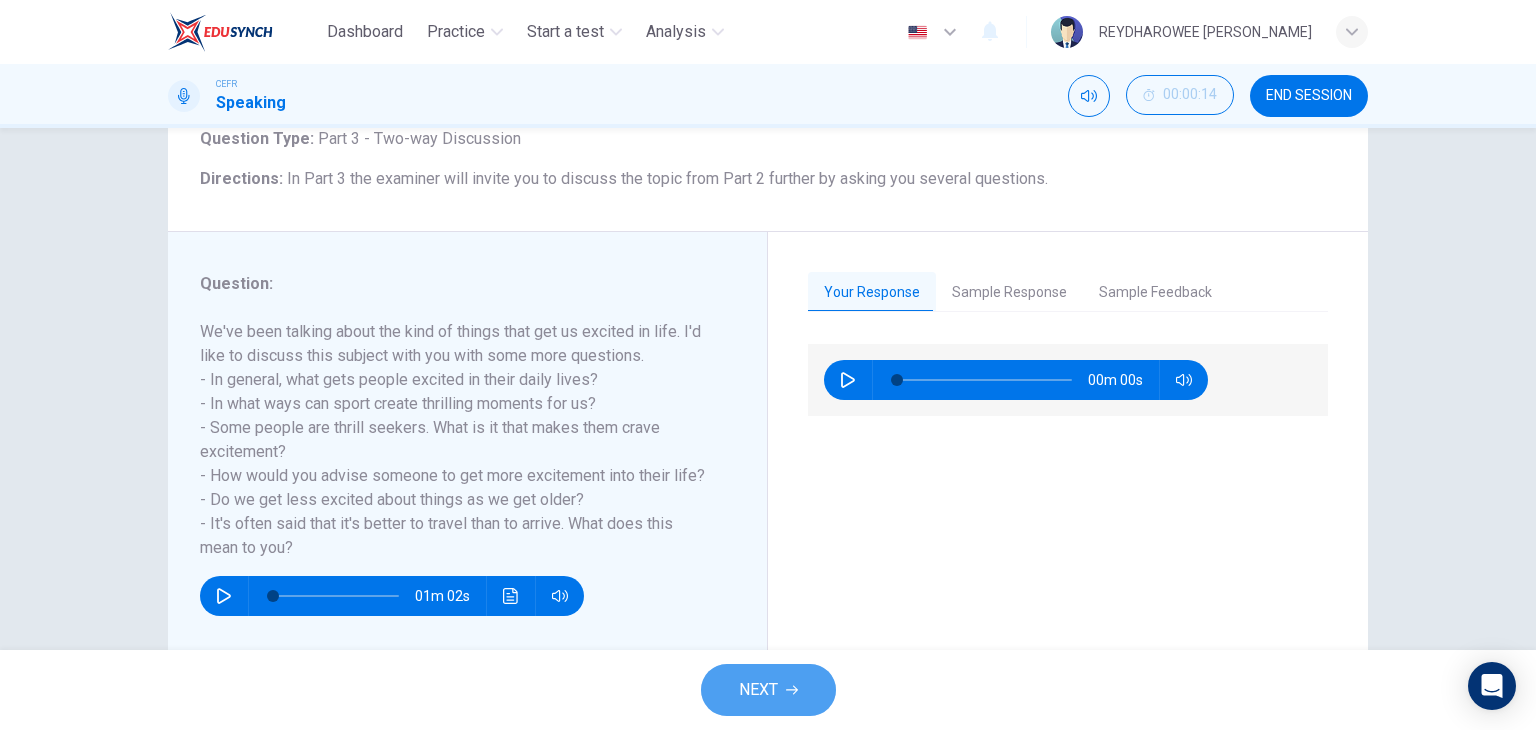 click on "NEXT" at bounding box center (768, 690) 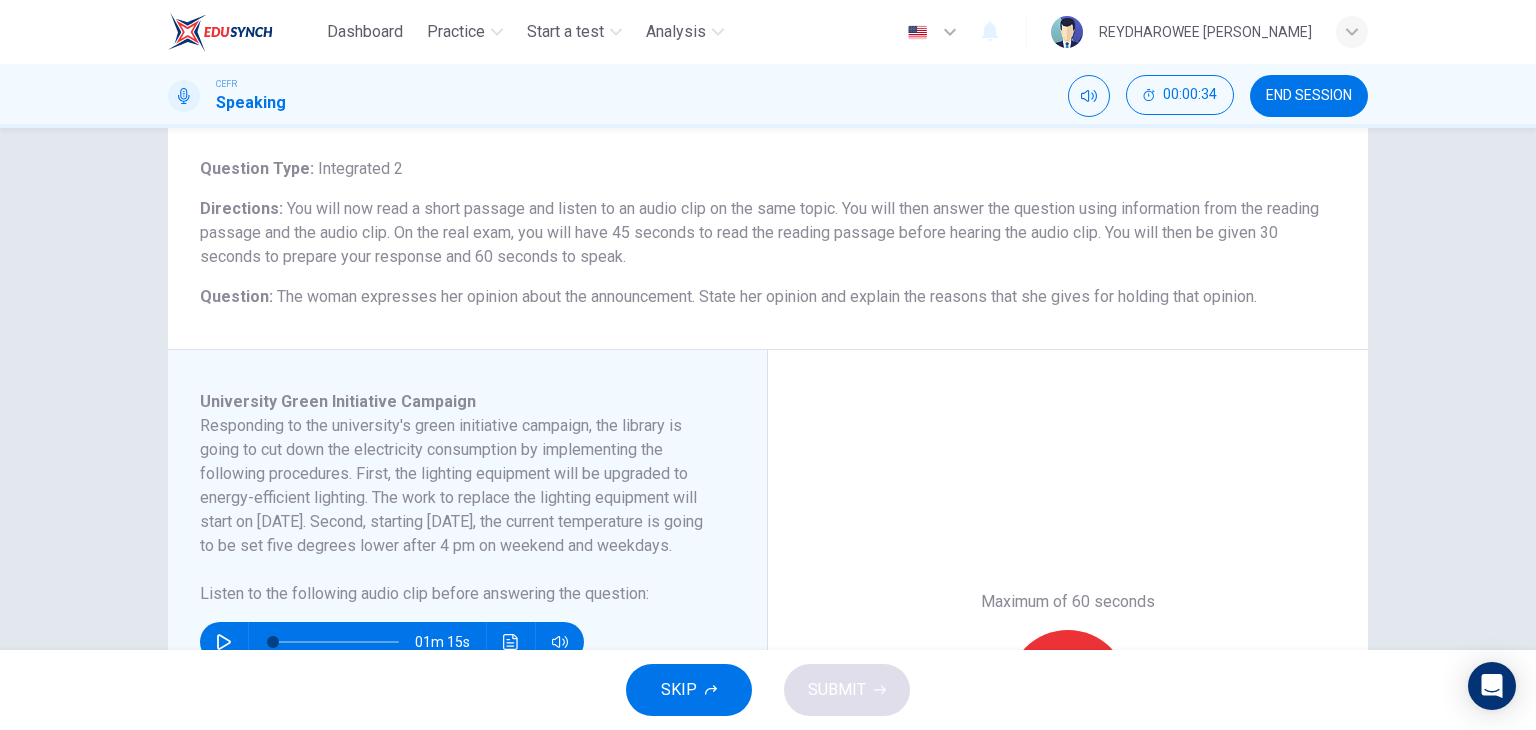 scroll, scrollTop: 100, scrollLeft: 0, axis: vertical 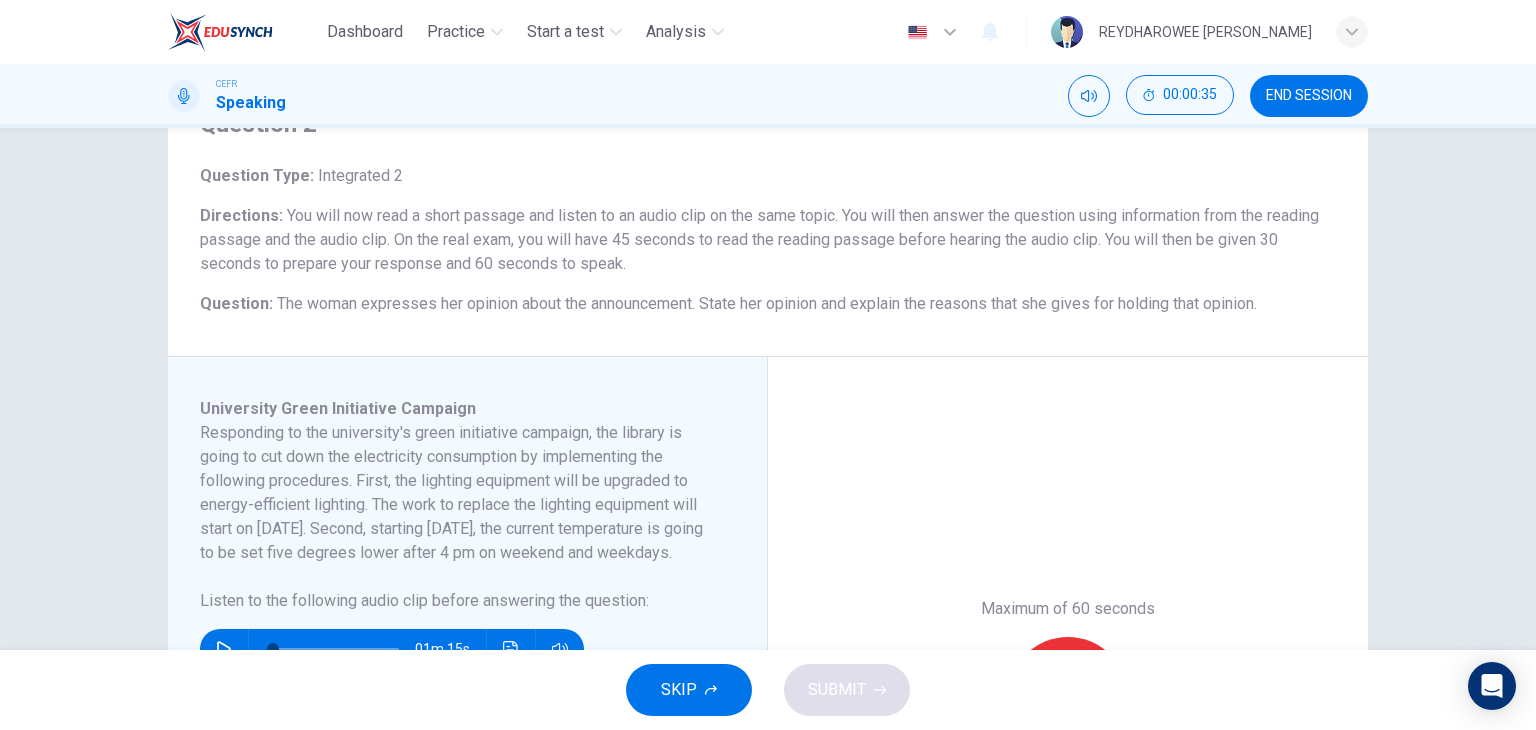 drag, startPoint x: 273, startPoint y: 301, endPoint x: 453, endPoint y: 306, distance: 180.06943 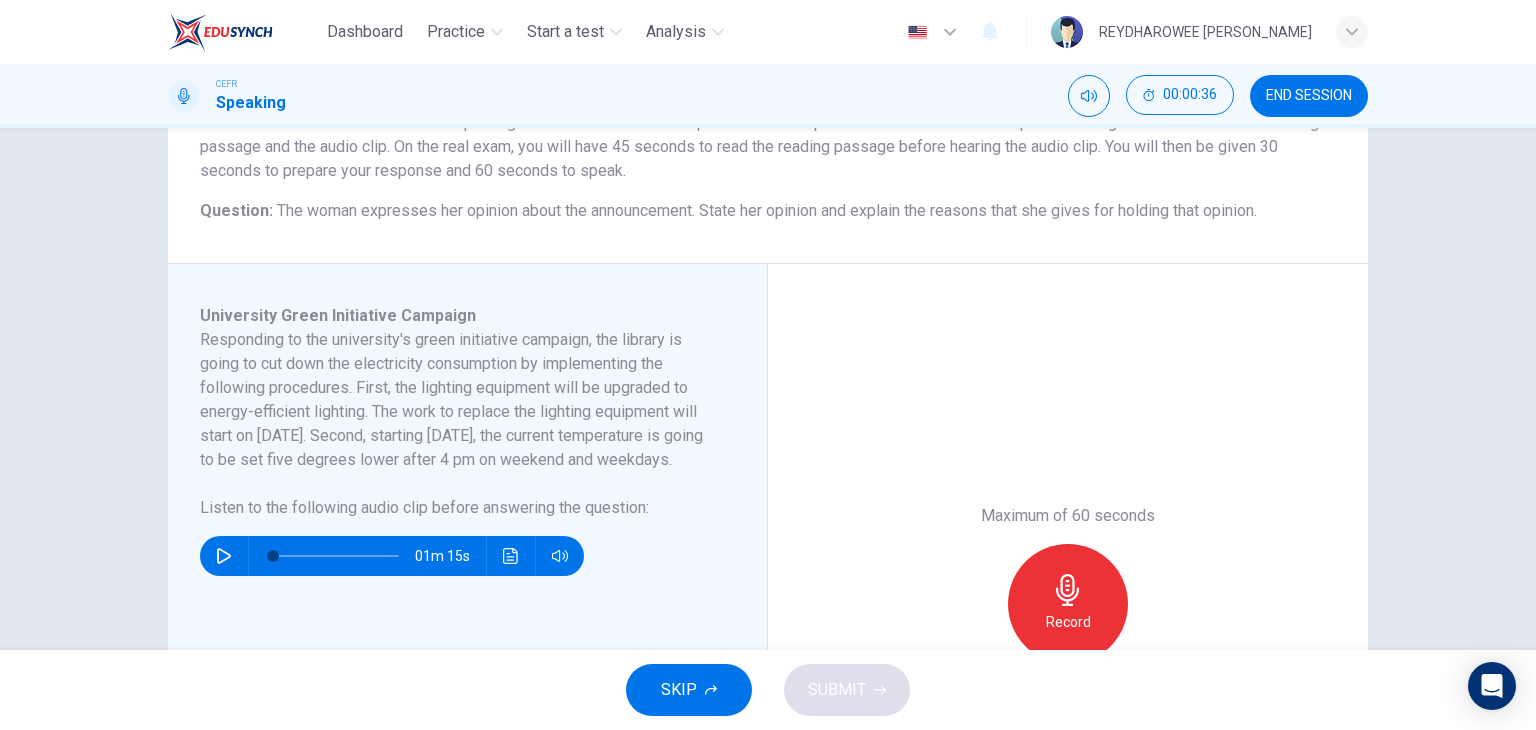 scroll, scrollTop: 200, scrollLeft: 0, axis: vertical 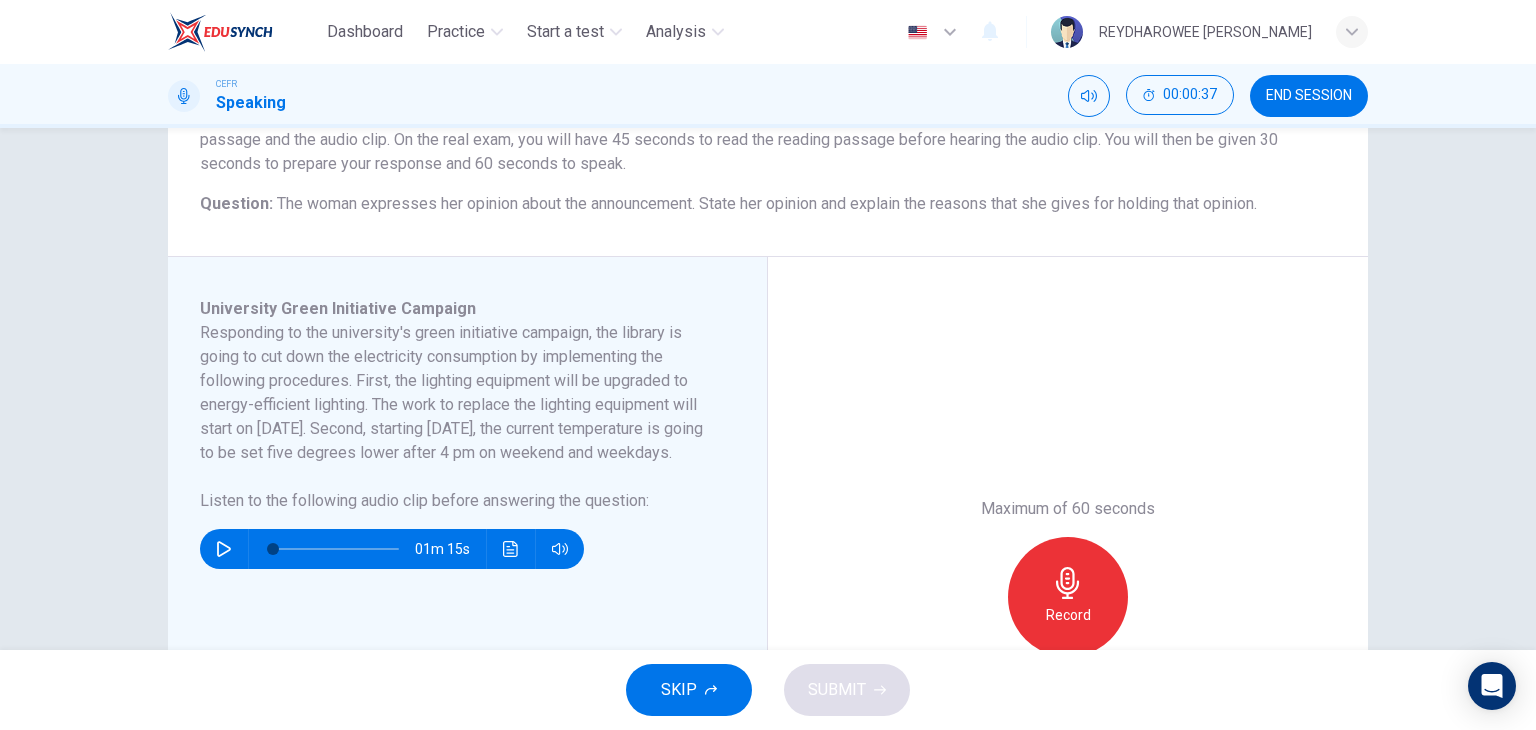 click on "SKIP" at bounding box center (679, 690) 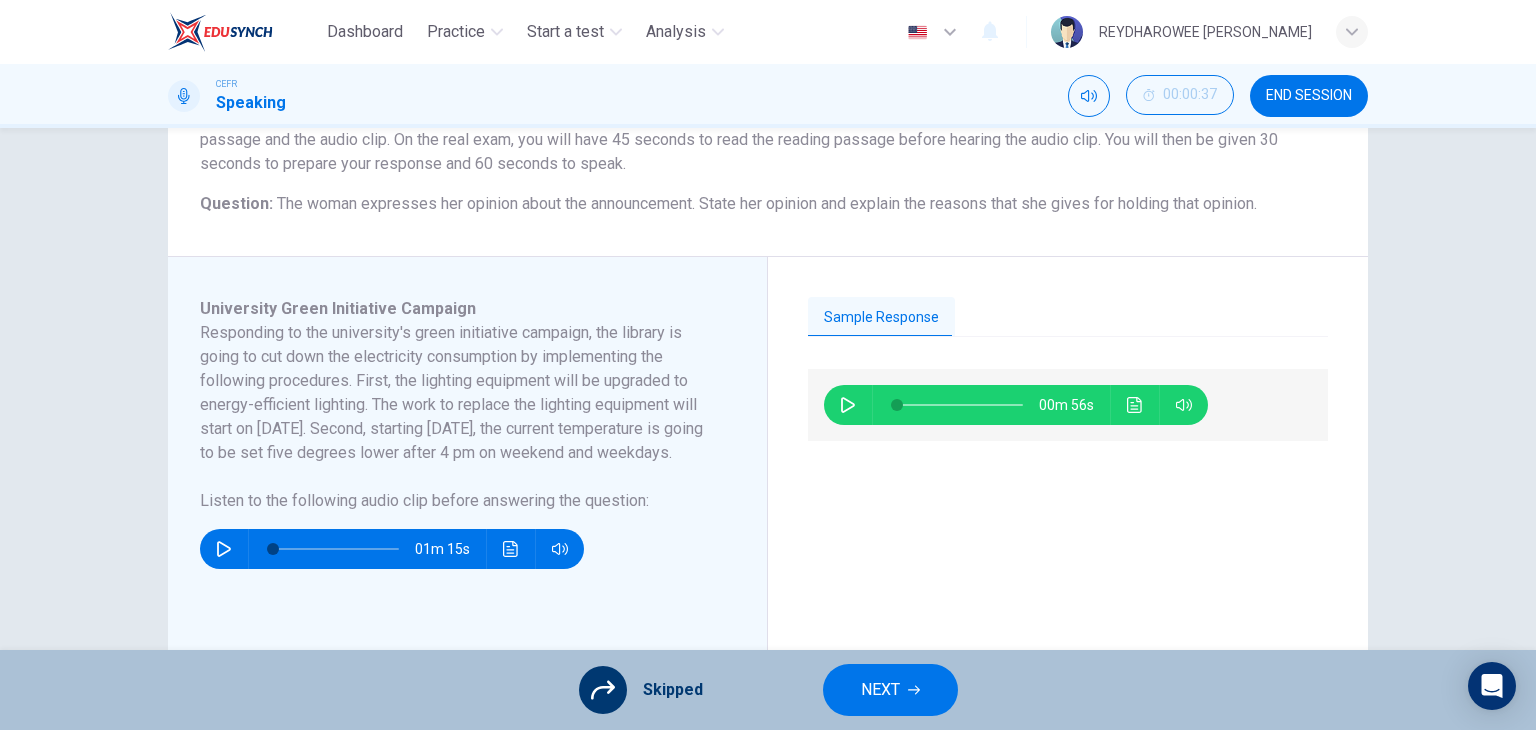 click on "NEXT" at bounding box center [890, 690] 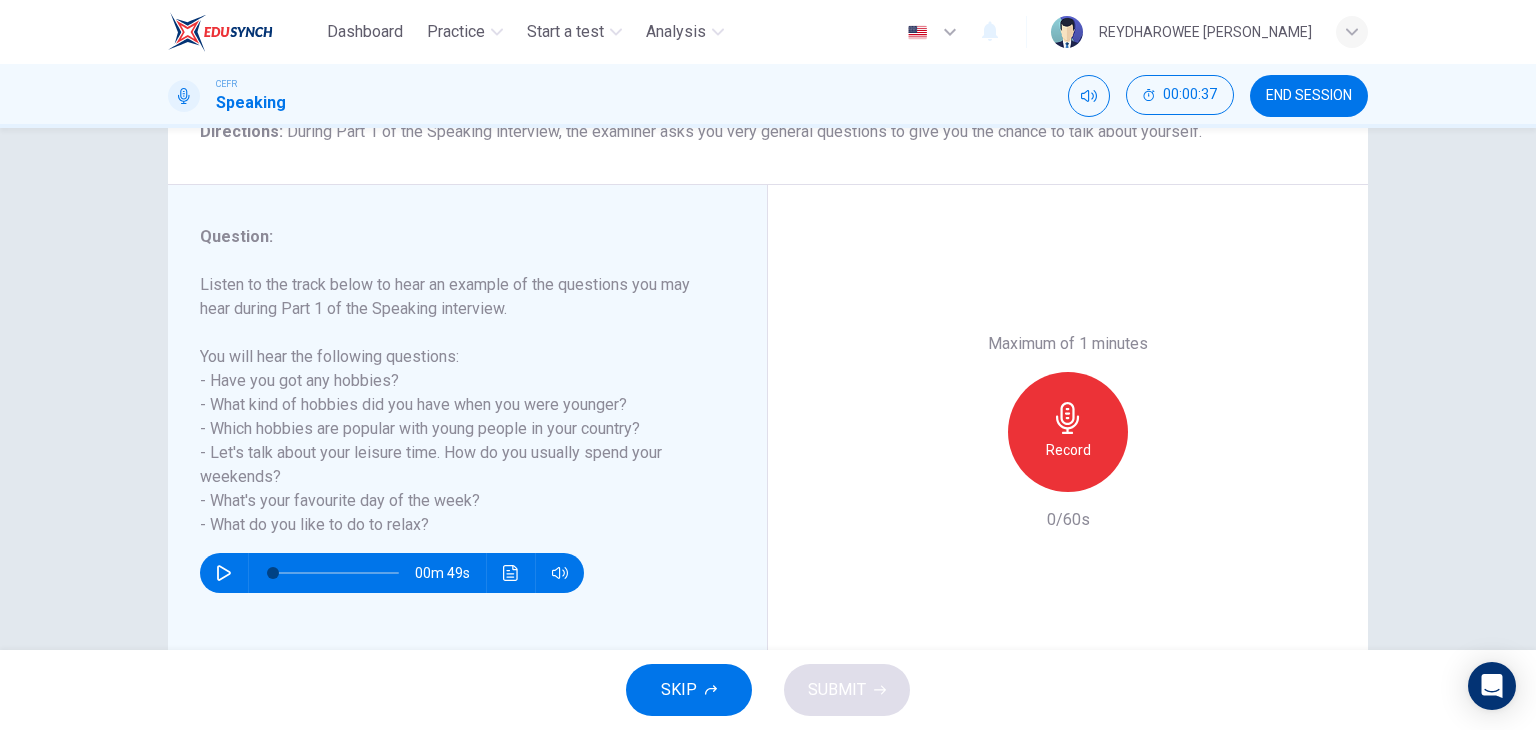 scroll, scrollTop: 253, scrollLeft: 0, axis: vertical 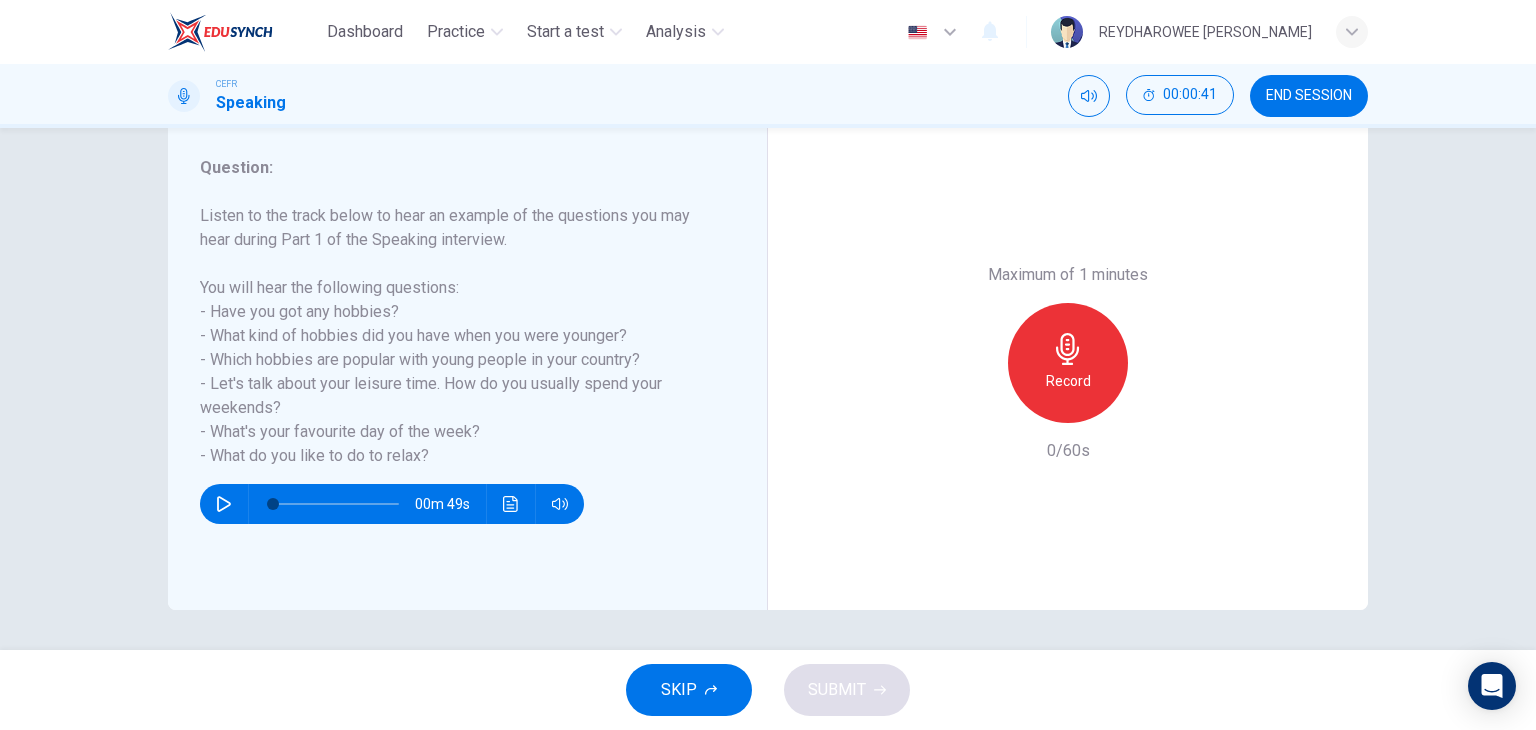 click on "SKIP" at bounding box center (689, 690) 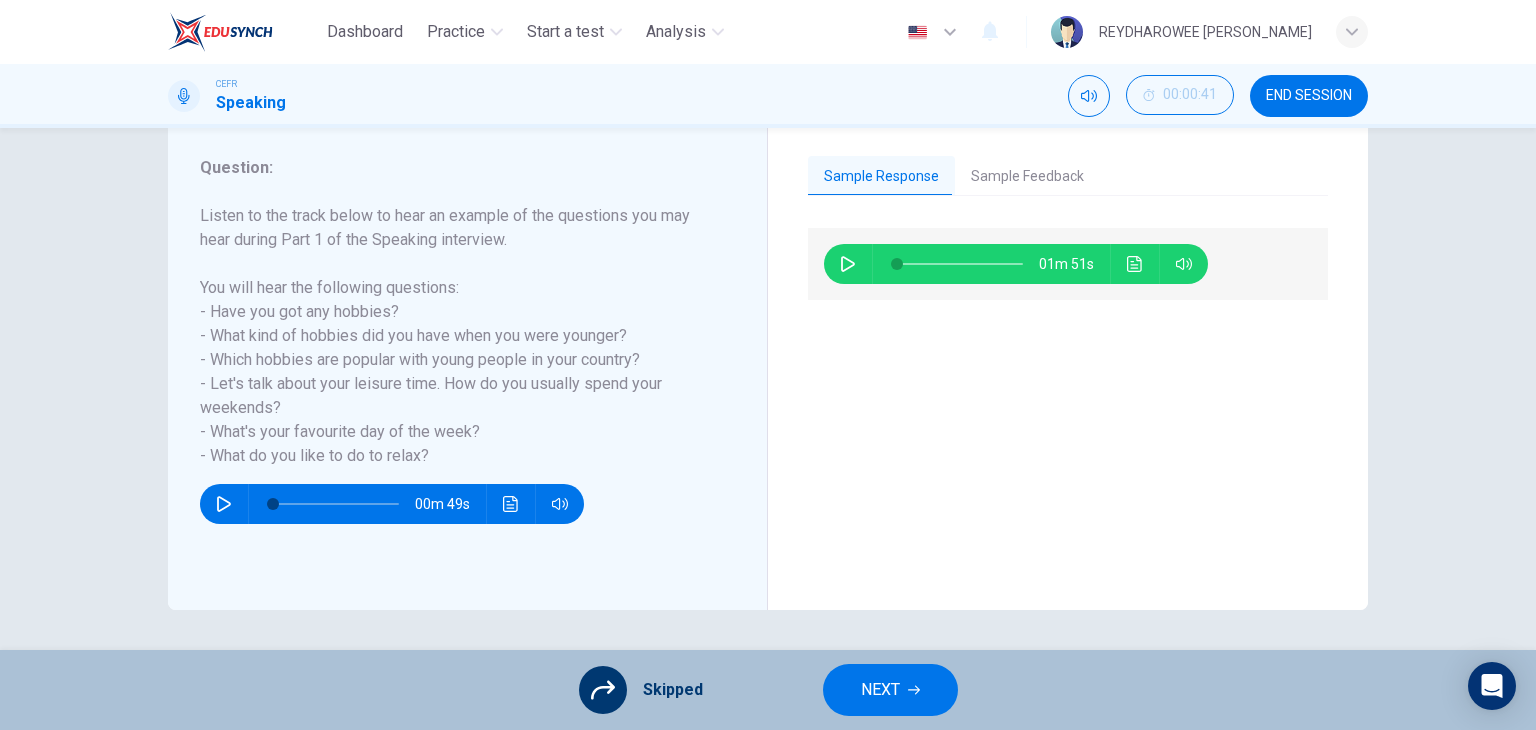 click on "Skipped" at bounding box center [673, 690] 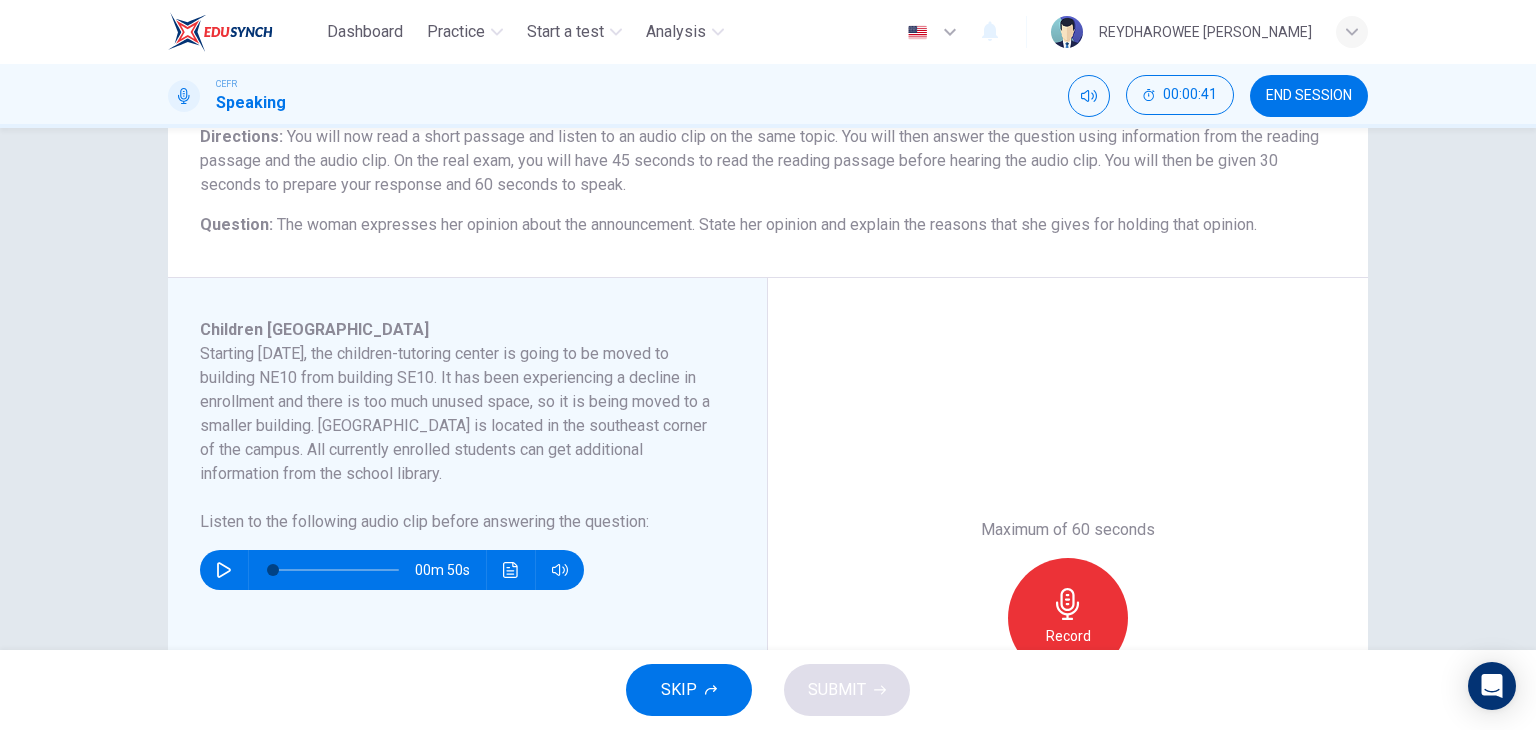 scroll, scrollTop: 200, scrollLeft: 0, axis: vertical 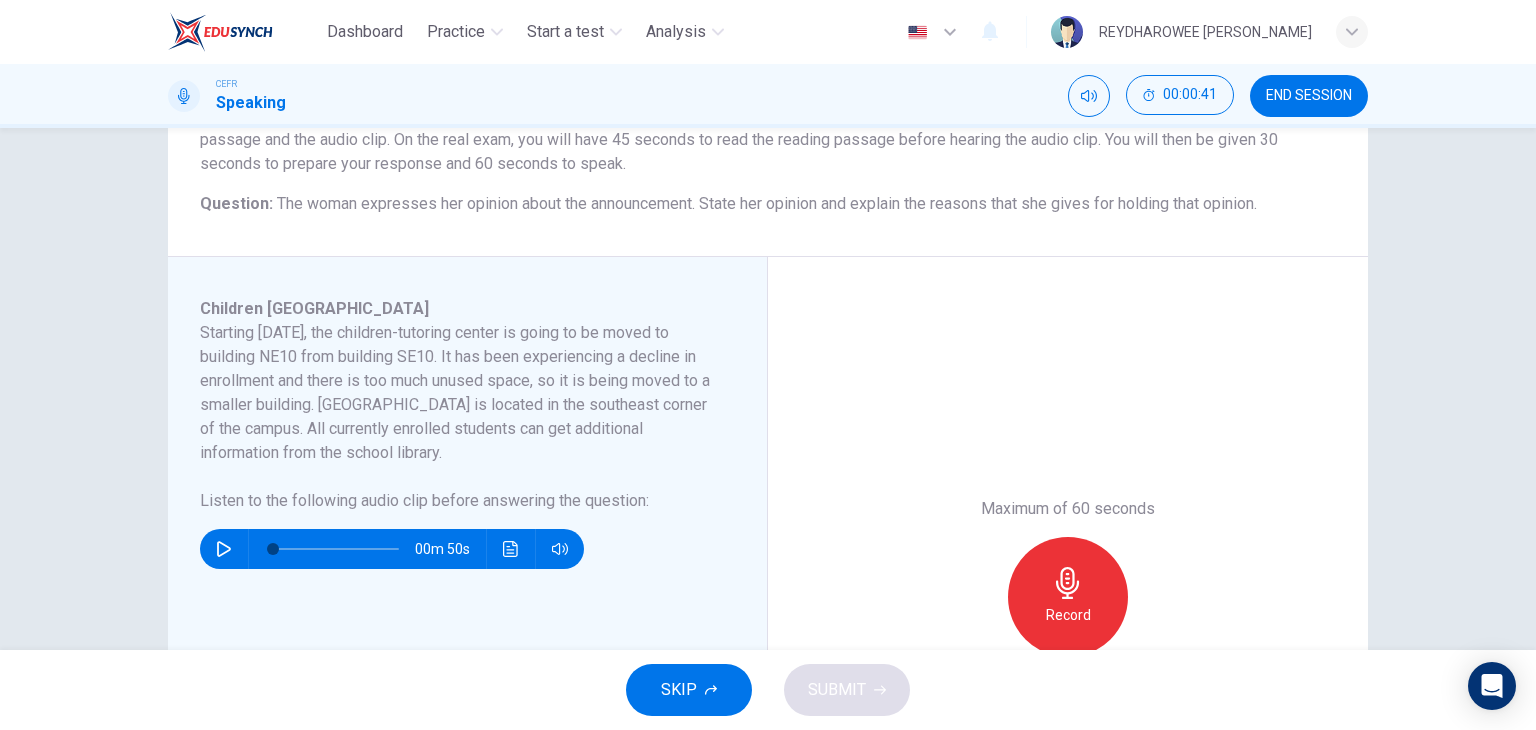 click on "SKIP" at bounding box center (689, 690) 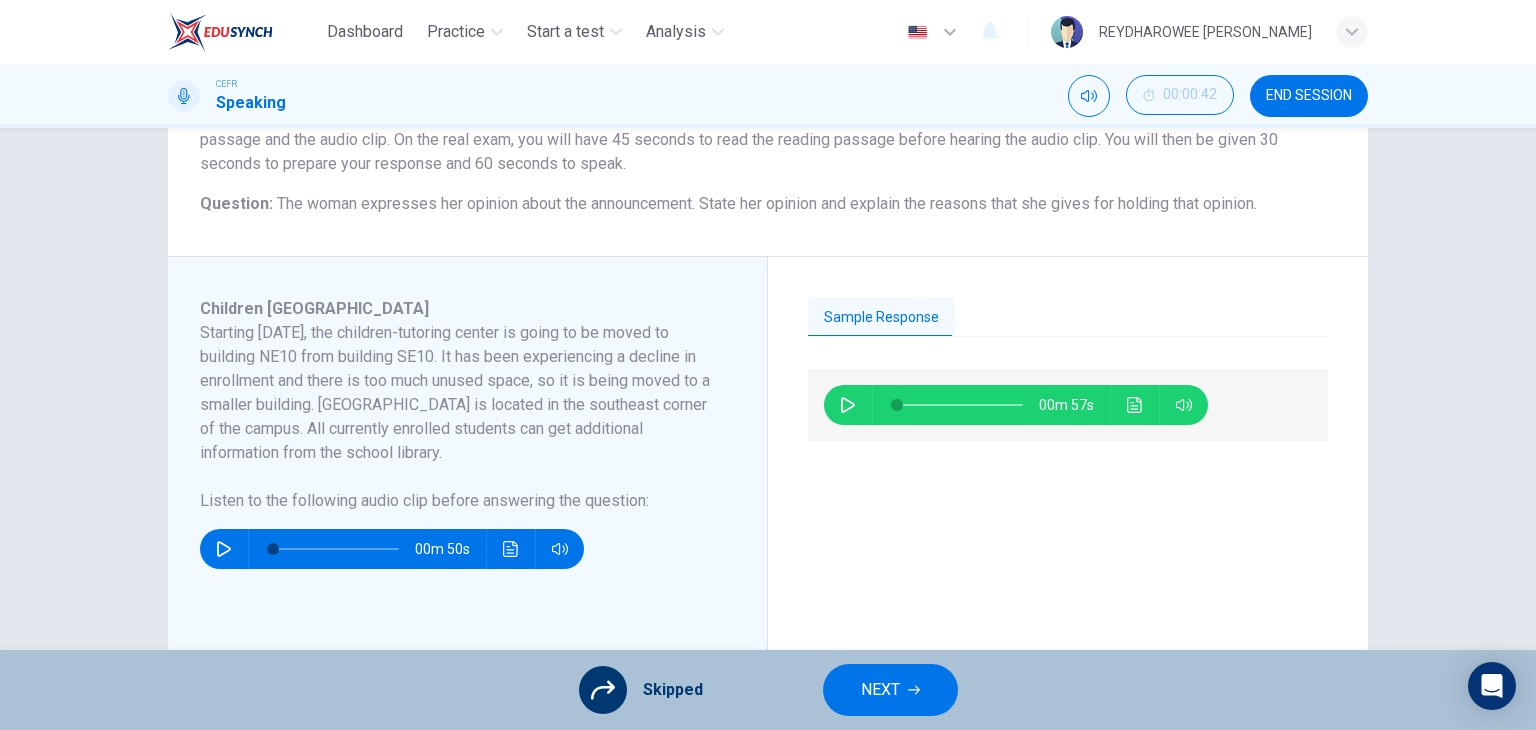 click on "Skipped NEXT" at bounding box center (768, 690) 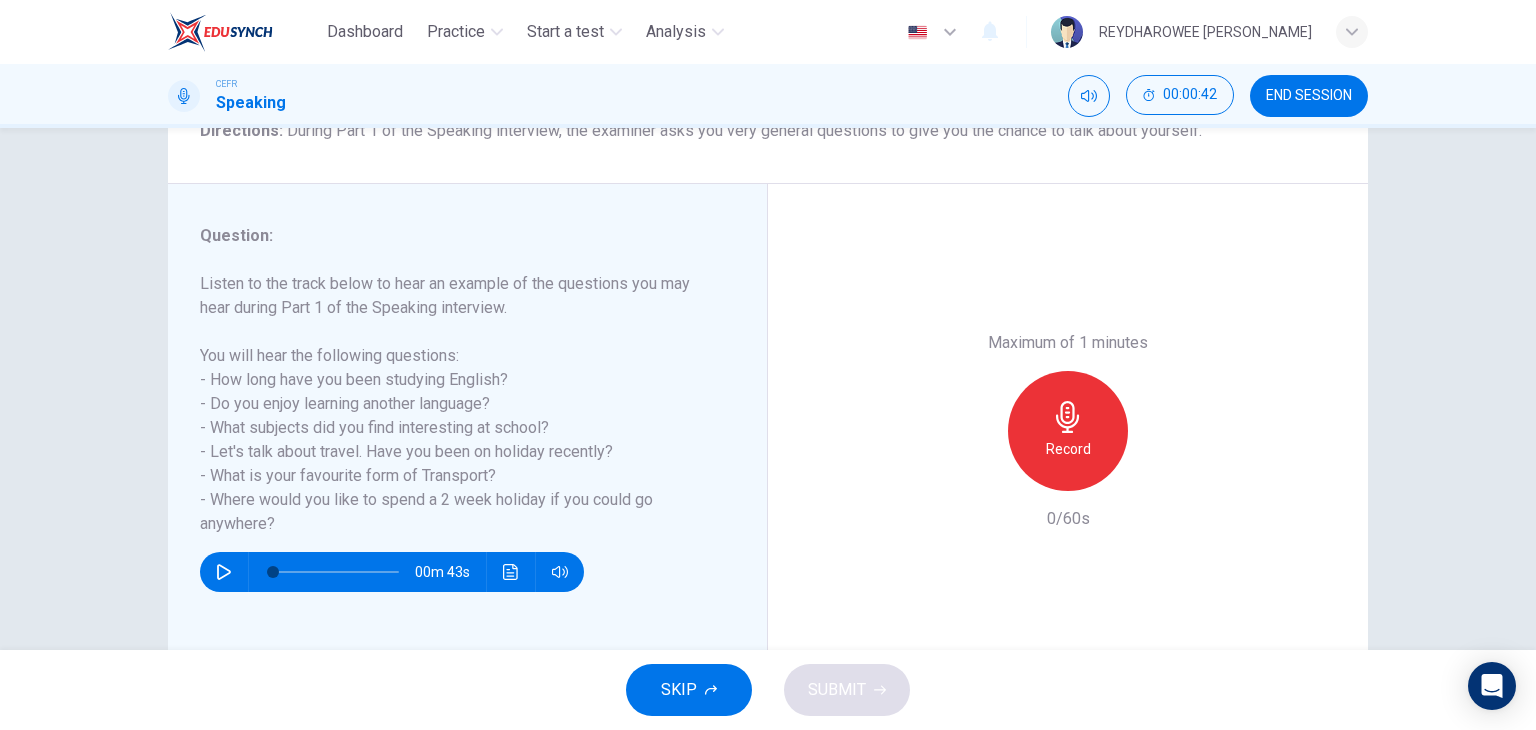 scroll, scrollTop: 200, scrollLeft: 0, axis: vertical 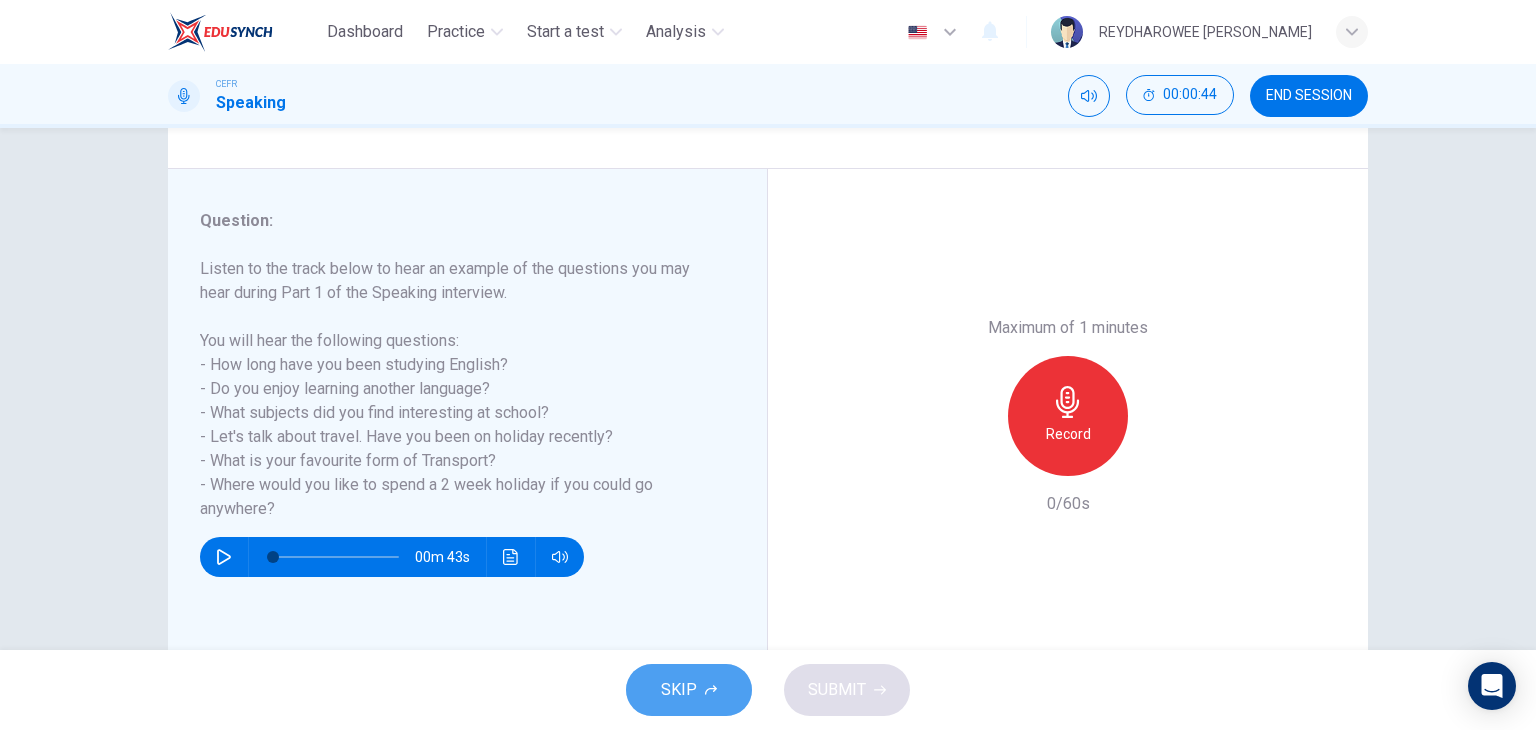 click on "SKIP" at bounding box center [679, 690] 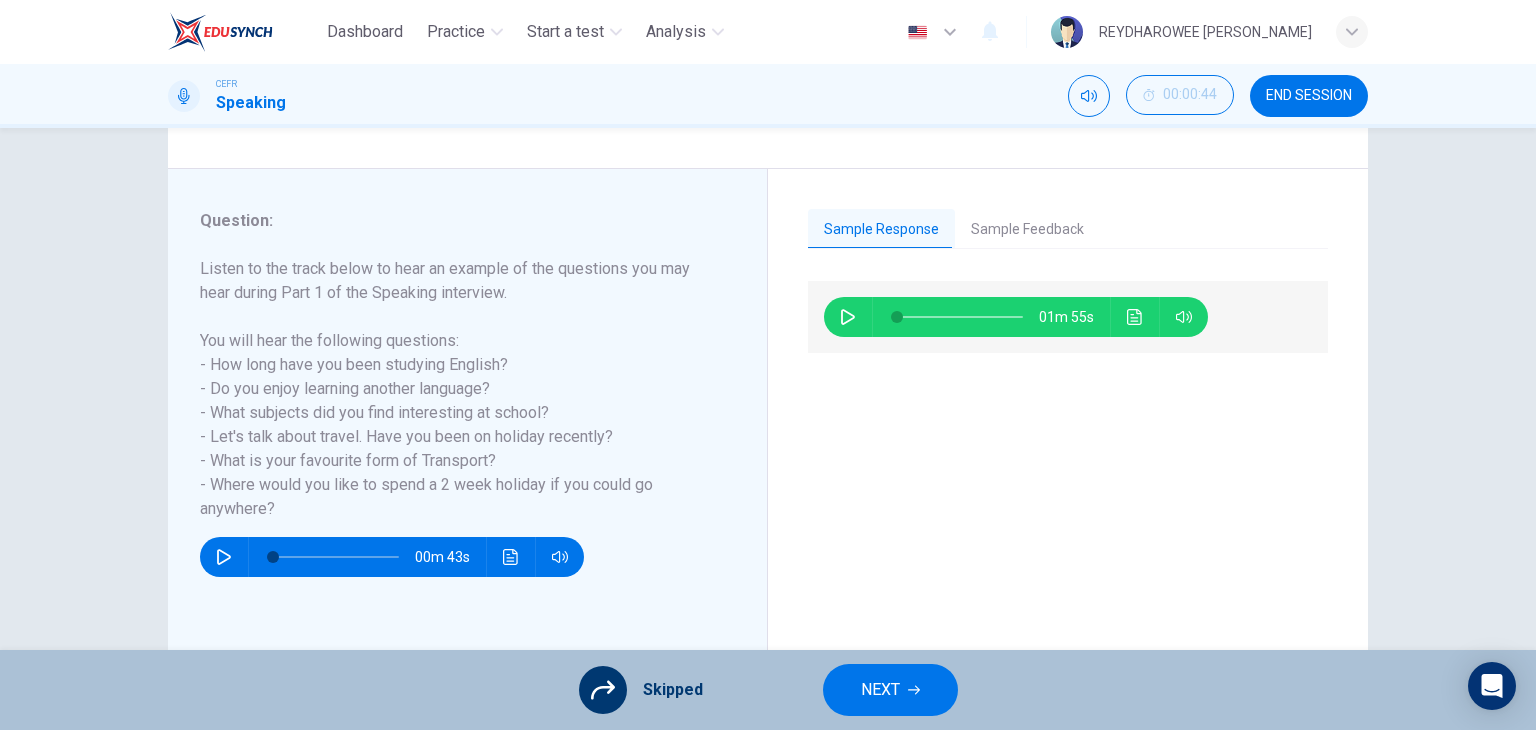 click on "NEXT" at bounding box center [880, 690] 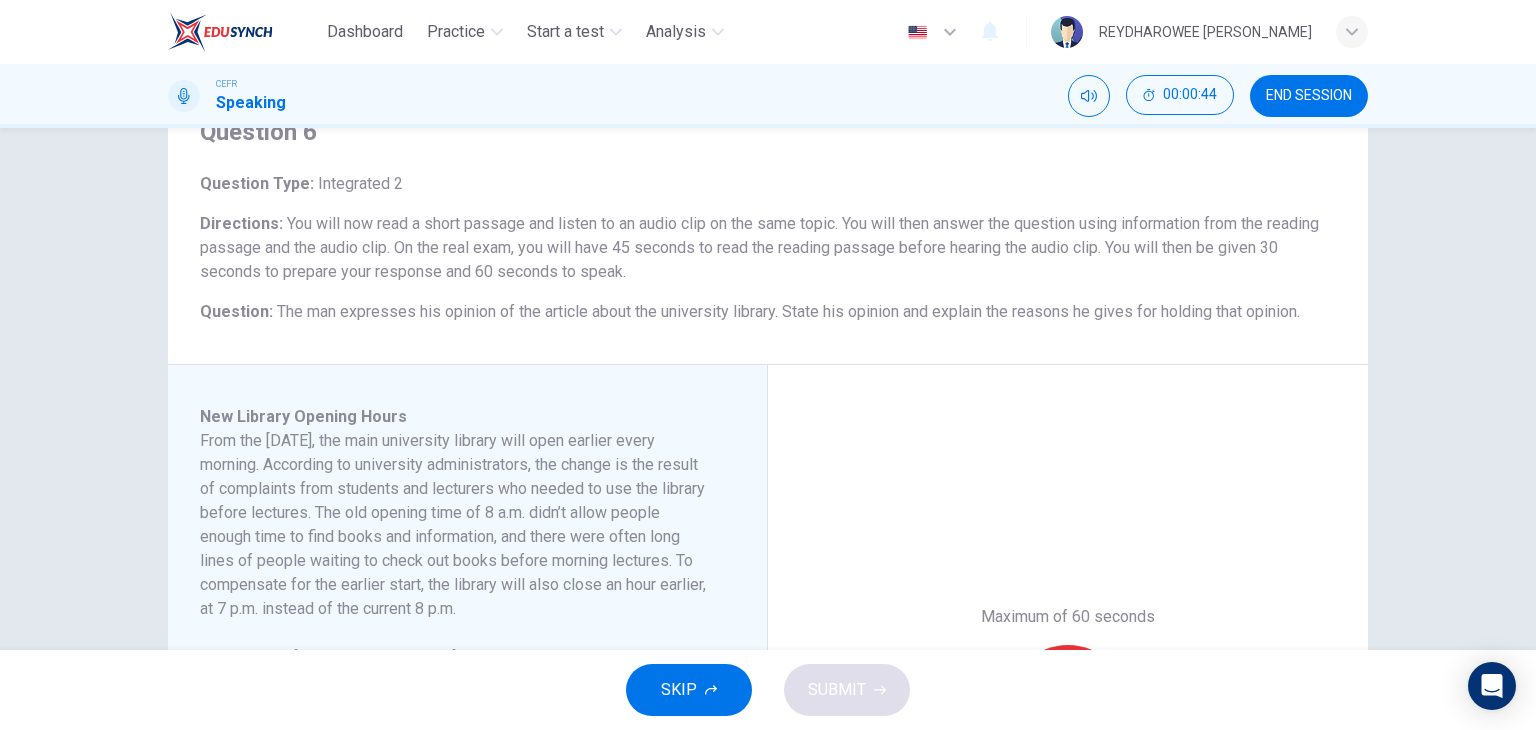 scroll, scrollTop: 100, scrollLeft: 0, axis: vertical 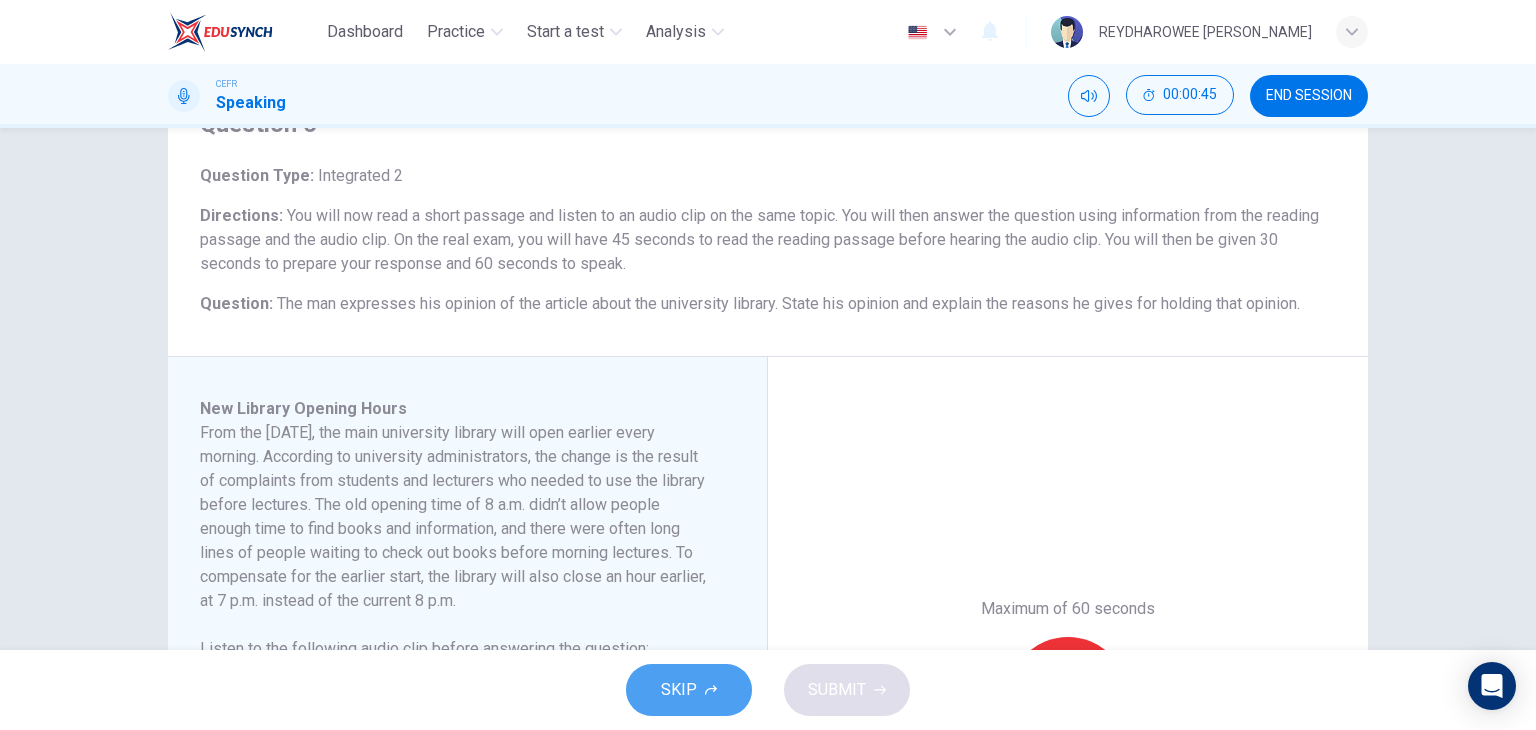 click on "SKIP" at bounding box center [689, 690] 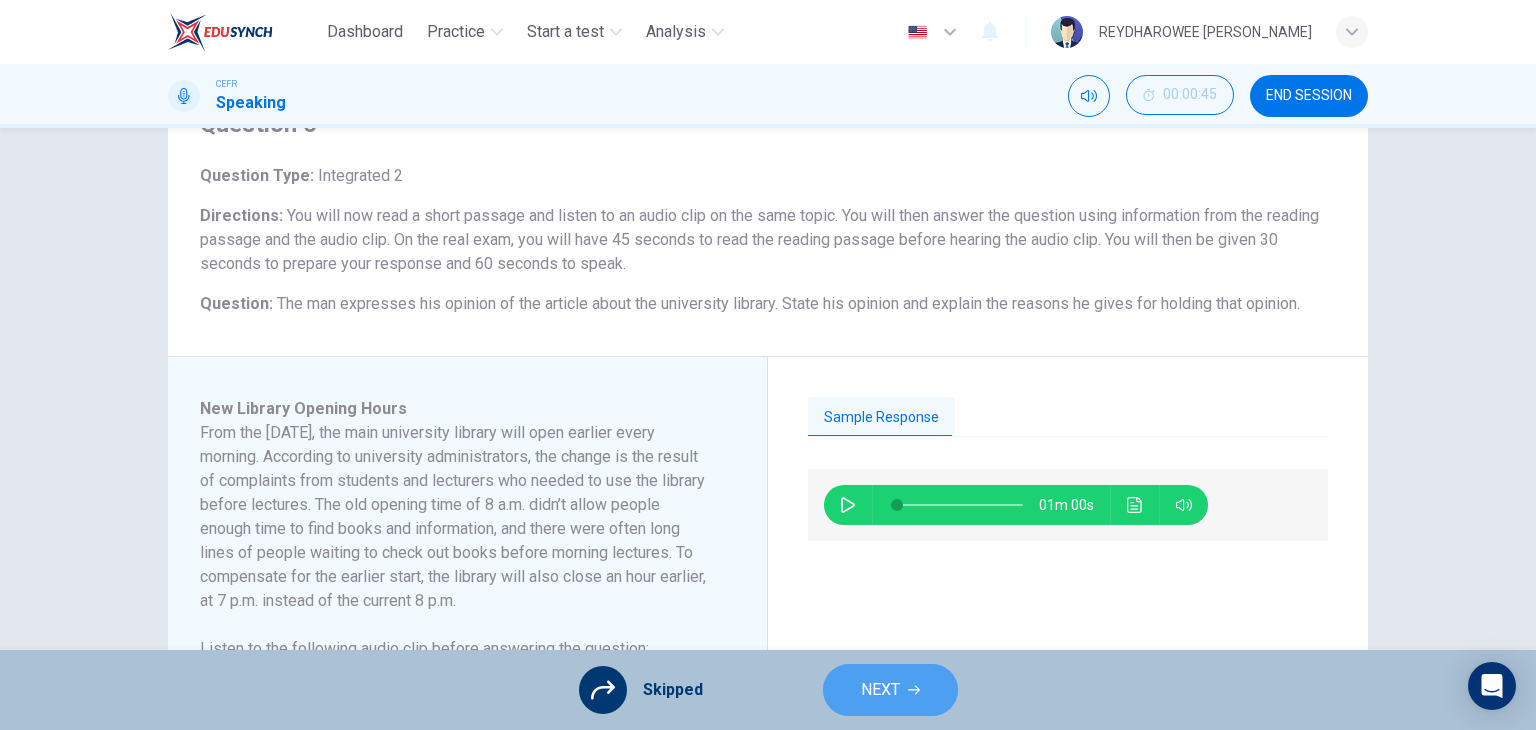 click on "NEXT" at bounding box center [890, 690] 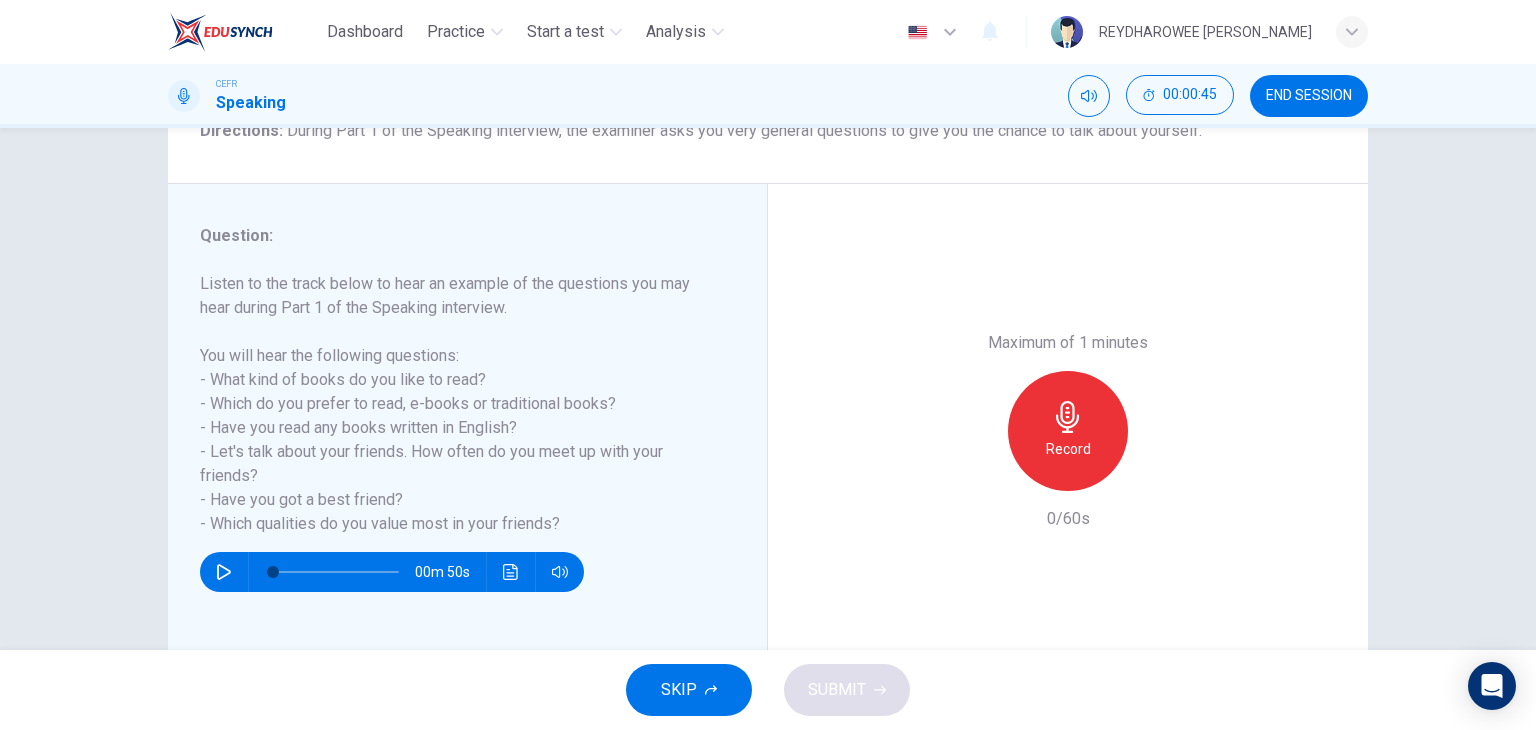 scroll, scrollTop: 200, scrollLeft: 0, axis: vertical 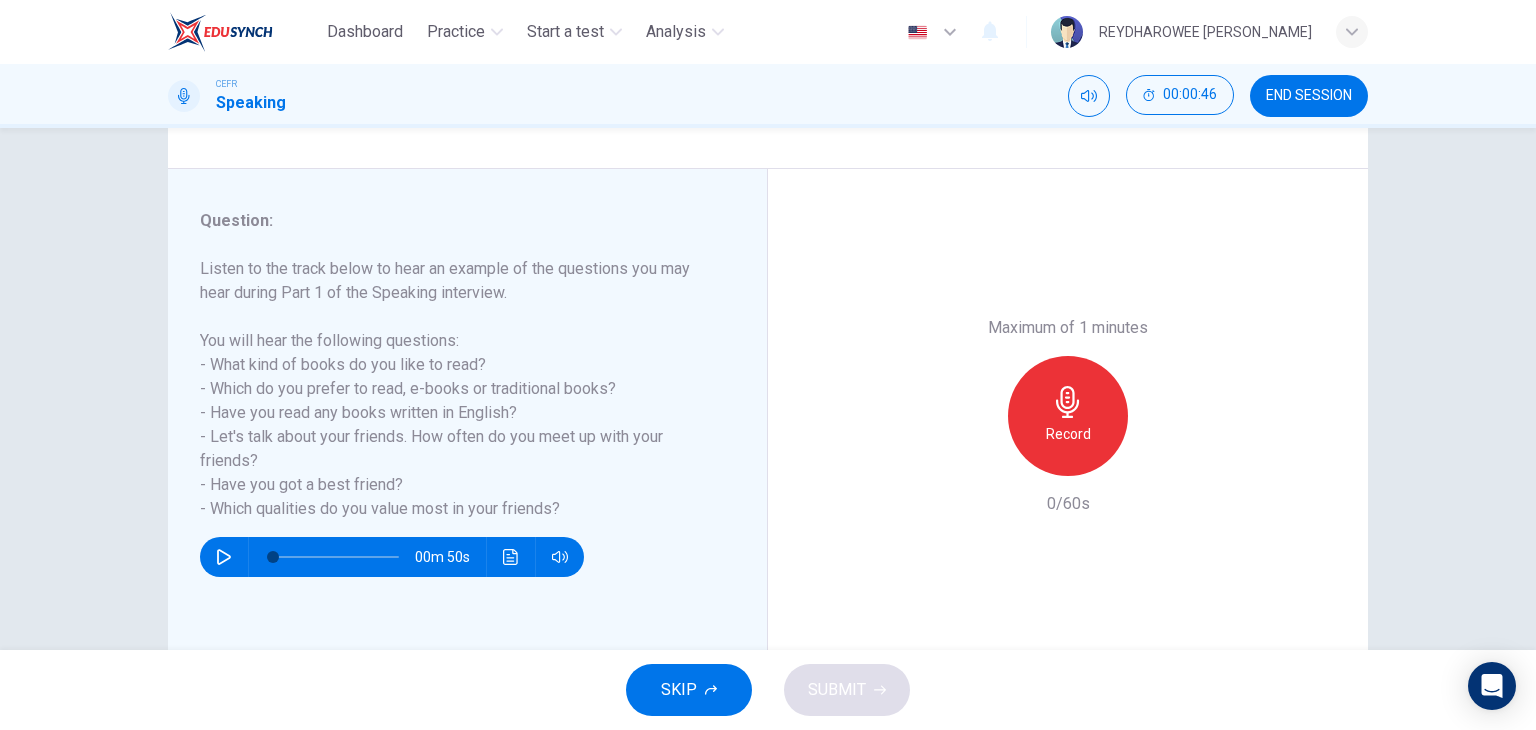 click on "SKIP" at bounding box center (679, 690) 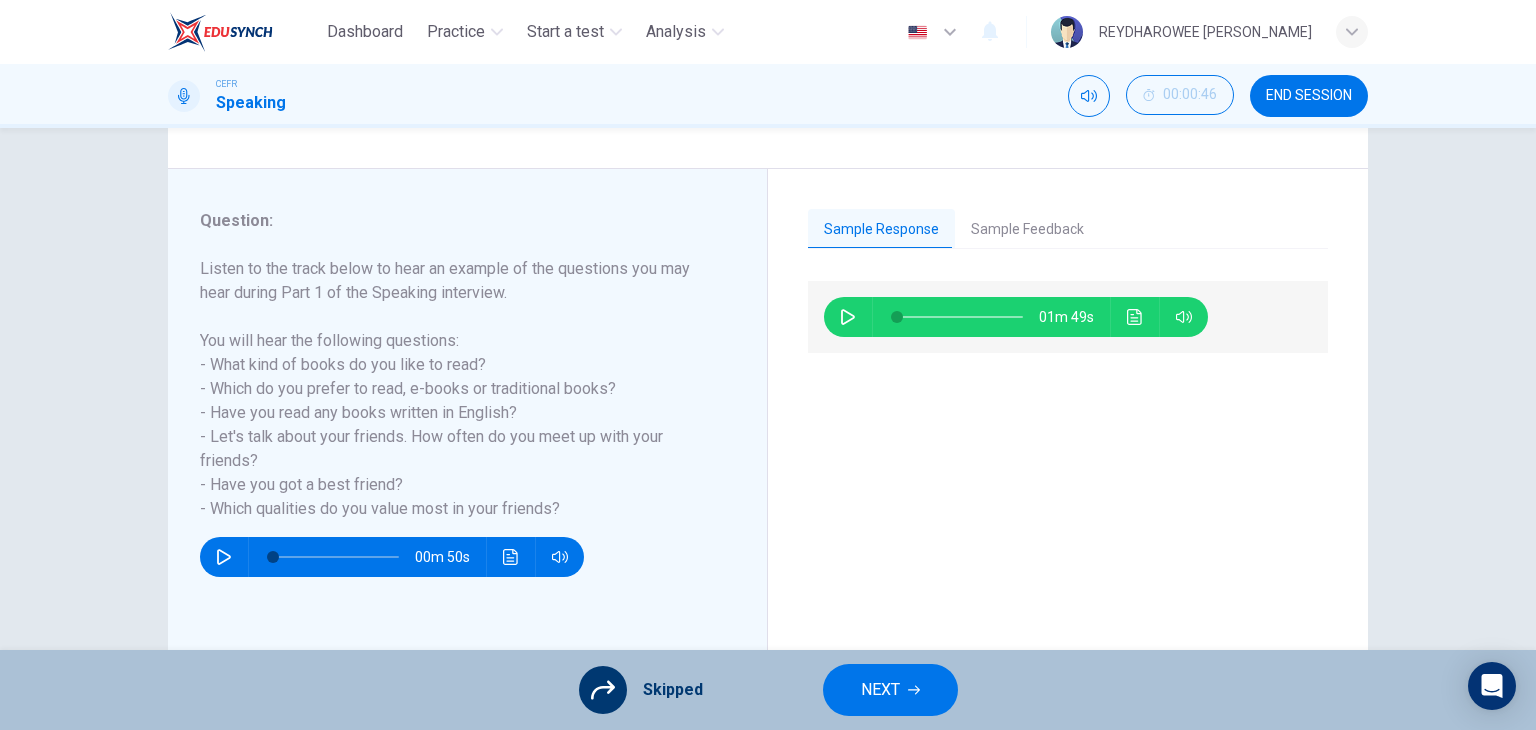 click on "NEXT" at bounding box center [880, 690] 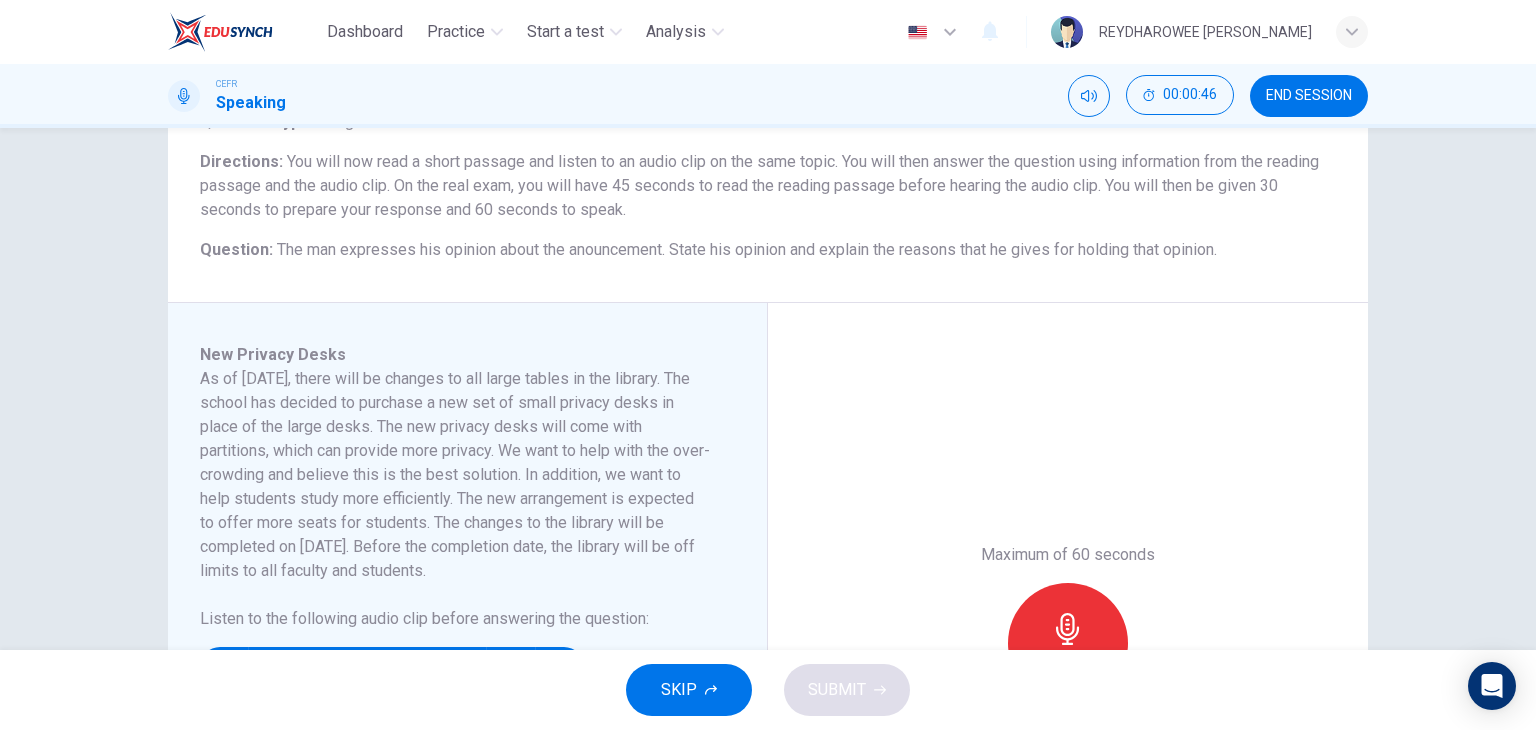 scroll, scrollTop: 200, scrollLeft: 0, axis: vertical 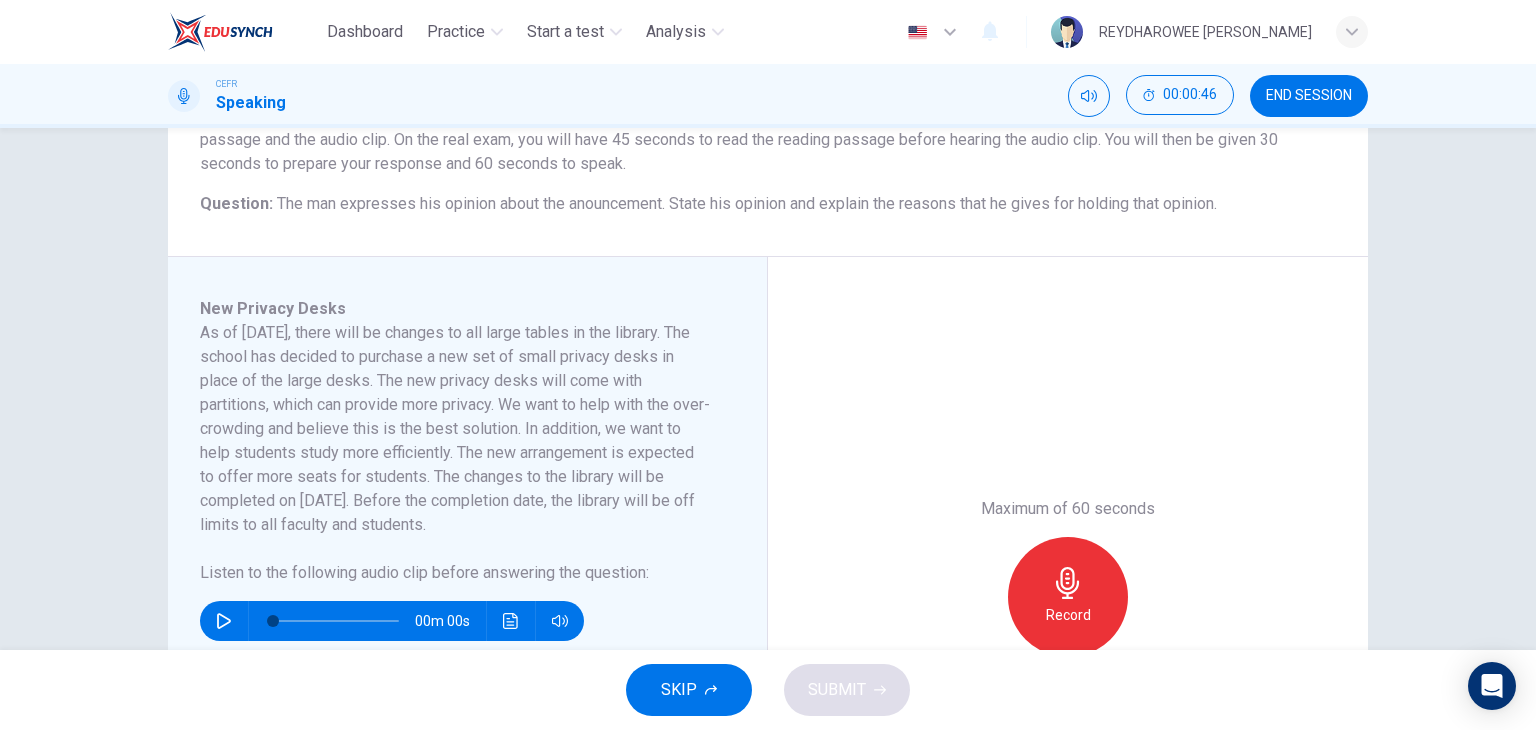 click on "SKIP" at bounding box center (679, 690) 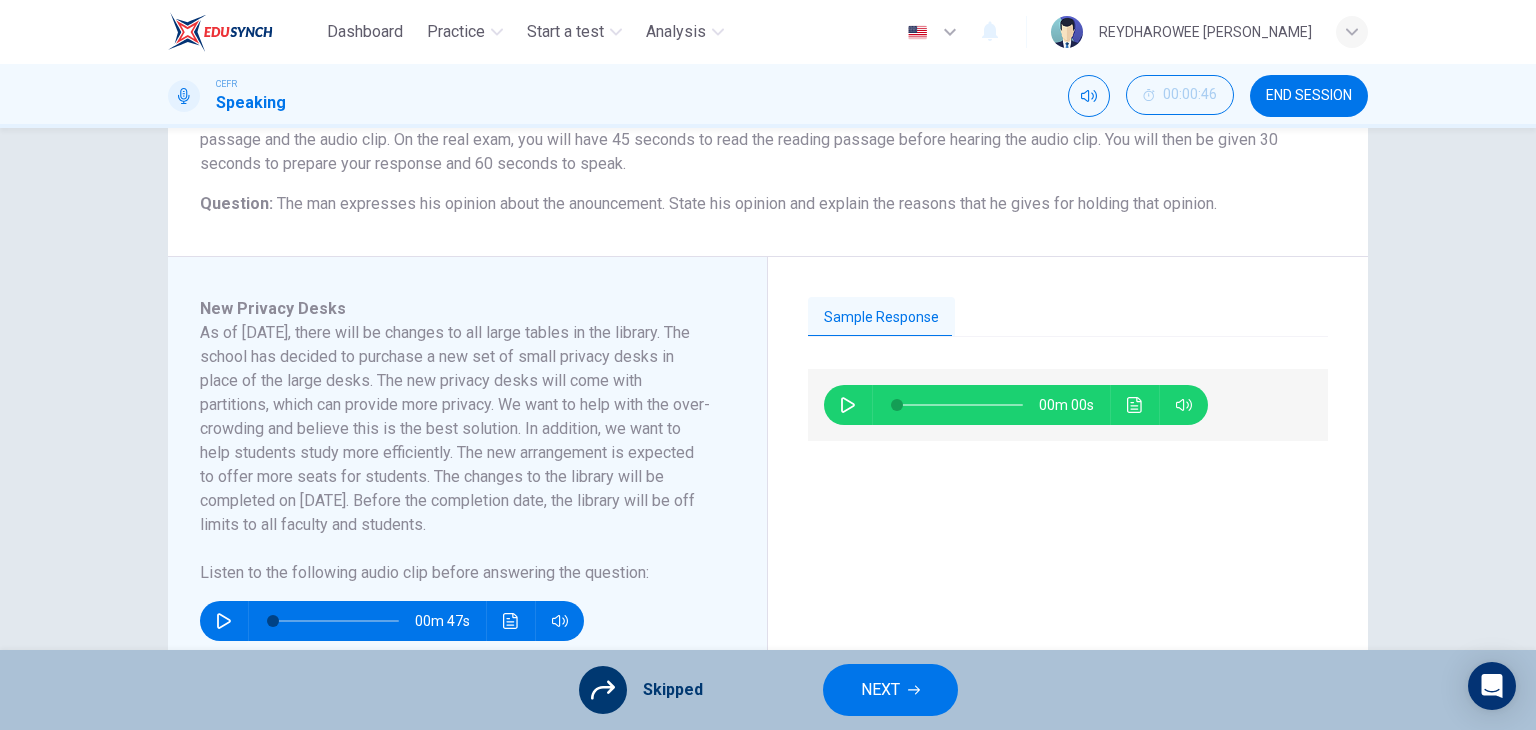 click on "Skipped NEXT" at bounding box center (768, 690) 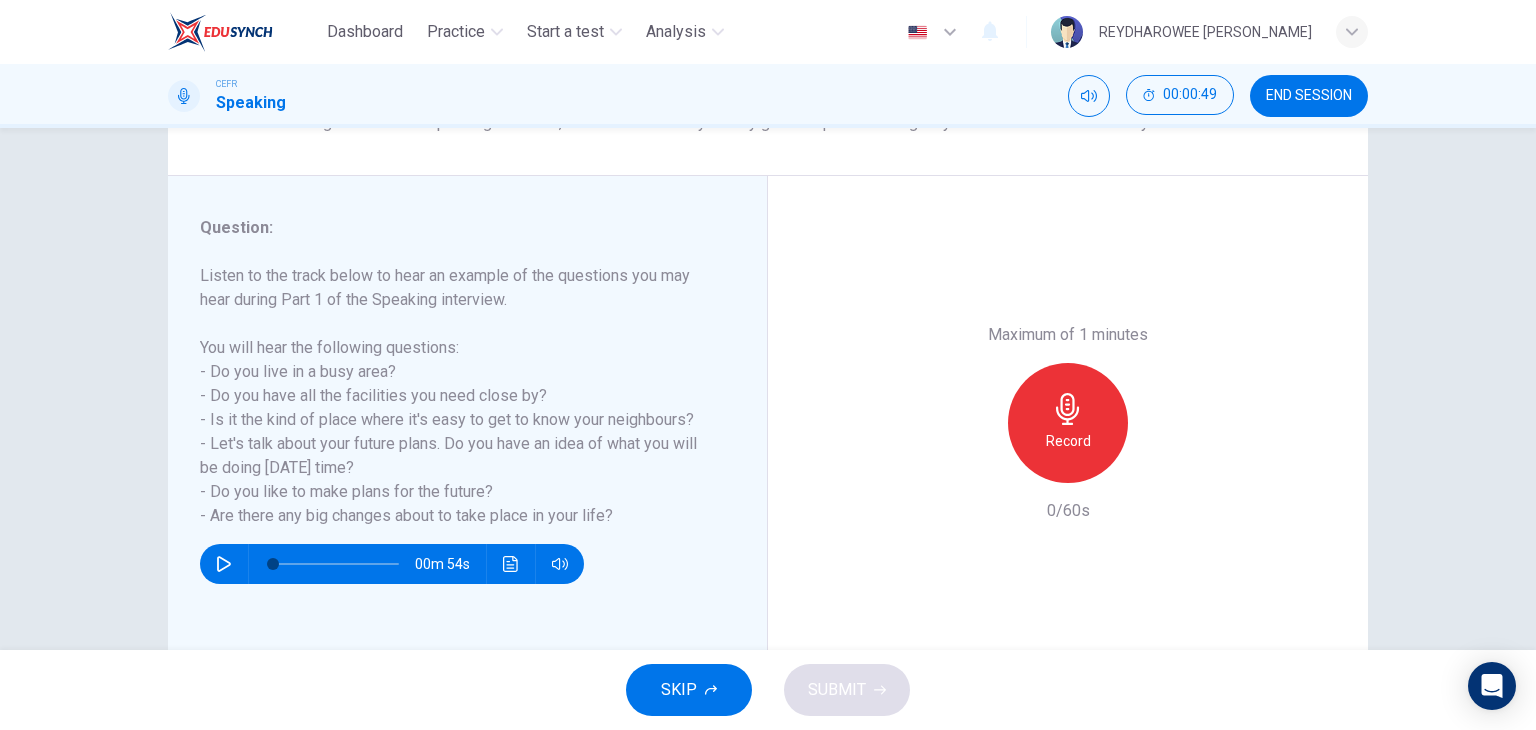 scroll, scrollTop: 200, scrollLeft: 0, axis: vertical 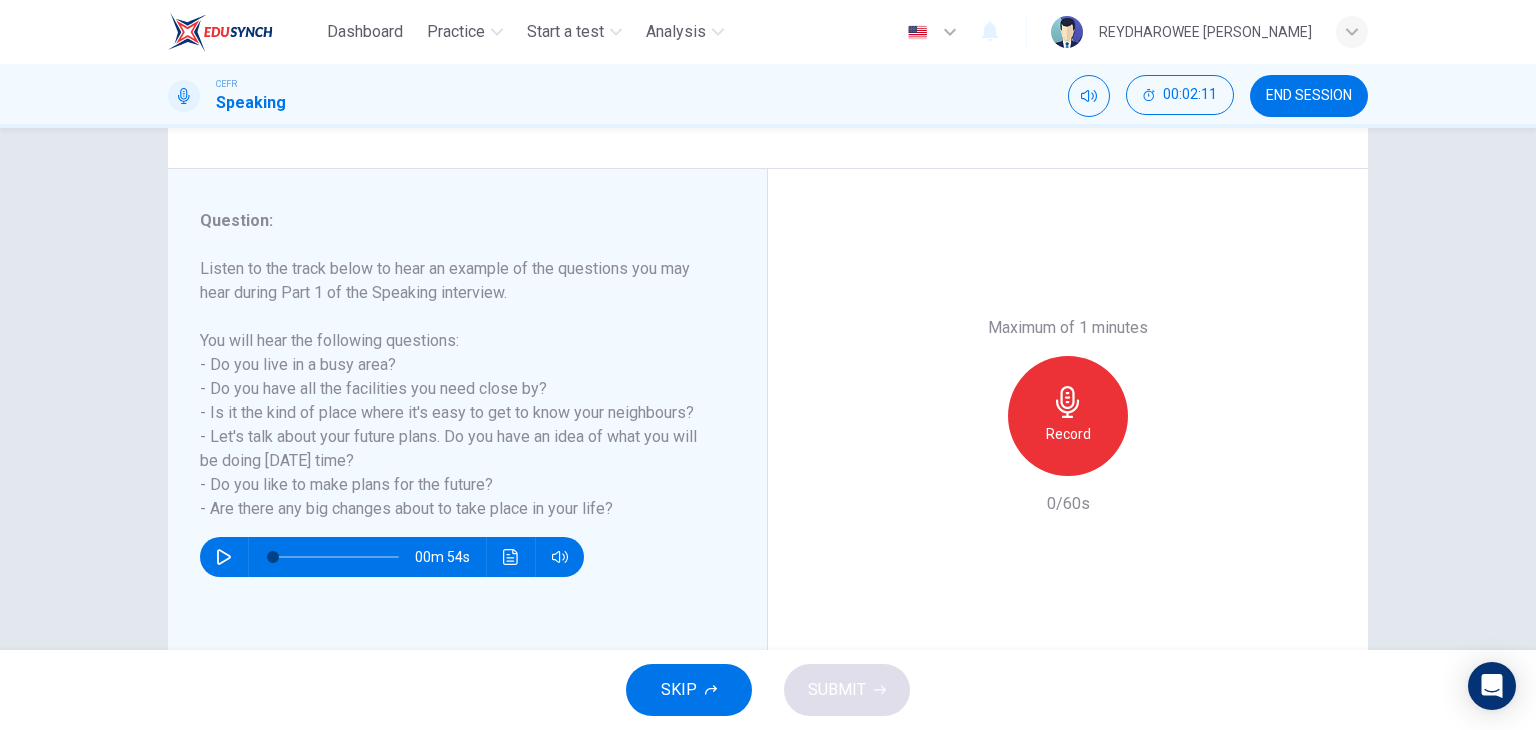 click on "Maximum of 1 minutes Record 0/60s" at bounding box center [1068, 416] 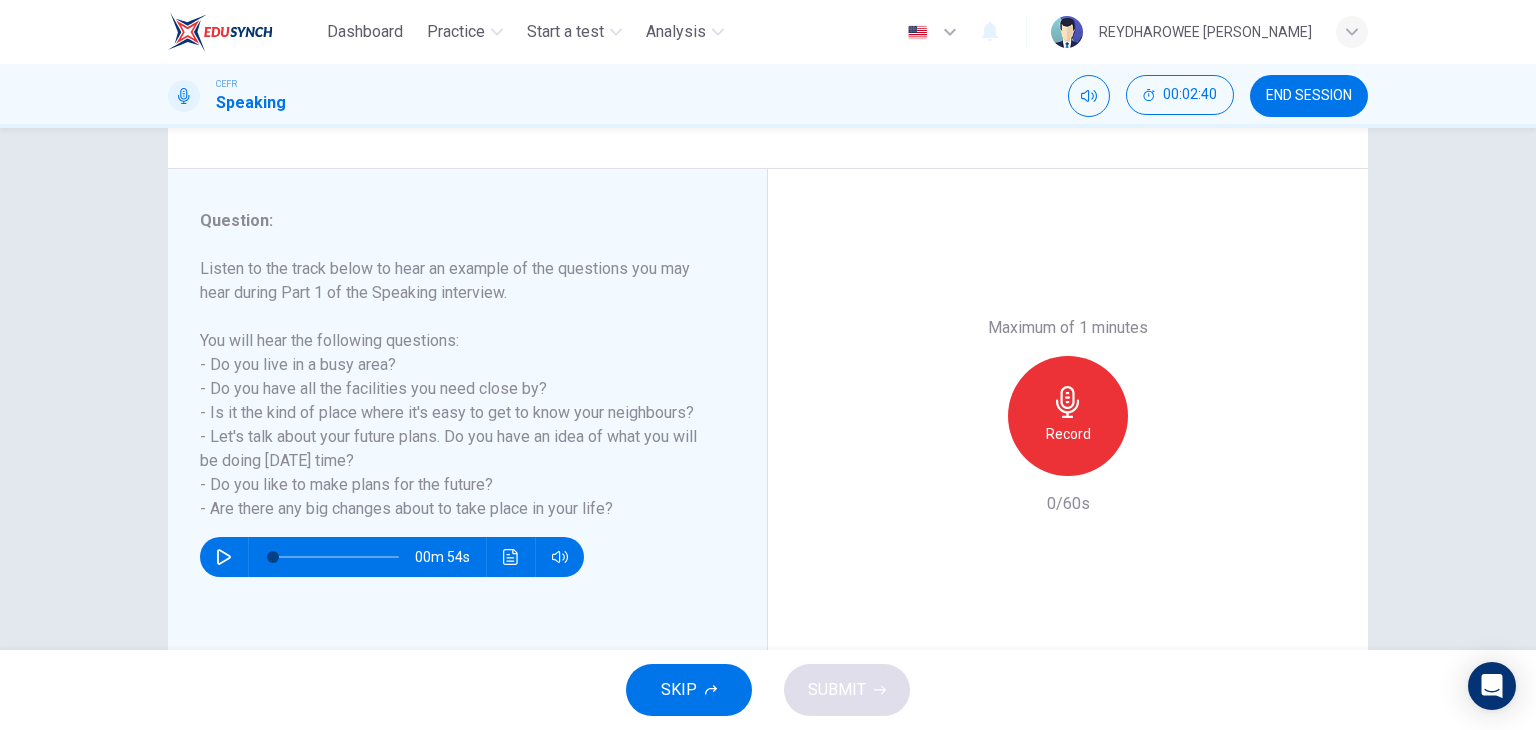 click on "Maximum of 1 minutes Record 0/60s" at bounding box center (1068, 416) 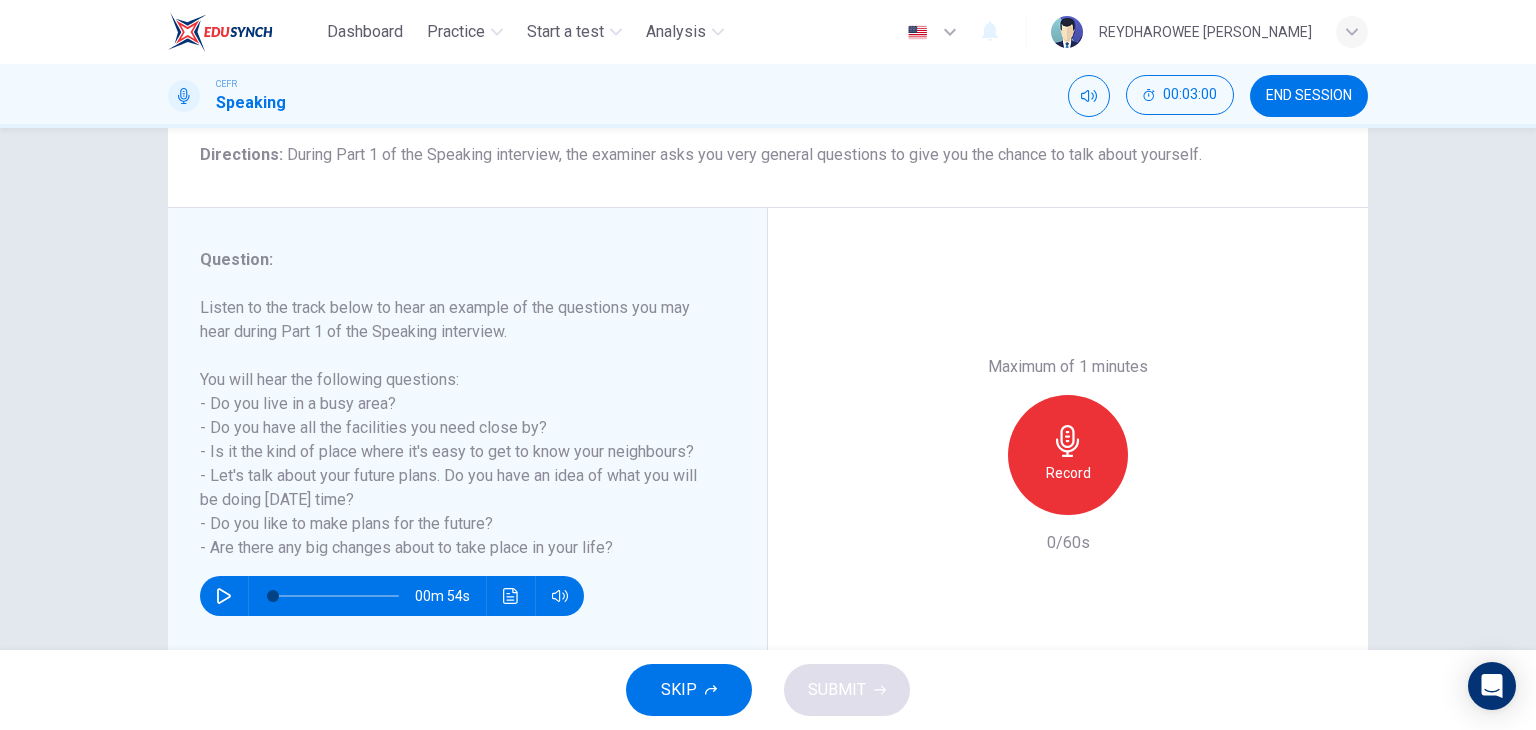 scroll, scrollTop: 153, scrollLeft: 0, axis: vertical 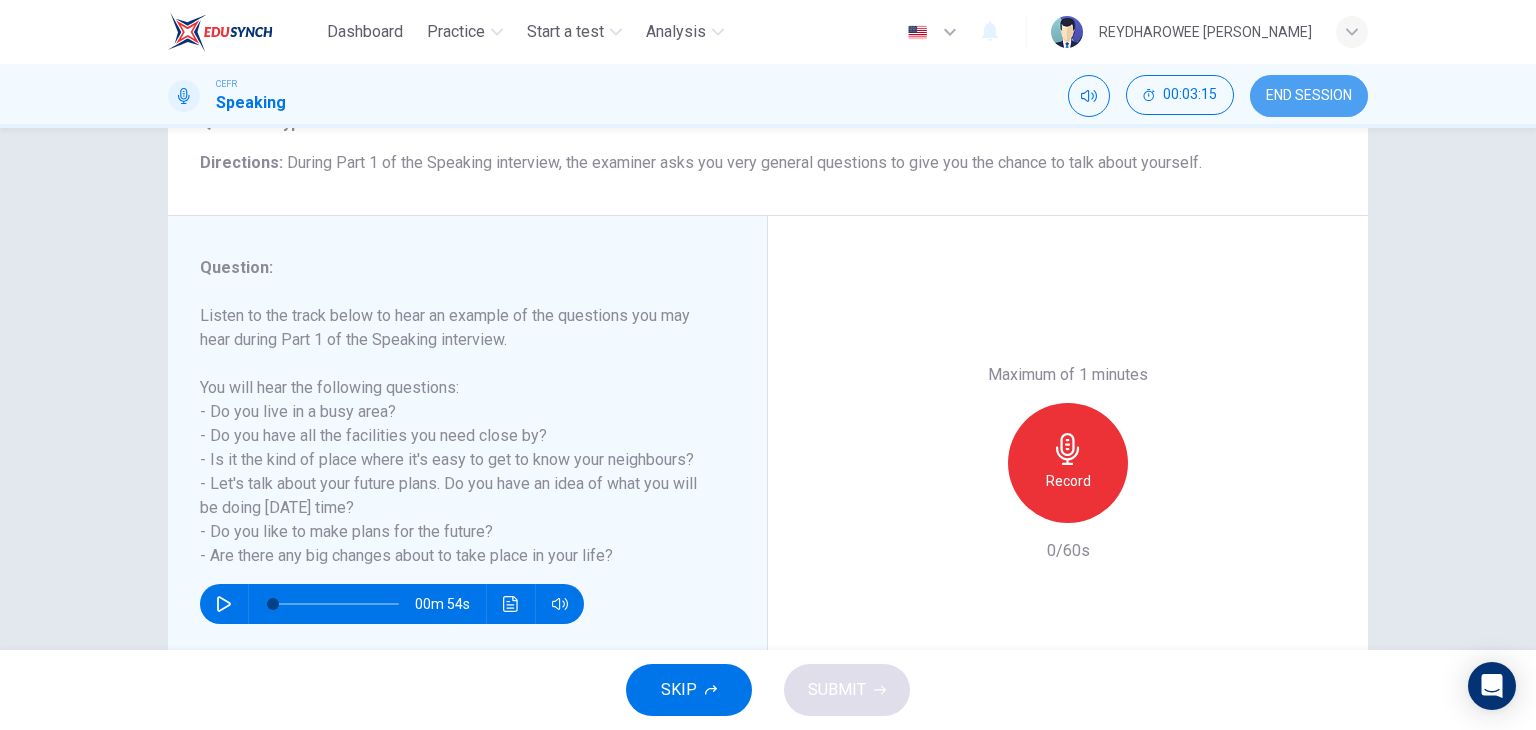click on "END SESSION" at bounding box center [1309, 96] 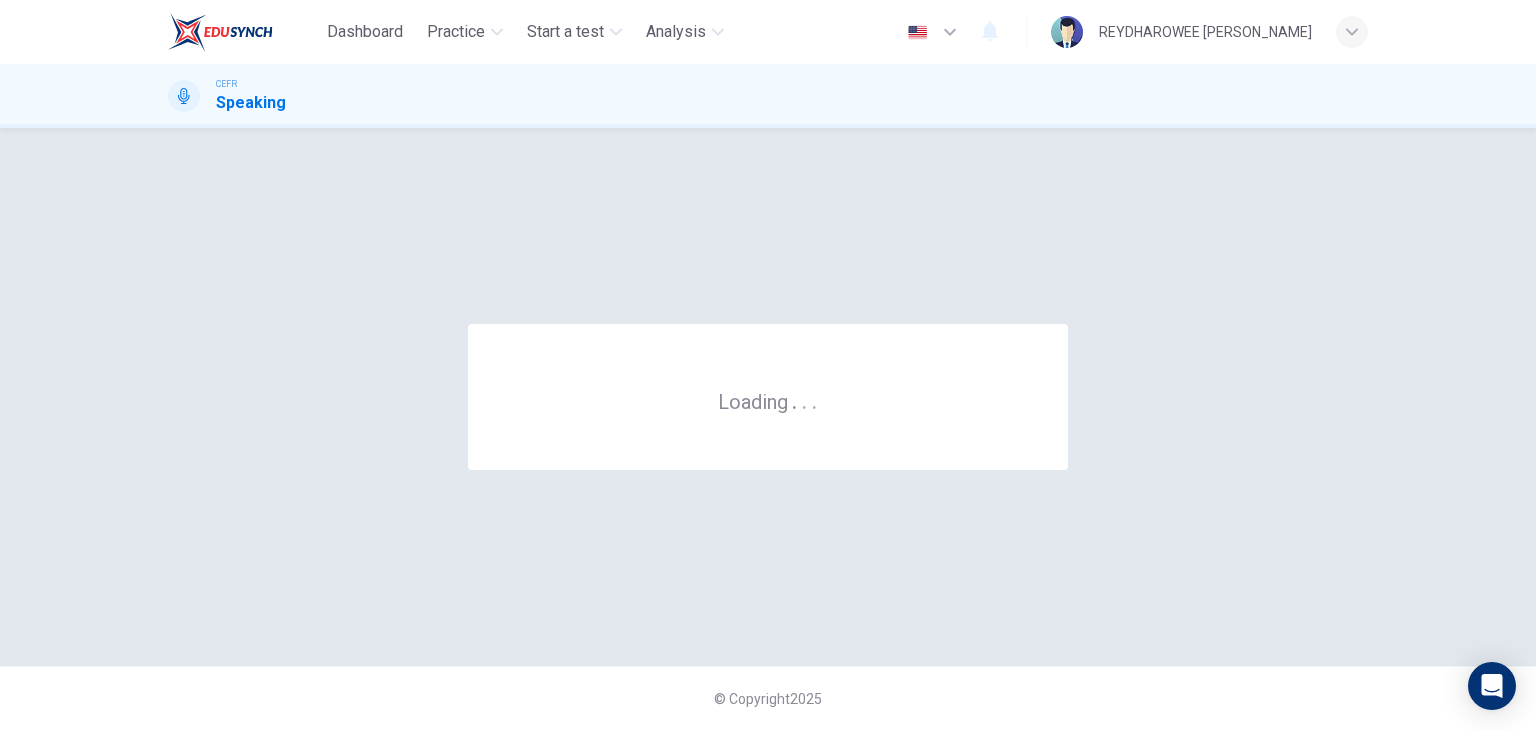 scroll, scrollTop: 0, scrollLeft: 0, axis: both 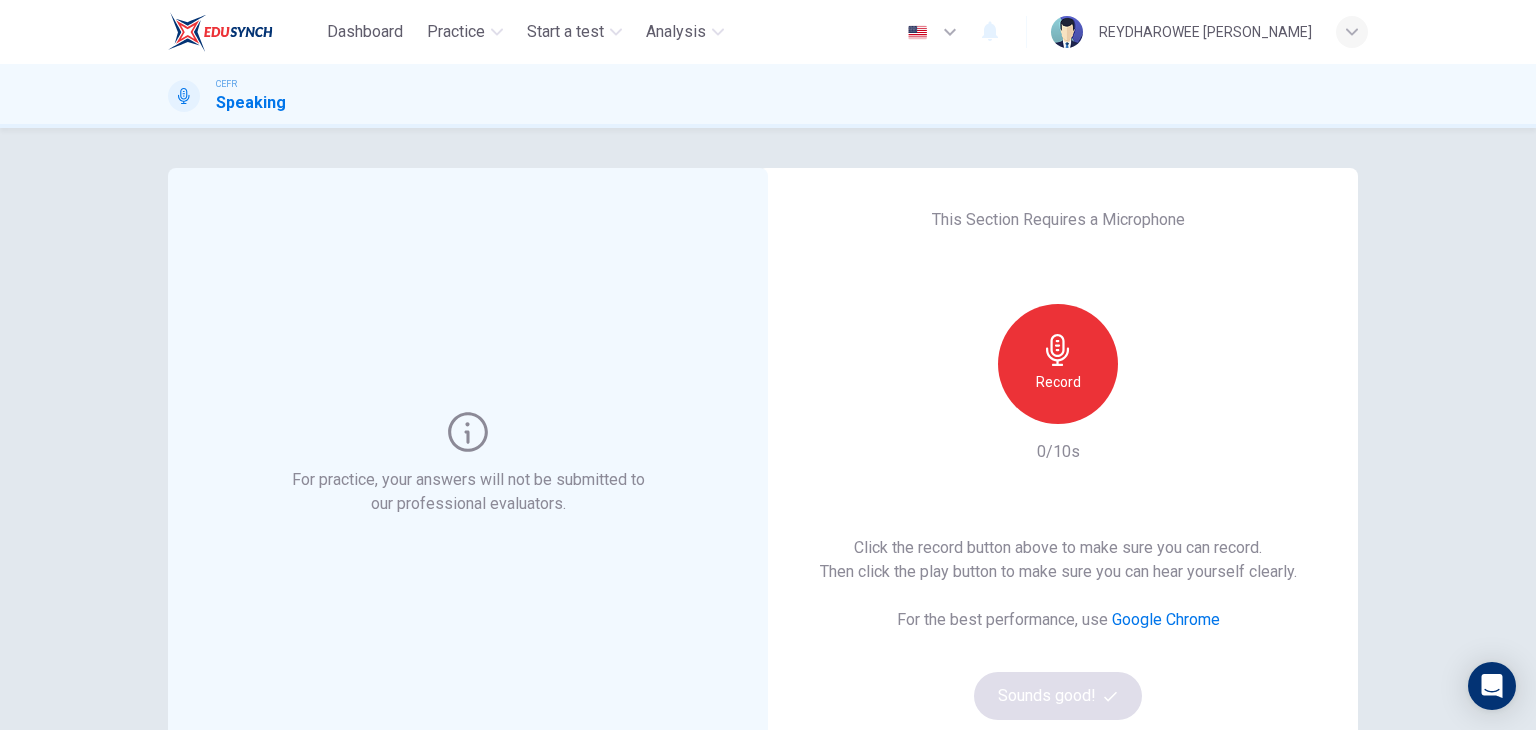 click on "Record" at bounding box center [1058, 382] 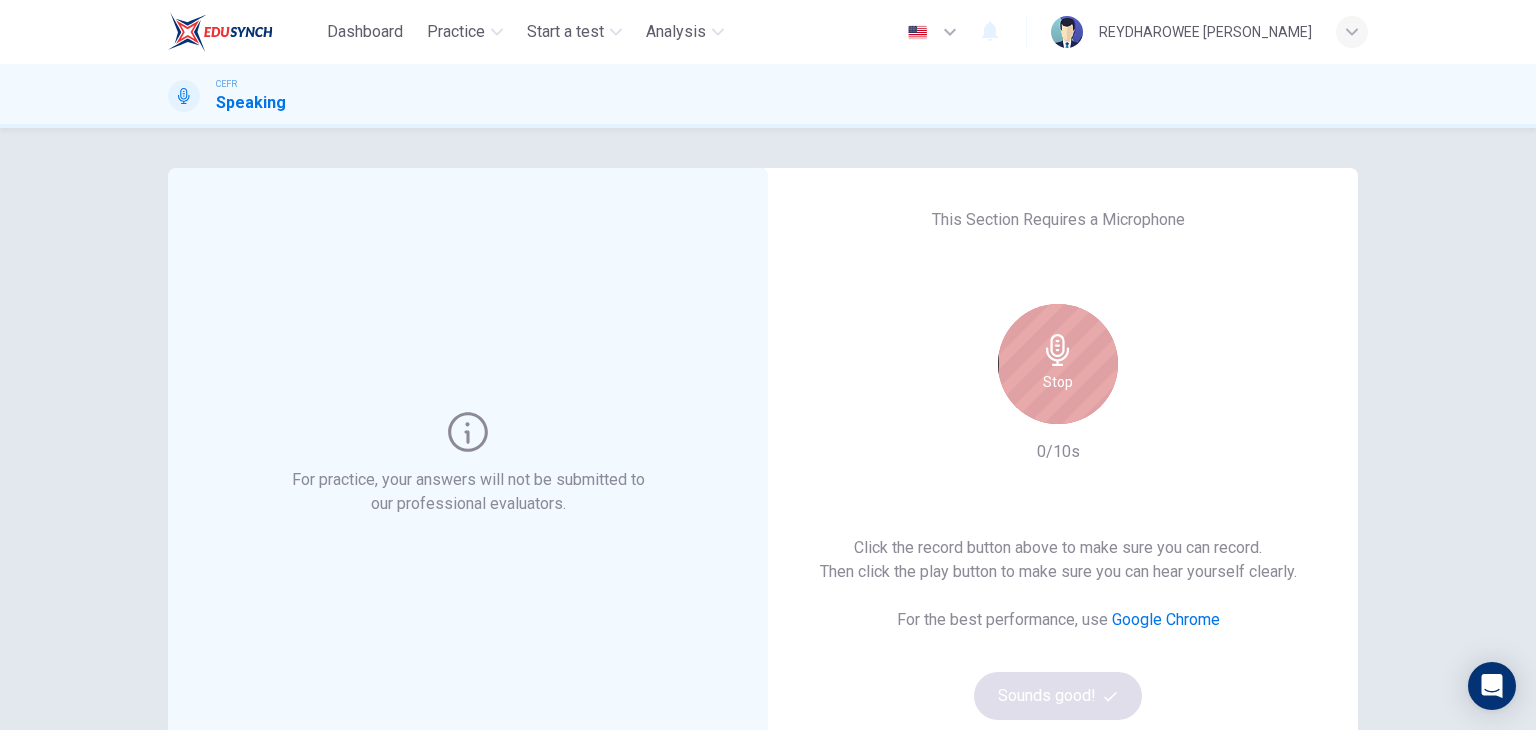 click on "Stop" at bounding box center [1058, 382] 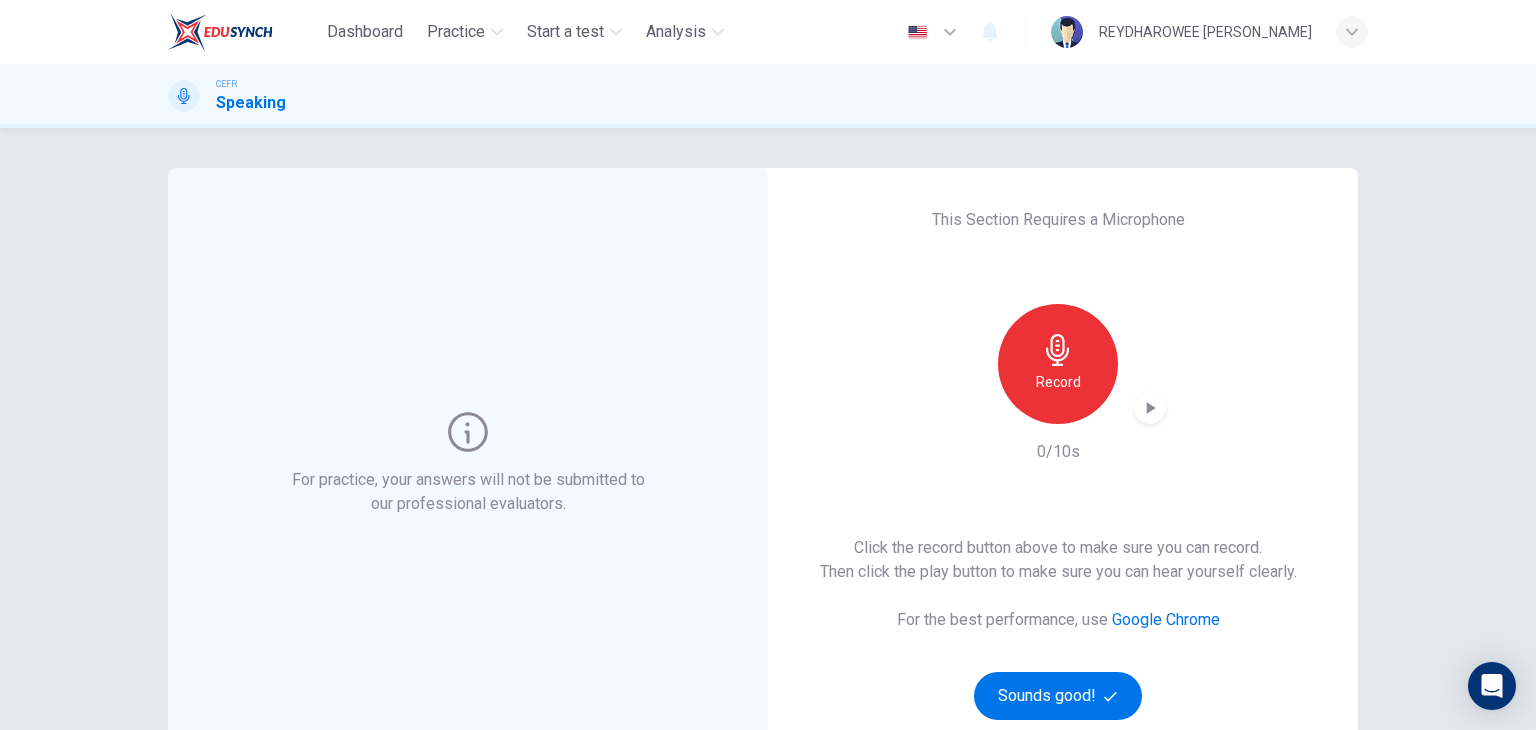 click on "Click the record button above to make sure you can record.     Then click the play button to make sure you can hear yourself clearly. For the best performance, use   Google Chrome Sounds good!" at bounding box center [1058, 628] 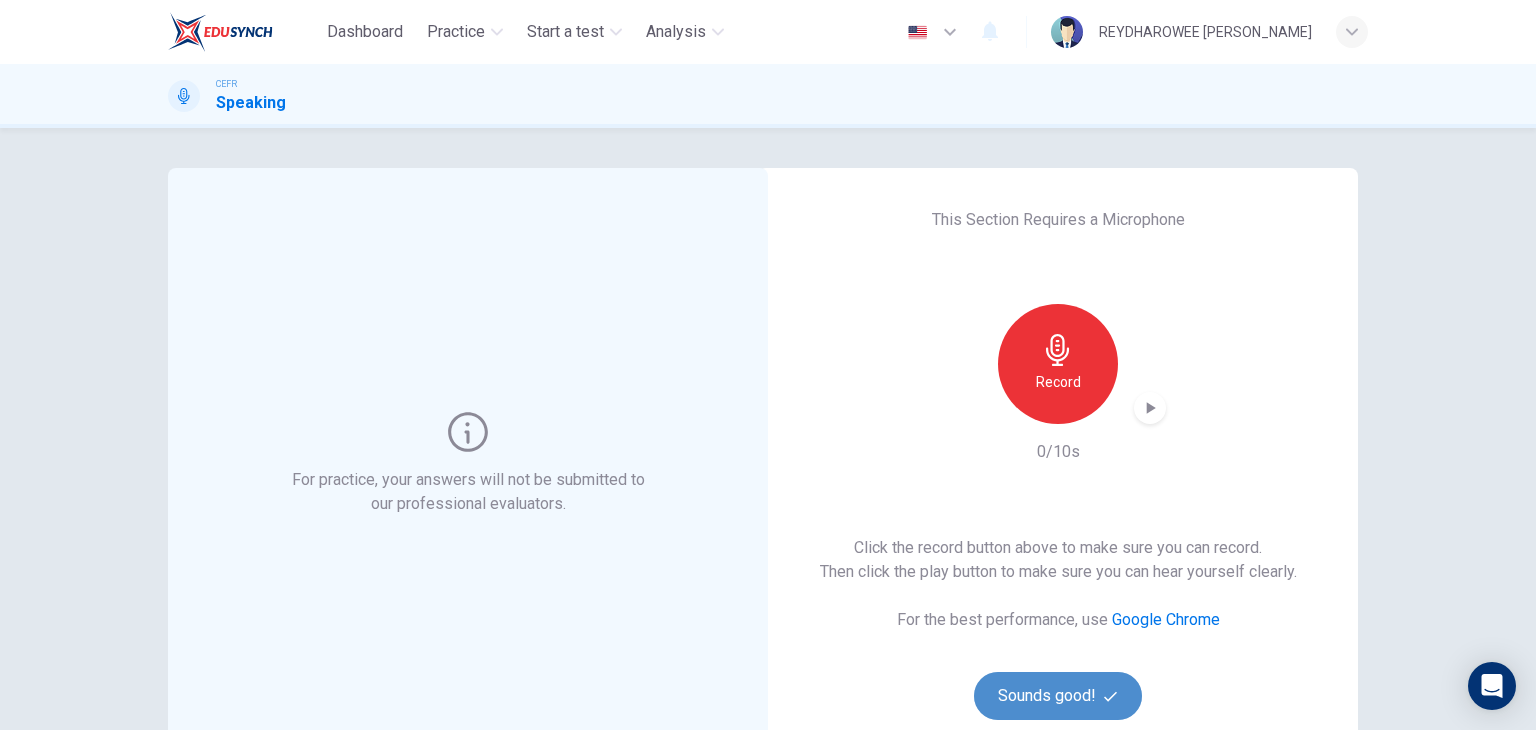 click on "Sounds good!" at bounding box center (1058, 696) 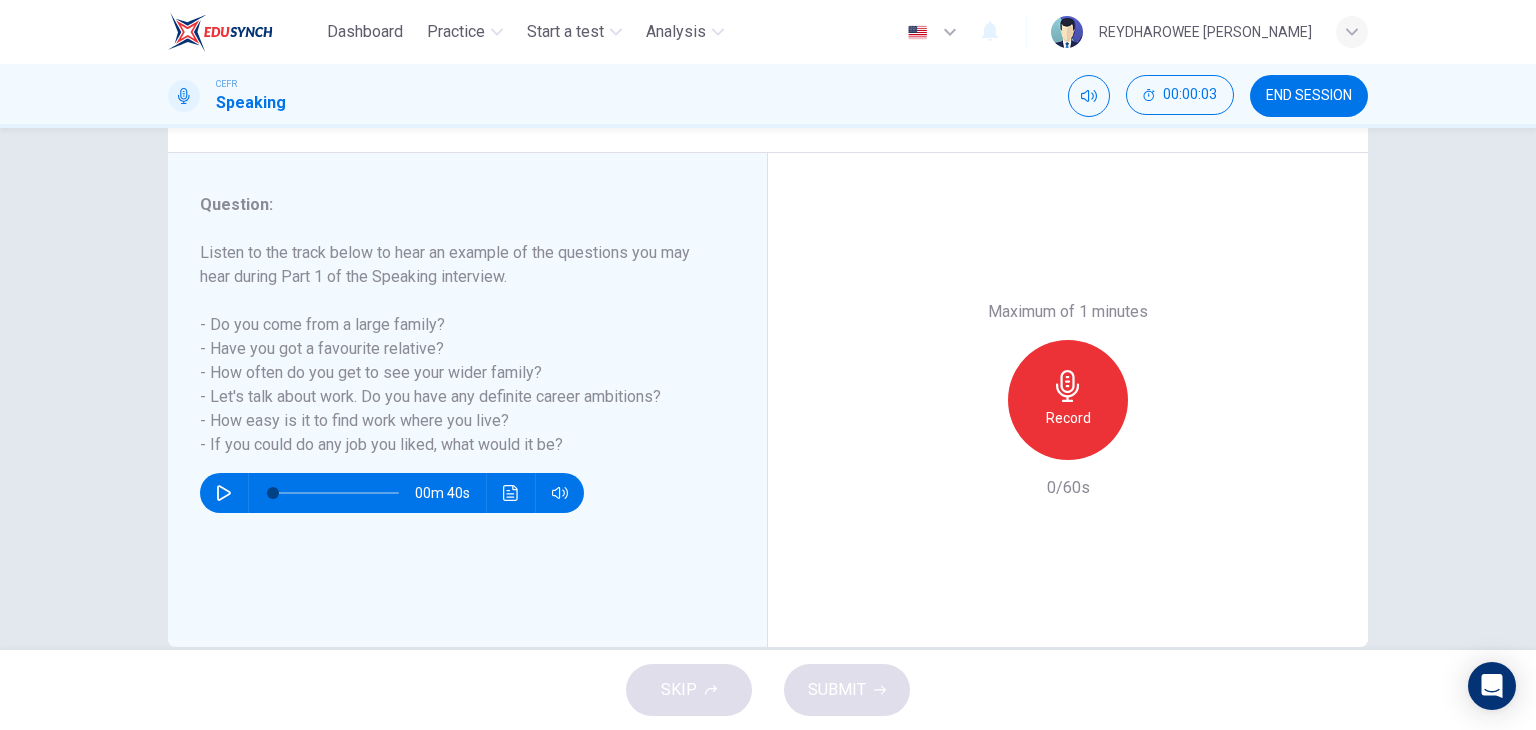 scroll, scrollTop: 153, scrollLeft: 0, axis: vertical 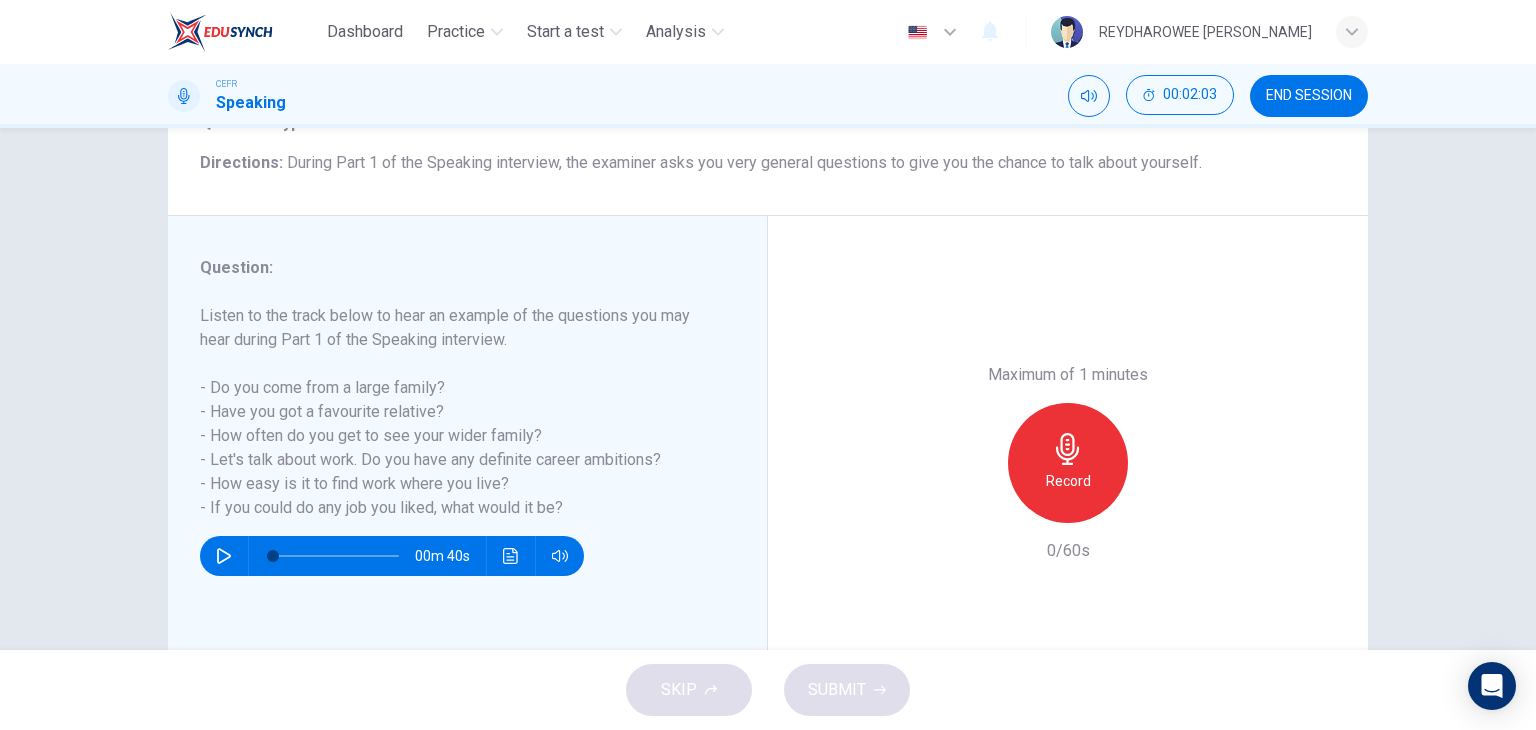 click on "END SESSION" at bounding box center [1309, 96] 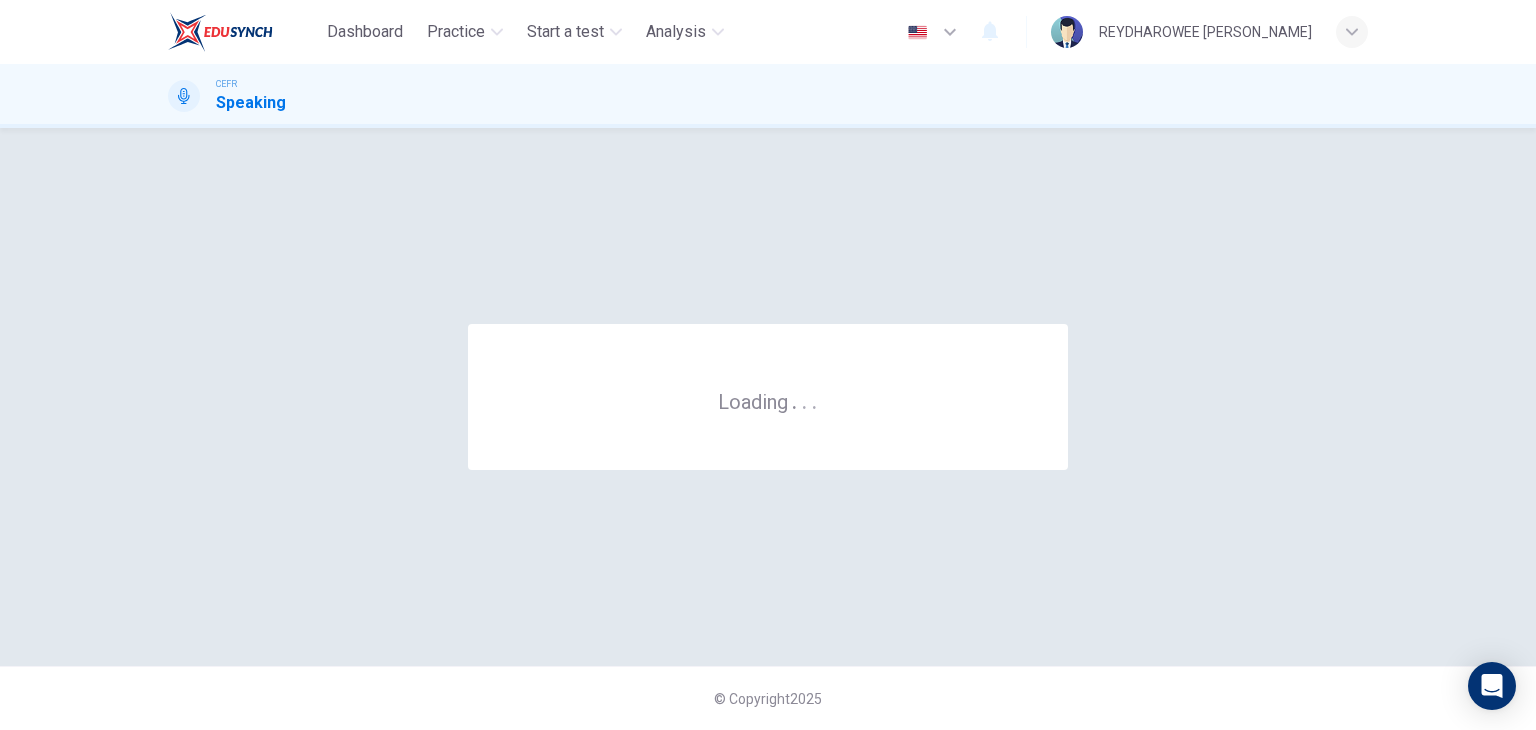 scroll, scrollTop: 0, scrollLeft: 0, axis: both 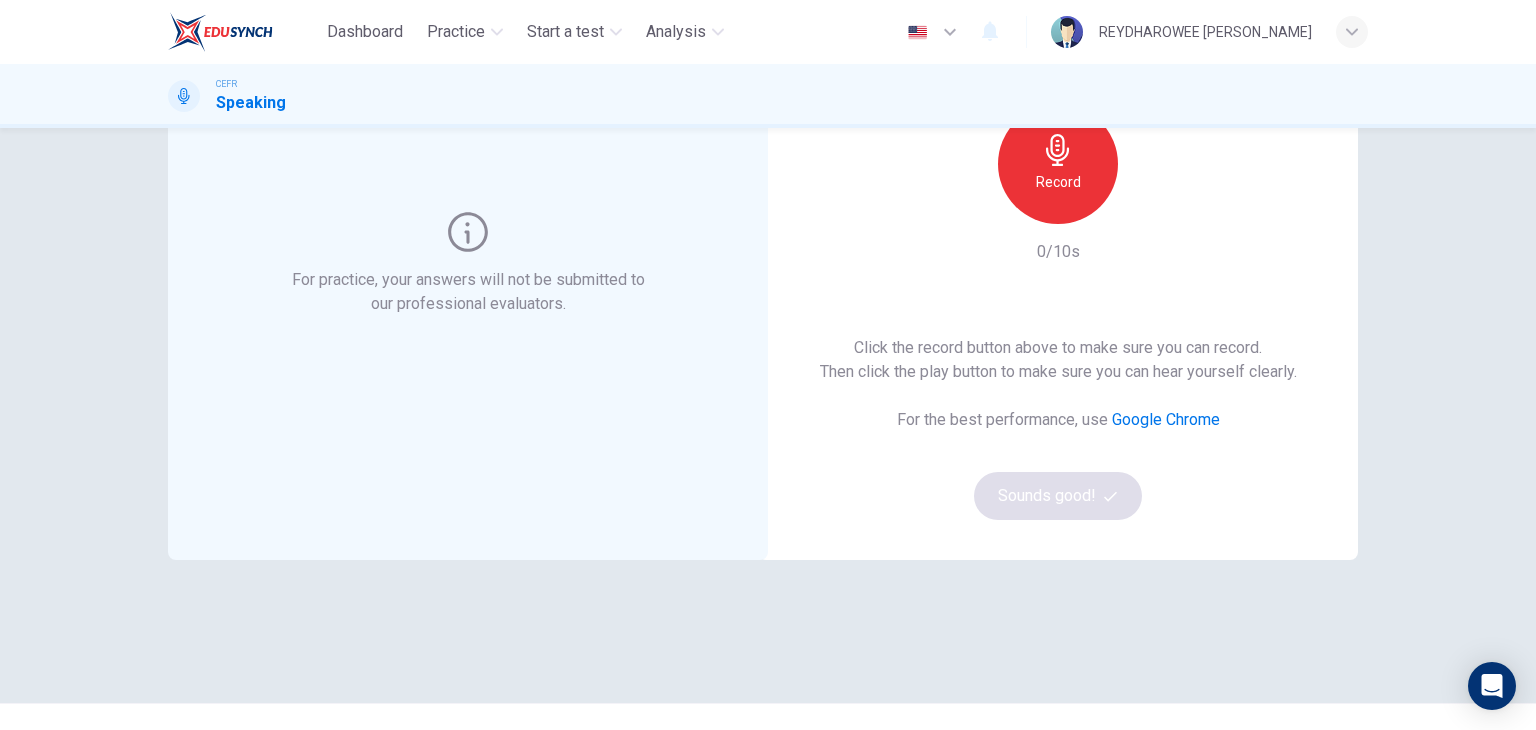 click on "Record" at bounding box center [1058, 164] 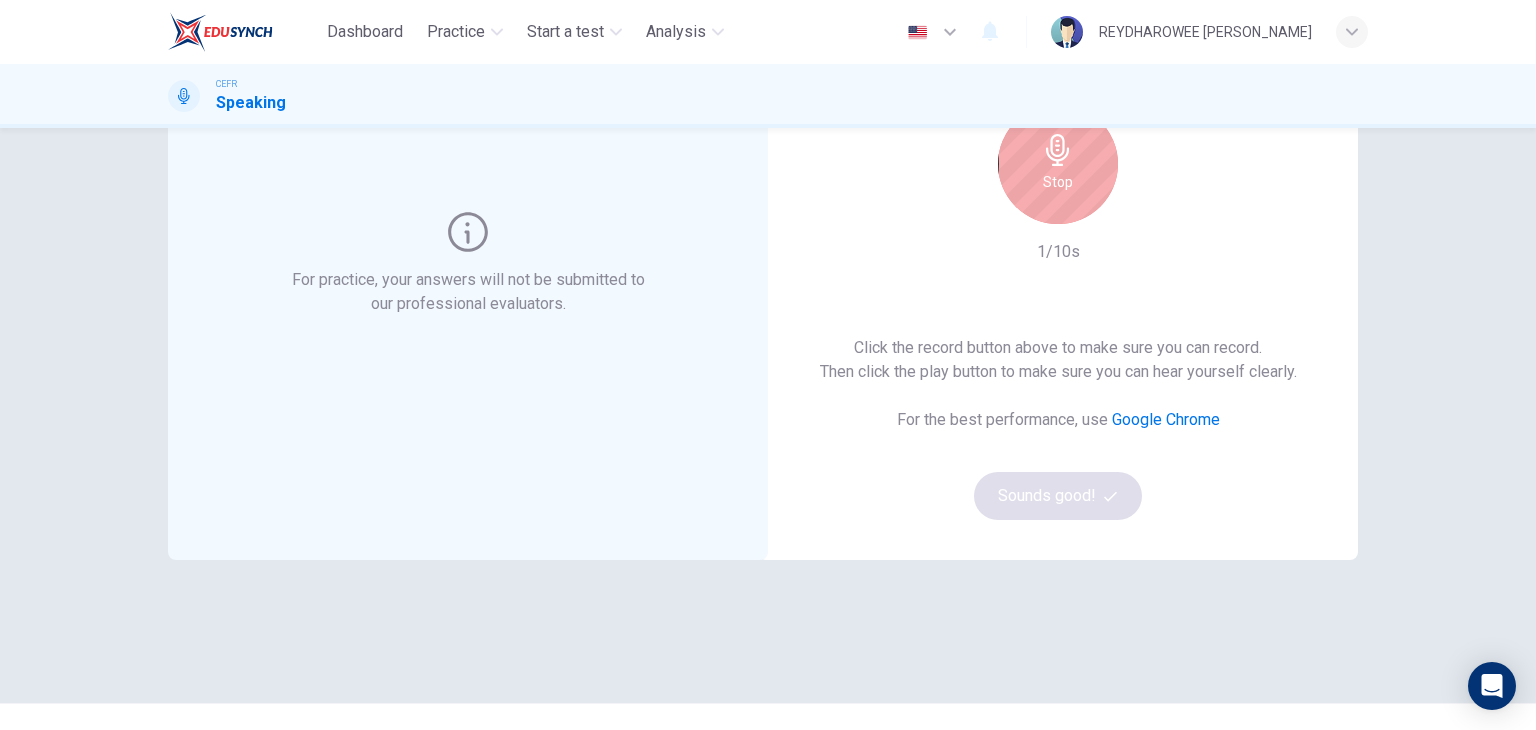 click on "Stop" at bounding box center [1058, 164] 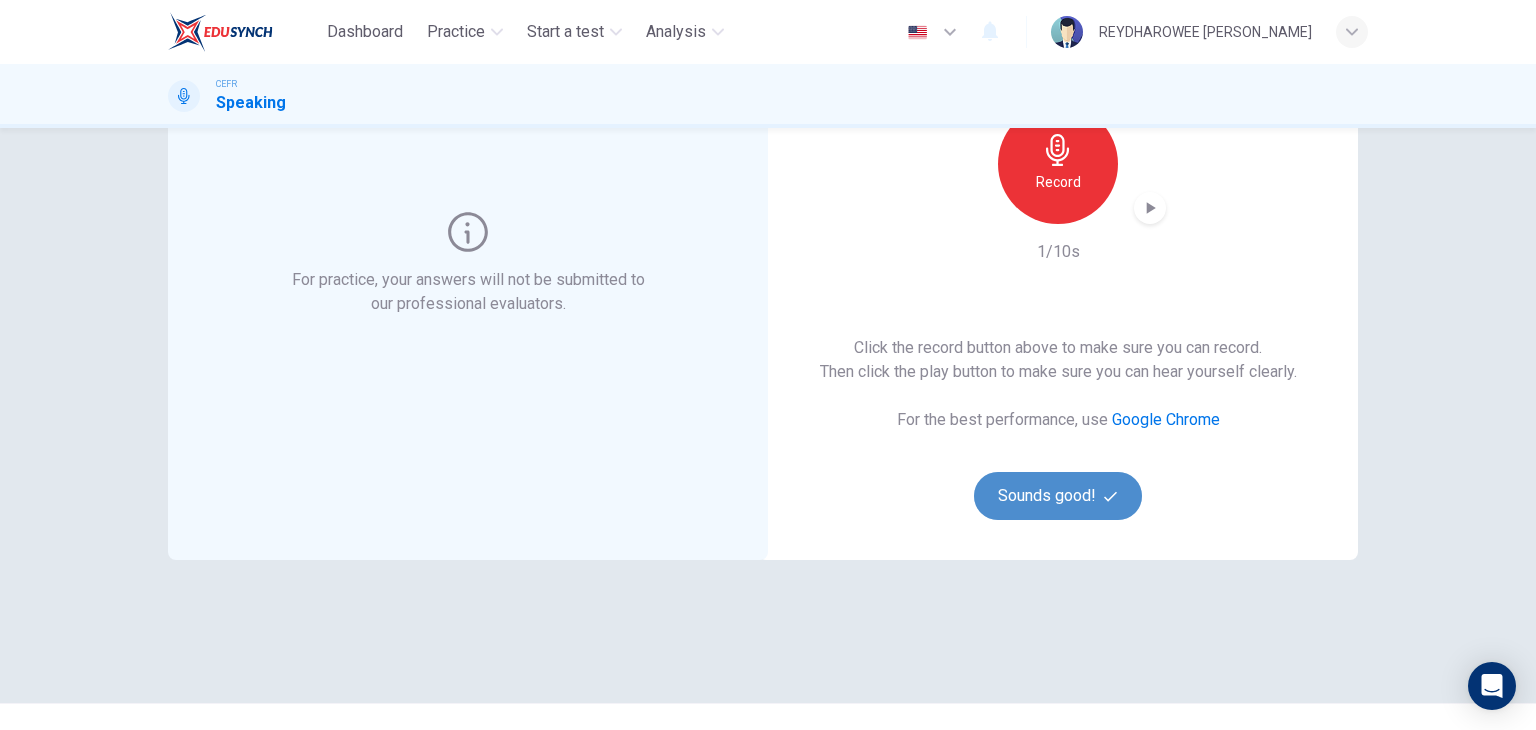 click on "Sounds good!" at bounding box center (1058, 496) 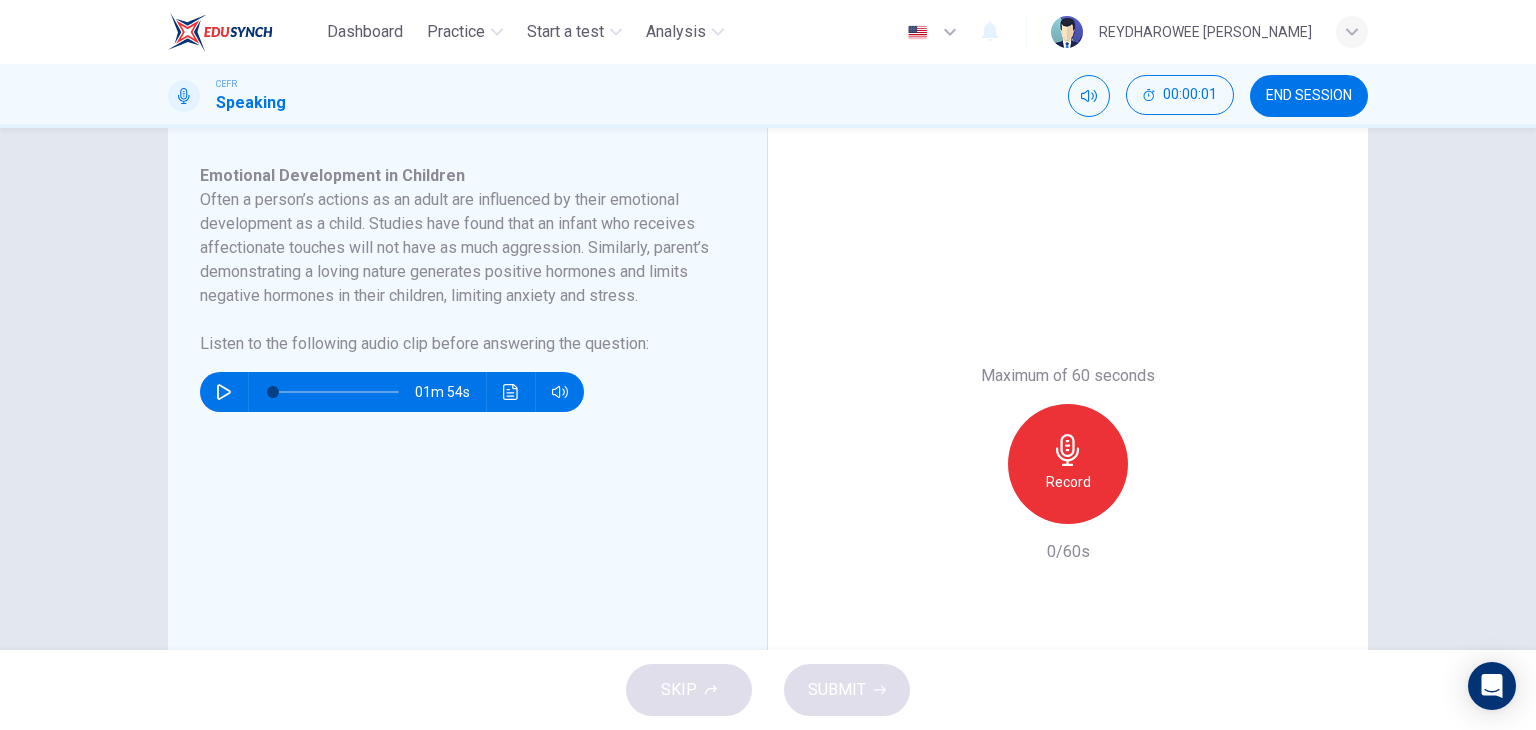 scroll, scrollTop: 400, scrollLeft: 0, axis: vertical 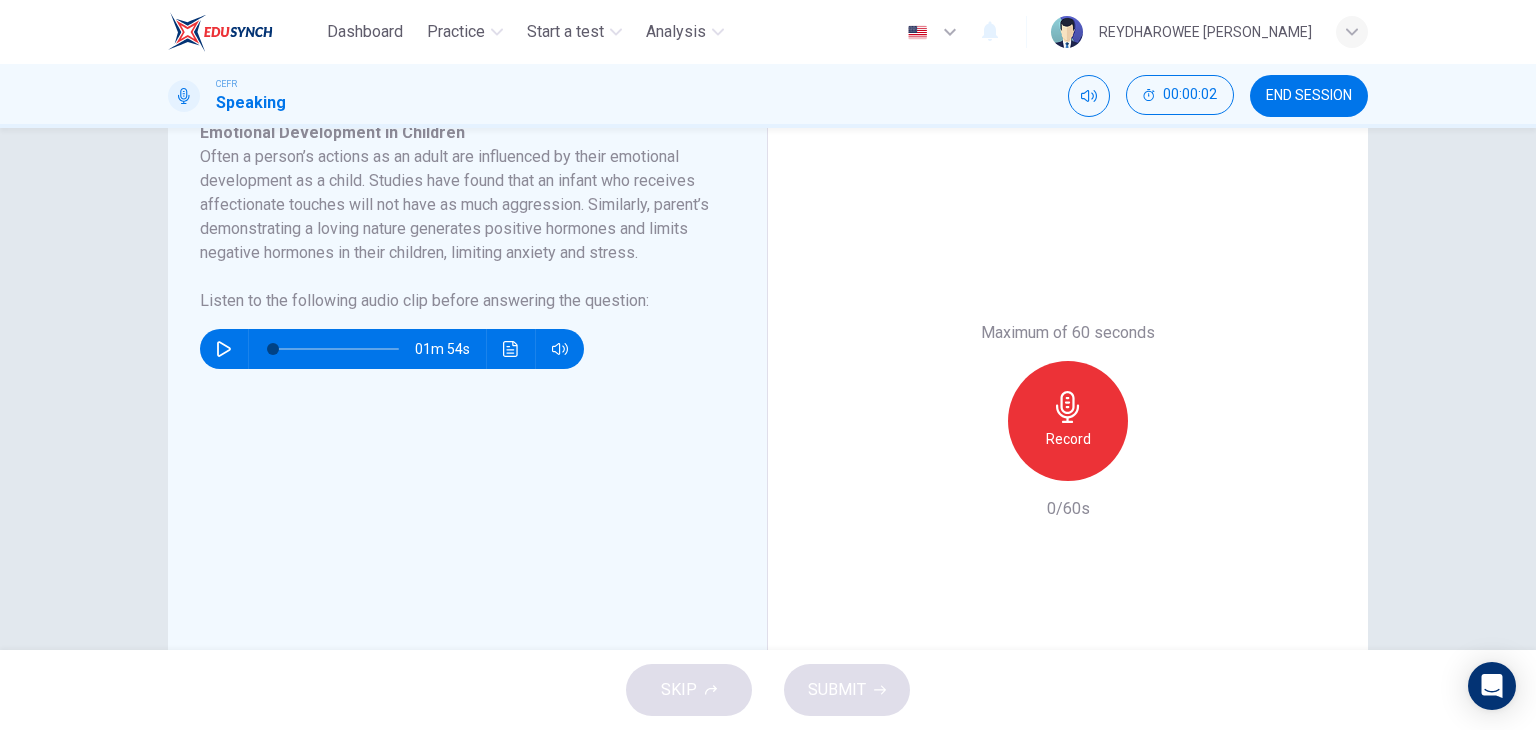 click on "Record" at bounding box center [1068, 421] 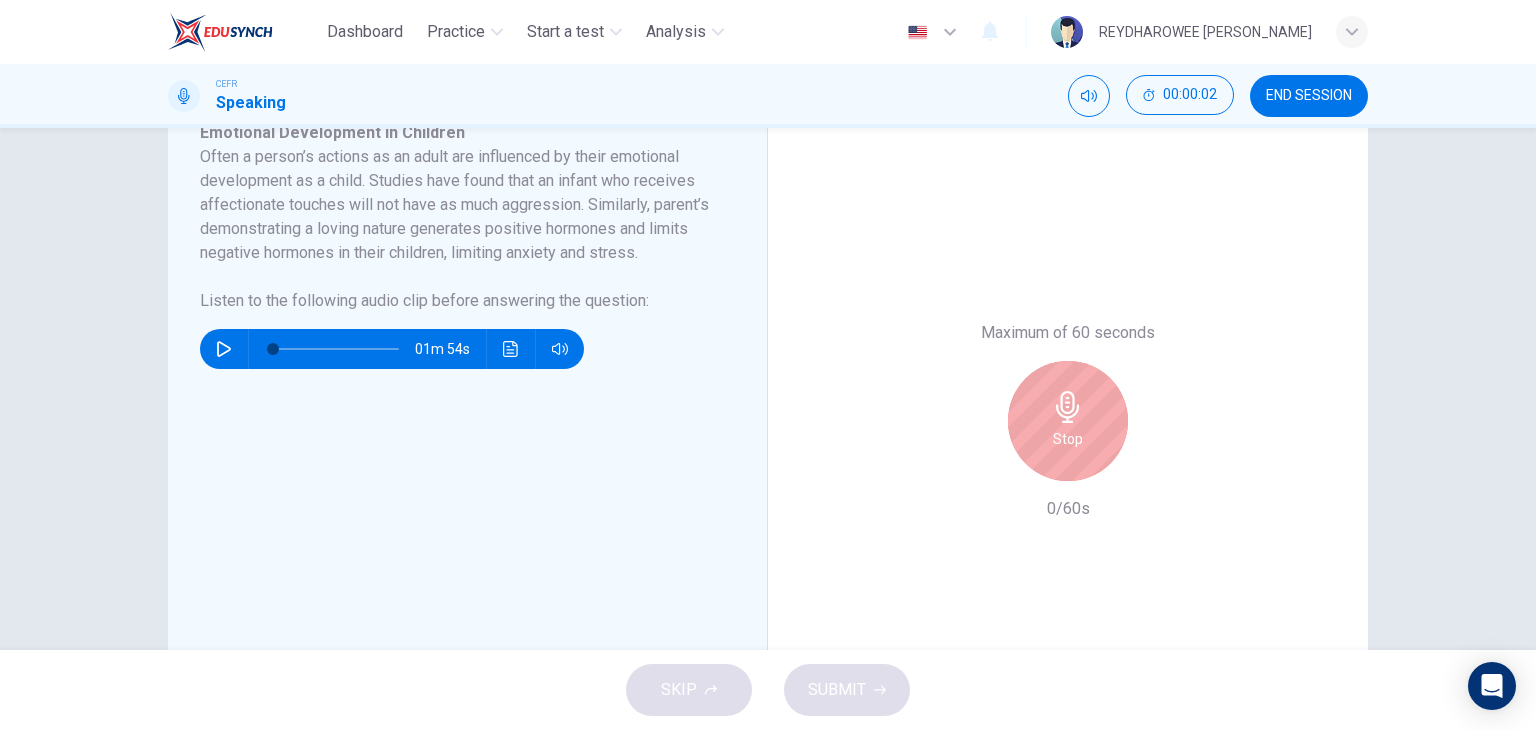 click on "Stop" at bounding box center [1068, 439] 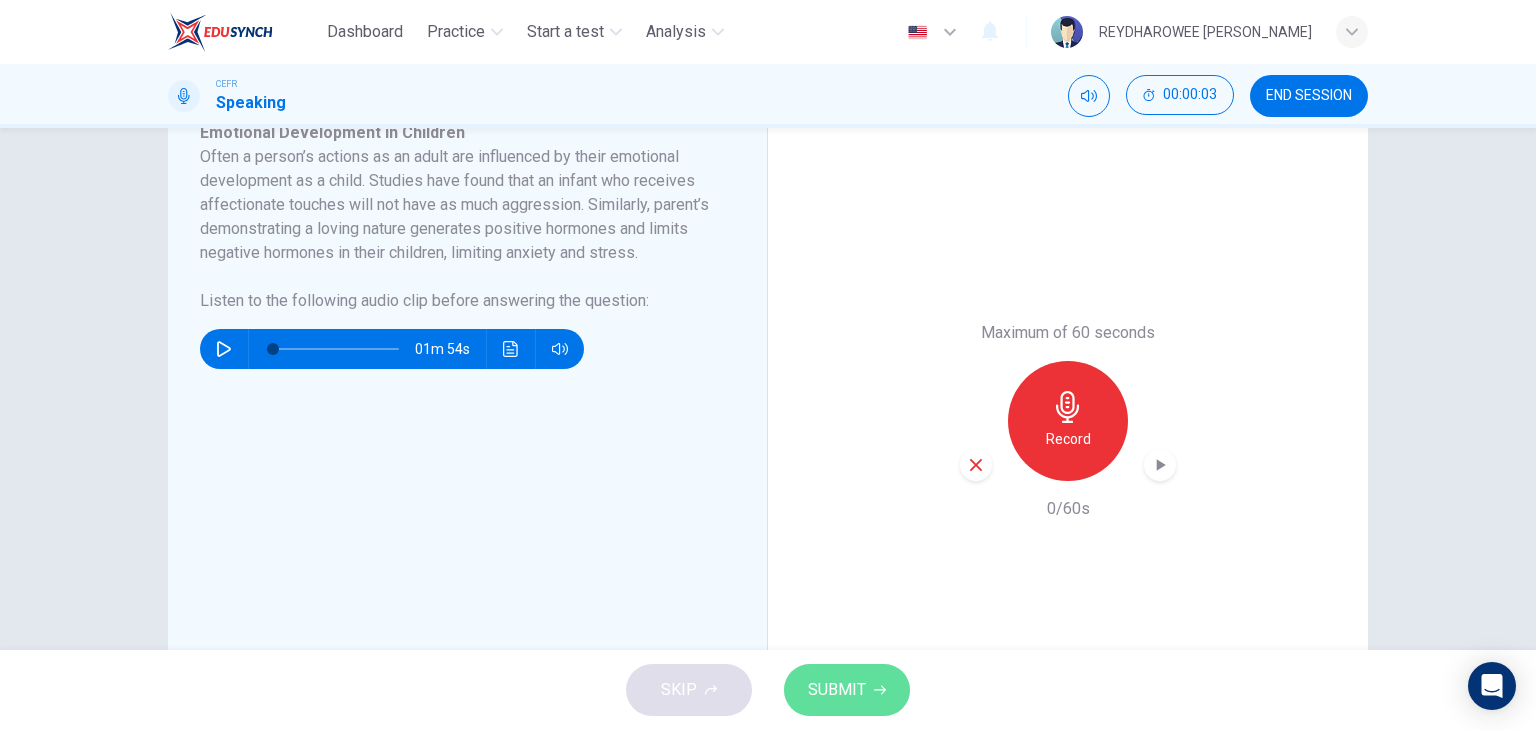 click on "SUBMIT" at bounding box center [847, 690] 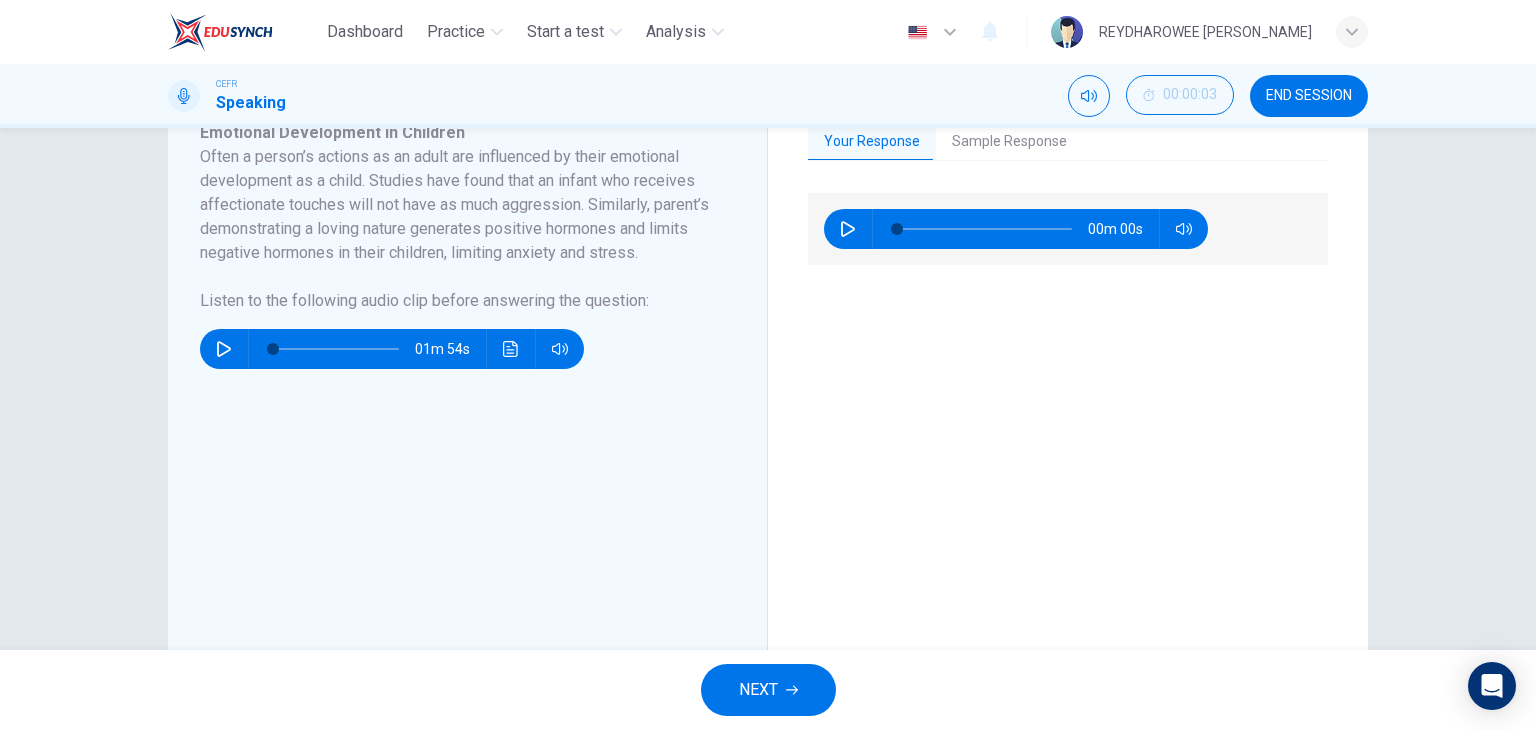 click on "NEXT" at bounding box center [768, 690] 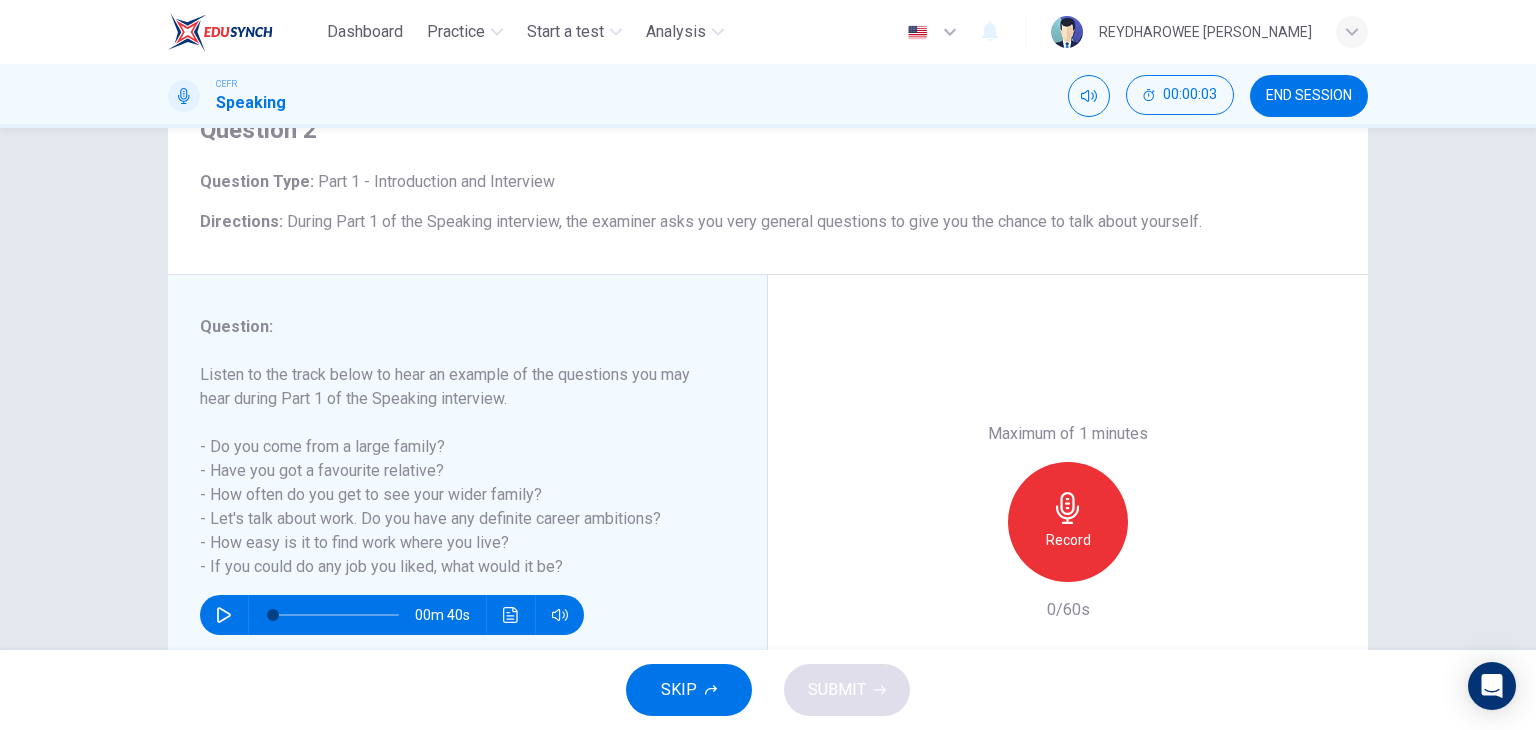 scroll, scrollTop: 100, scrollLeft: 0, axis: vertical 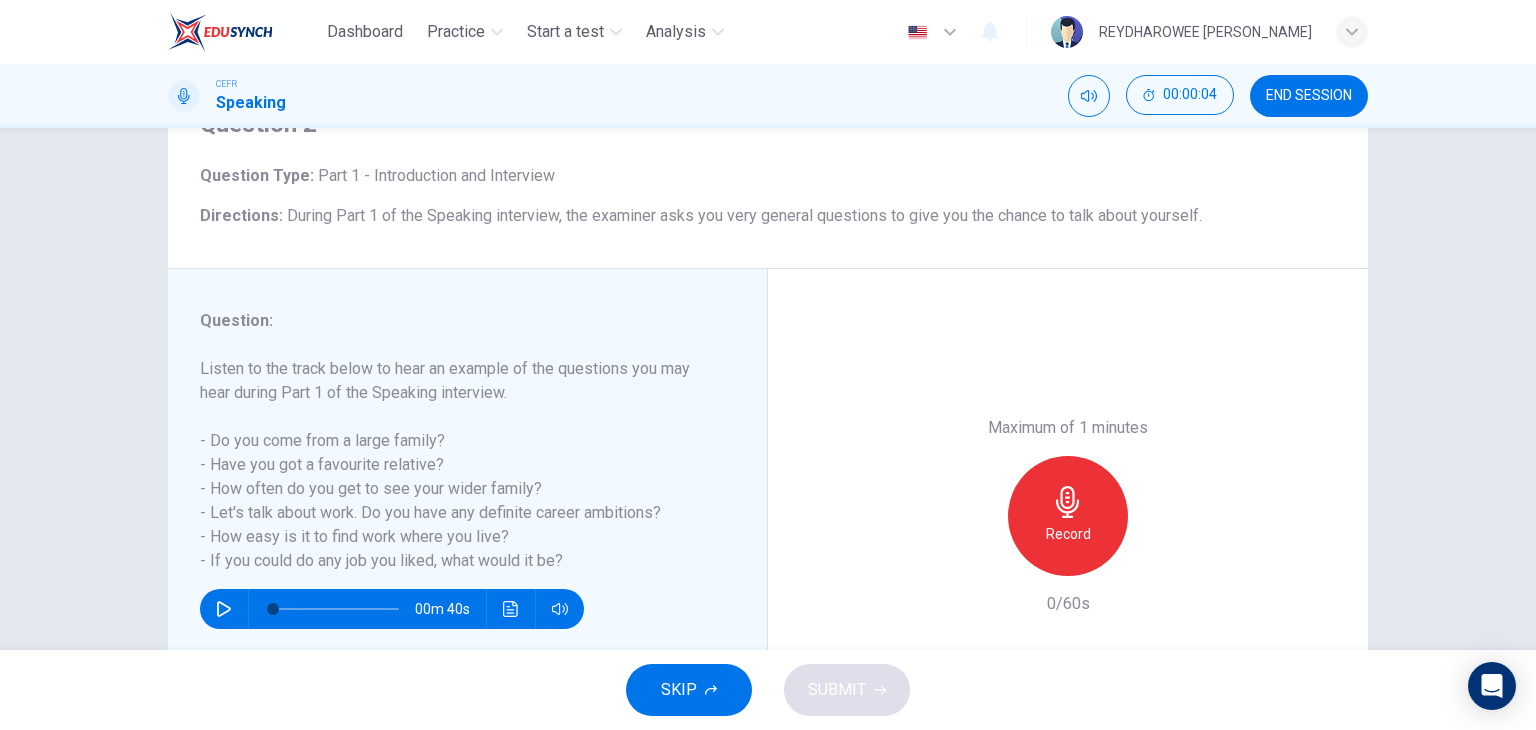 click on "SKIP SUBMIT" at bounding box center [768, 690] 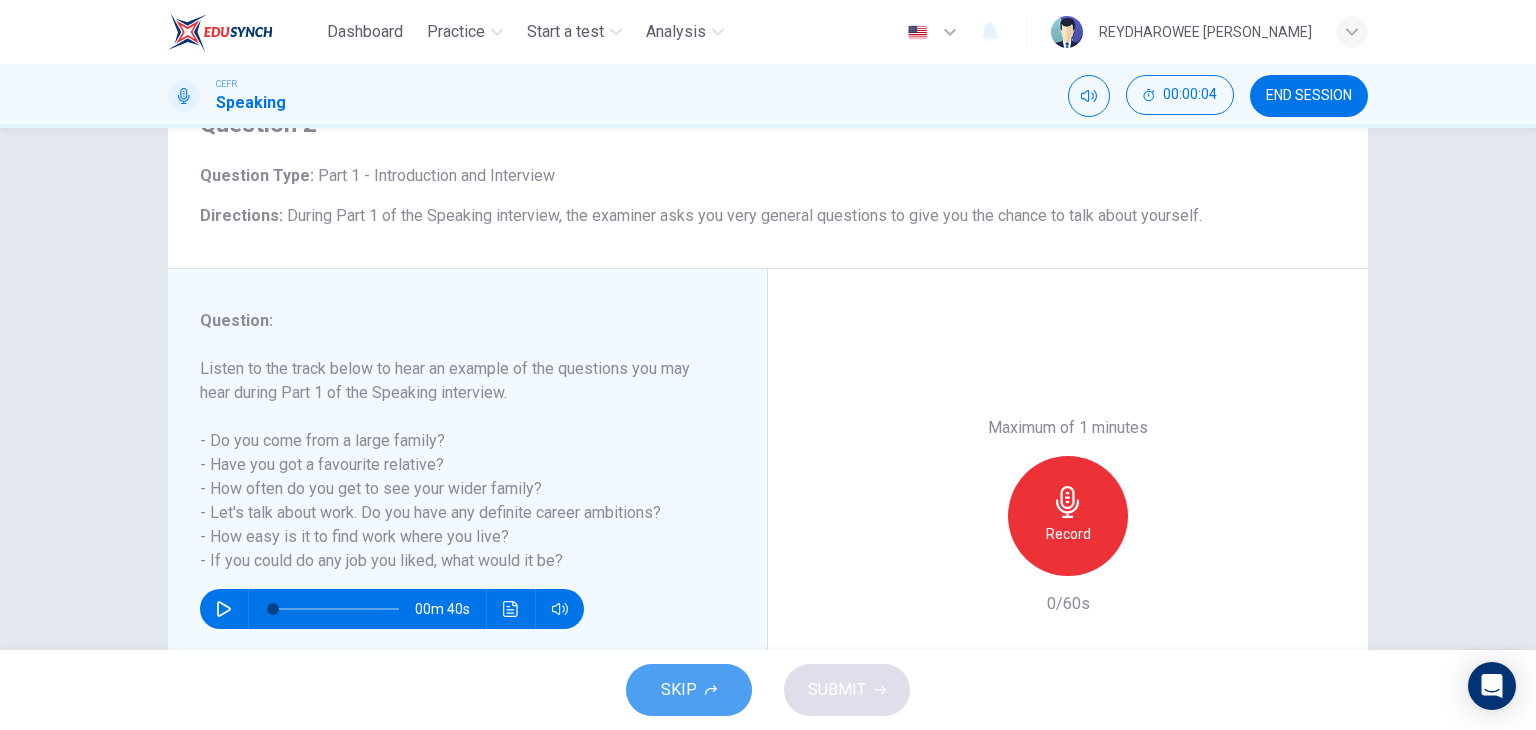 click on "SKIP" at bounding box center [689, 690] 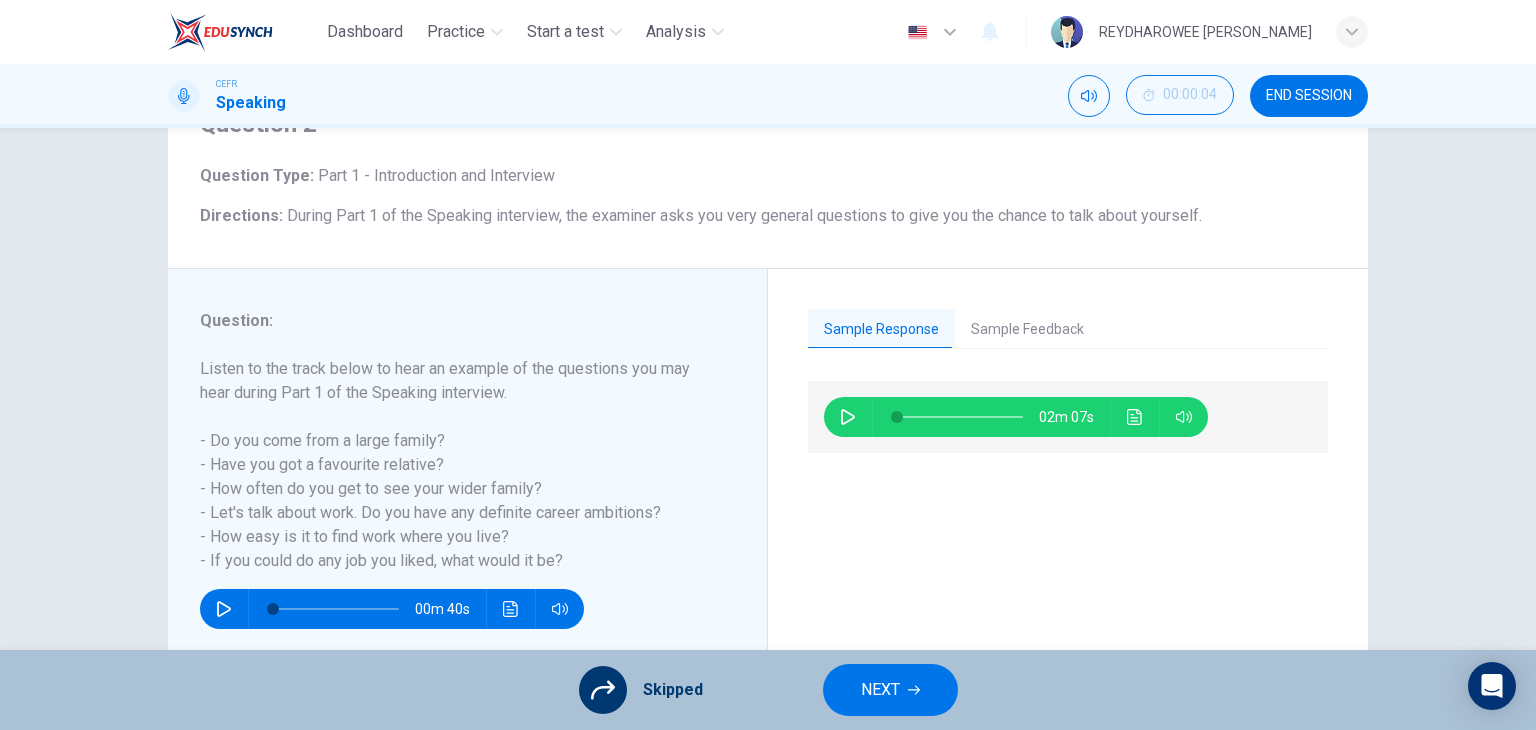 click on "NEXT" at bounding box center [890, 690] 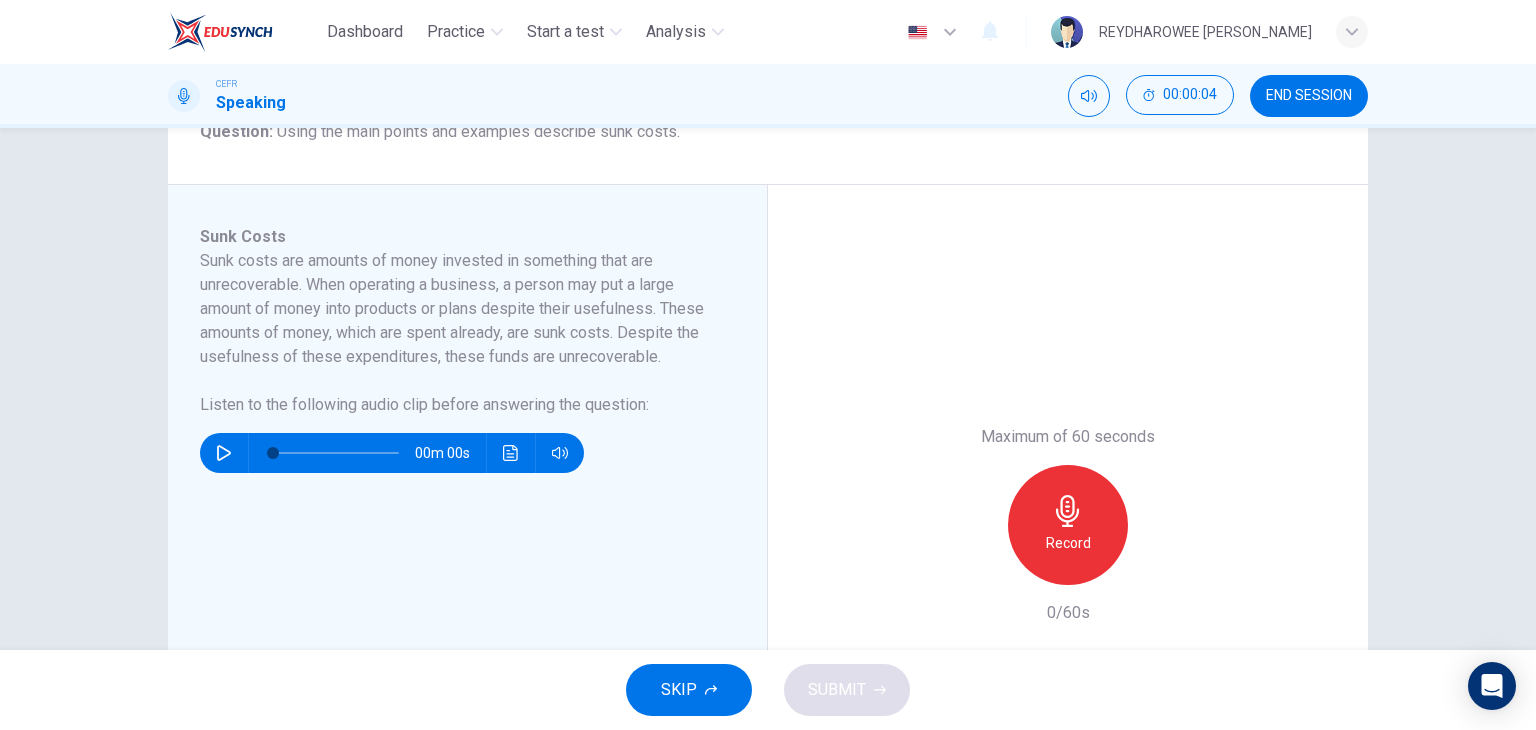 scroll, scrollTop: 300, scrollLeft: 0, axis: vertical 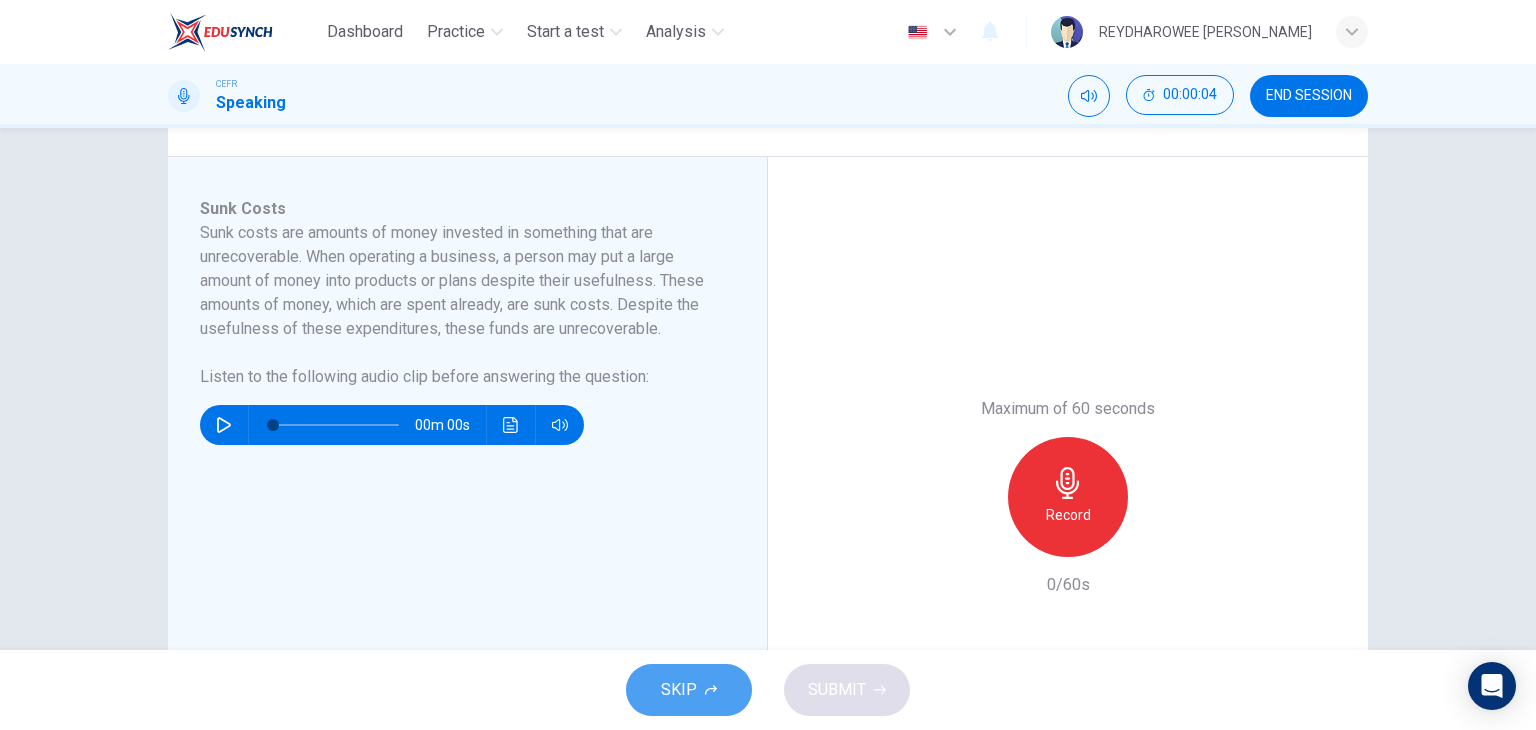 drag, startPoint x: 699, startPoint y: 673, endPoint x: 711, endPoint y: 665, distance: 14.422205 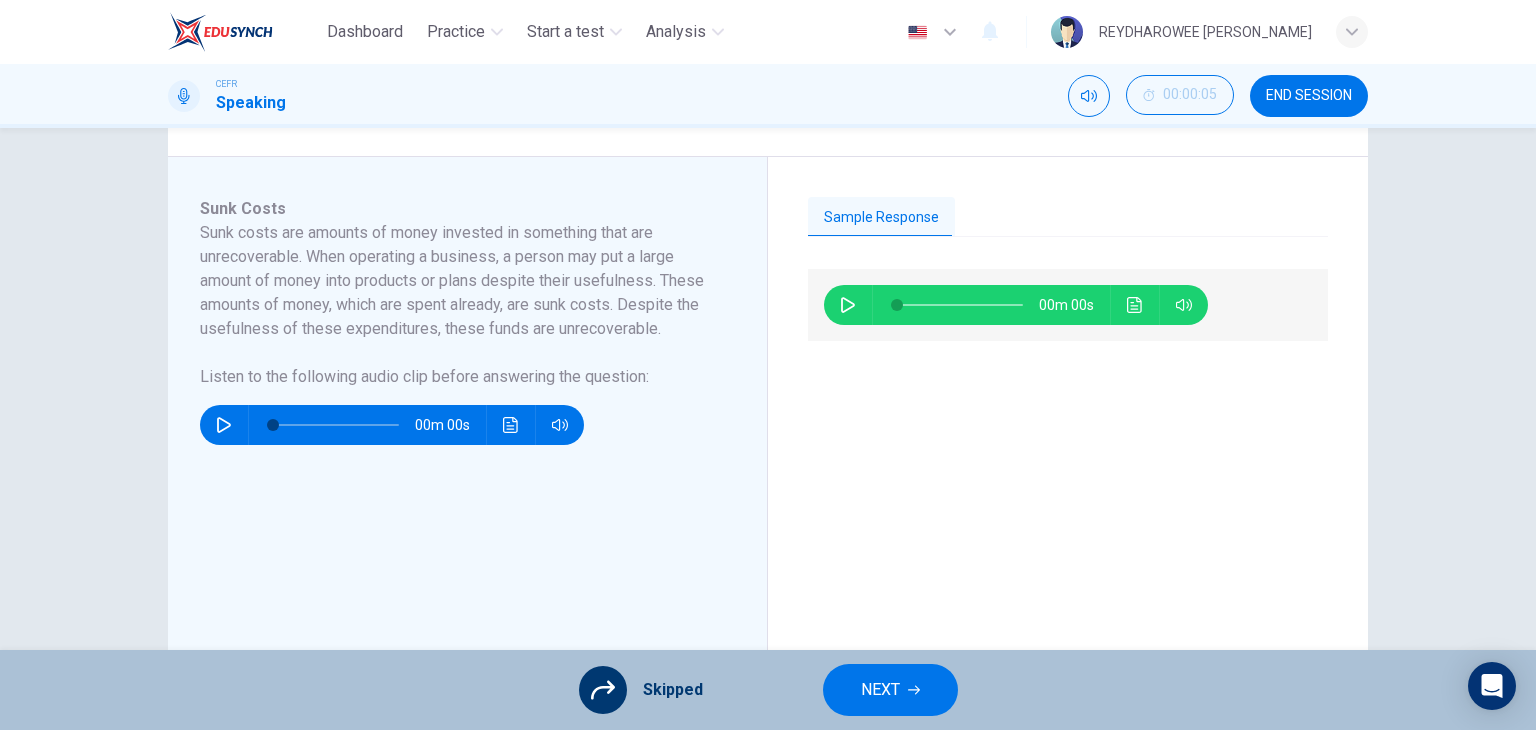 click on "NEXT" at bounding box center [890, 690] 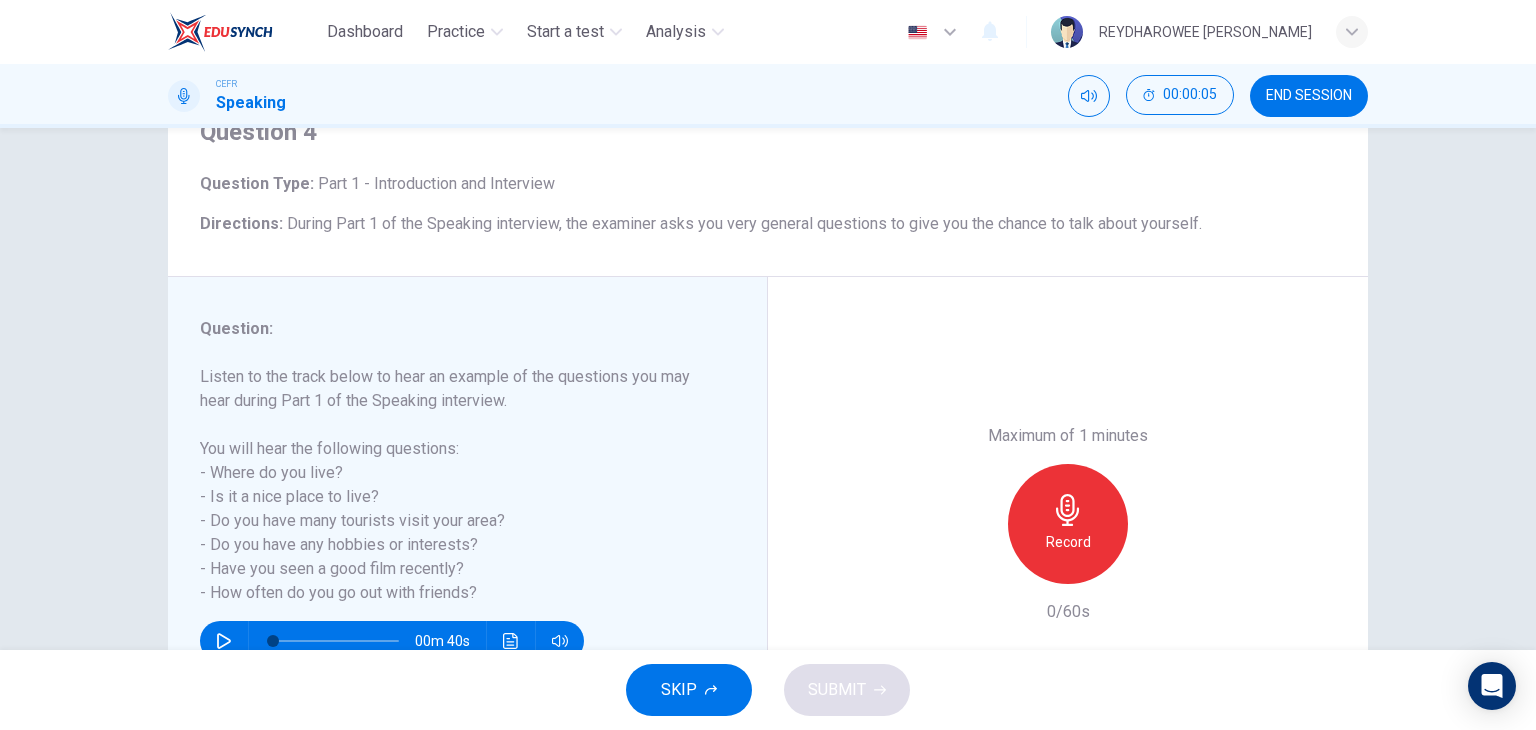 scroll, scrollTop: 100, scrollLeft: 0, axis: vertical 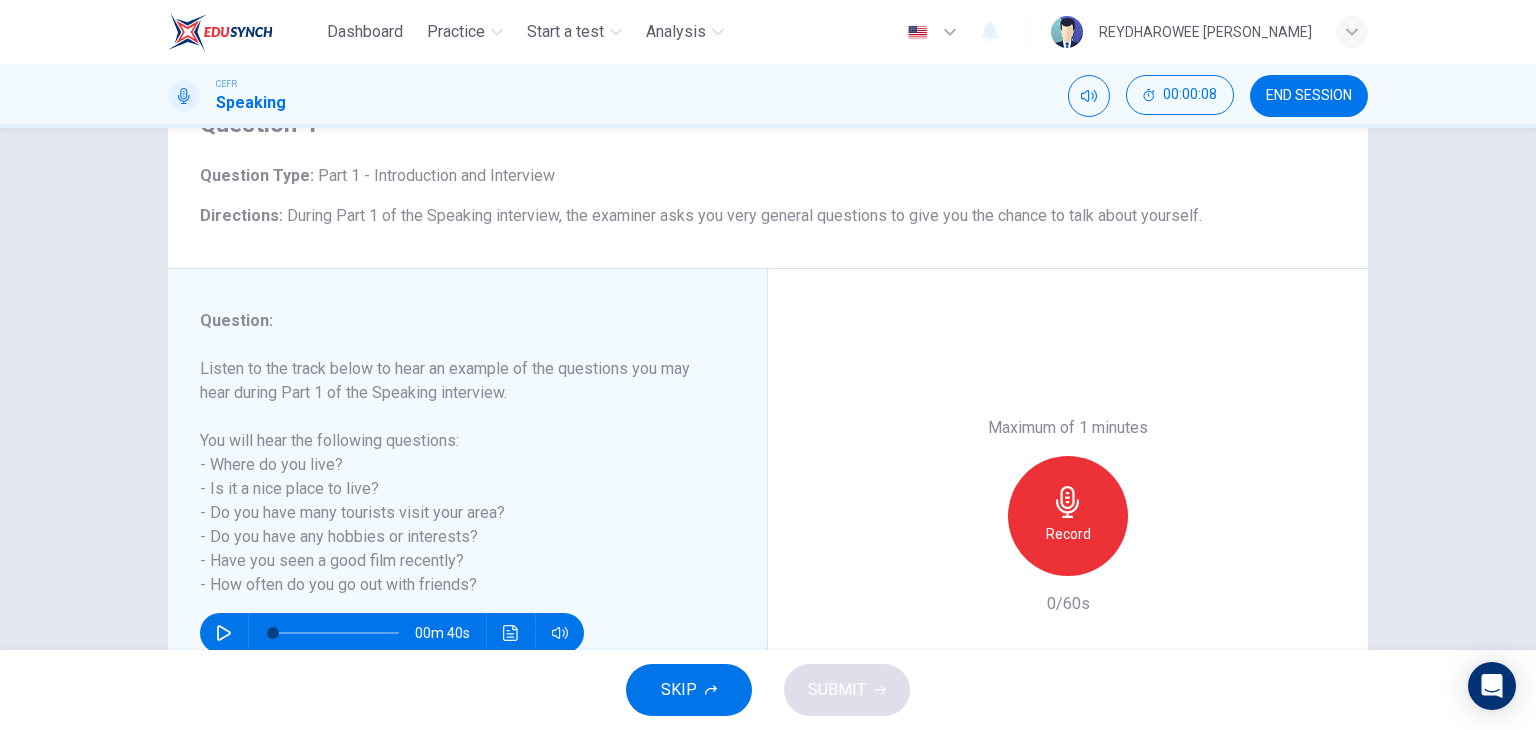 click on "SKIP" at bounding box center (689, 690) 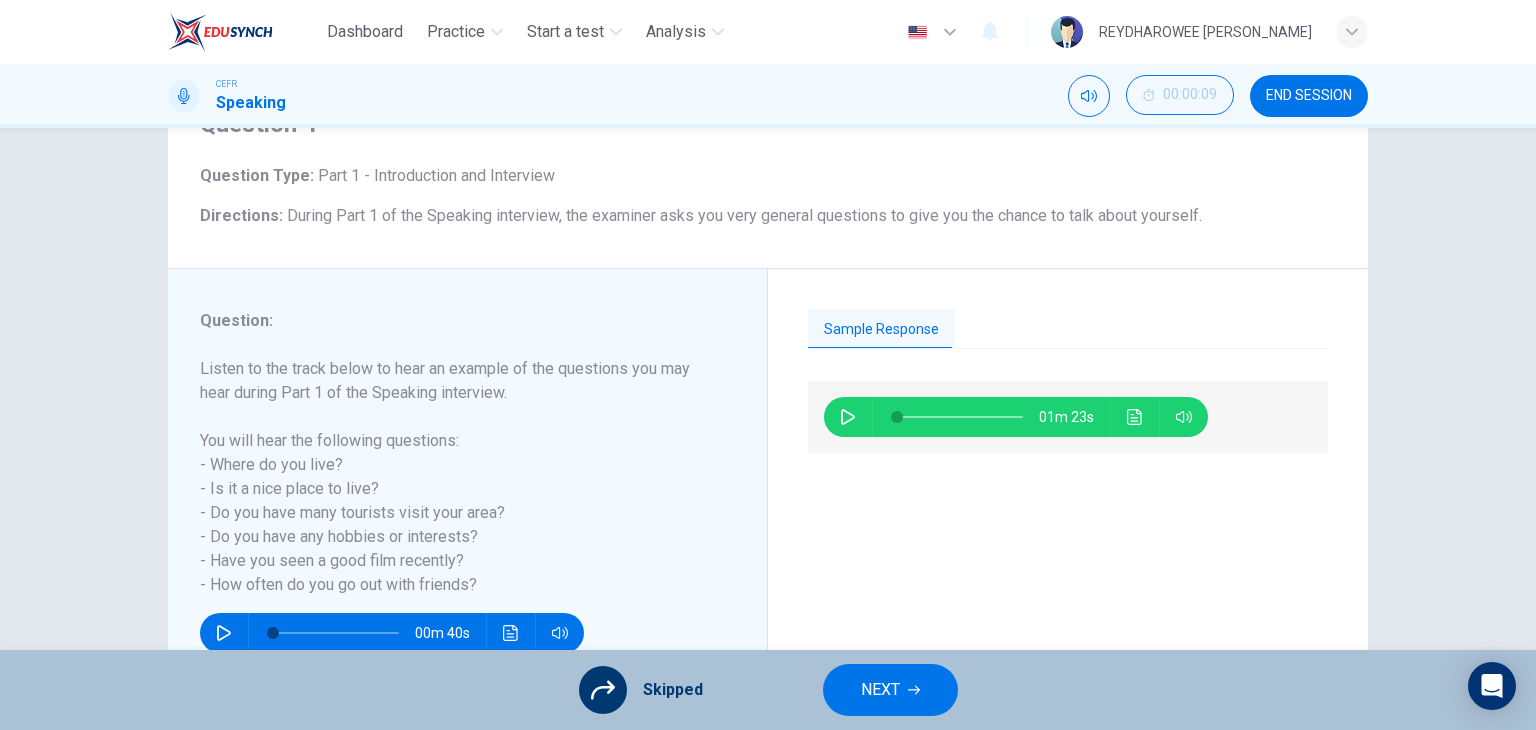 click on "NEXT" at bounding box center (880, 690) 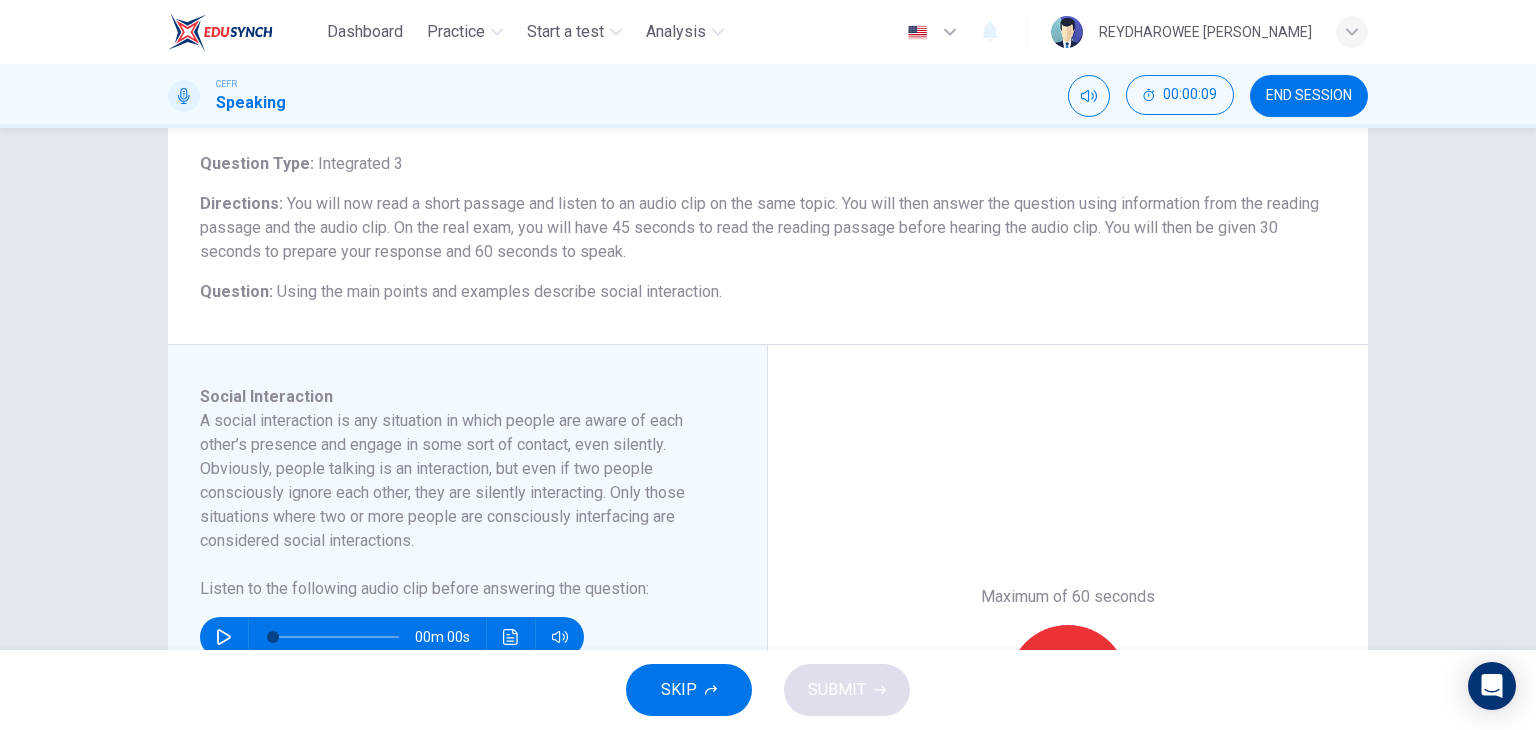 scroll, scrollTop: 500, scrollLeft: 0, axis: vertical 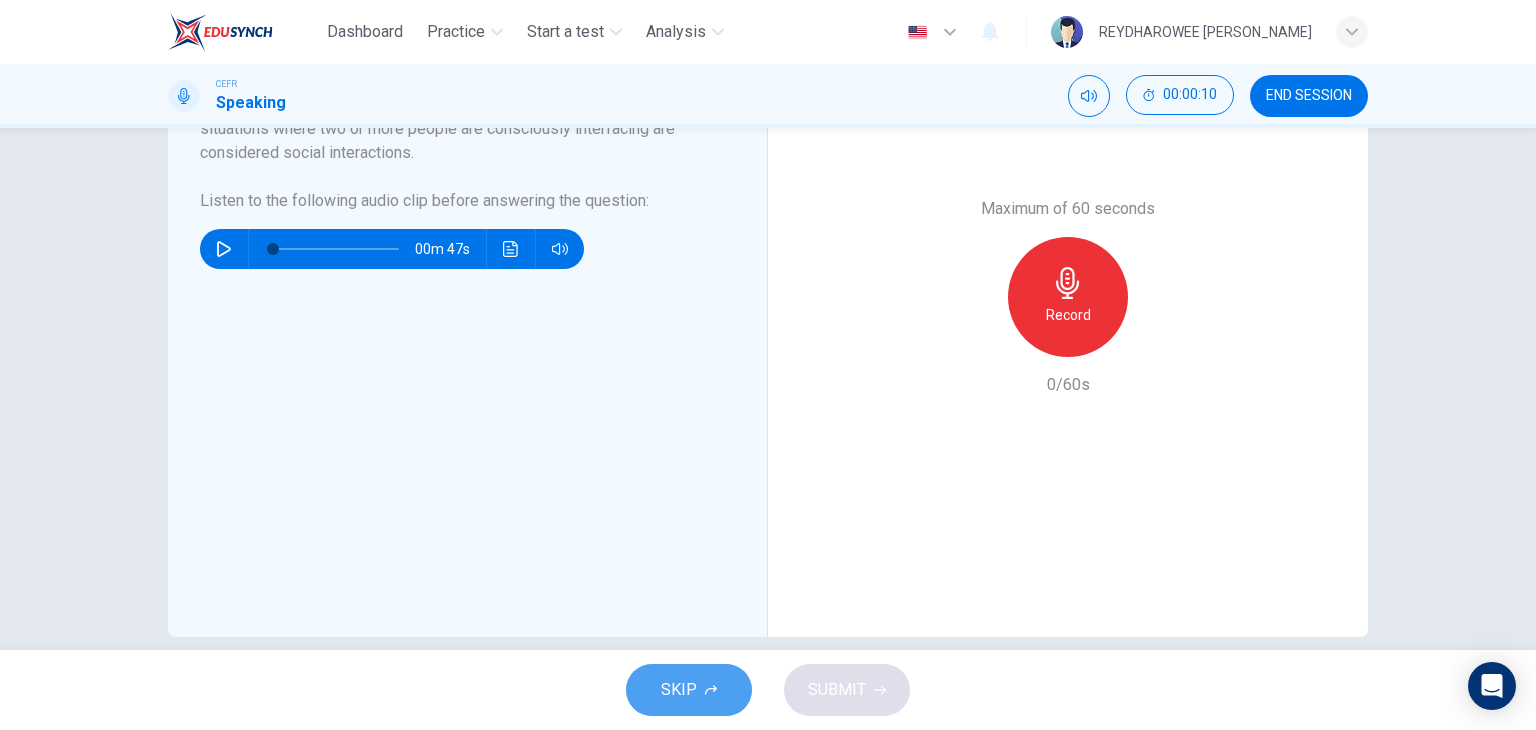 click on "SKIP" at bounding box center [689, 690] 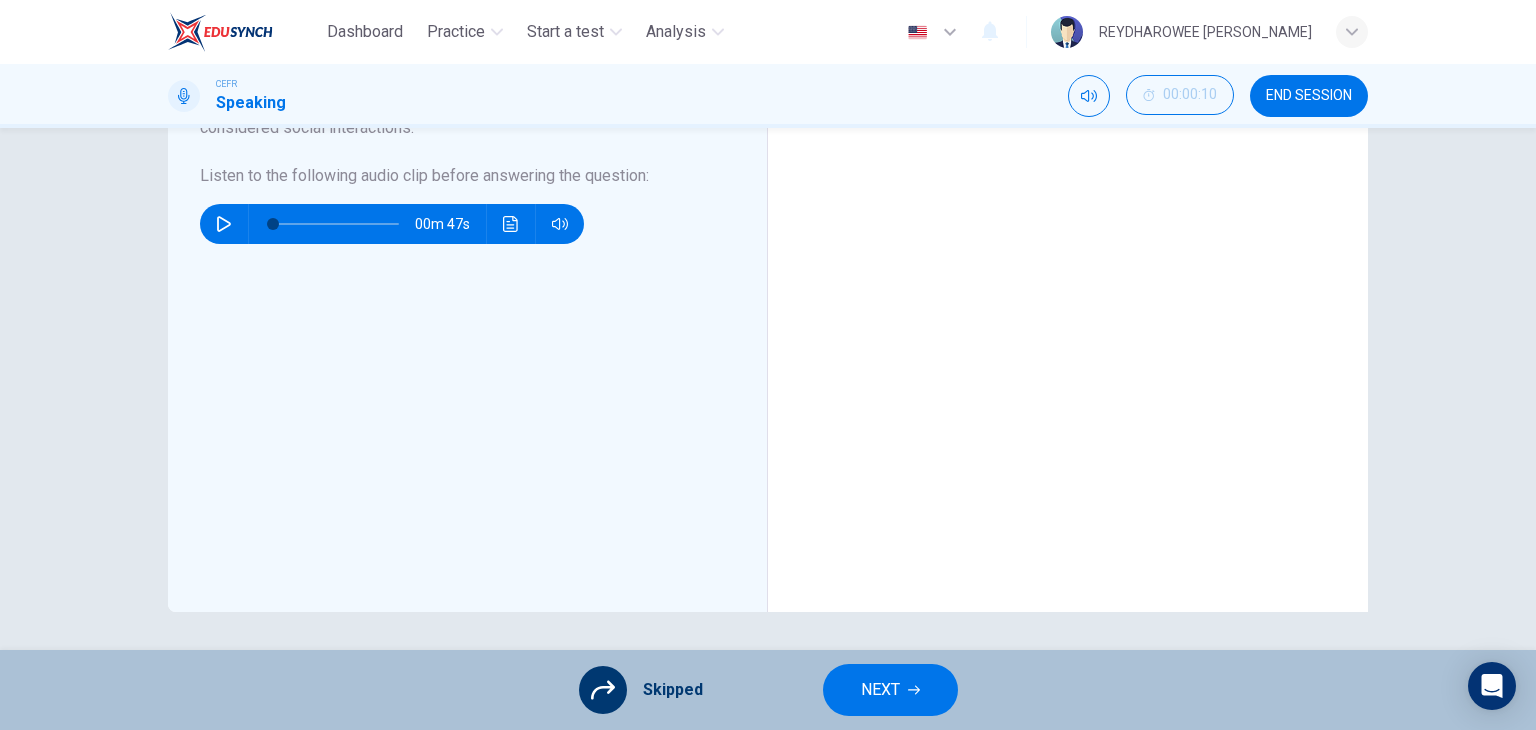 scroll, scrollTop: 527, scrollLeft: 0, axis: vertical 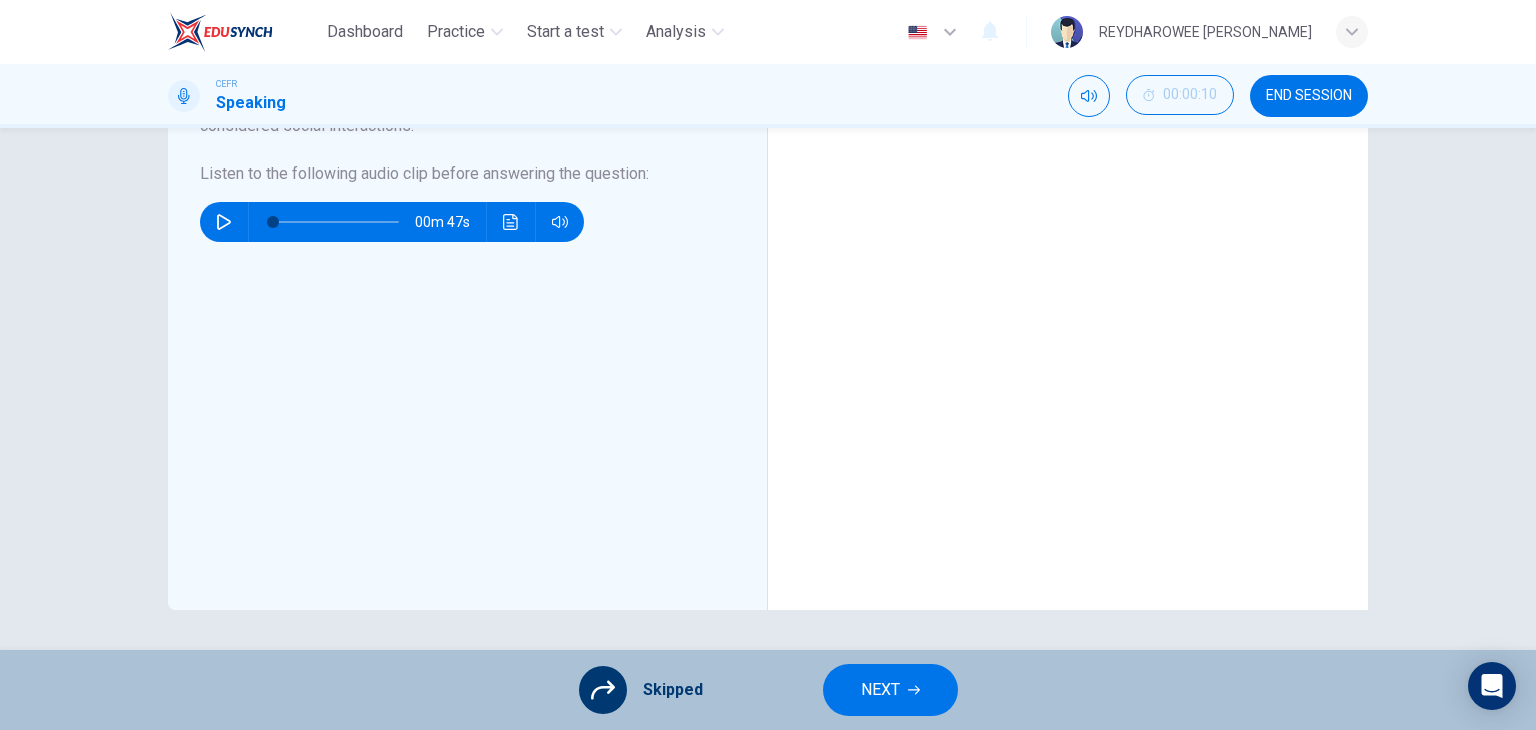click on "Skipped NEXT" at bounding box center [768, 690] 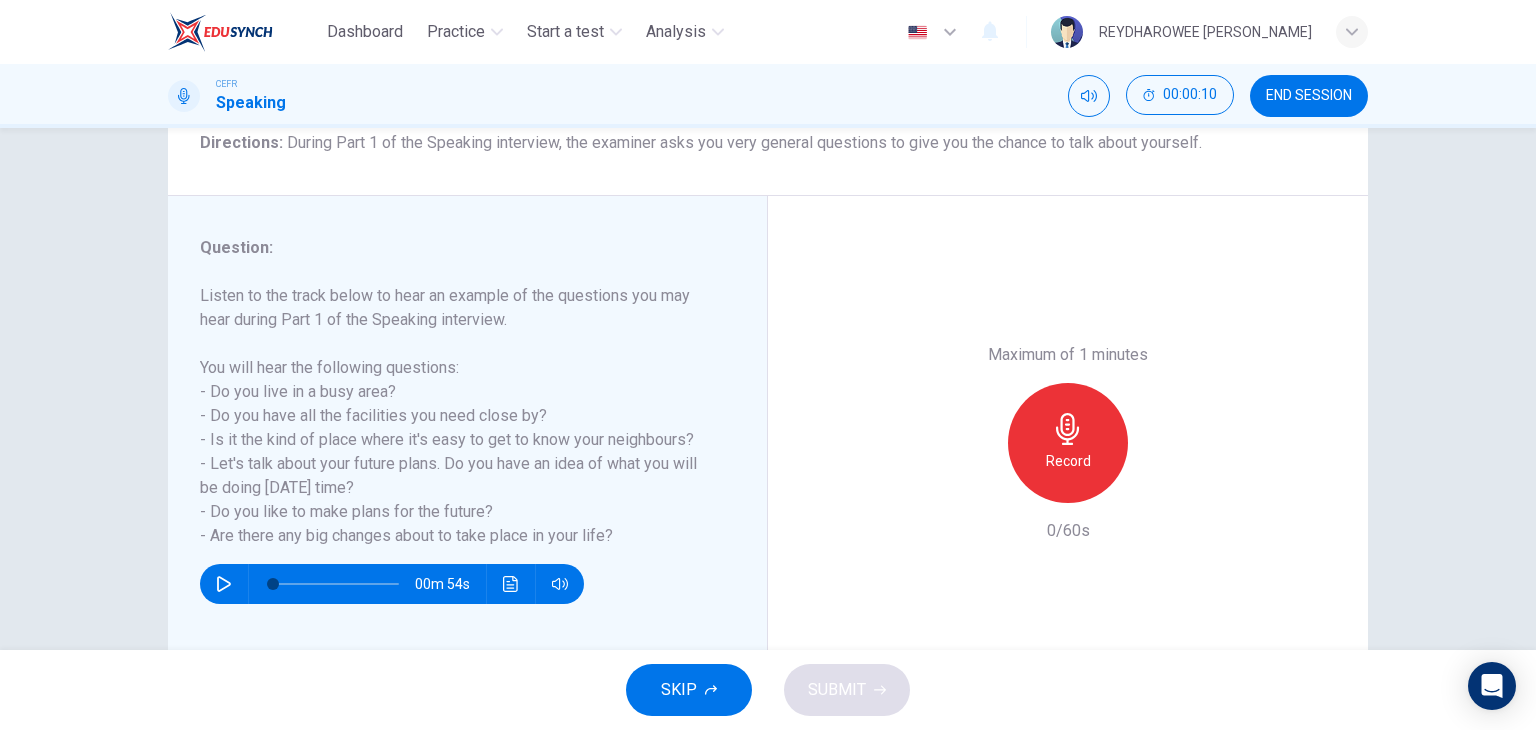 scroll, scrollTop: 200, scrollLeft: 0, axis: vertical 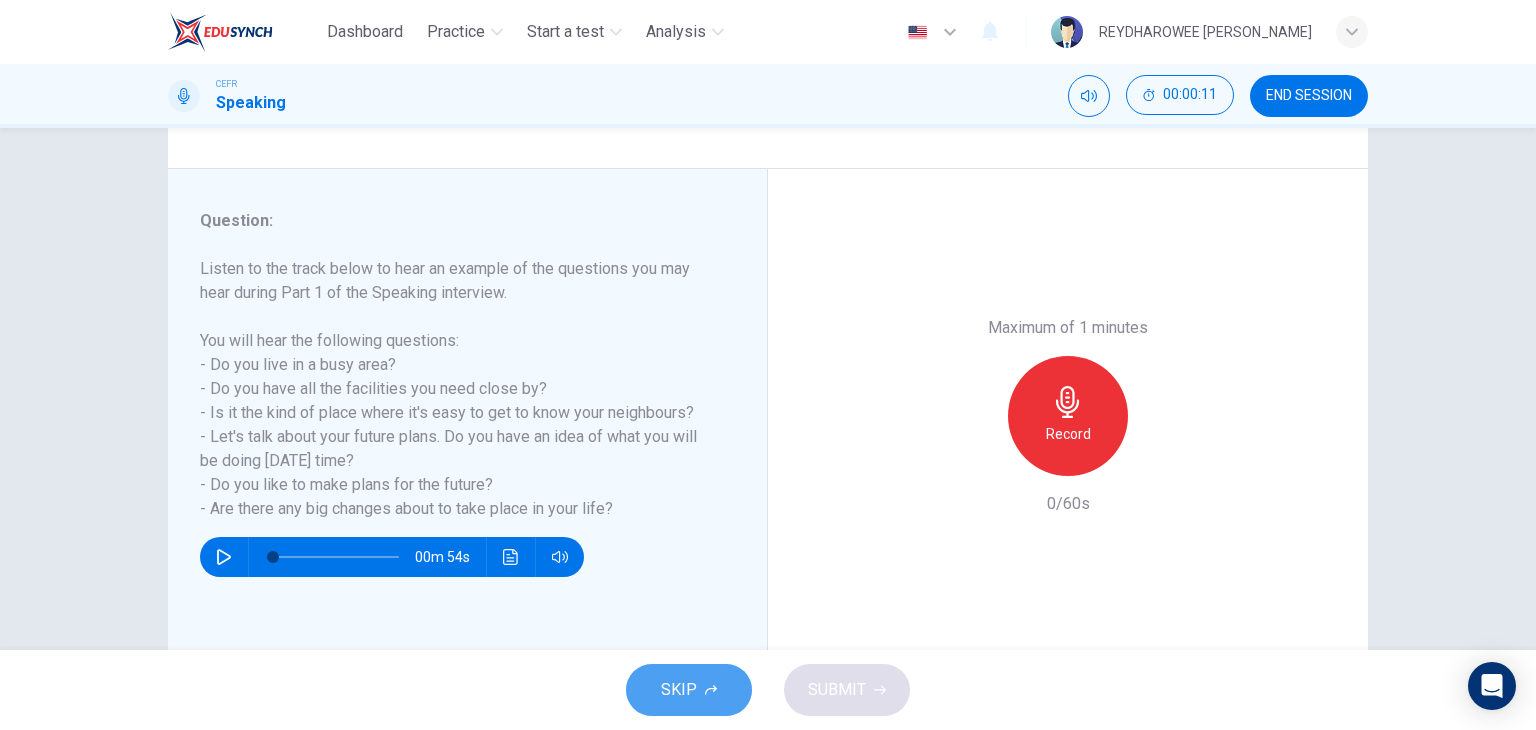 click on "SKIP" at bounding box center (689, 690) 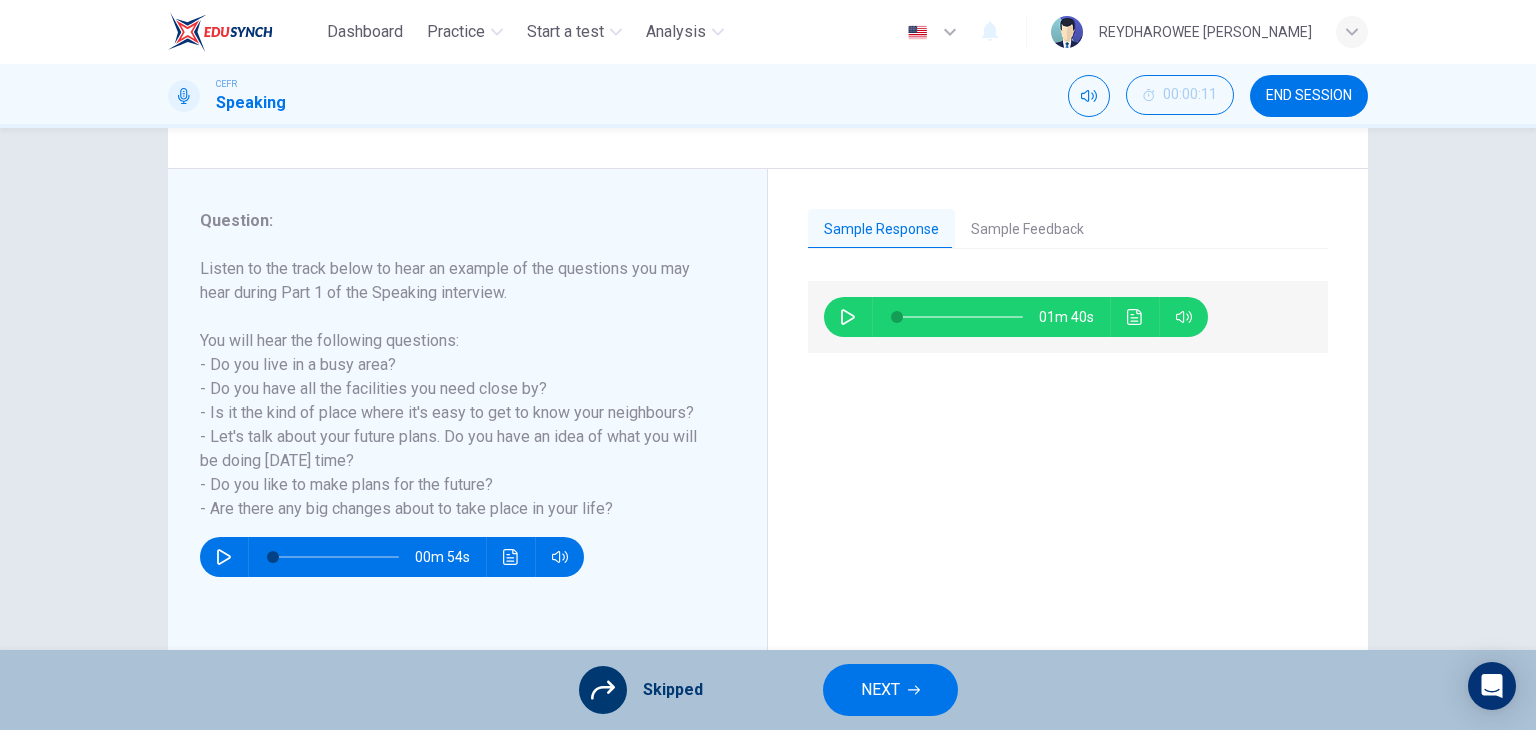 click on "NEXT" at bounding box center [880, 690] 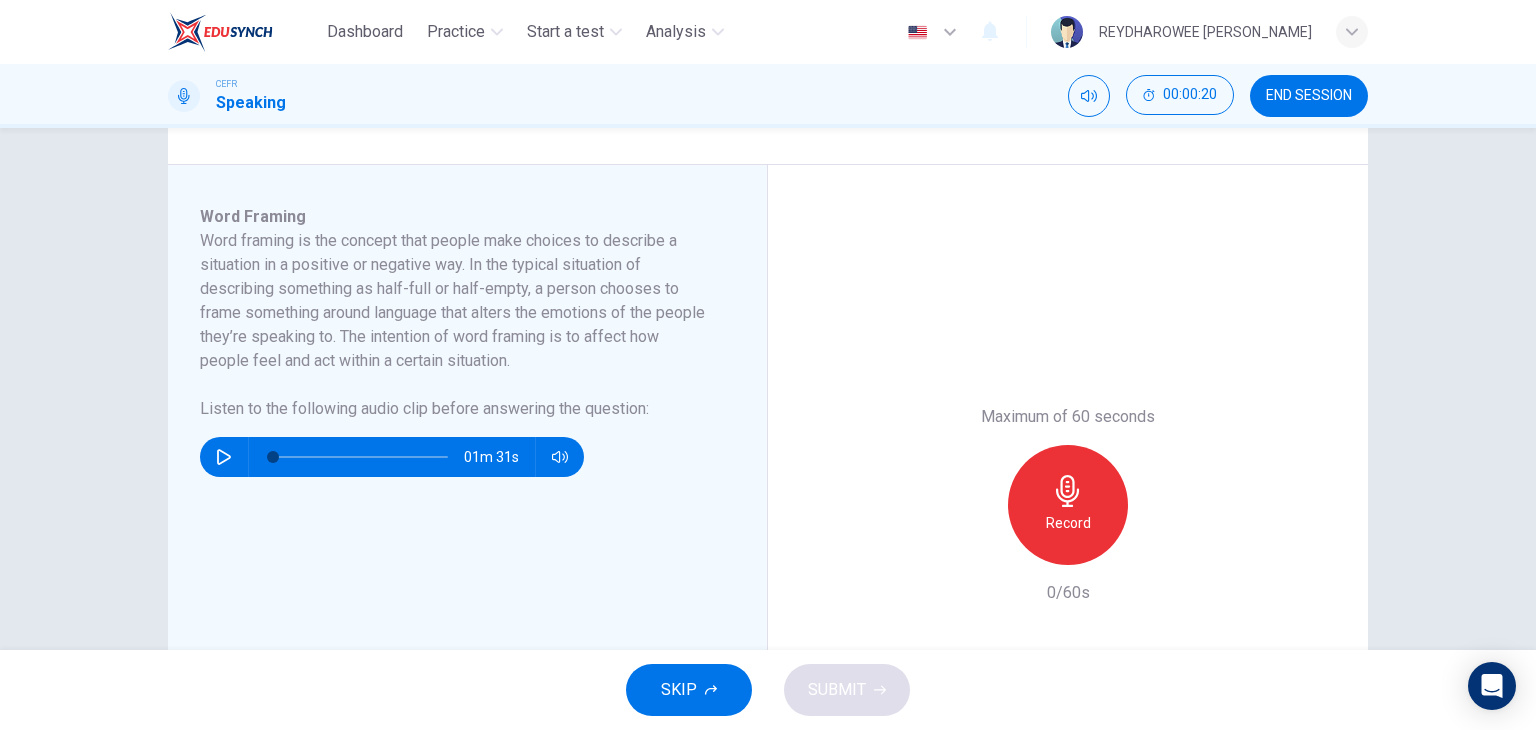 scroll, scrollTop: 300, scrollLeft: 0, axis: vertical 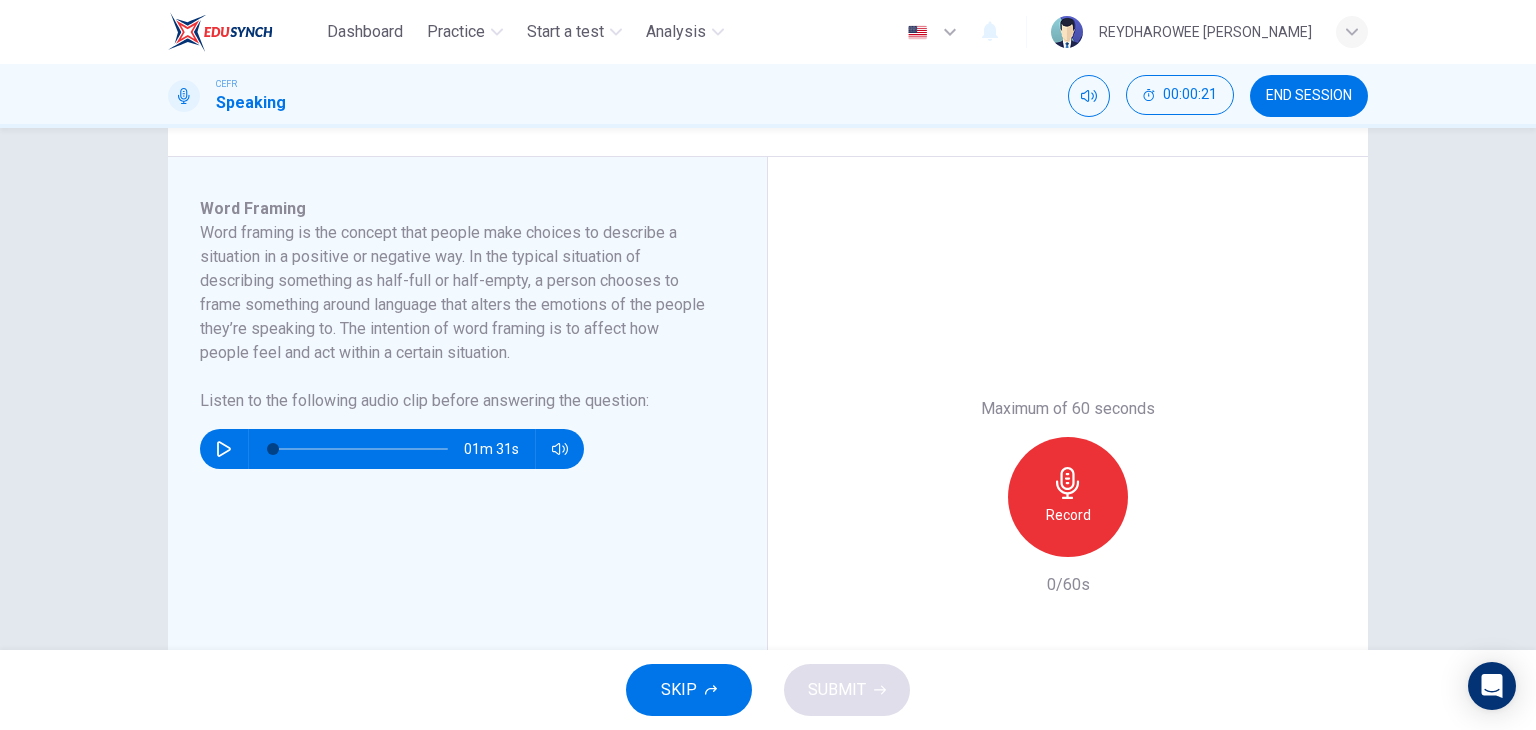 click 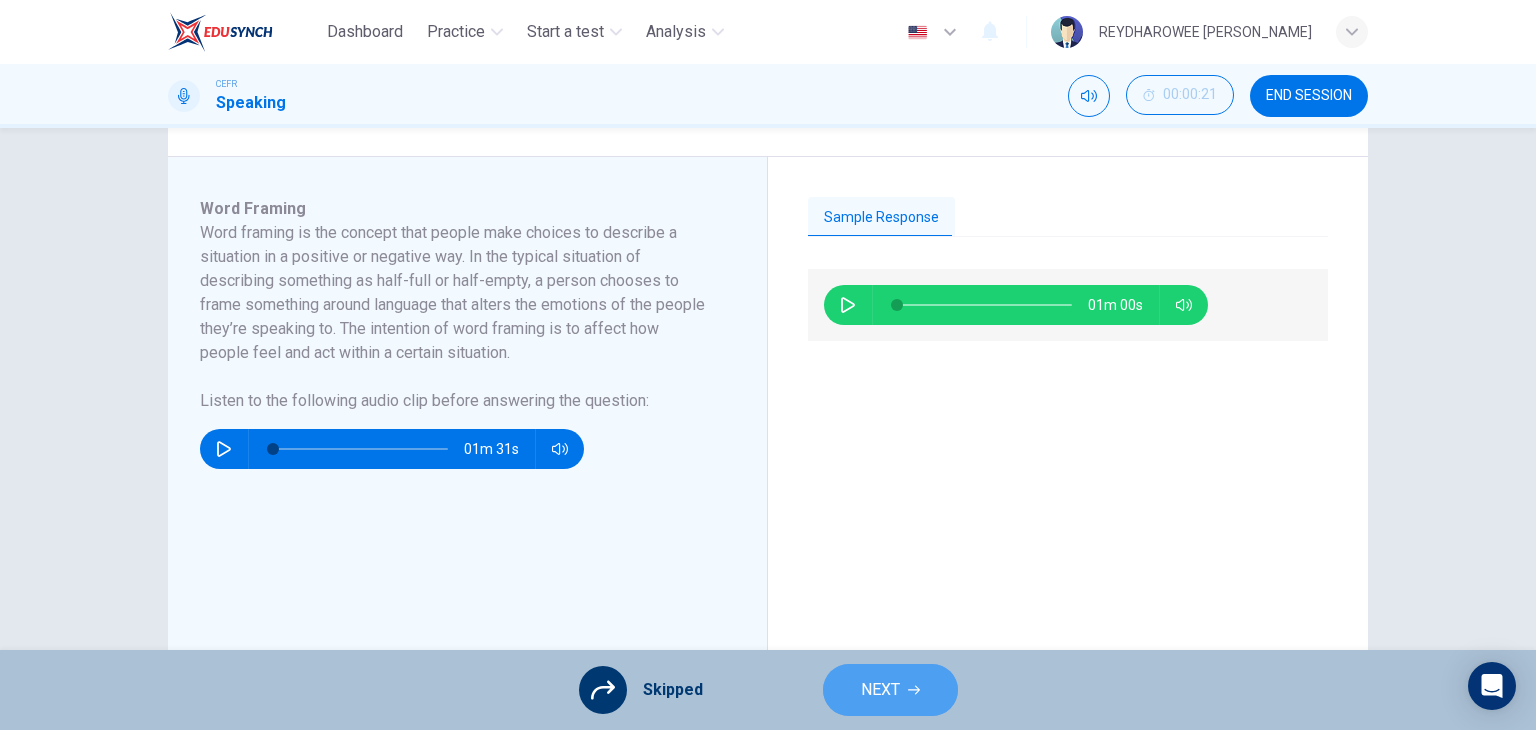 click on "NEXT" at bounding box center [890, 690] 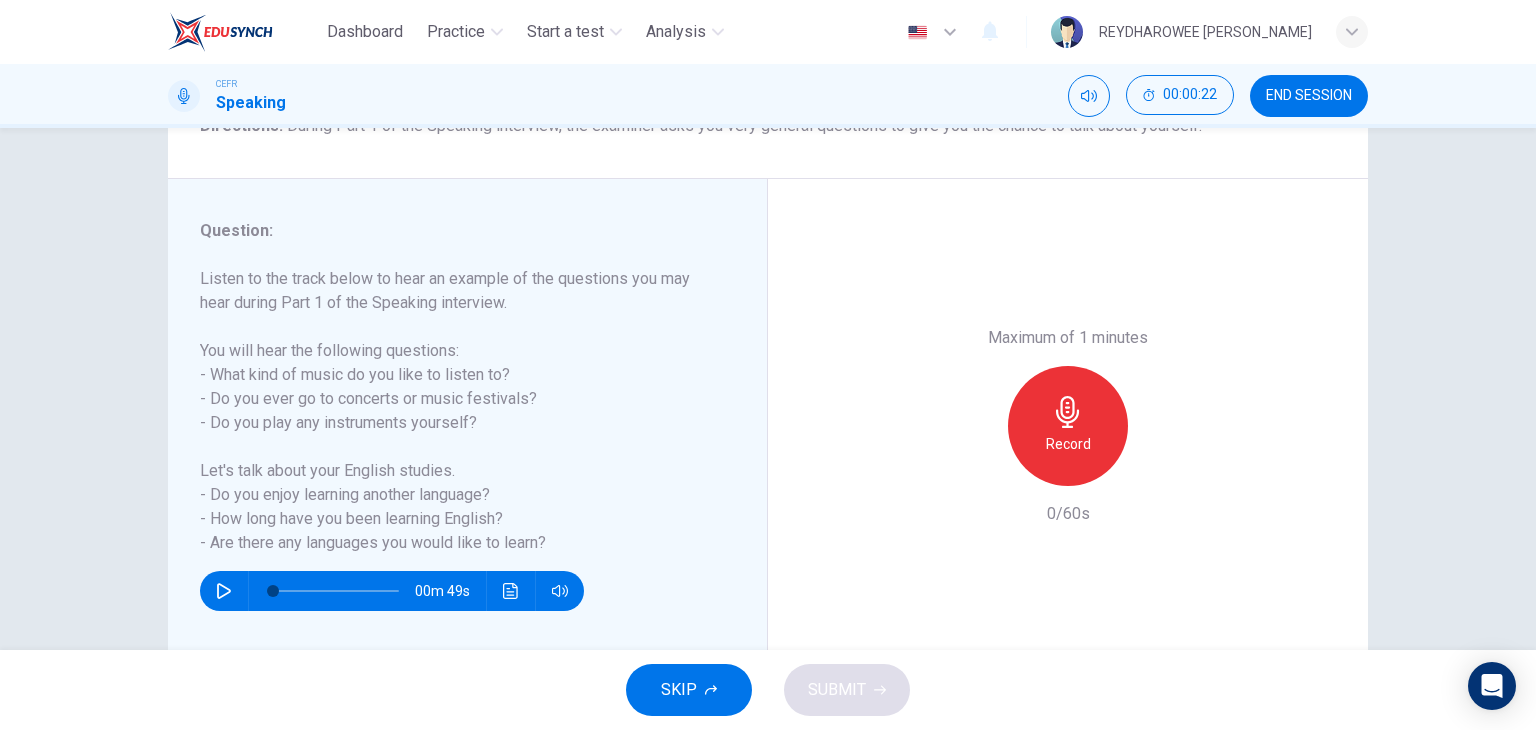 scroll, scrollTop: 200, scrollLeft: 0, axis: vertical 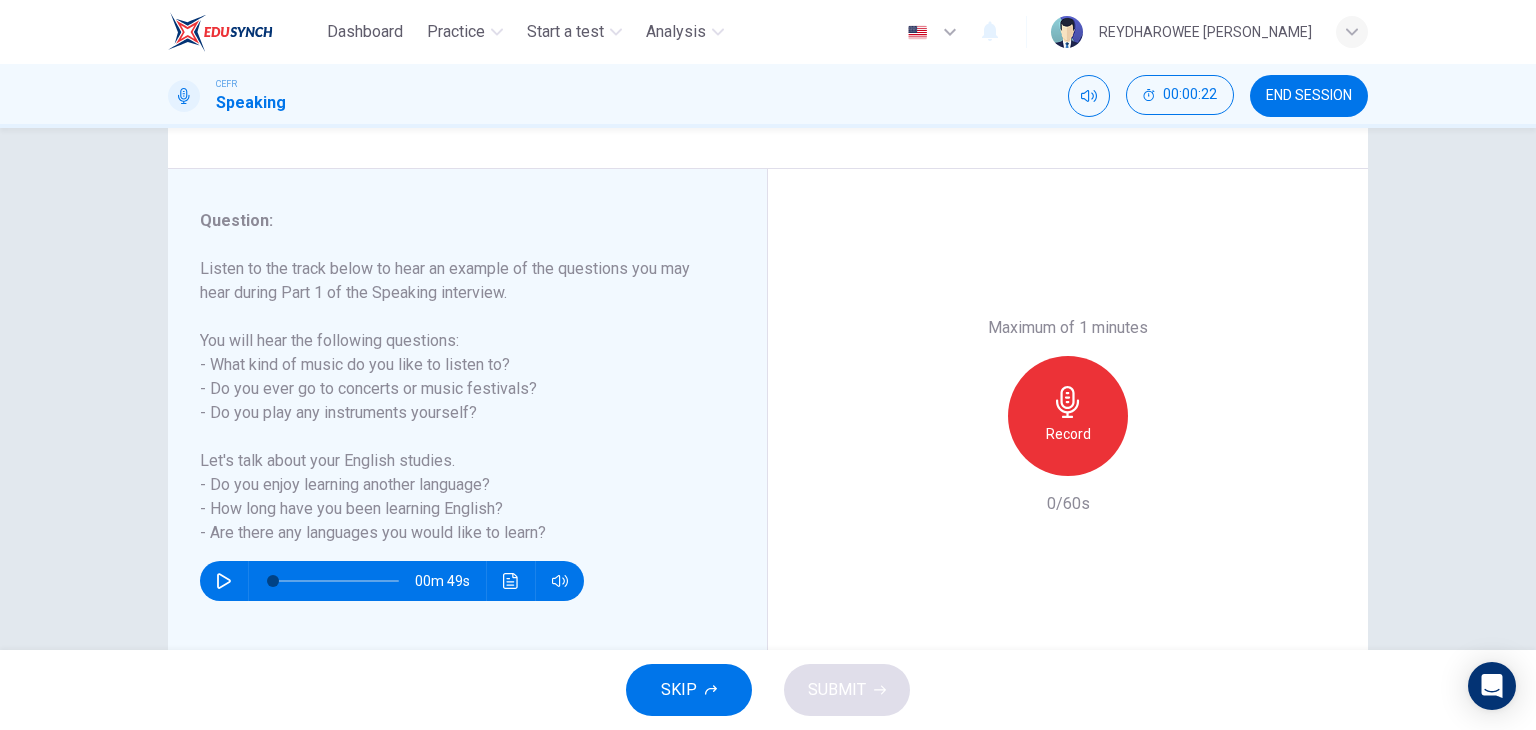 click on "SKIP" at bounding box center [689, 690] 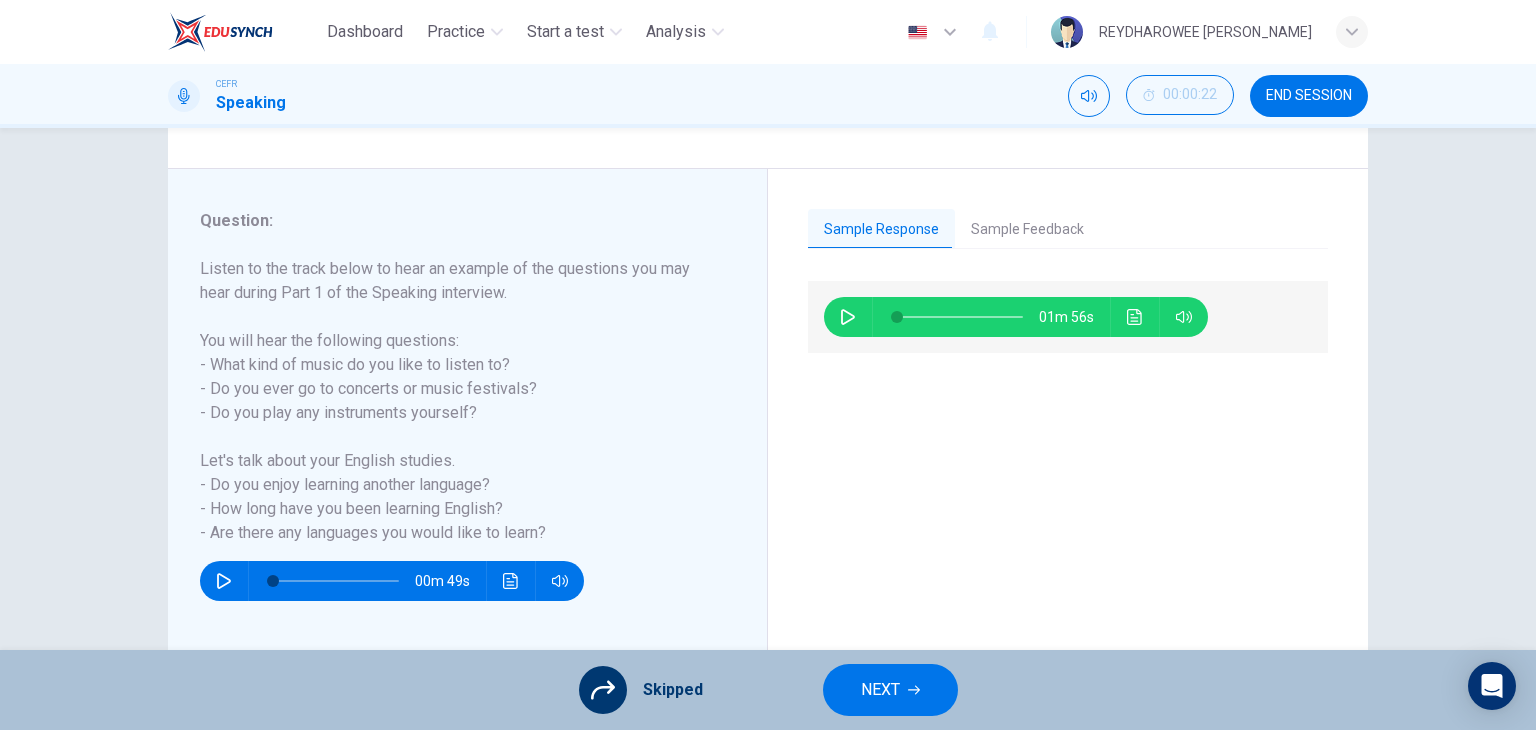 click on "NEXT" at bounding box center (880, 690) 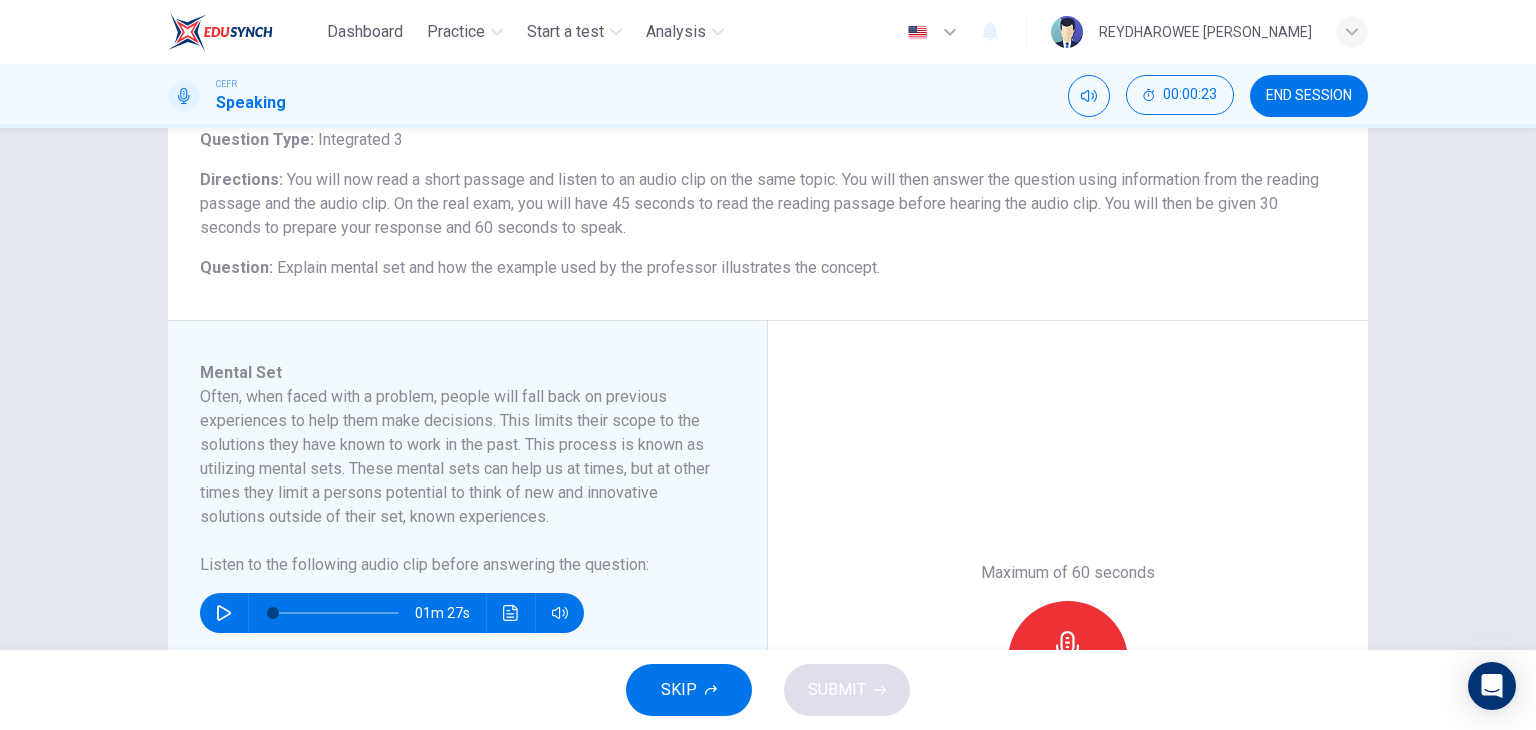 scroll, scrollTop: 200, scrollLeft: 0, axis: vertical 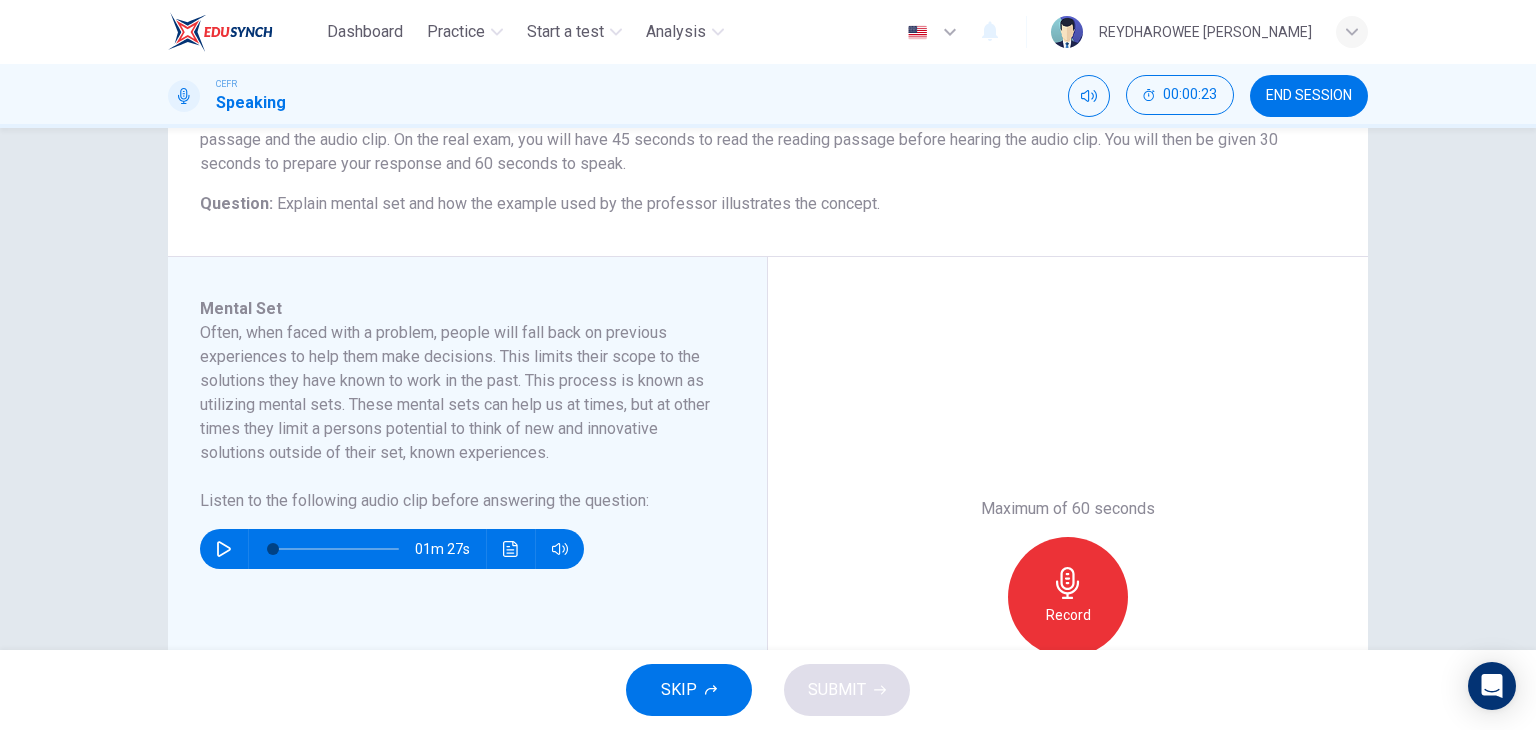 click on "SKIP" at bounding box center (689, 690) 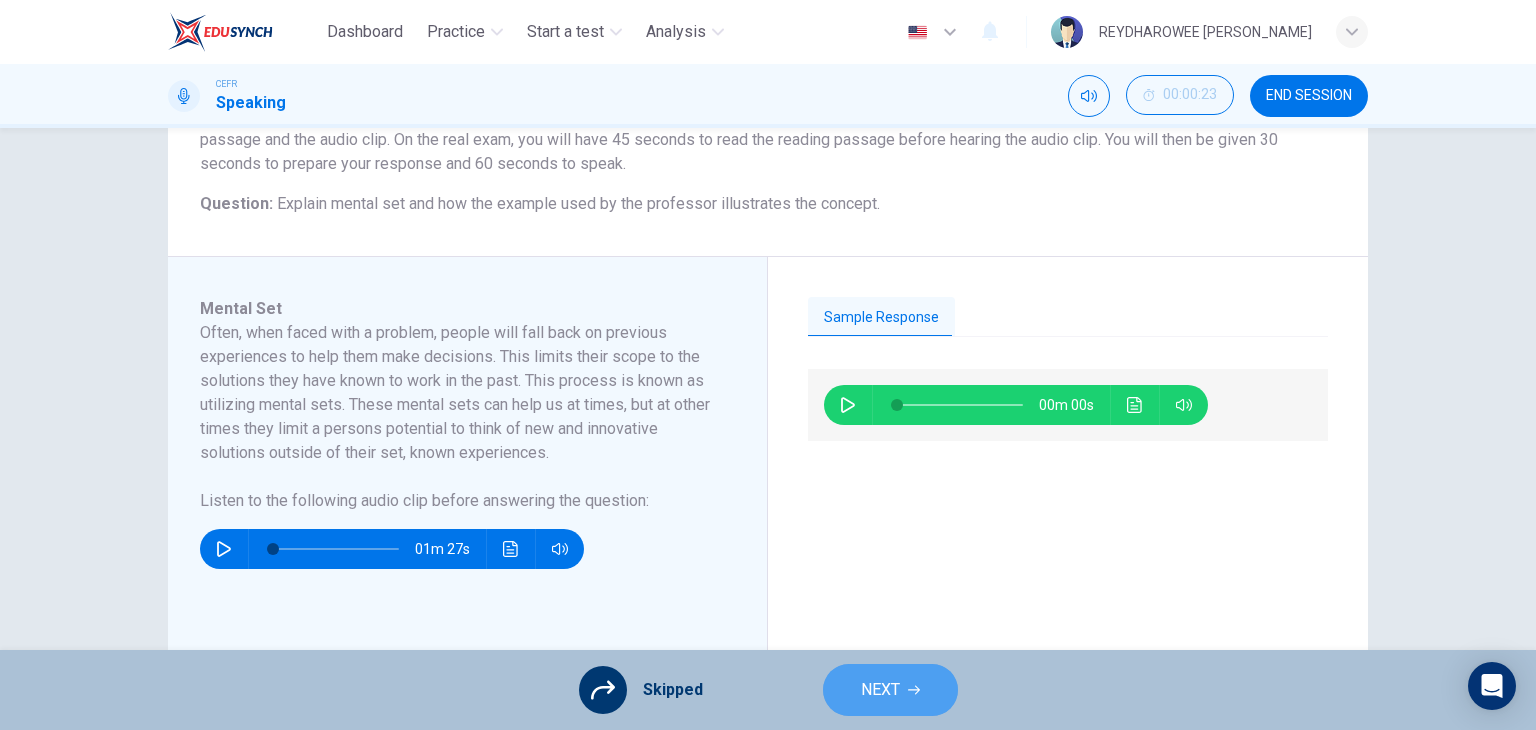 click on "NEXT" at bounding box center [880, 690] 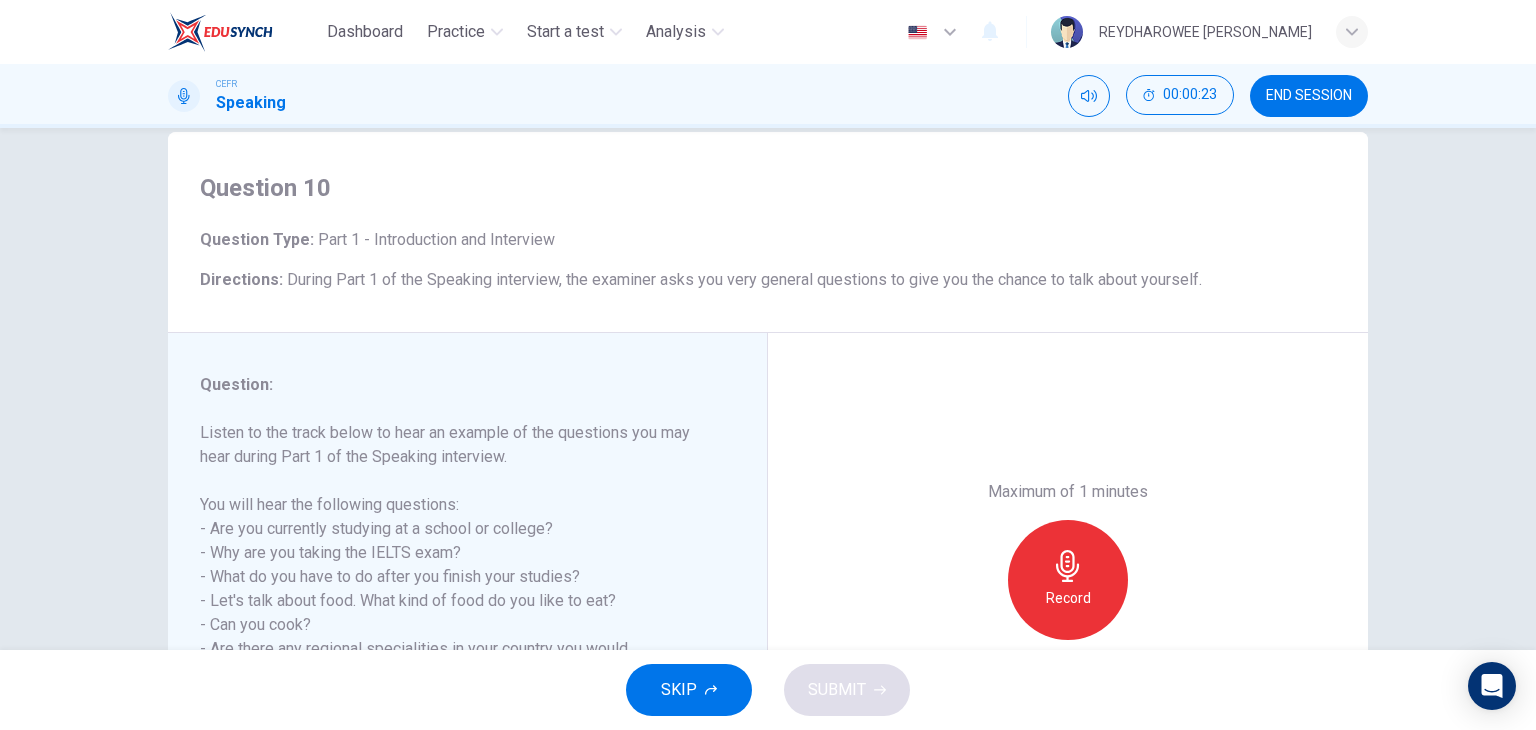 scroll, scrollTop: 100, scrollLeft: 0, axis: vertical 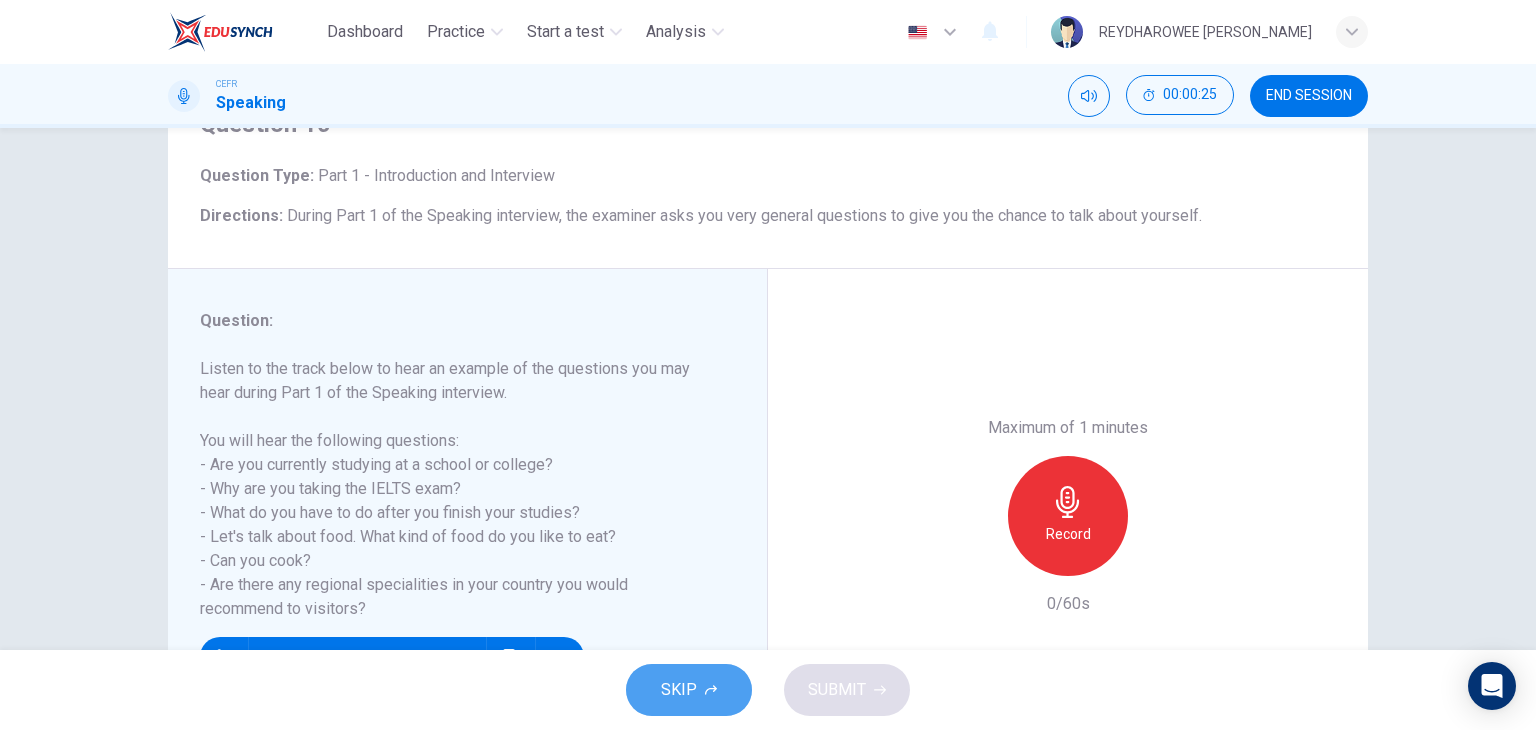 click on "SKIP" at bounding box center [689, 690] 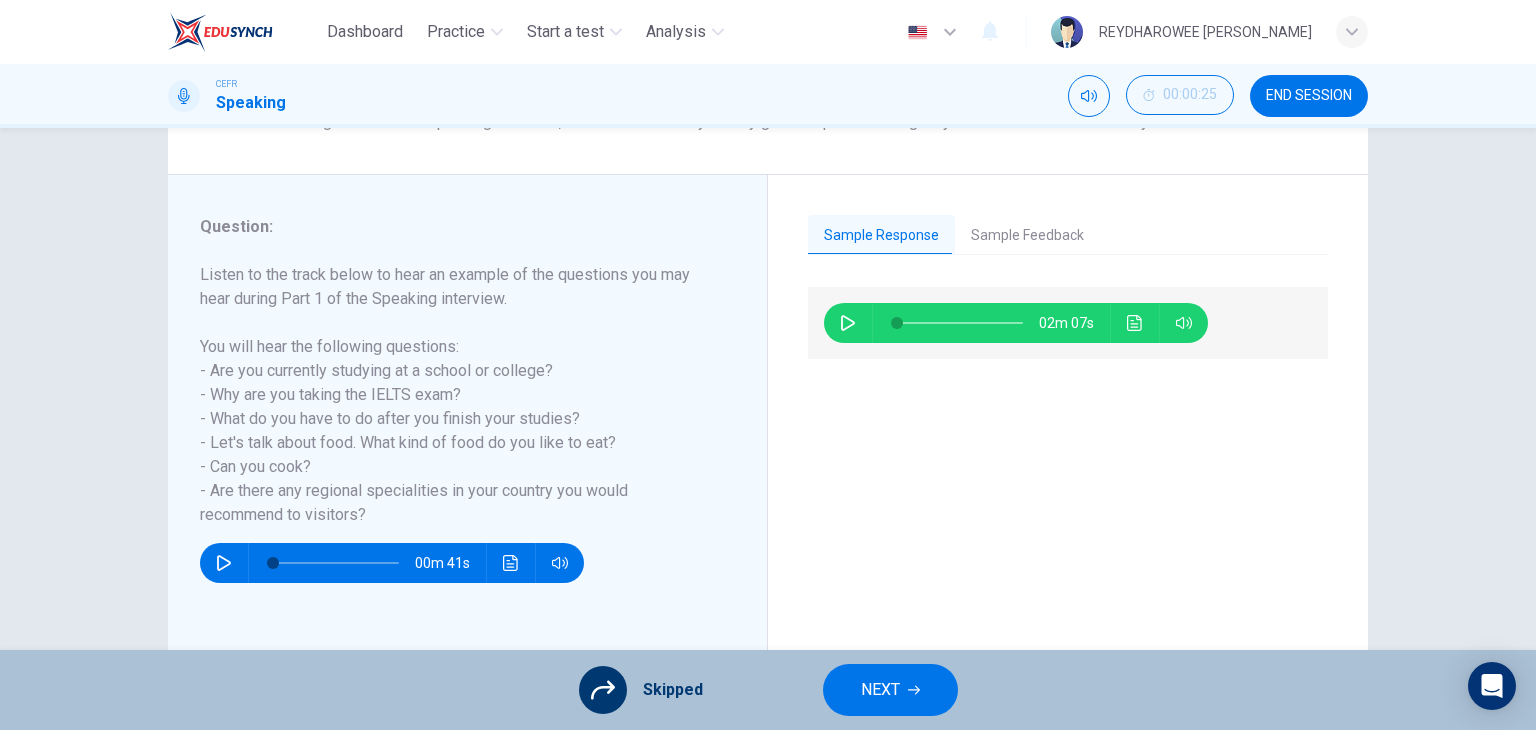scroll, scrollTop: 200, scrollLeft: 0, axis: vertical 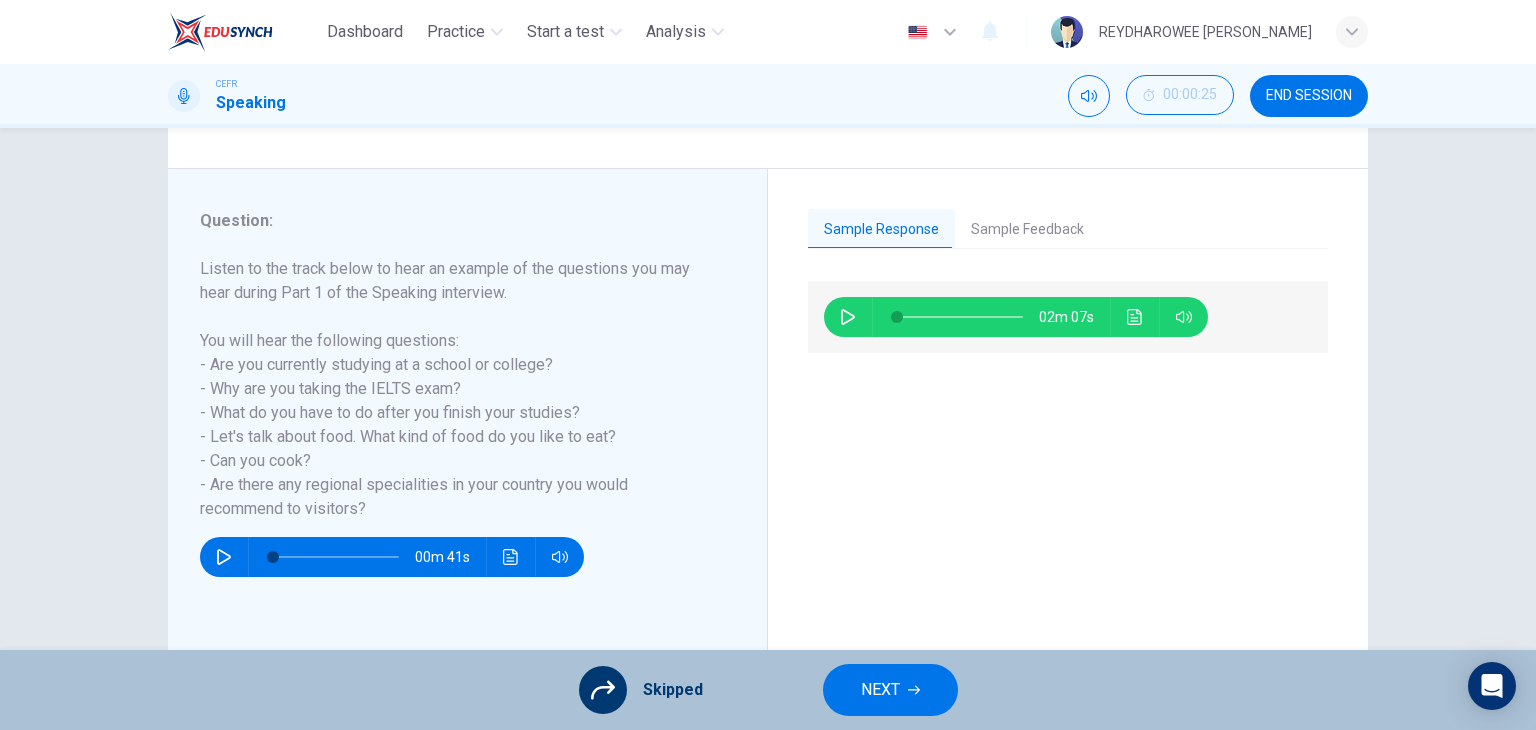 click on "NEXT" at bounding box center (890, 690) 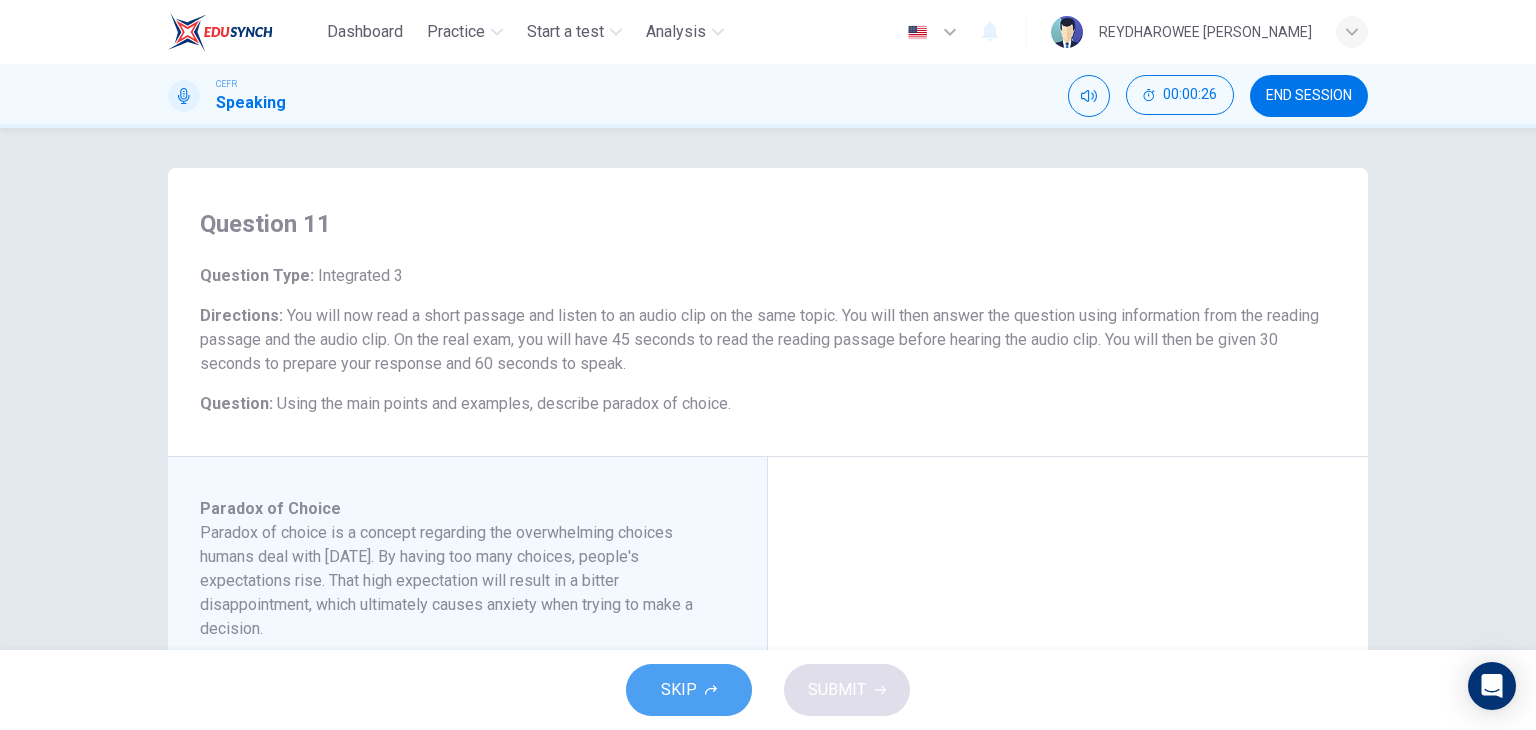 click on "SKIP" at bounding box center (689, 690) 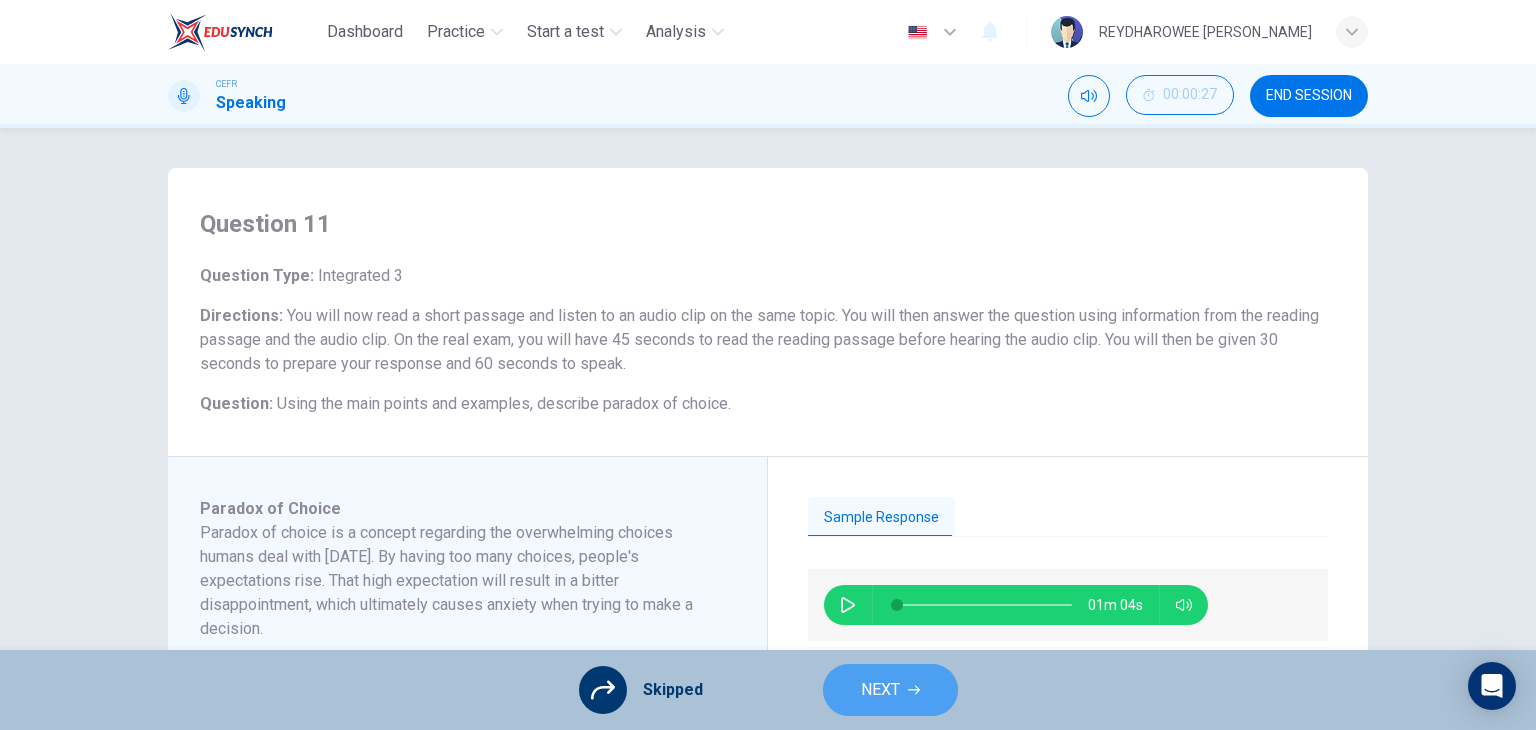 click on "NEXT" at bounding box center [880, 690] 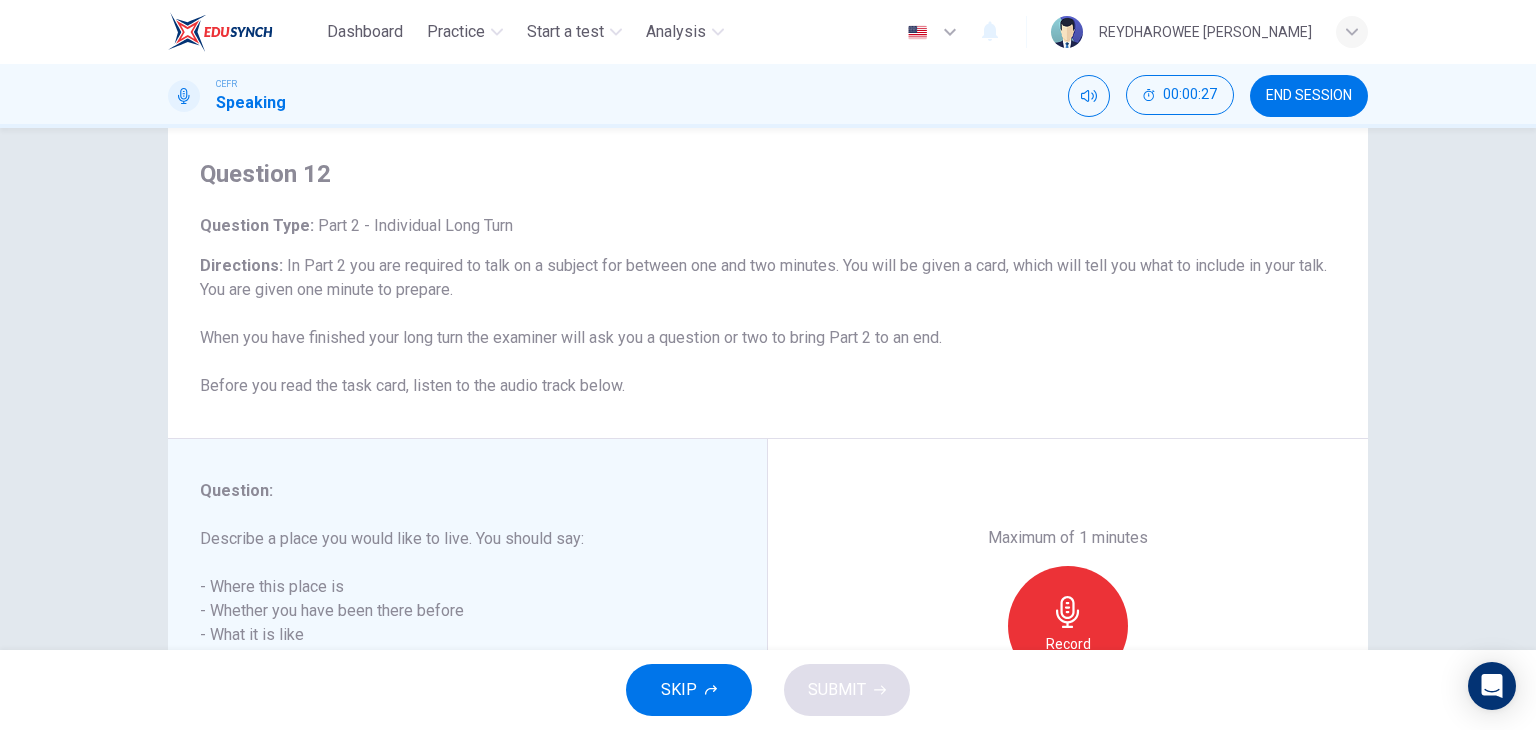 scroll, scrollTop: 200, scrollLeft: 0, axis: vertical 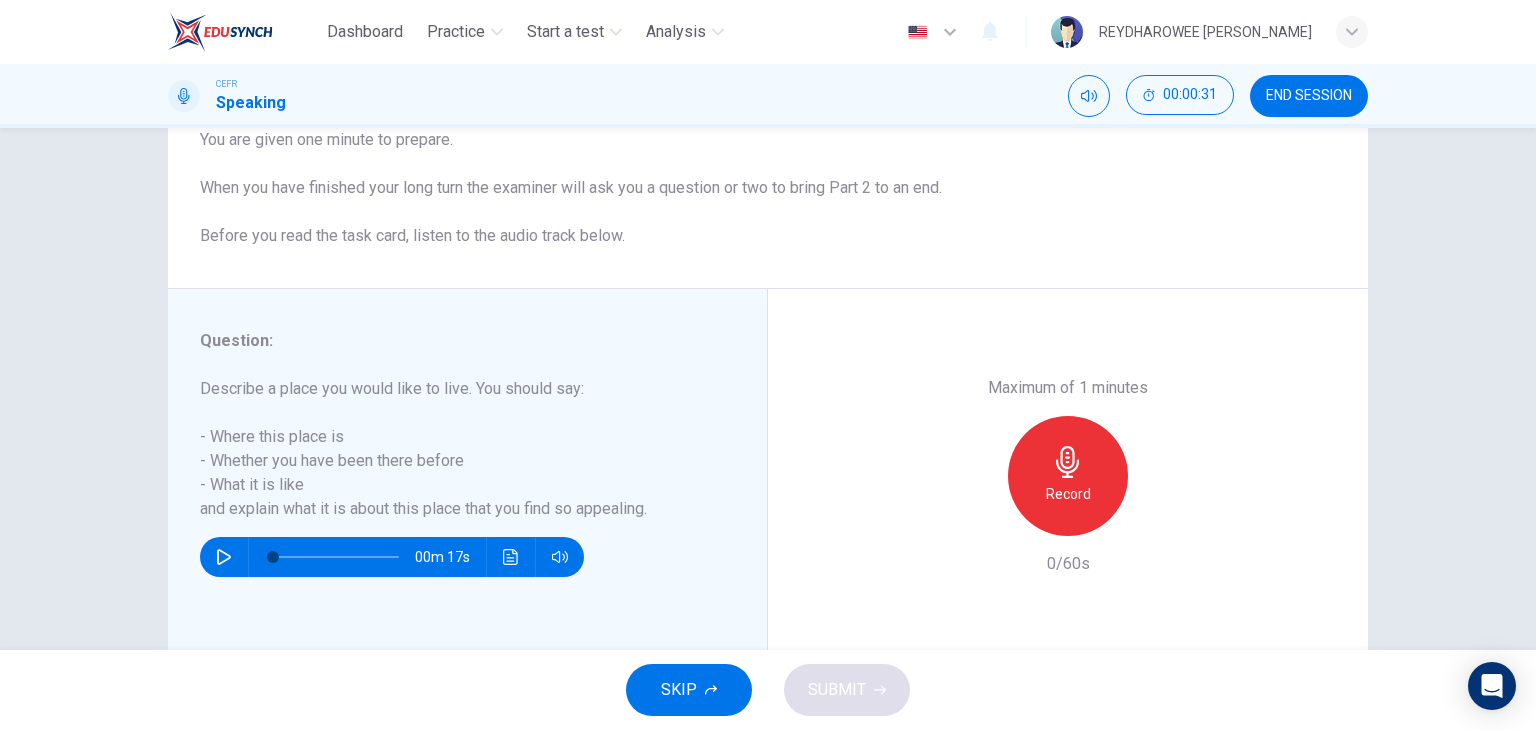 click on "SKIP" at bounding box center [689, 690] 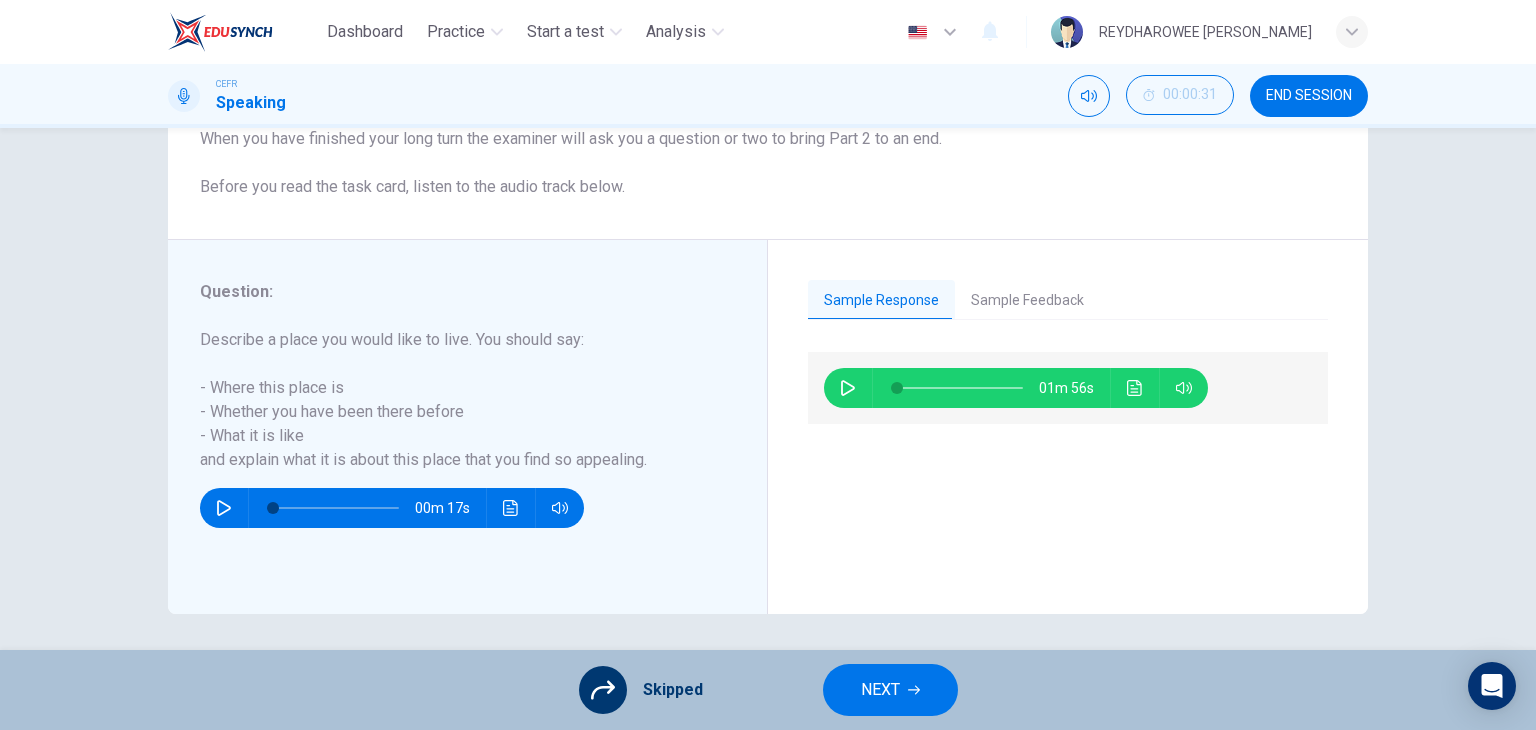 scroll, scrollTop: 253, scrollLeft: 0, axis: vertical 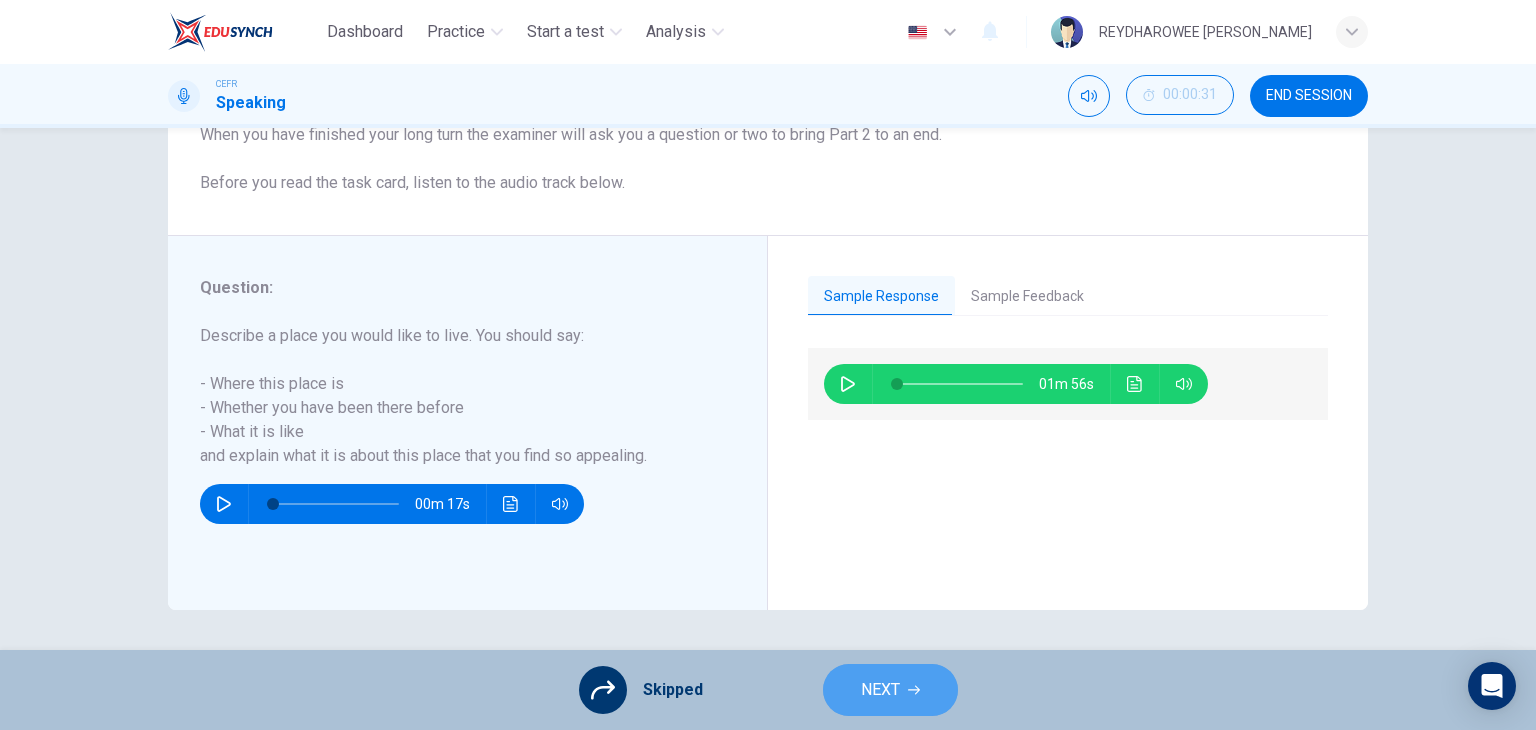 click on "NEXT" at bounding box center (890, 690) 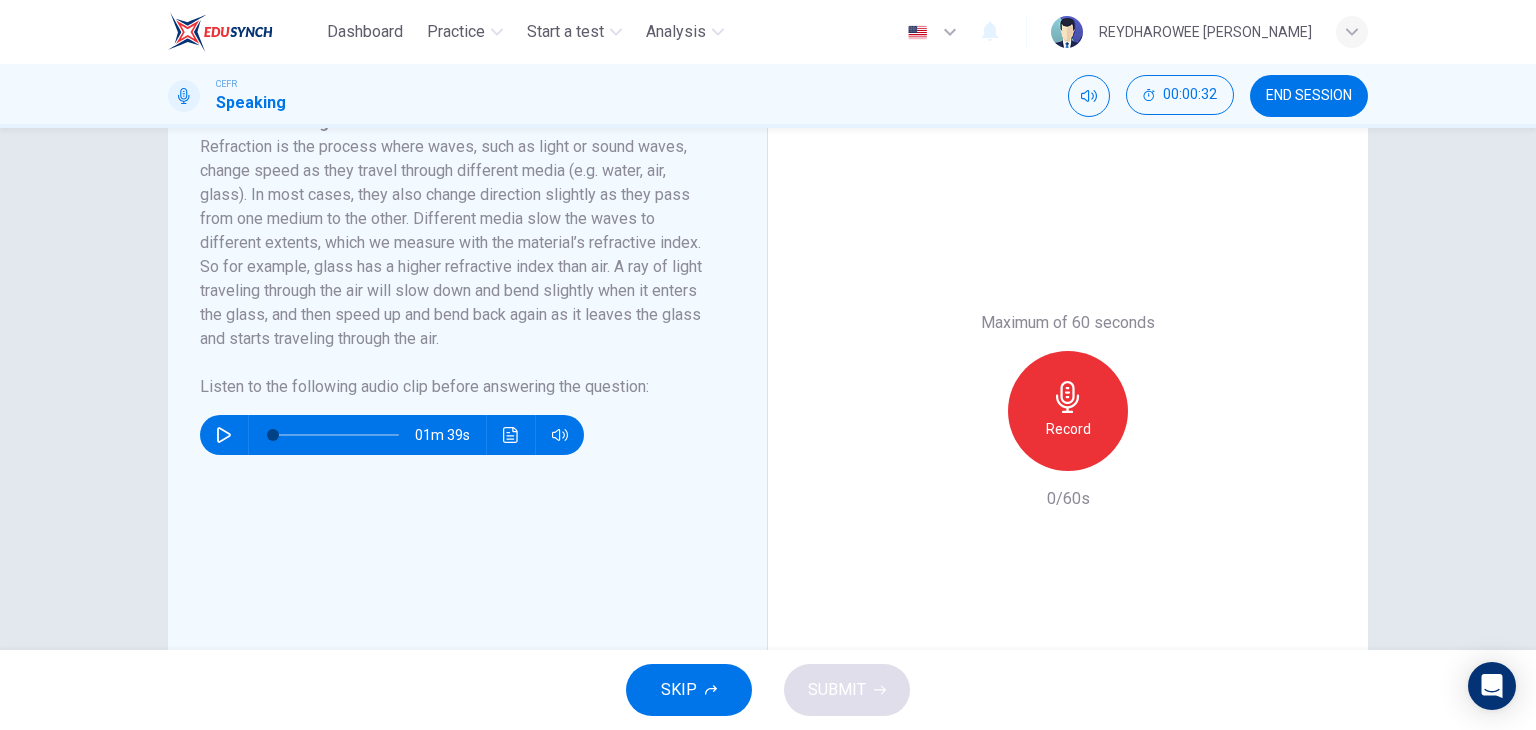 scroll, scrollTop: 400, scrollLeft: 0, axis: vertical 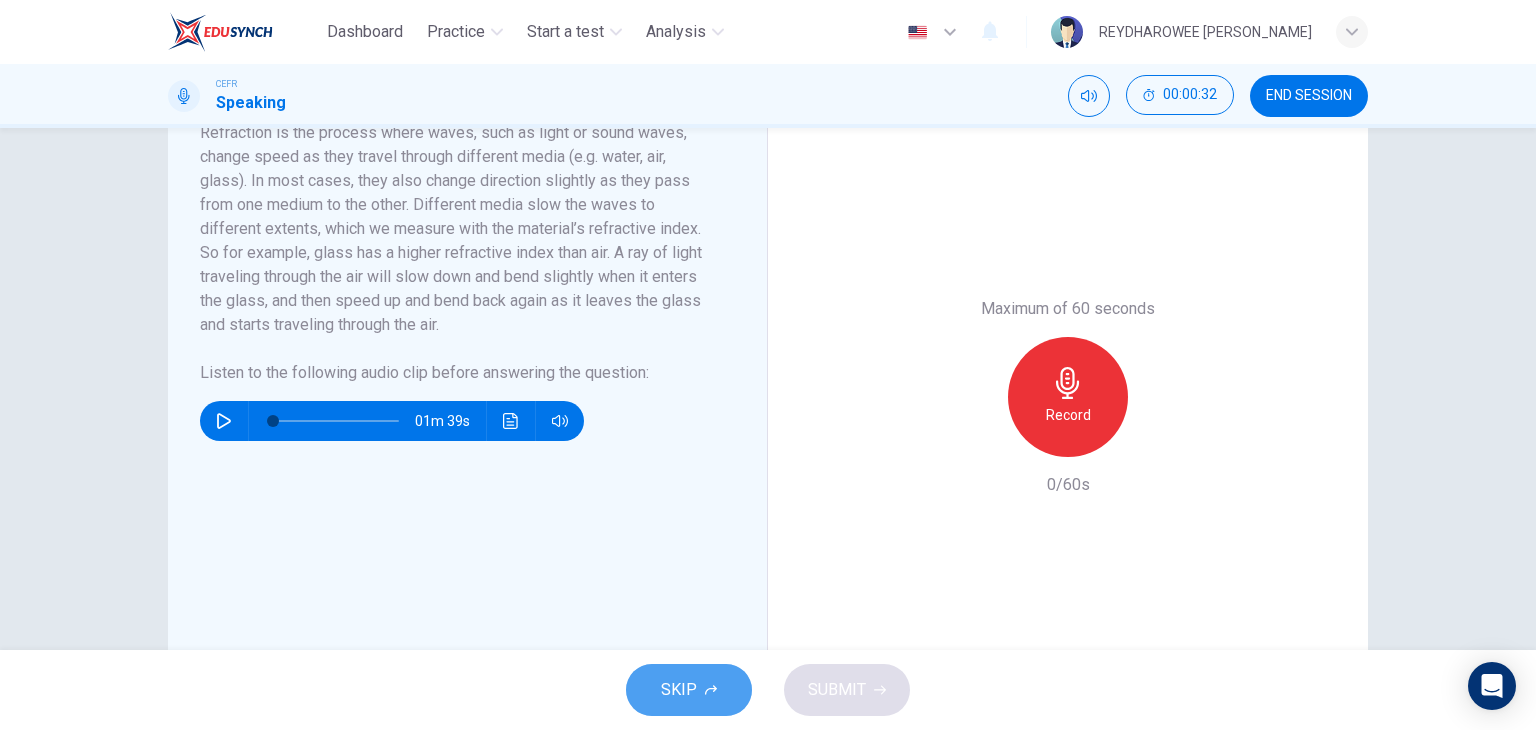 click on "SKIP" at bounding box center [689, 690] 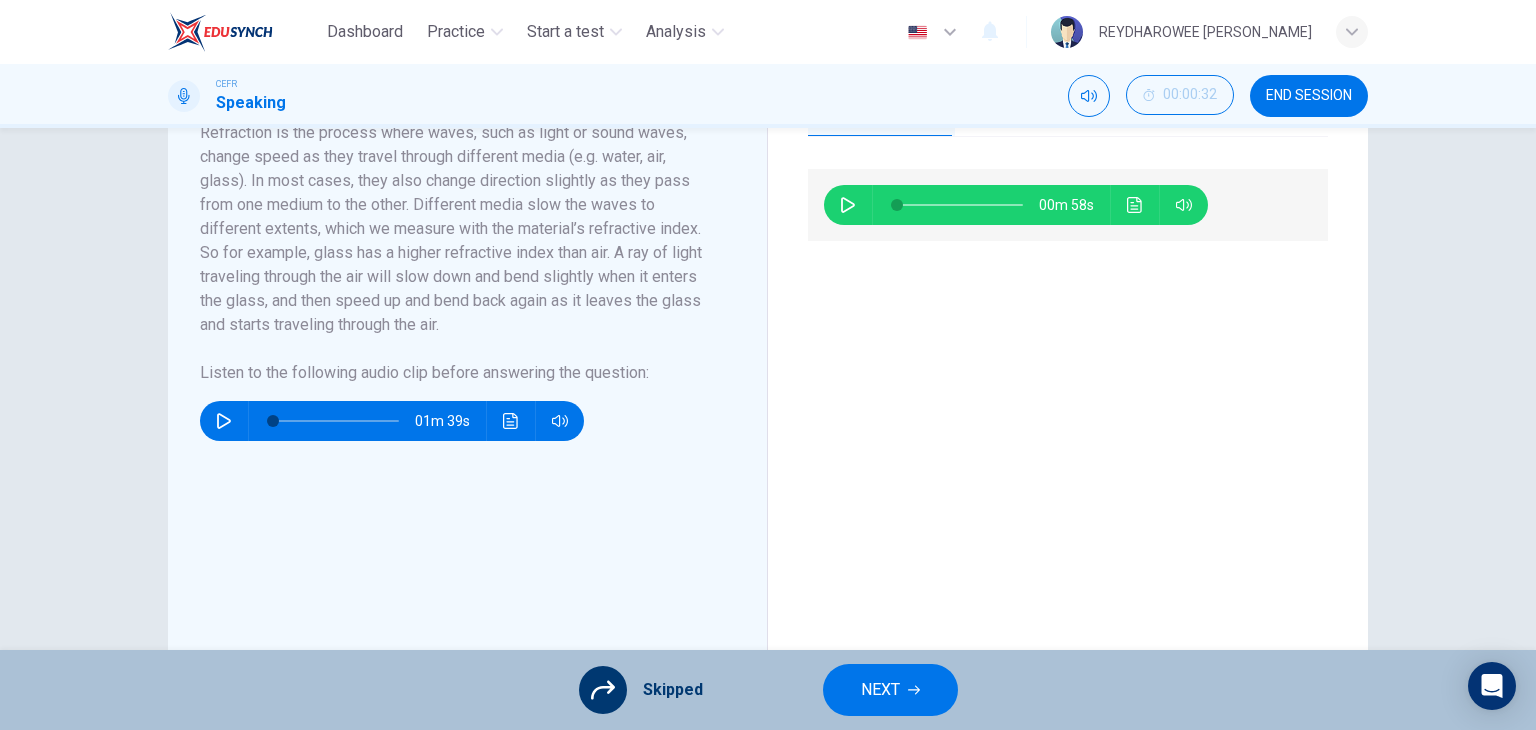 click on "NEXT" at bounding box center (890, 690) 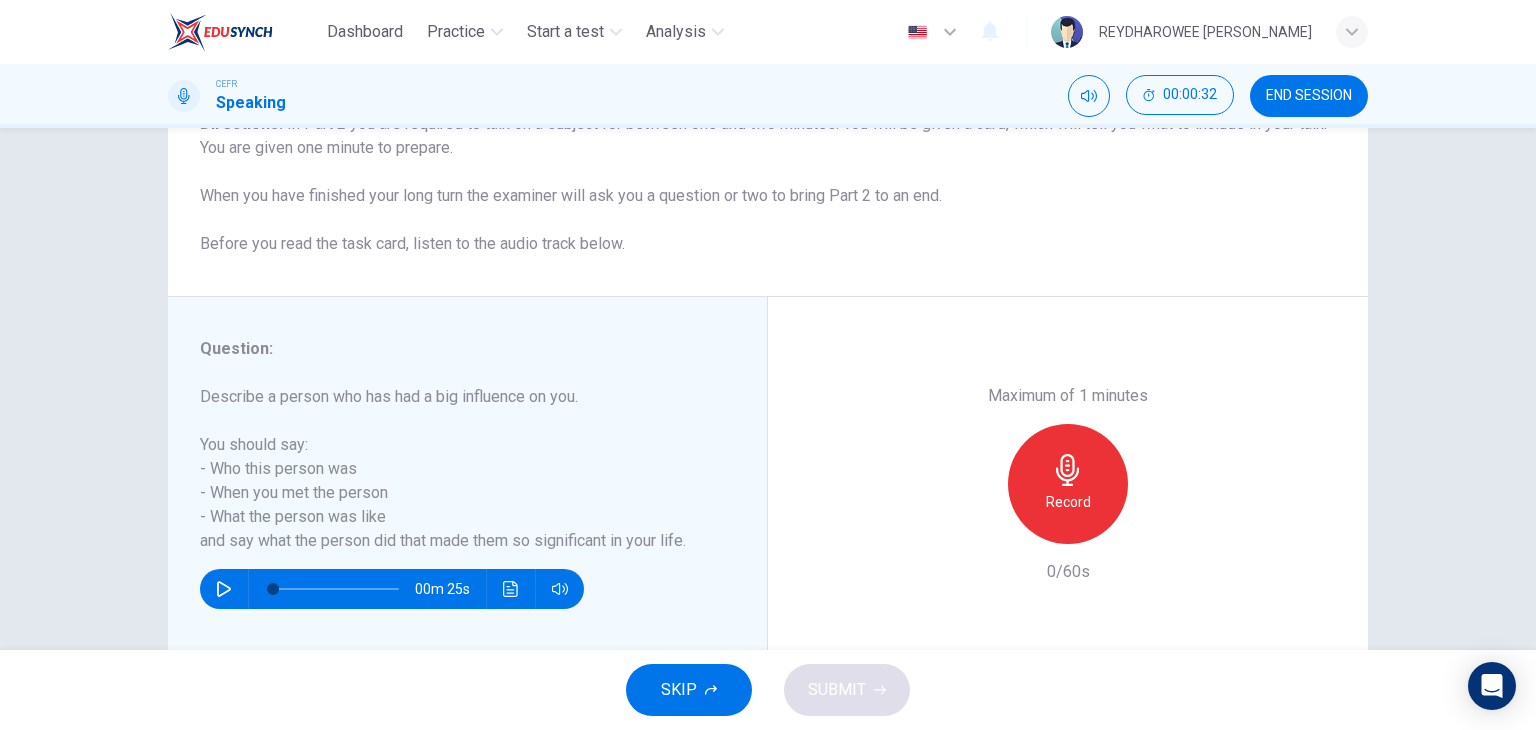 scroll, scrollTop: 200, scrollLeft: 0, axis: vertical 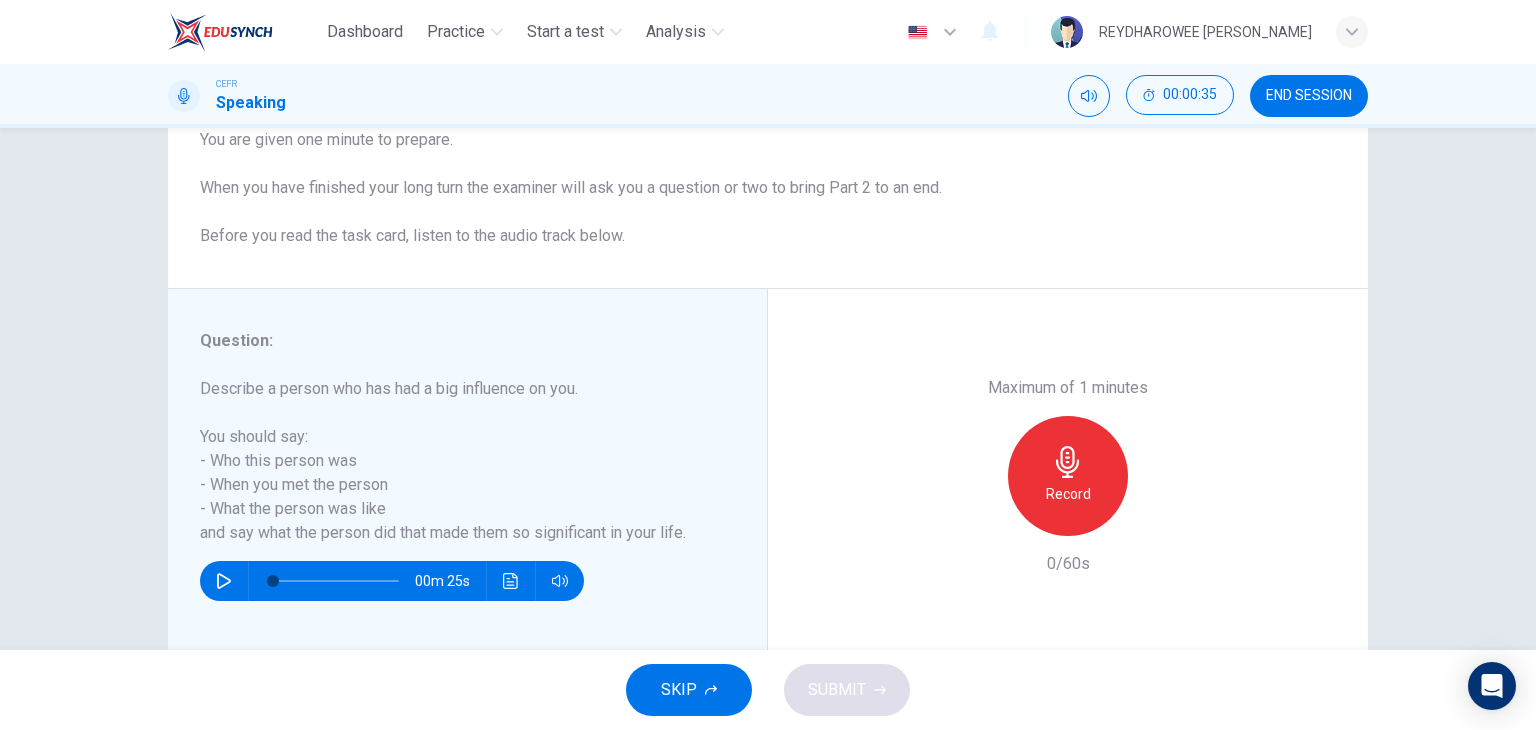 click on "SKIP" at bounding box center [689, 690] 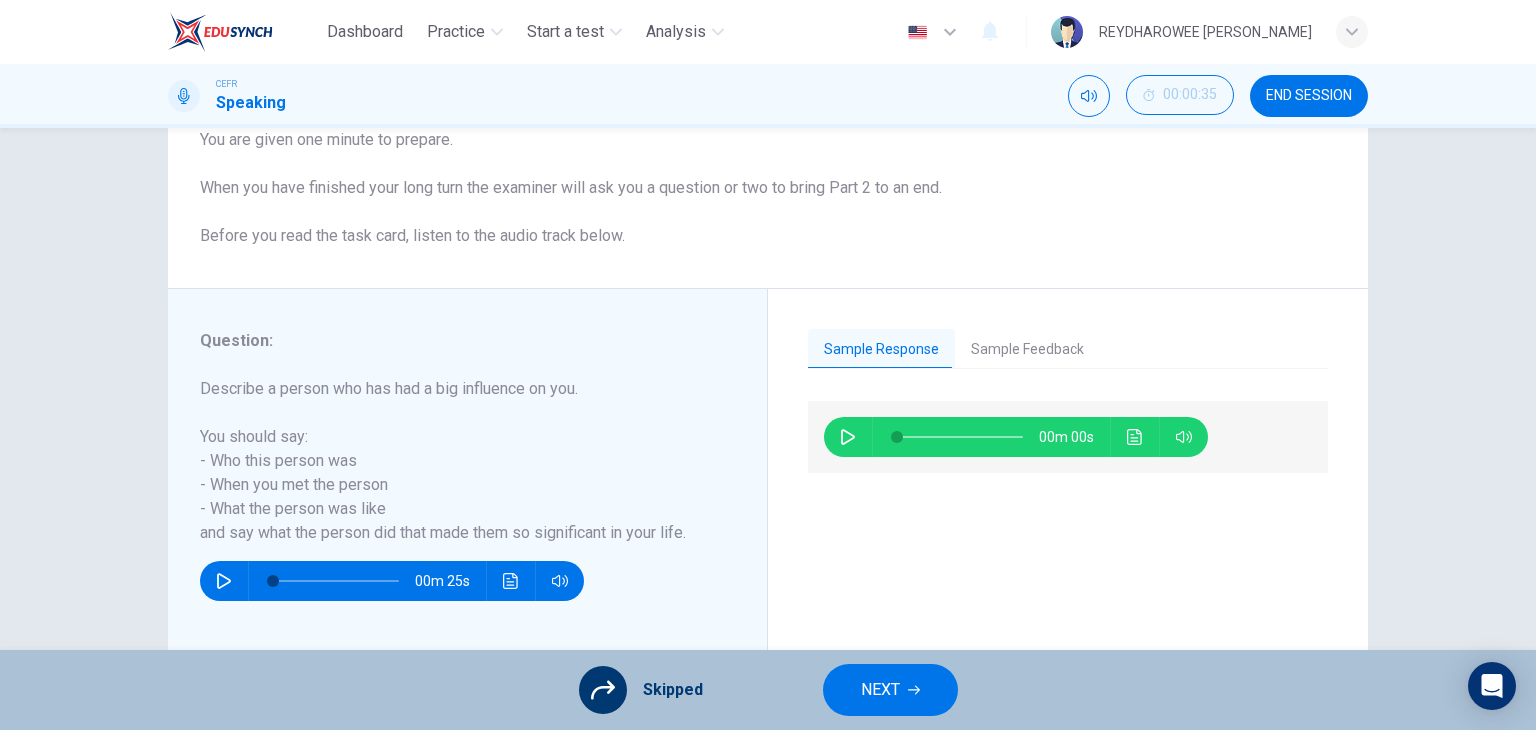 click on "NEXT" at bounding box center [880, 690] 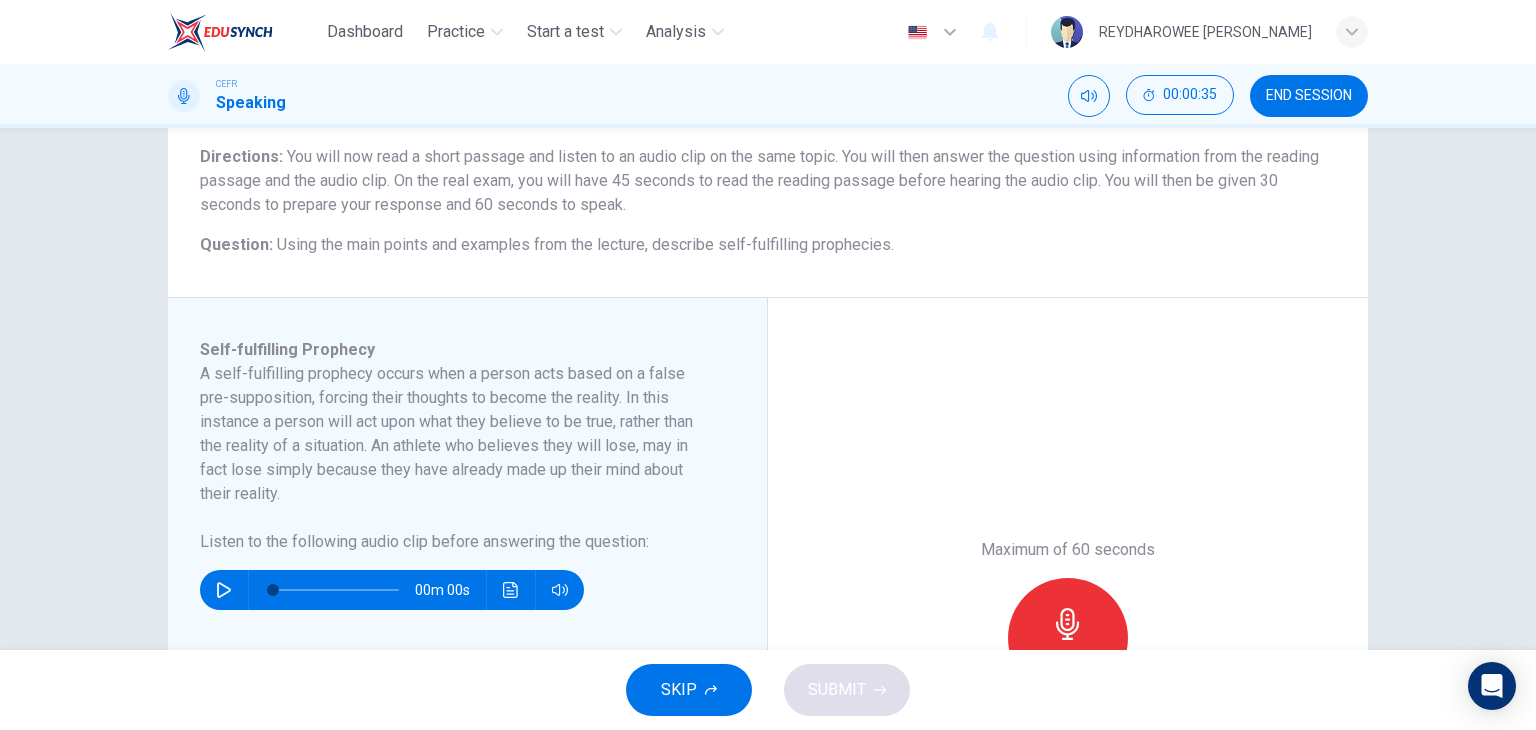 scroll, scrollTop: 200, scrollLeft: 0, axis: vertical 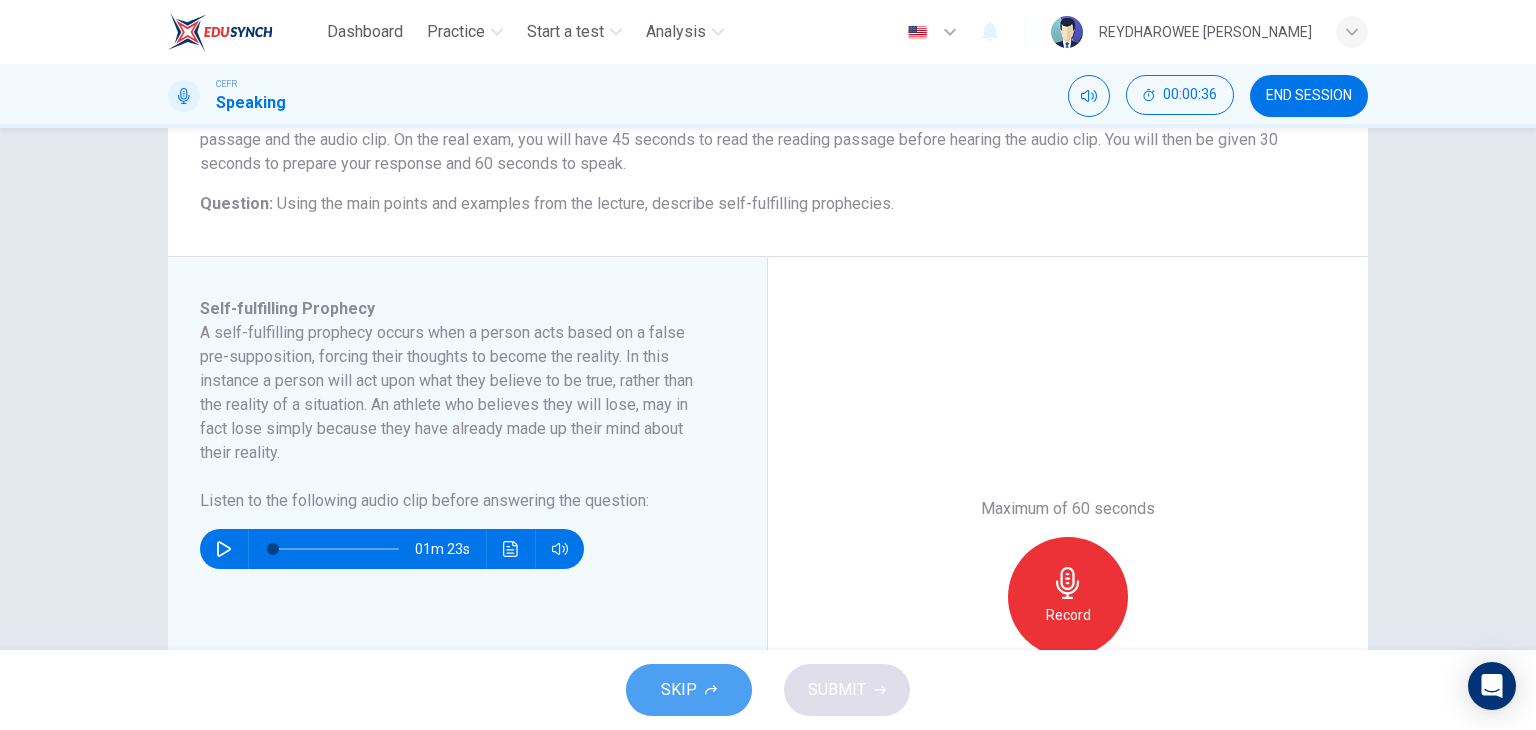 click on "SKIP" at bounding box center [689, 690] 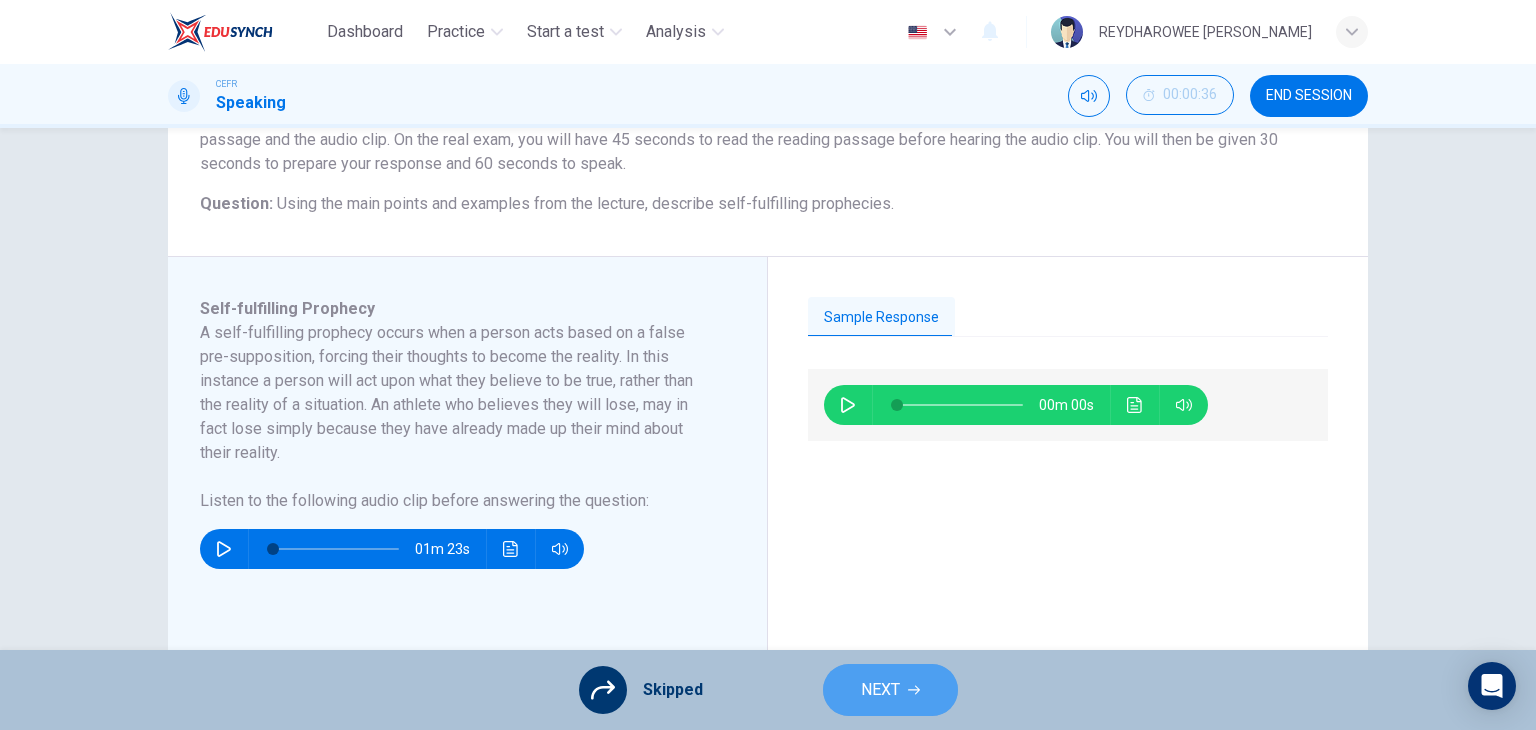 click on "NEXT" at bounding box center (880, 690) 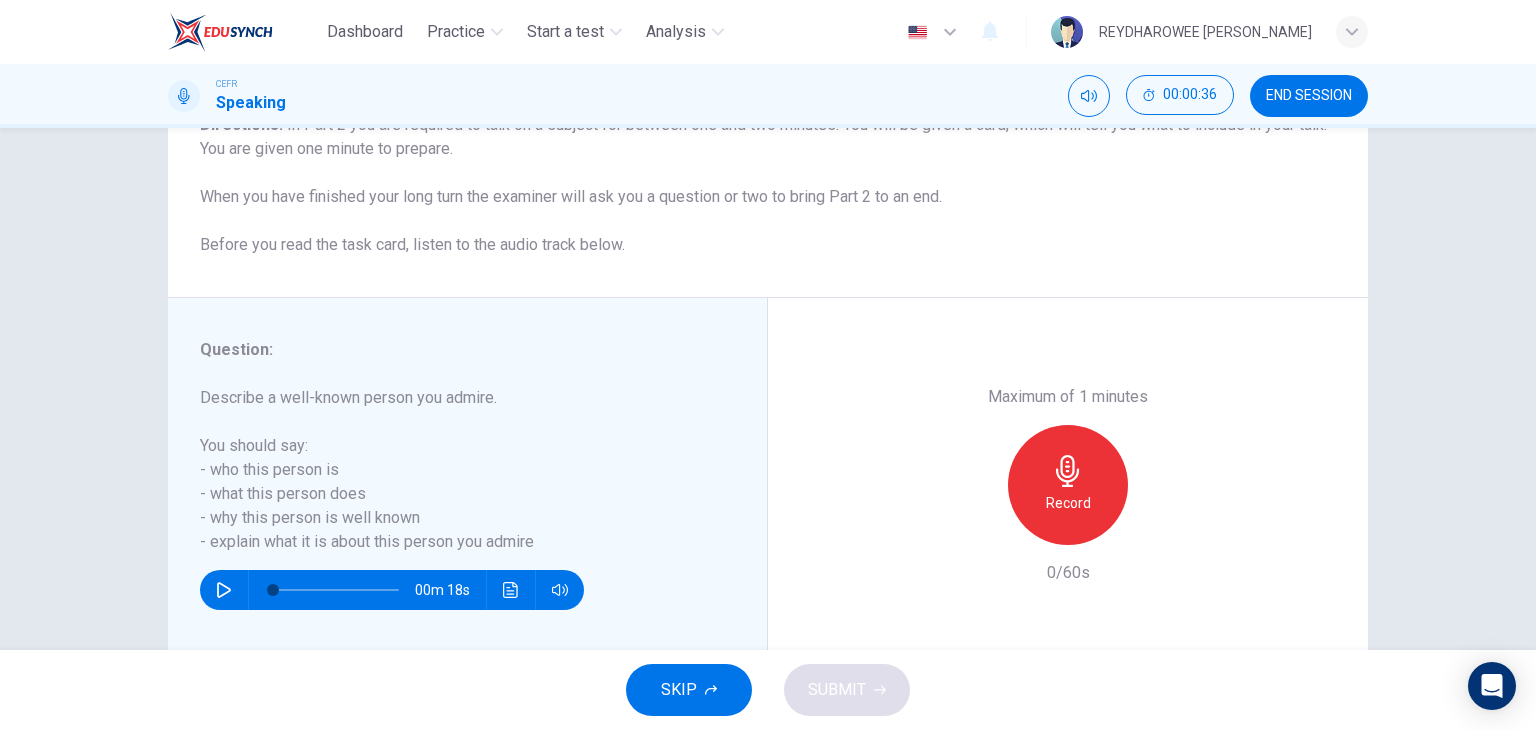 scroll, scrollTop: 253, scrollLeft: 0, axis: vertical 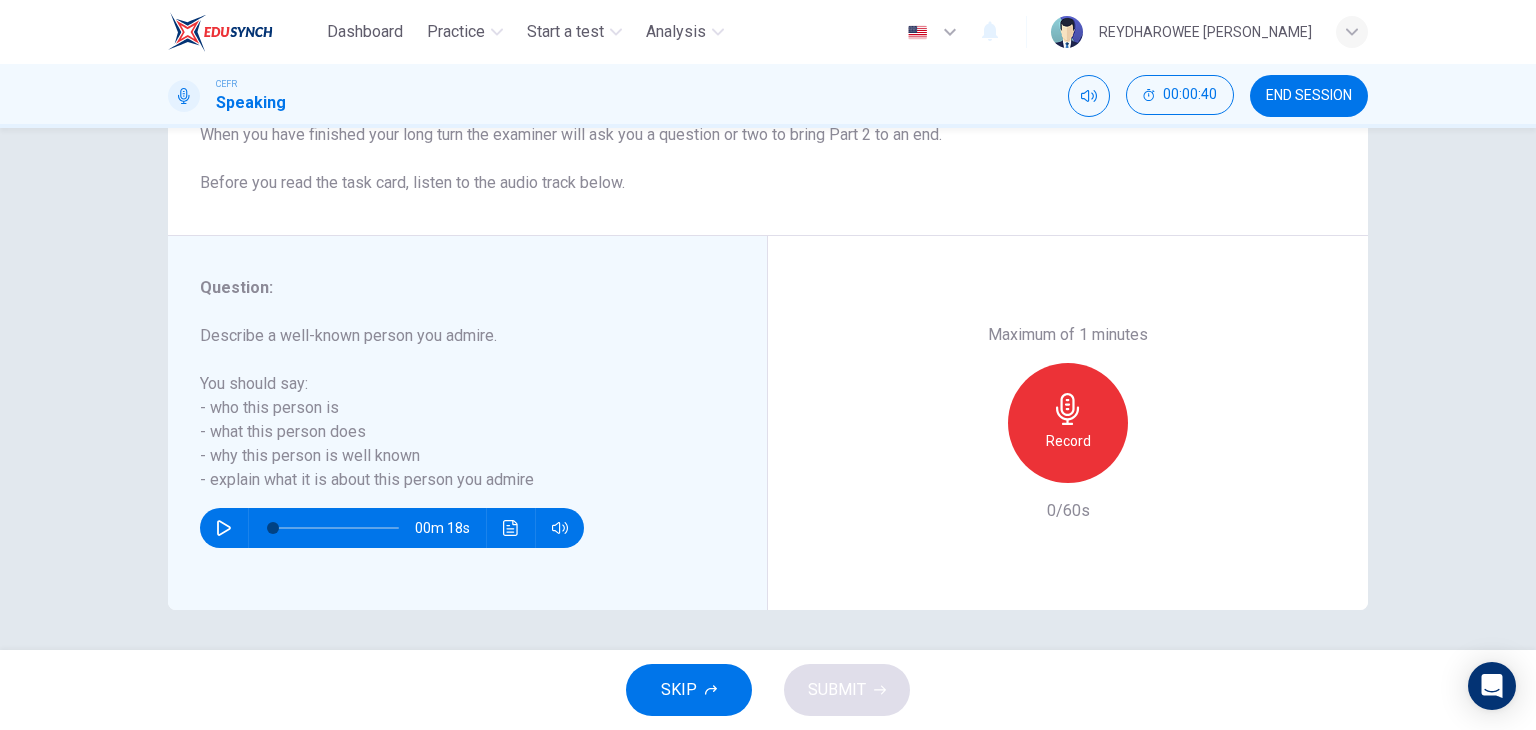 click on "SKIP" at bounding box center [689, 690] 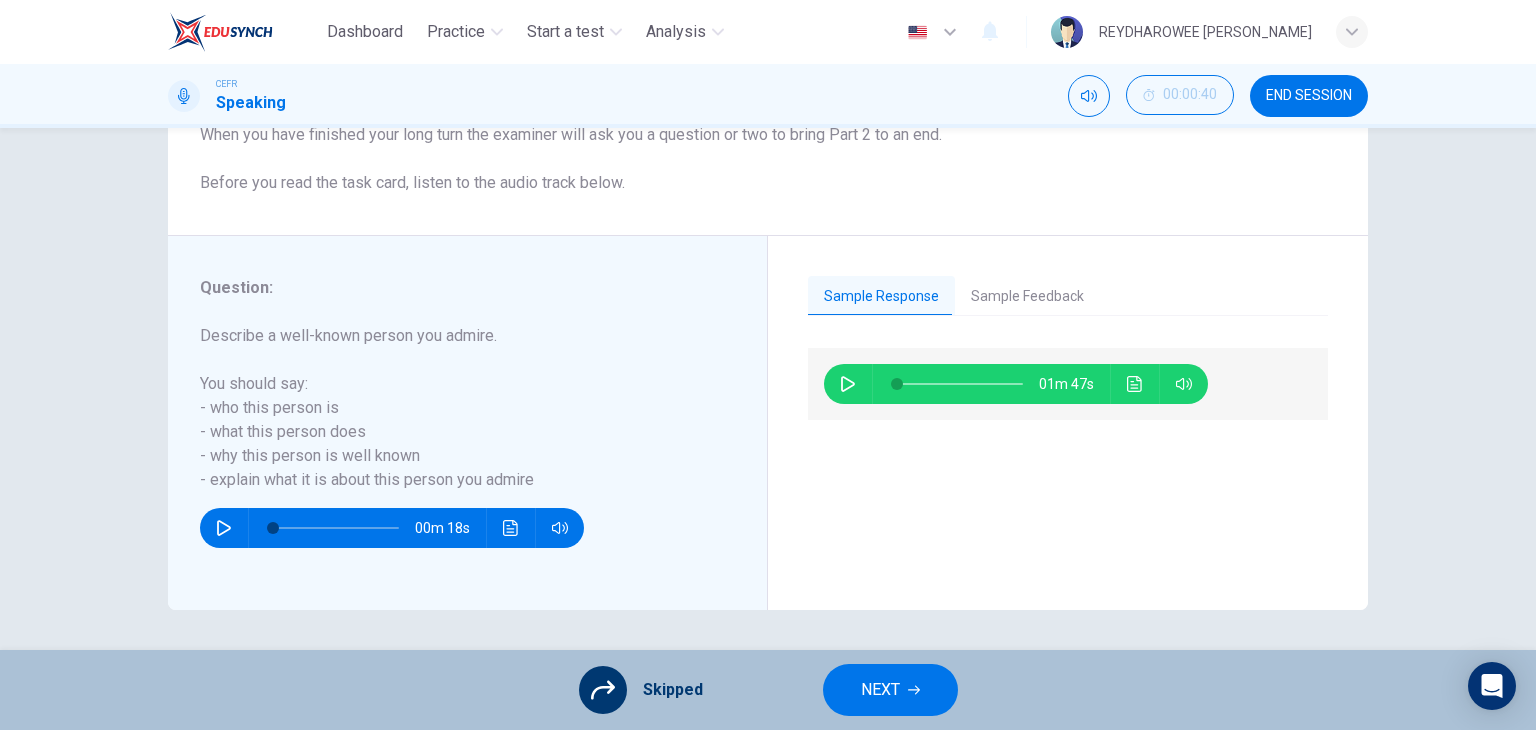 click on "NEXT" at bounding box center [880, 690] 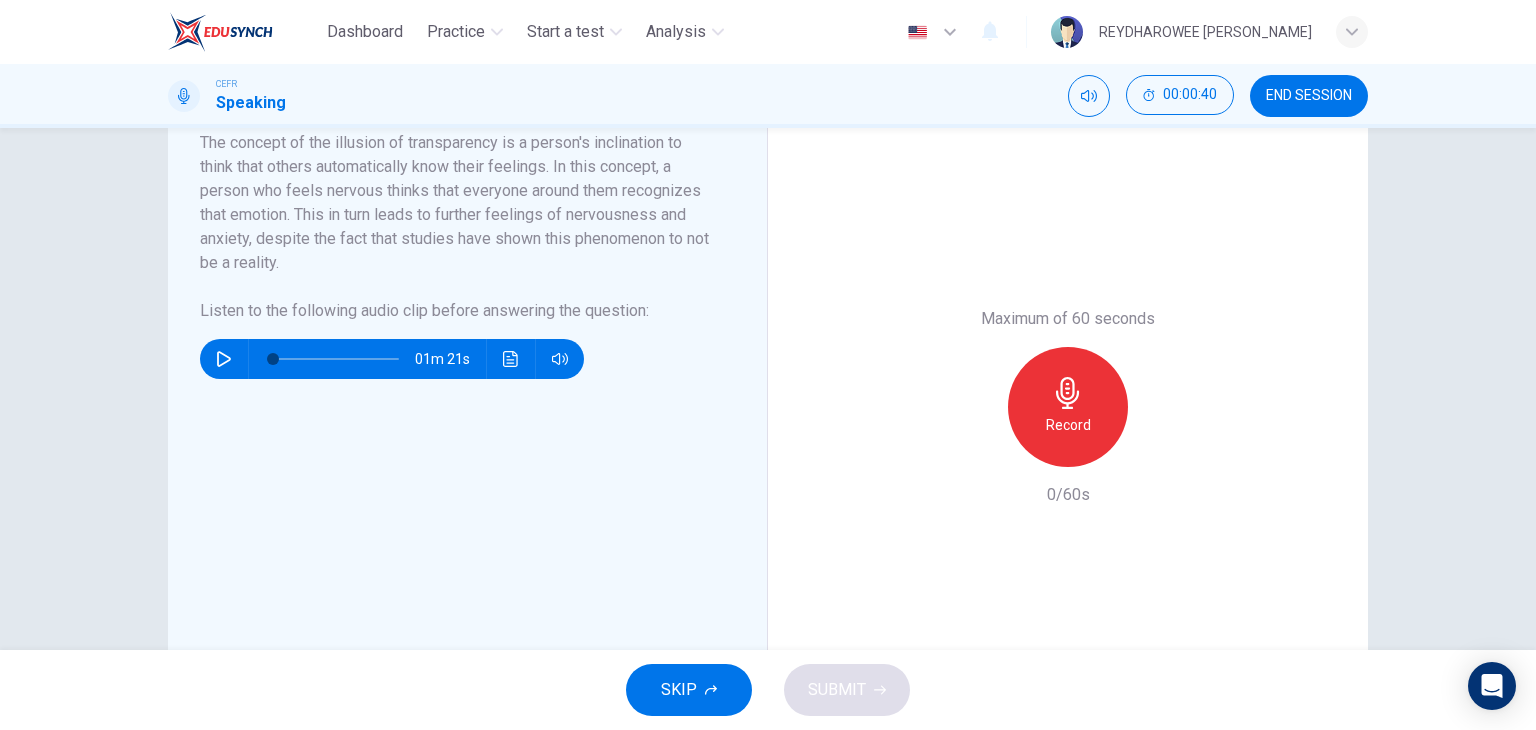 scroll, scrollTop: 400, scrollLeft: 0, axis: vertical 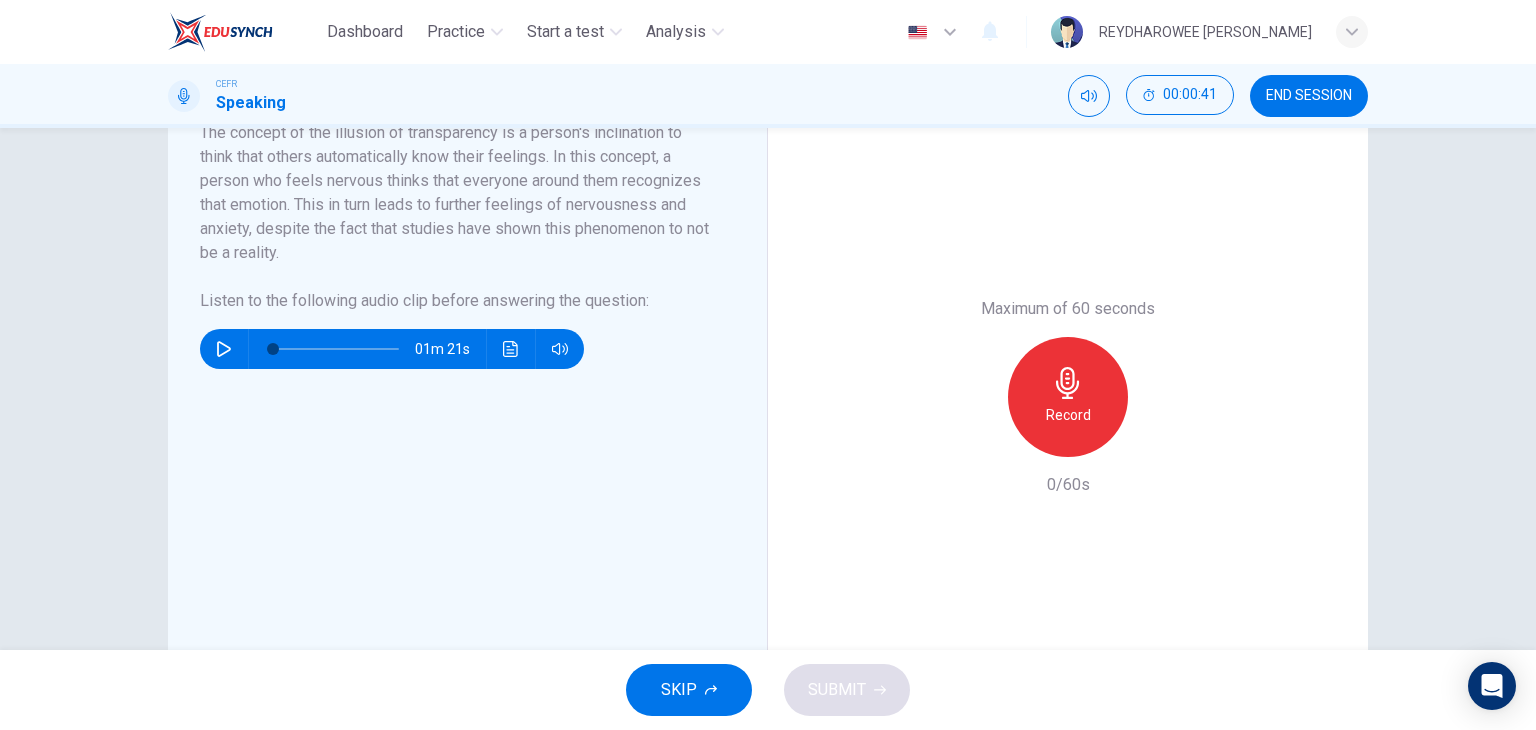 click on "SKIP" at bounding box center [689, 690] 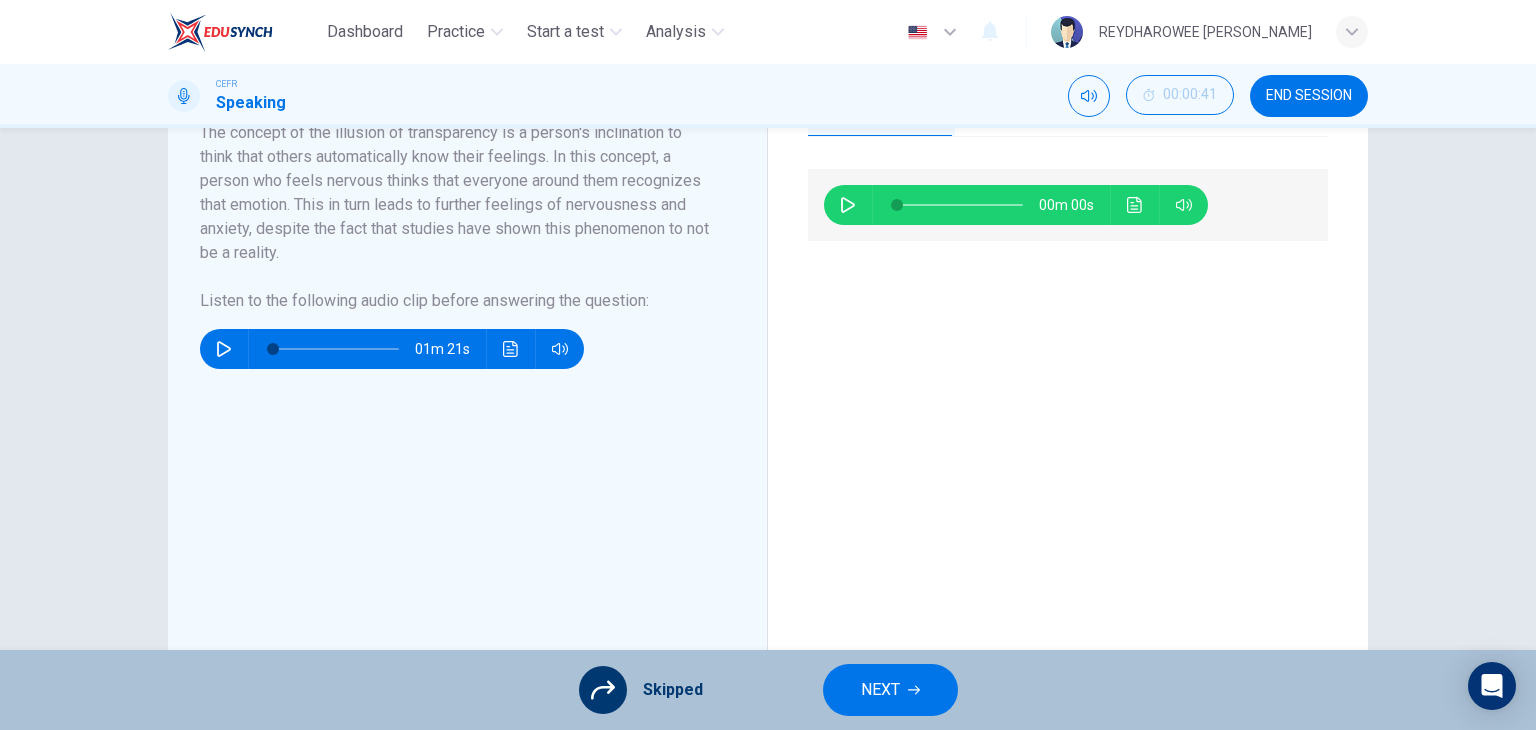 click on "NEXT" at bounding box center [890, 690] 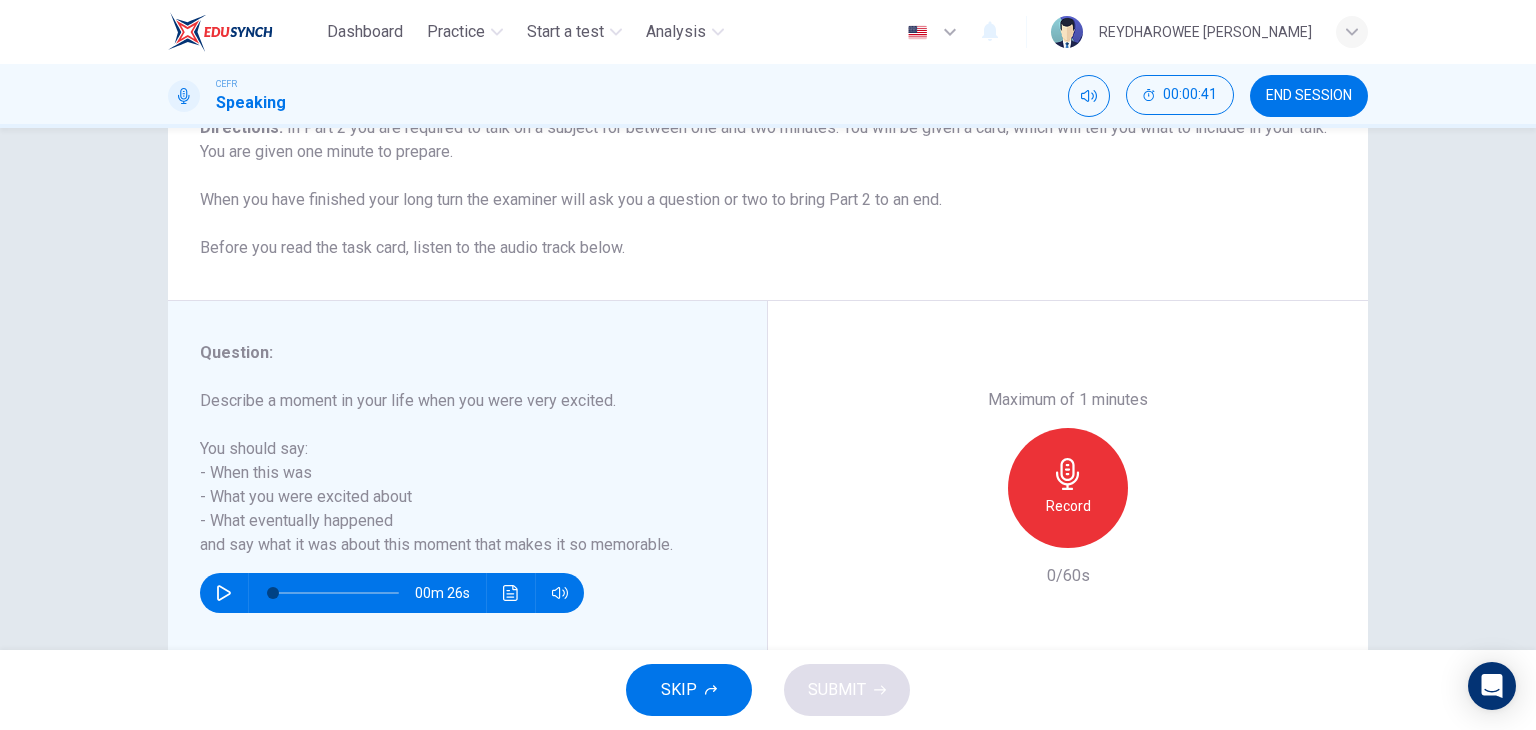 scroll, scrollTop: 200, scrollLeft: 0, axis: vertical 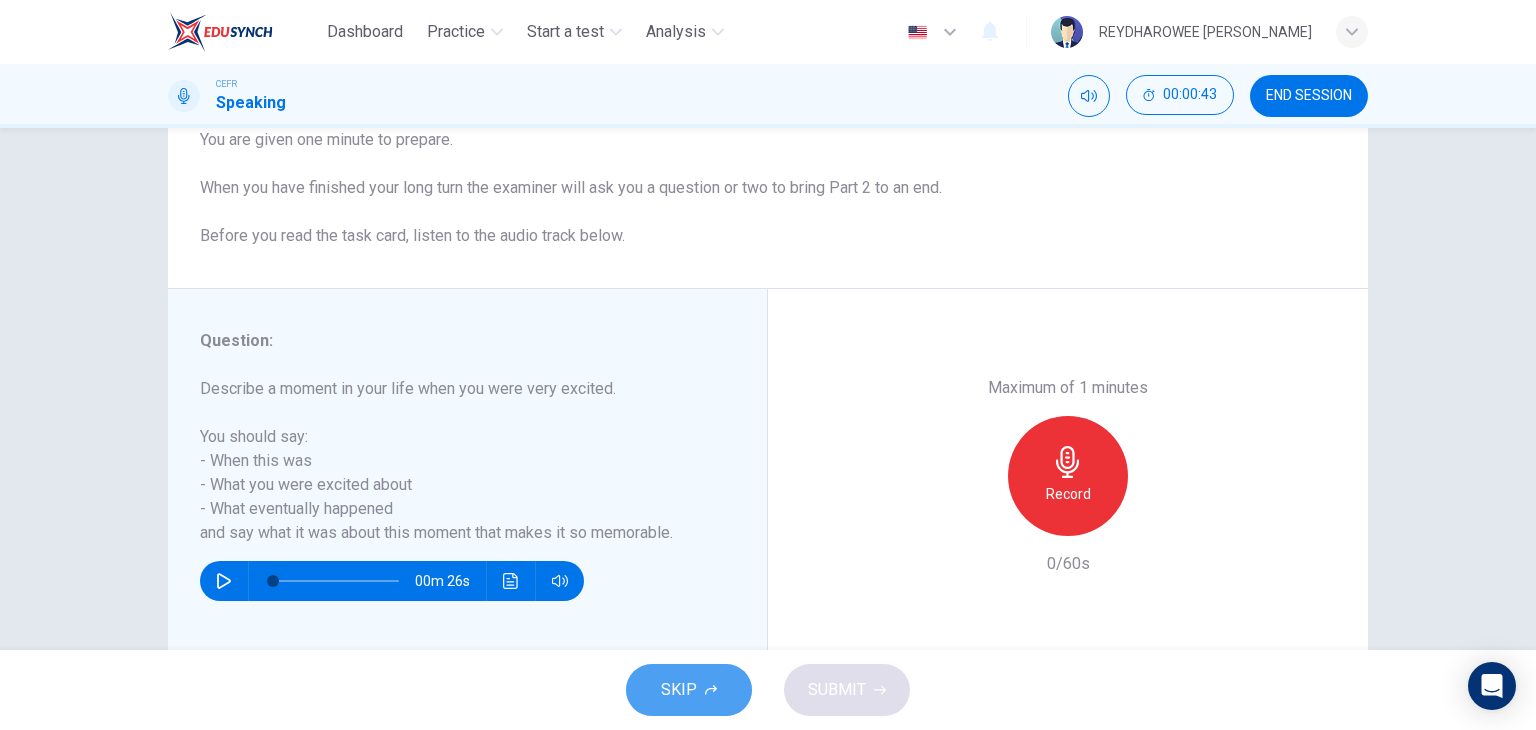 click on "SKIP" at bounding box center (689, 690) 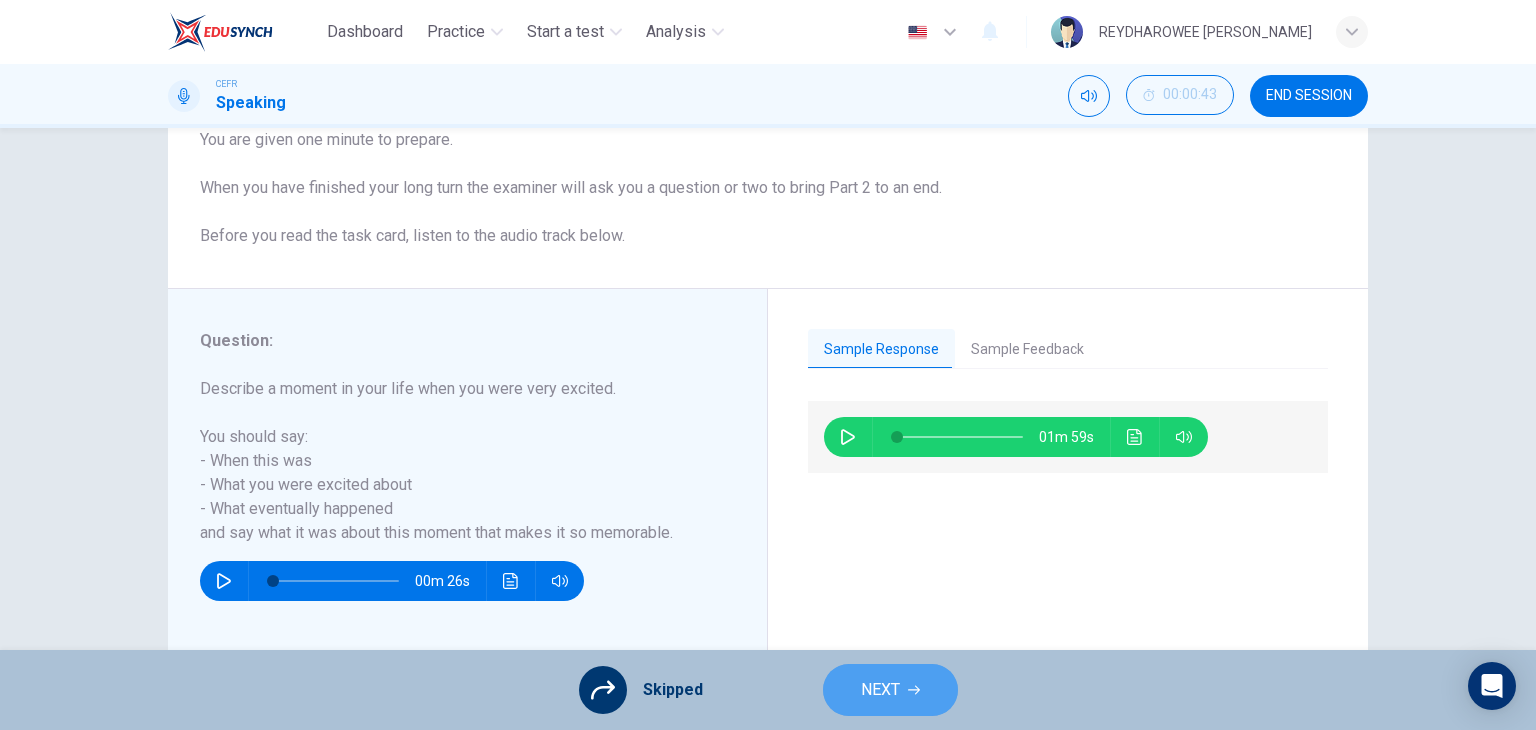 click on "NEXT" at bounding box center (880, 690) 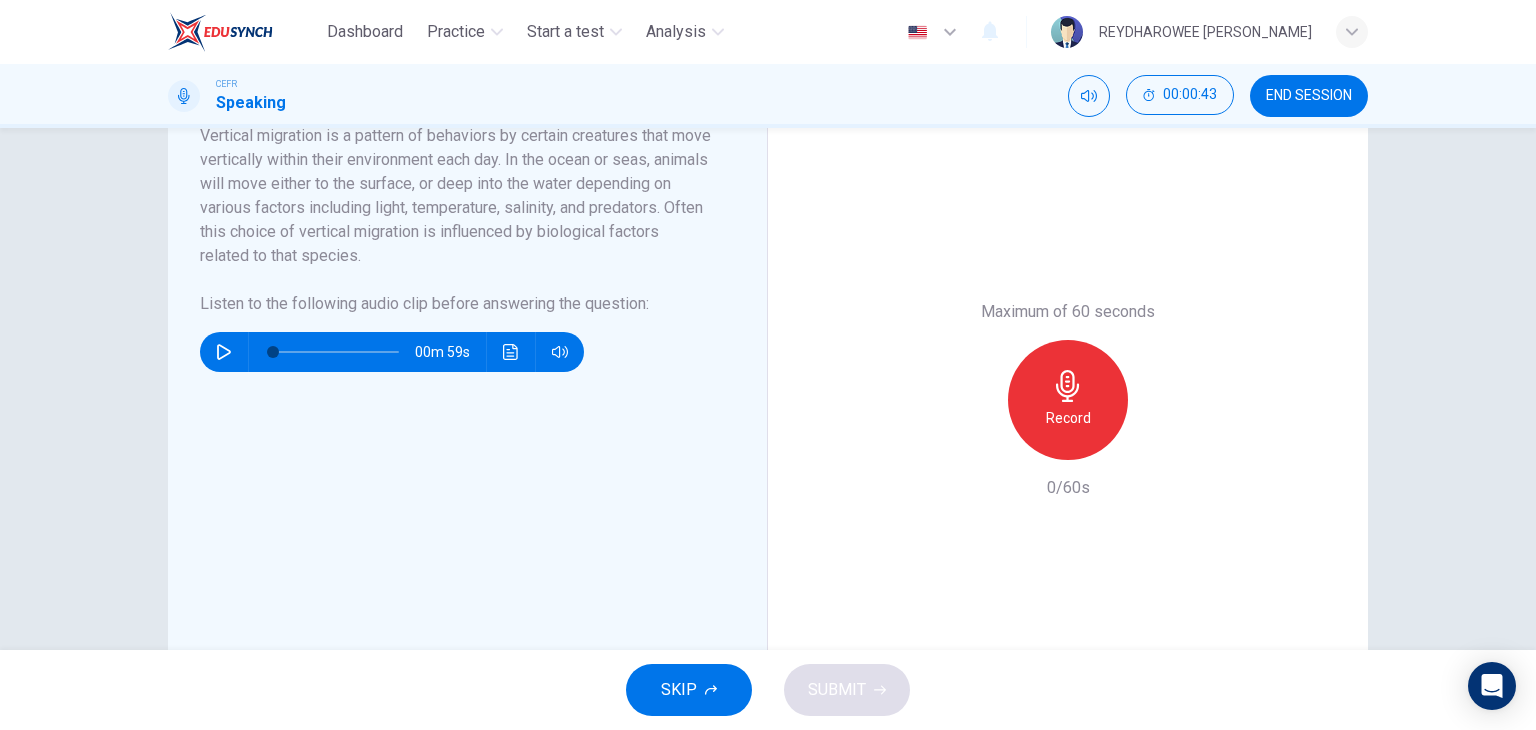 scroll, scrollTop: 400, scrollLeft: 0, axis: vertical 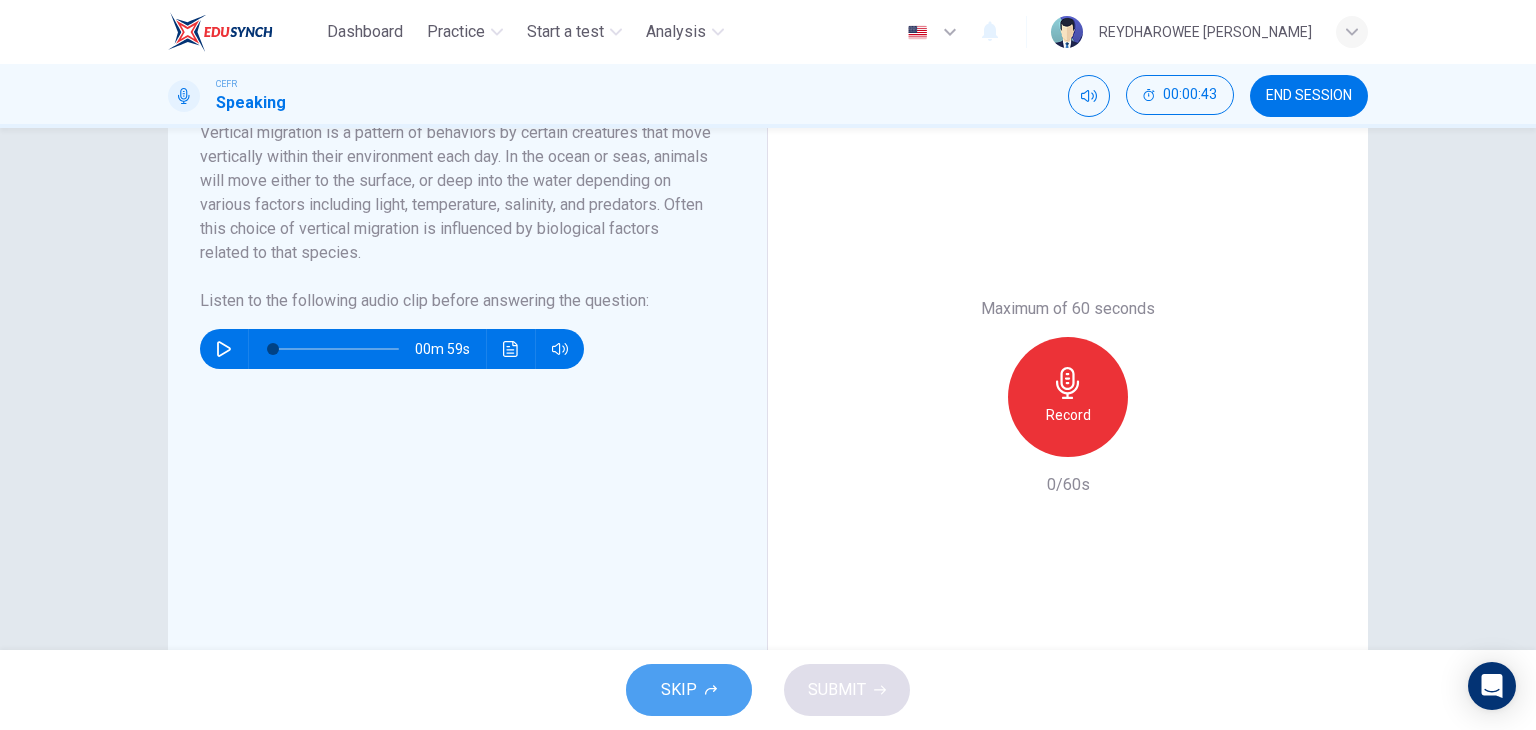 click on "SKIP" at bounding box center [689, 690] 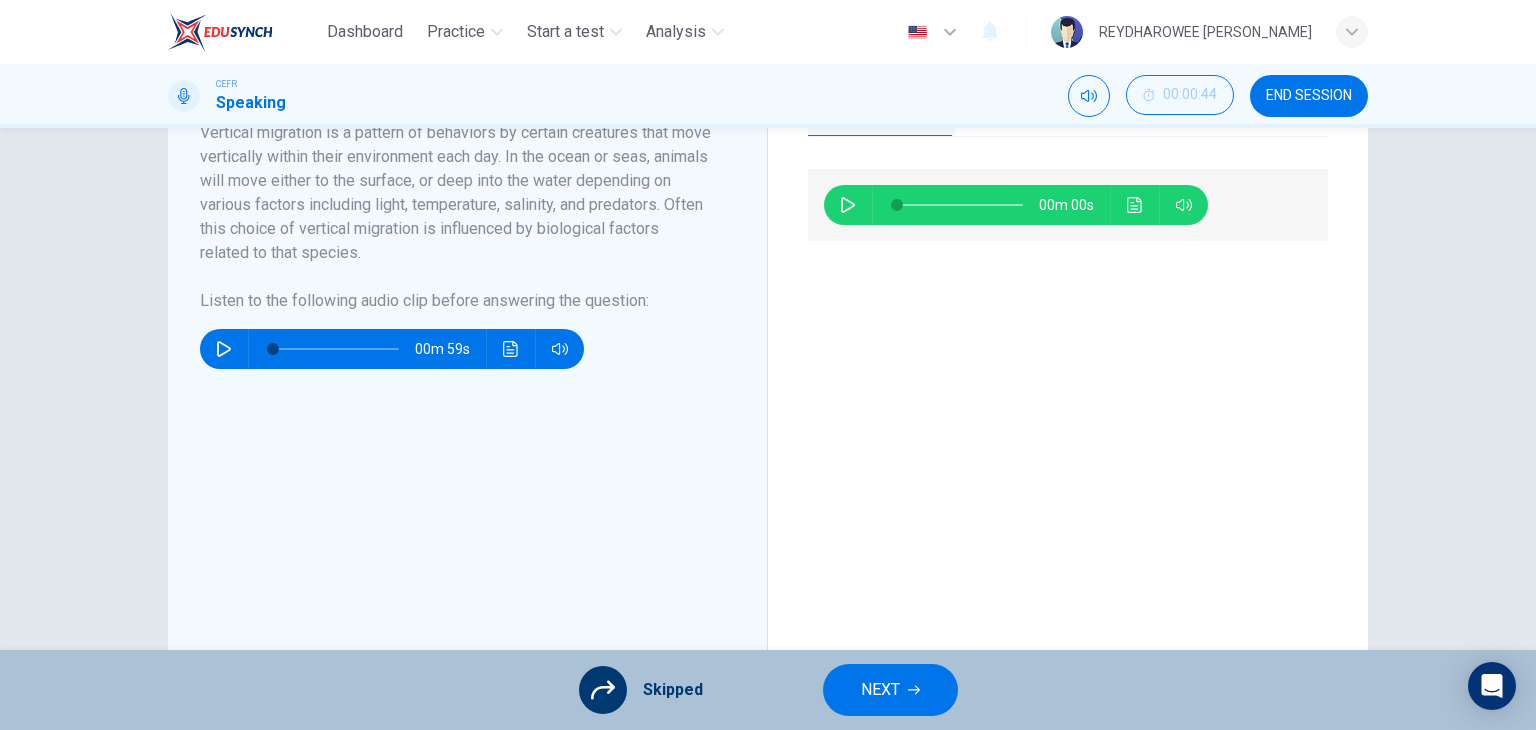 click on "NEXT" at bounding box center [890, 690] 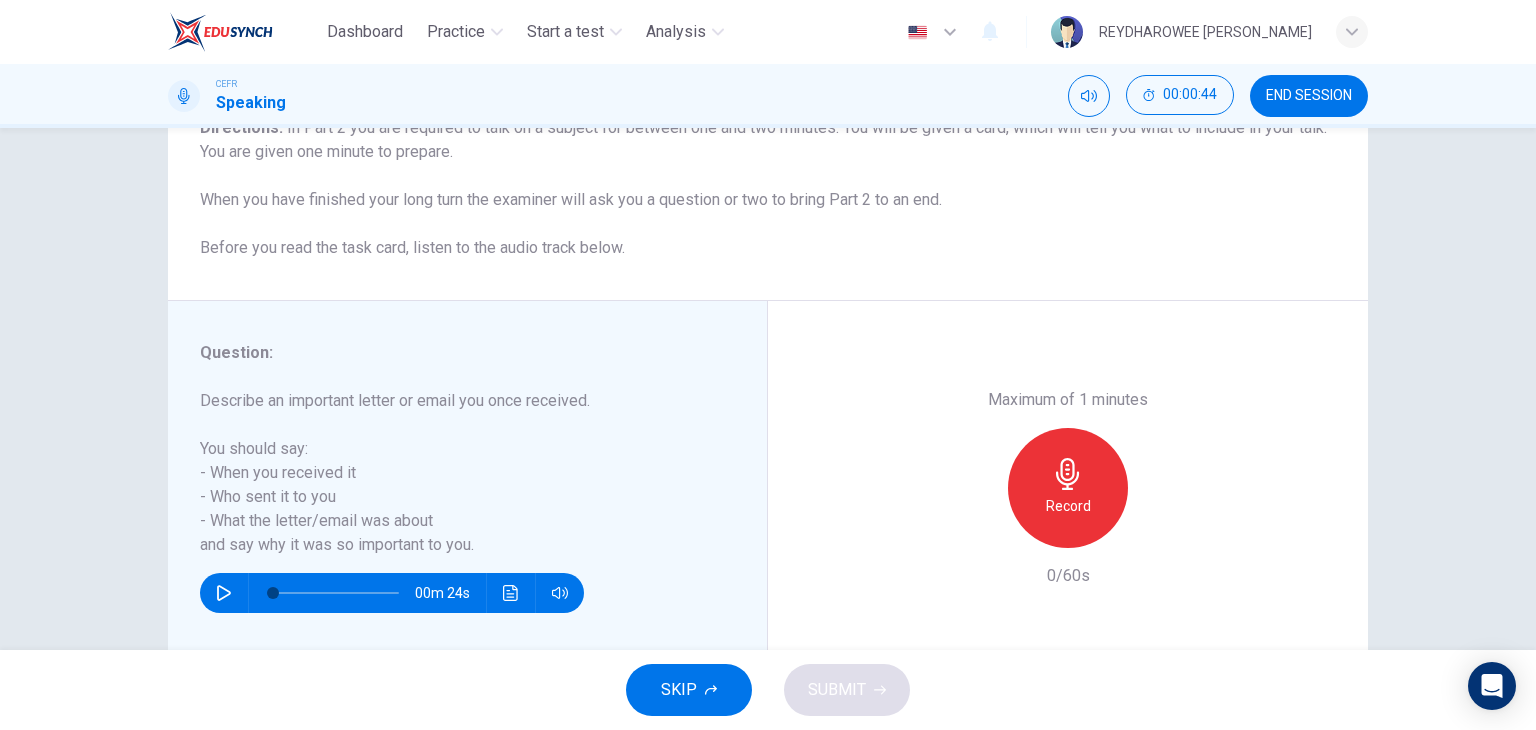 scroll, scrollTop: 253, scrollLeft: 0, axis: vertical 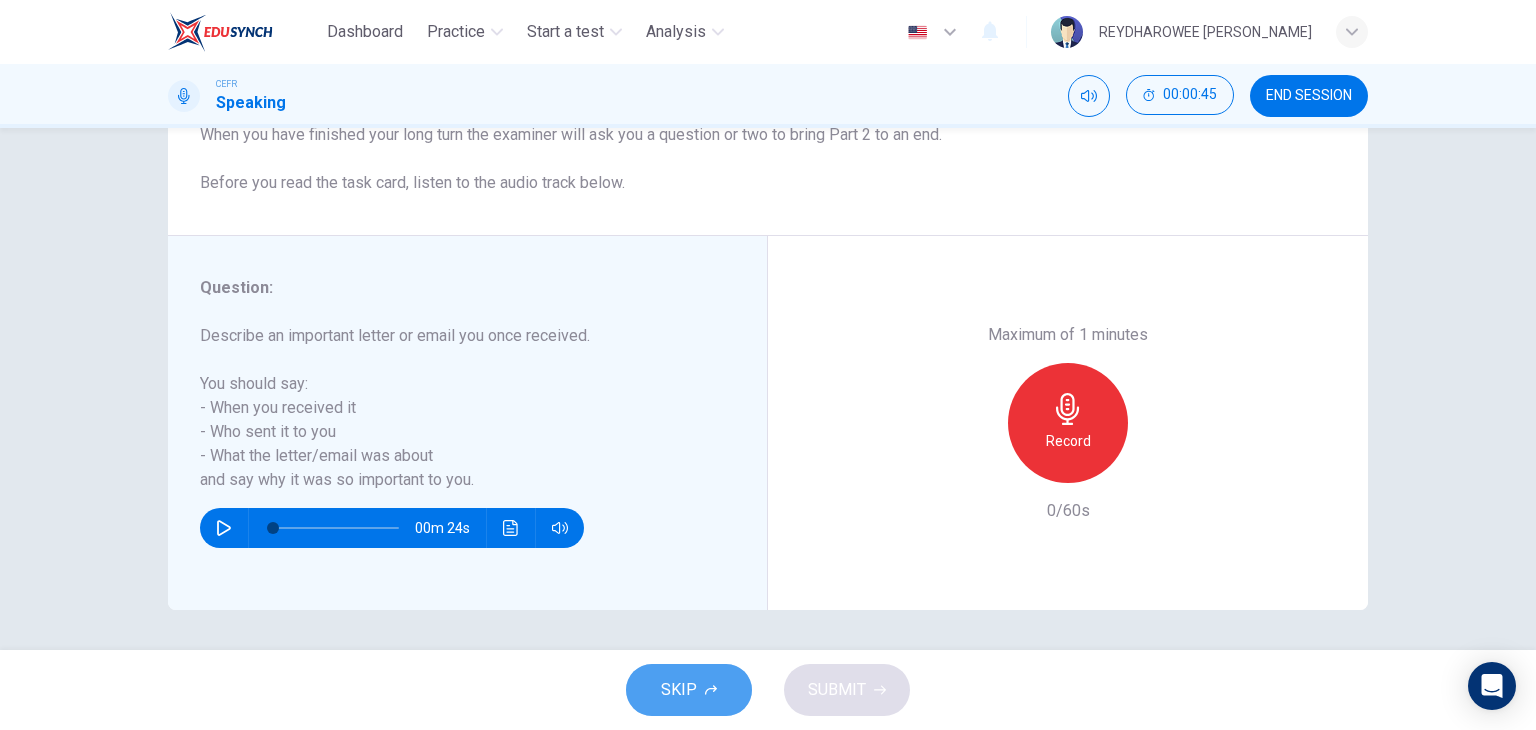 click on "SKIP" at bounding box center [689, 690] 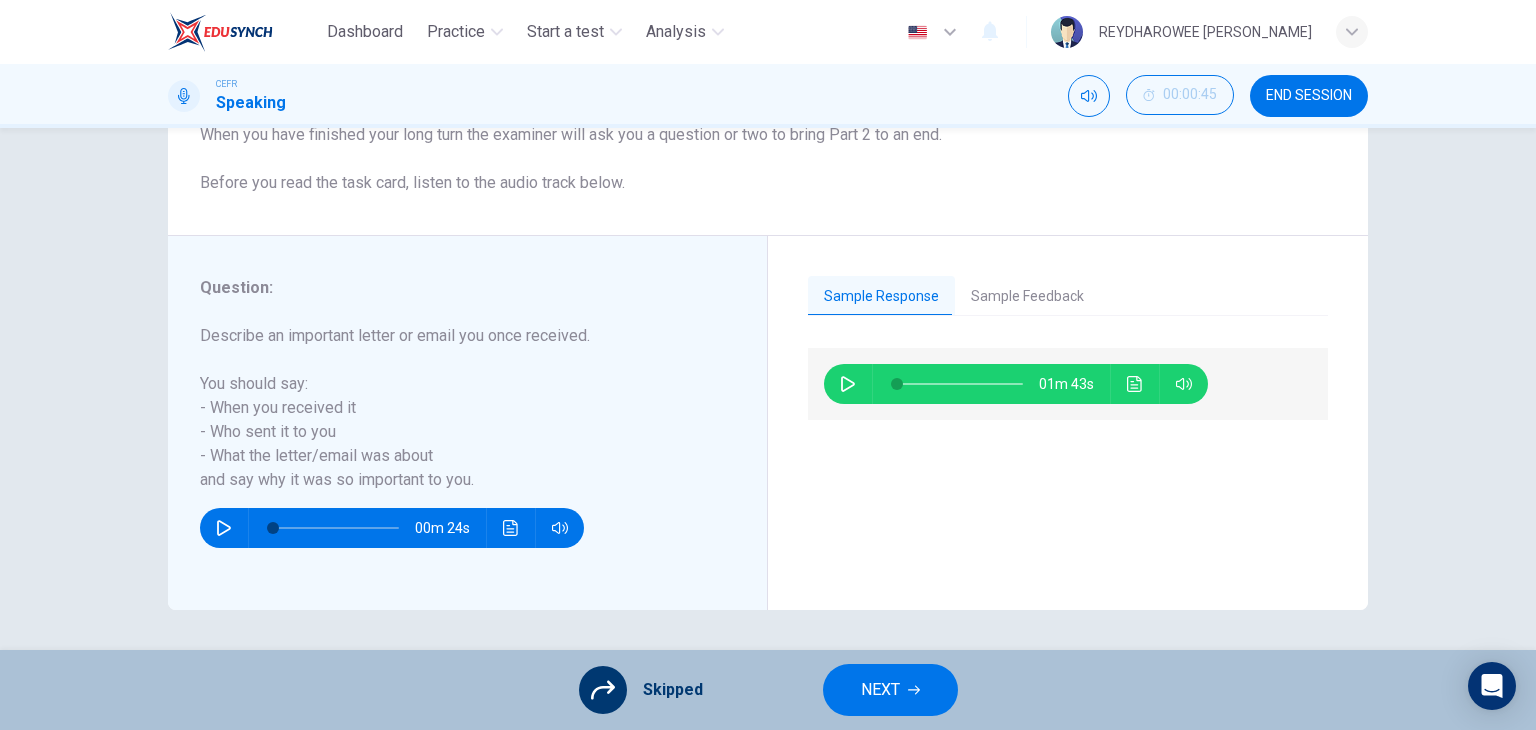 click on "NEXT" at bounding box center (880, 690) 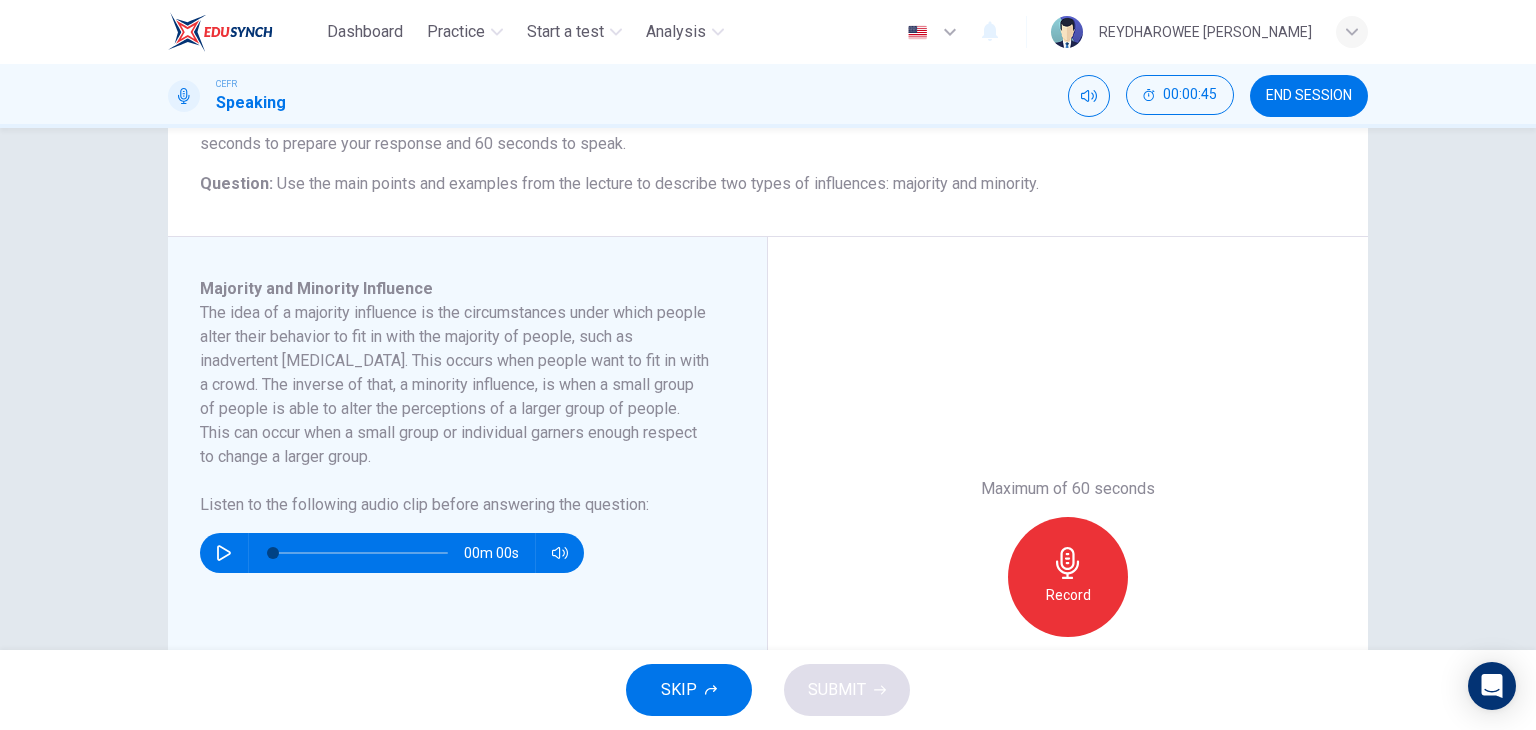 scroll, scrollTop: 500, scrollLeft: 0, axis: vertical 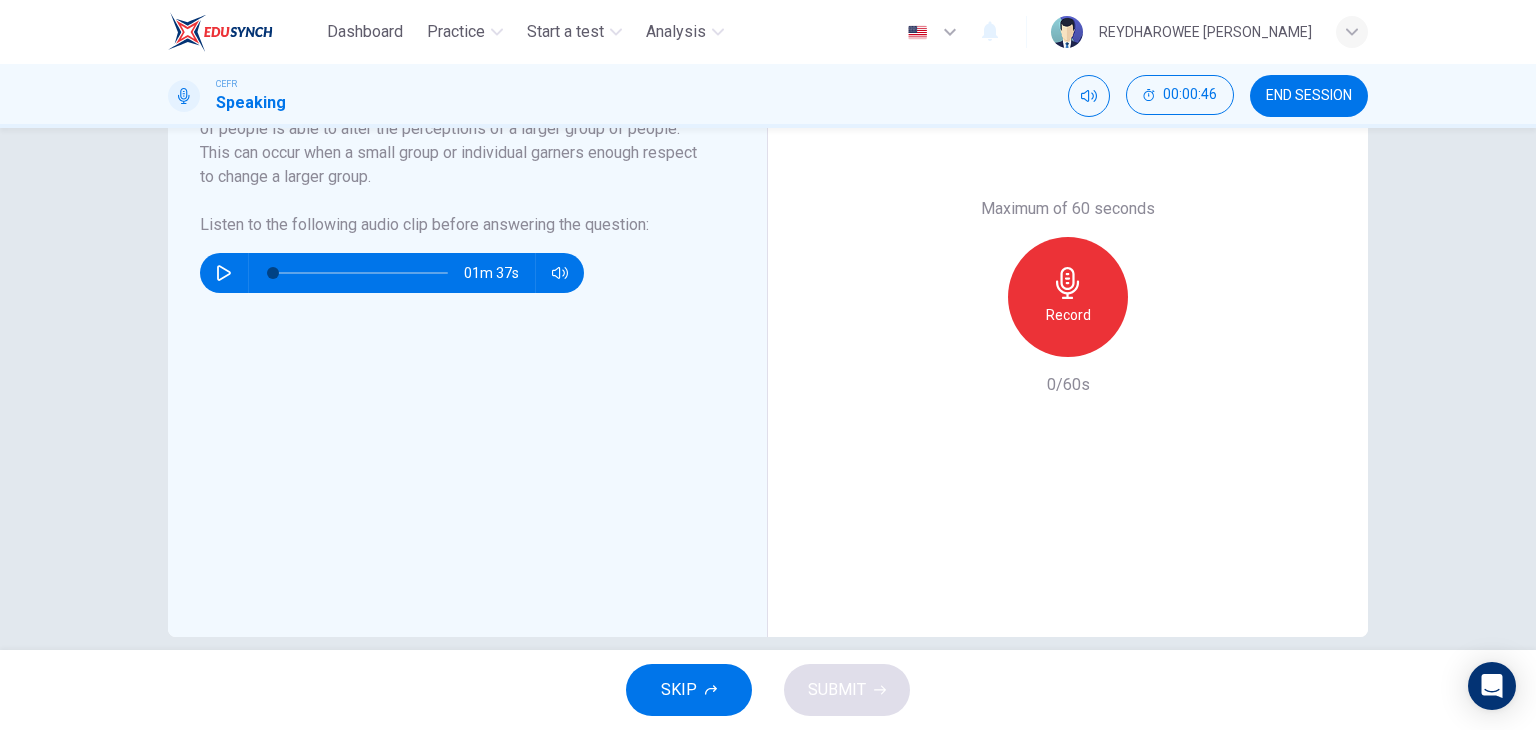 click on "SKIP" at bounding box center [689, 690] 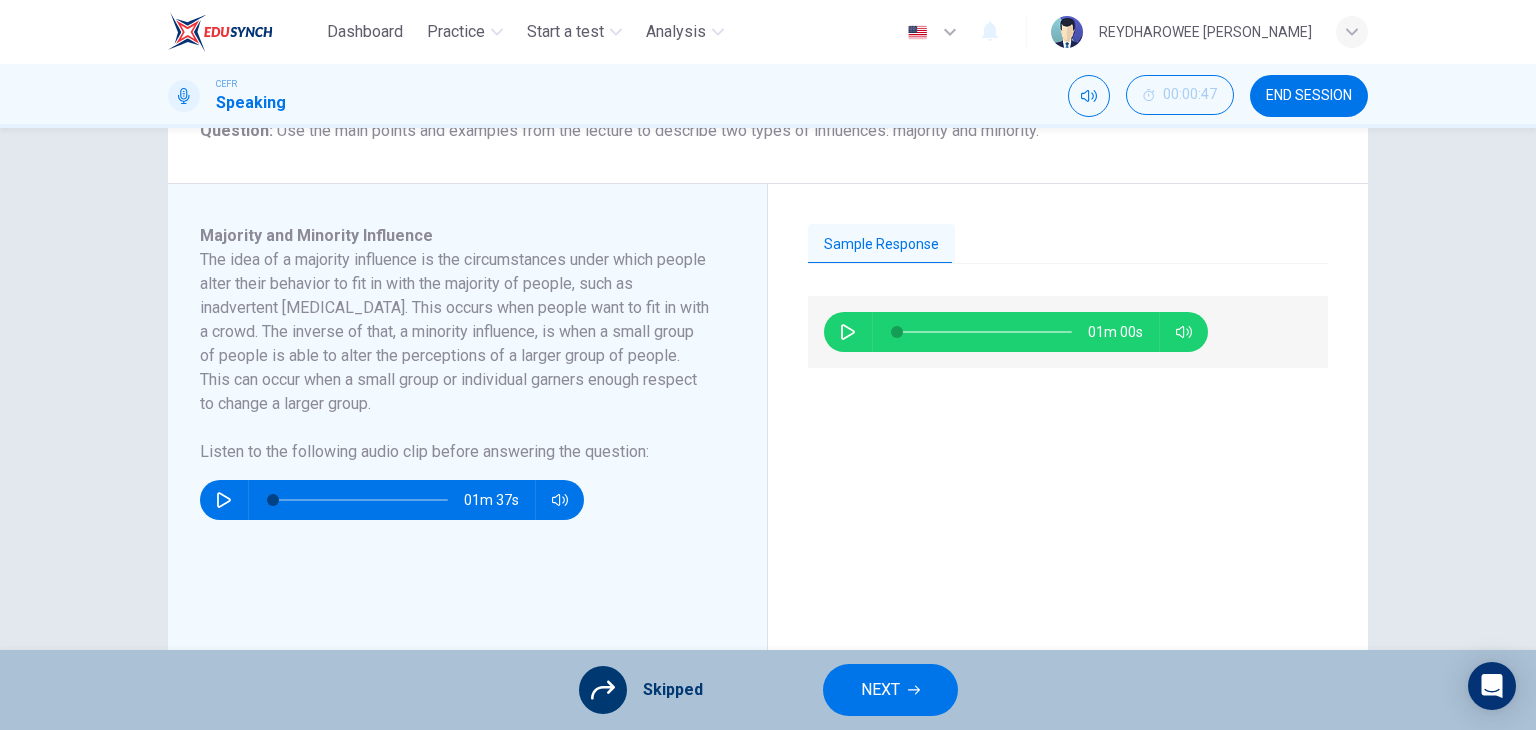 scroll, scrollTop: 200, scrollLeft: 0, axis: vertical 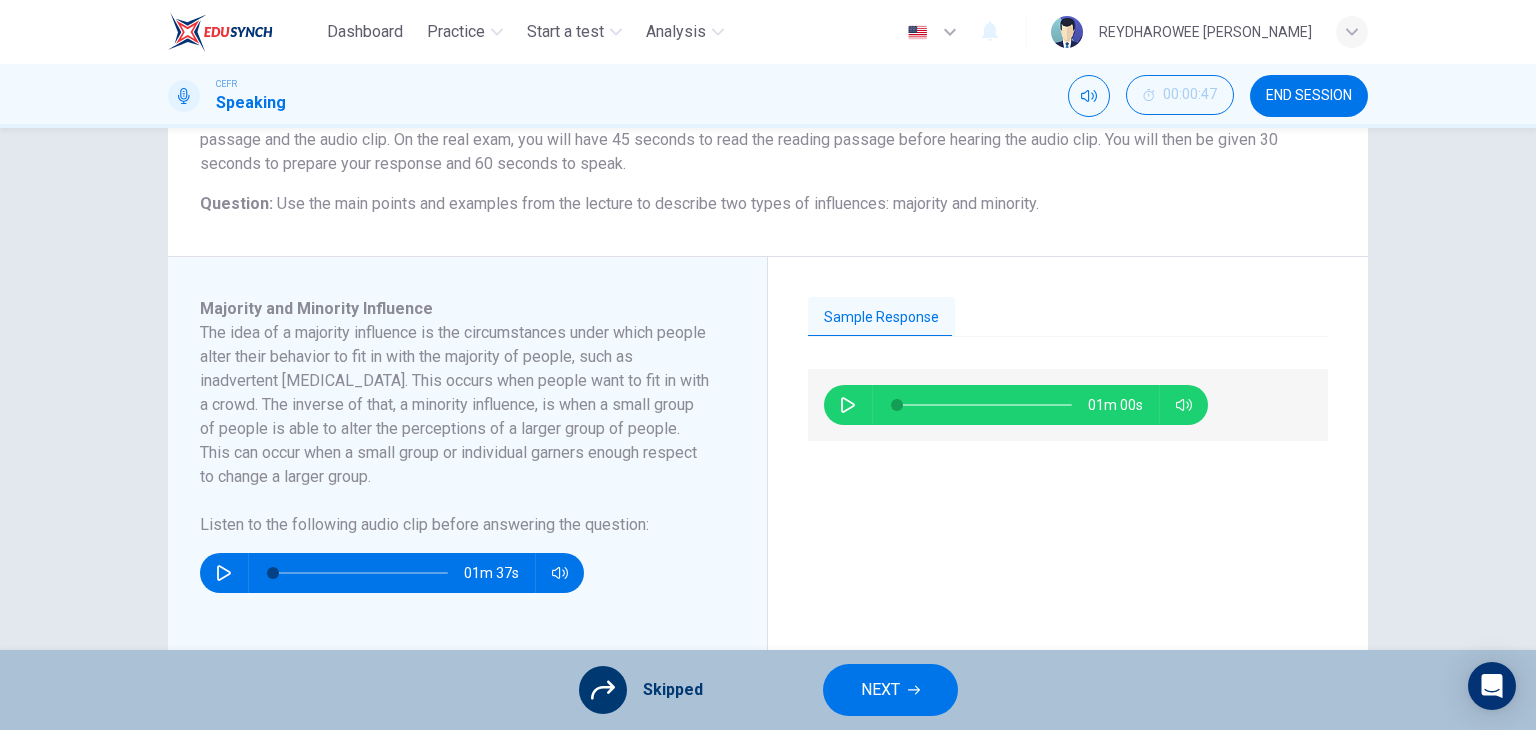 click on "NEXT" at bounding box center (880, 690) 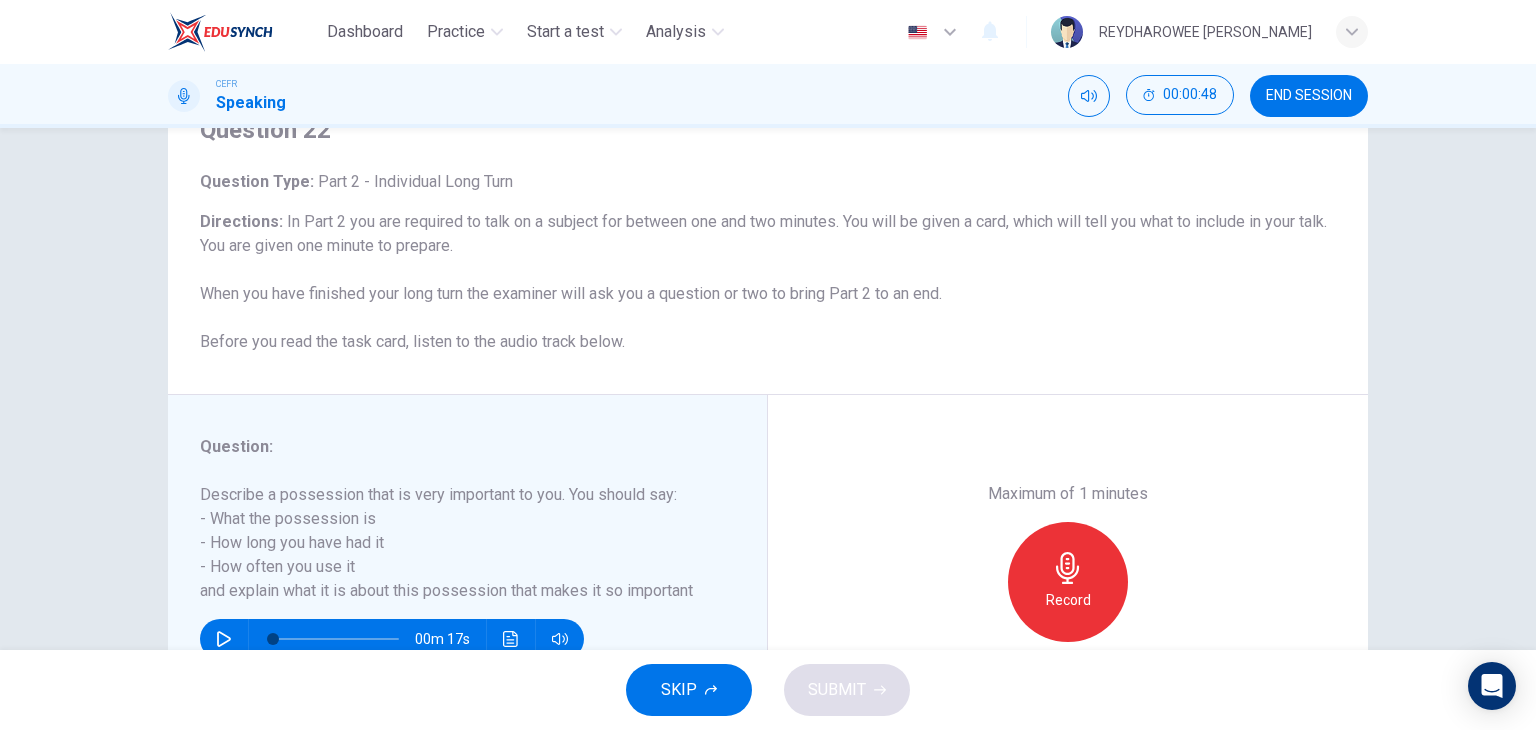 scroll, scrollTop: 100, scrollLeft: 0, axis: vertical 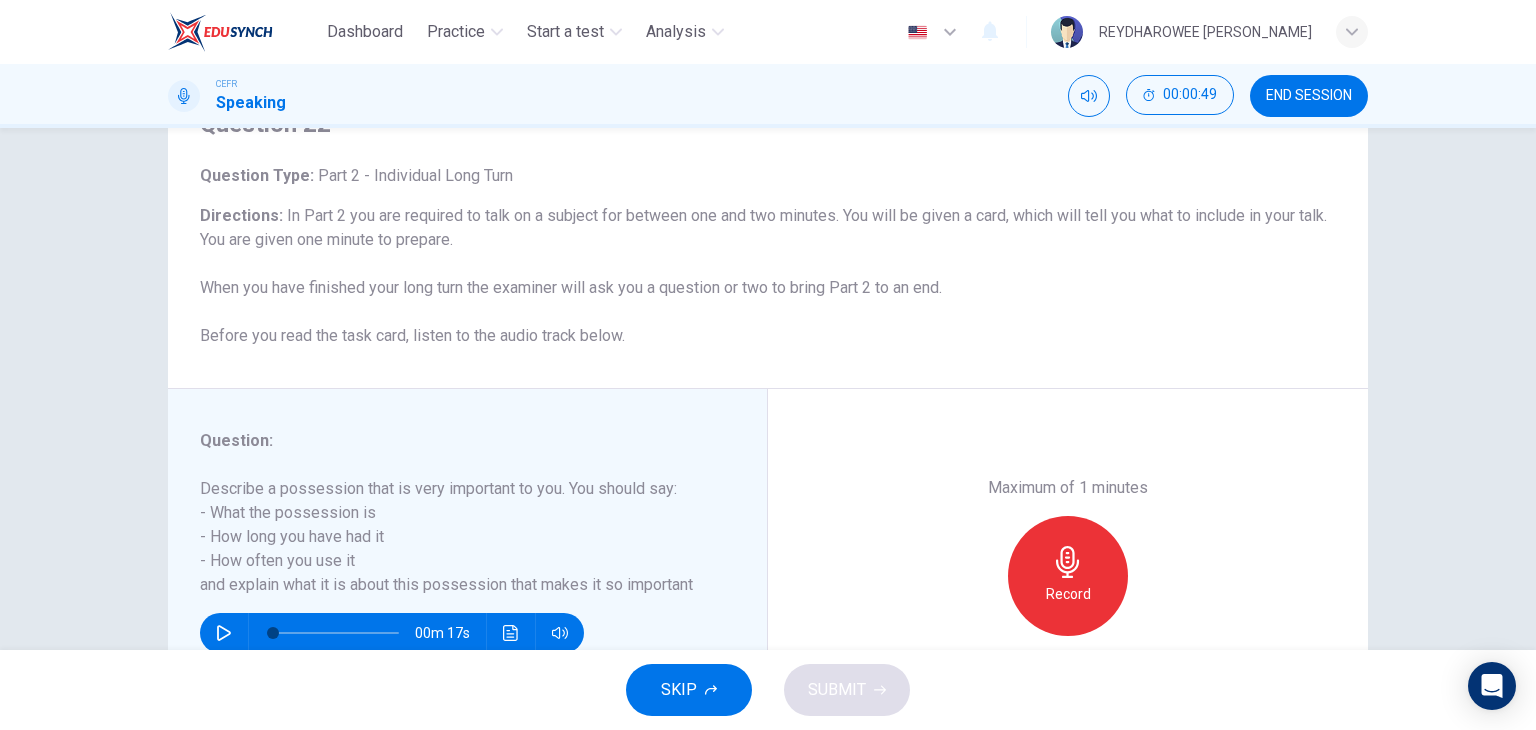click on "SKIP" at bounding box center [689, 690] 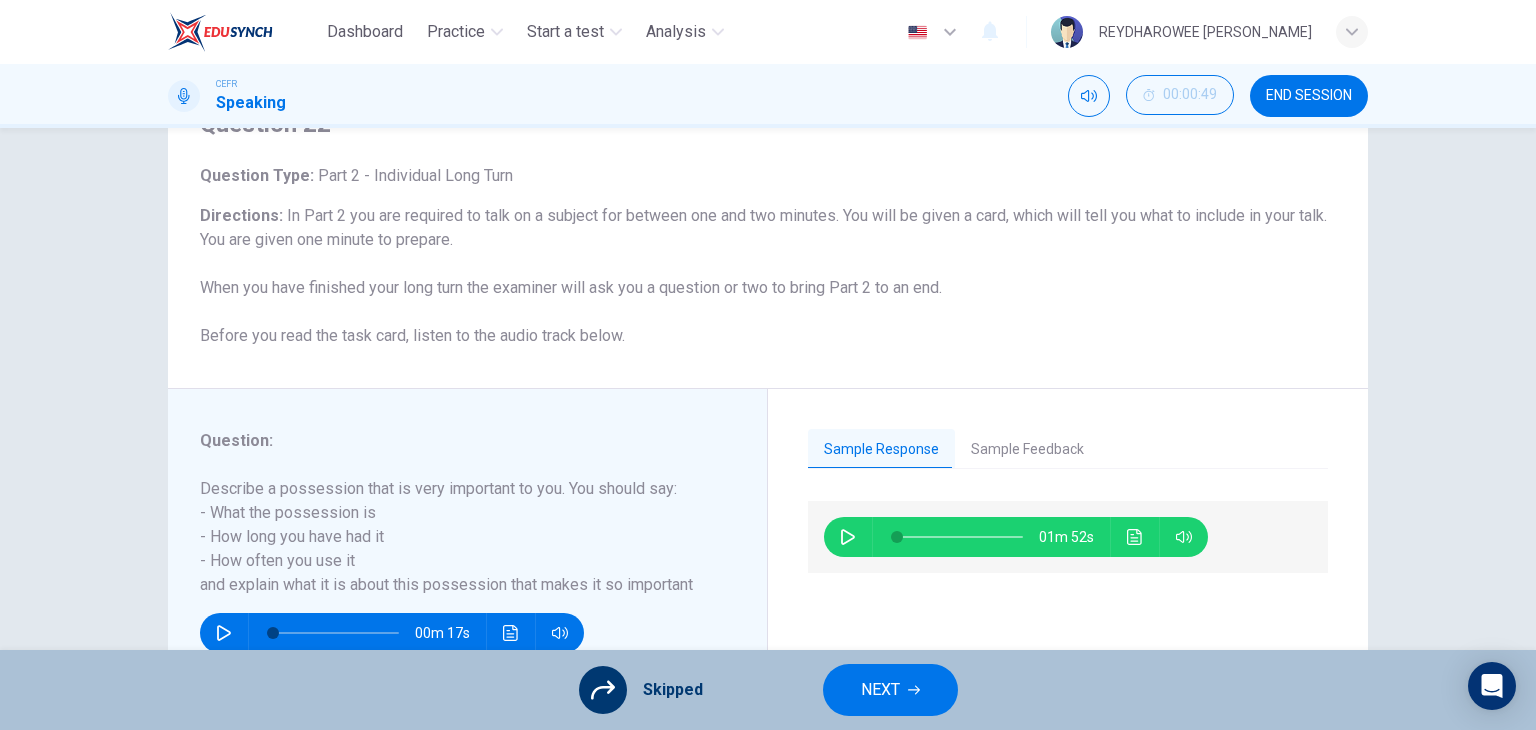 click on "Skipped NEXT" at bounding box center (768, 690) 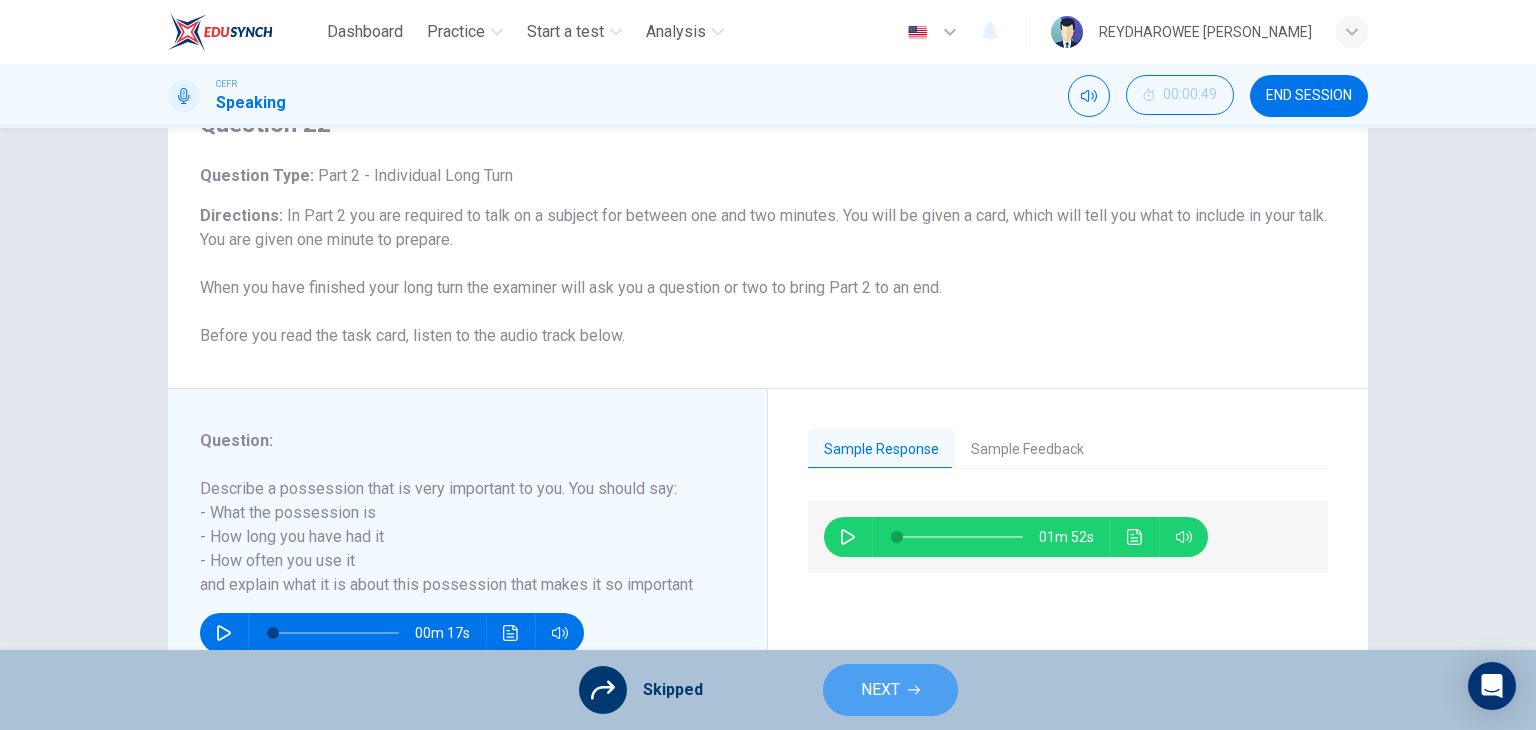 click on "NEXT" at bounding box center (890, 690) 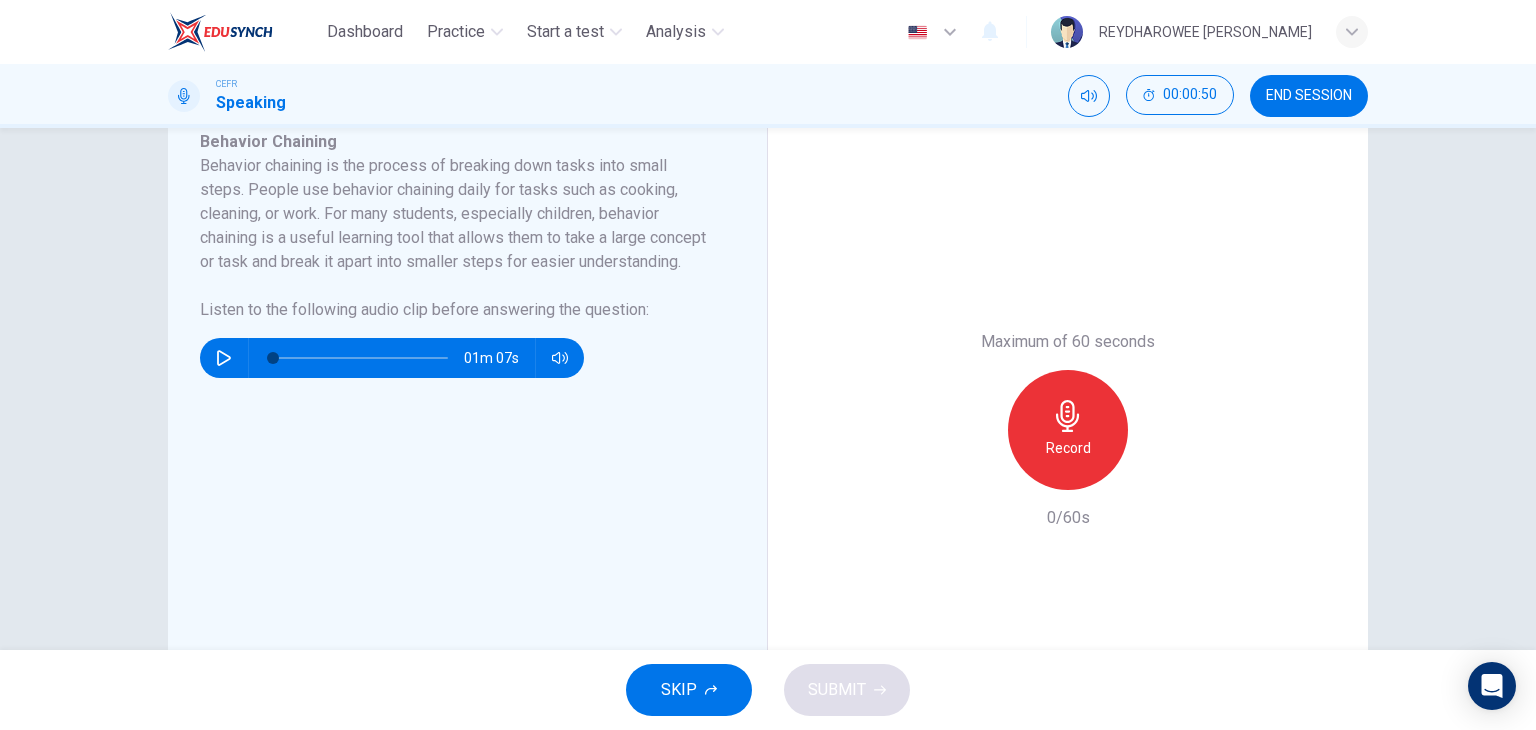 scroll, scrollTop: 400, scrollLeft: 0, axis: vertical 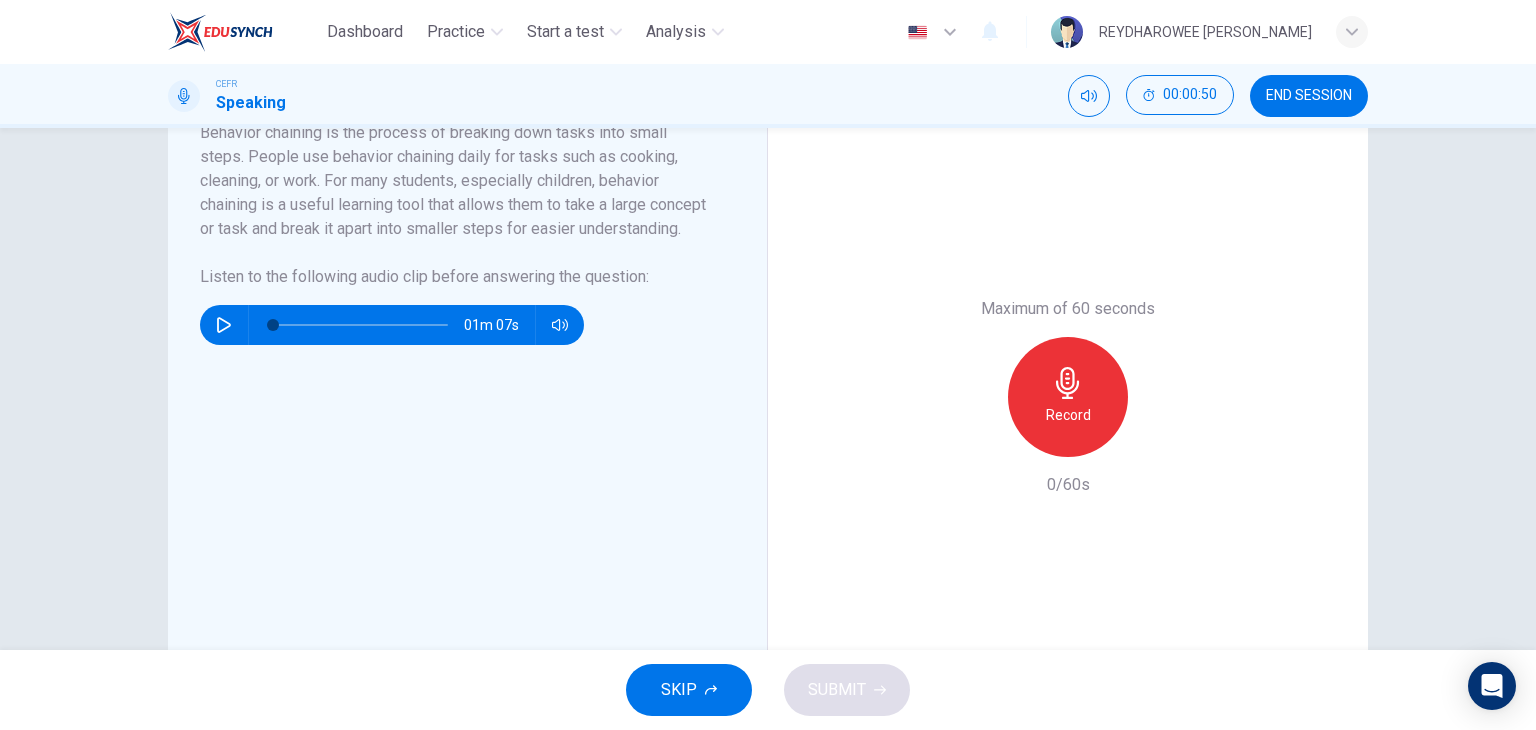 click on "SKIP SUBMIT" at bounding box center [768, 690] 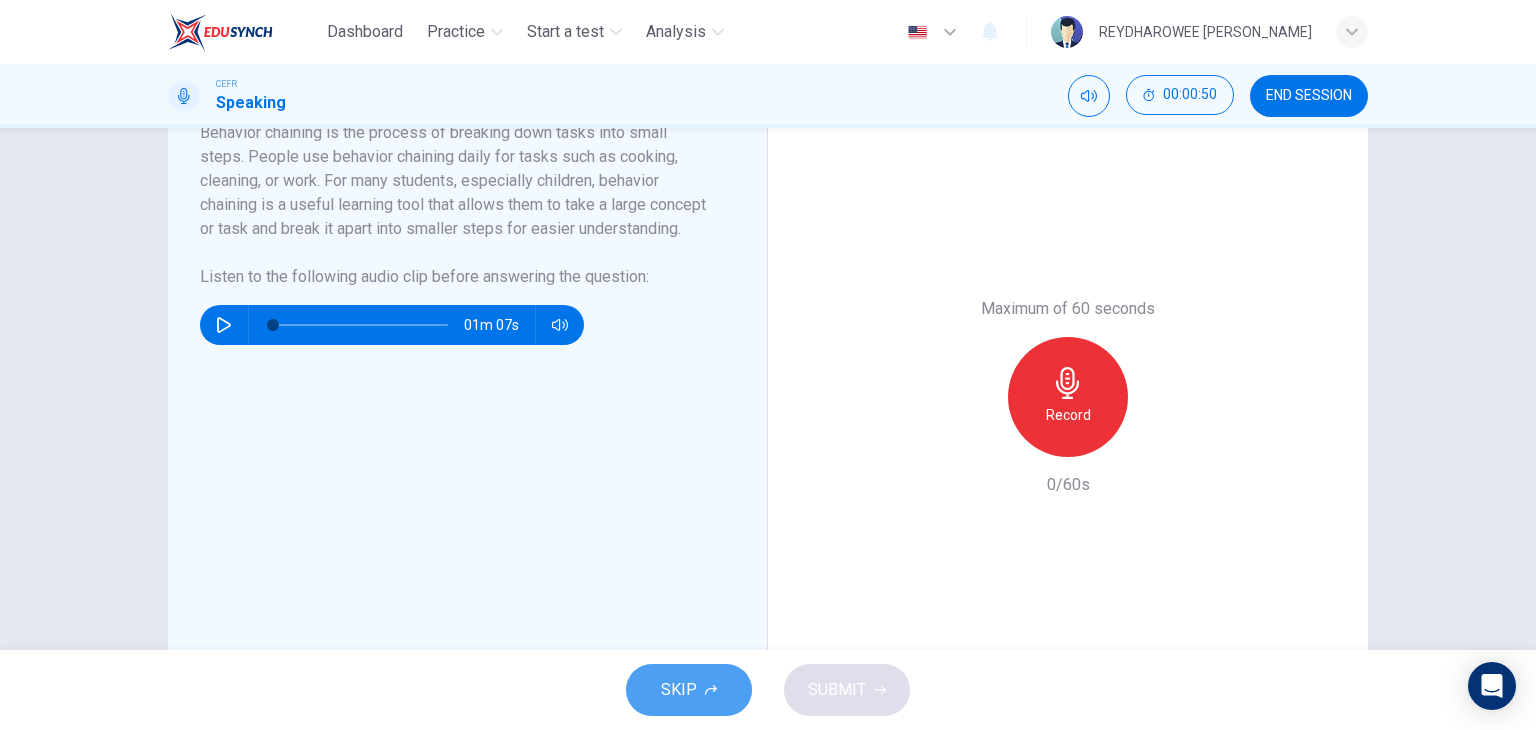 click on "SKIP" at bounding box center [679, 690] 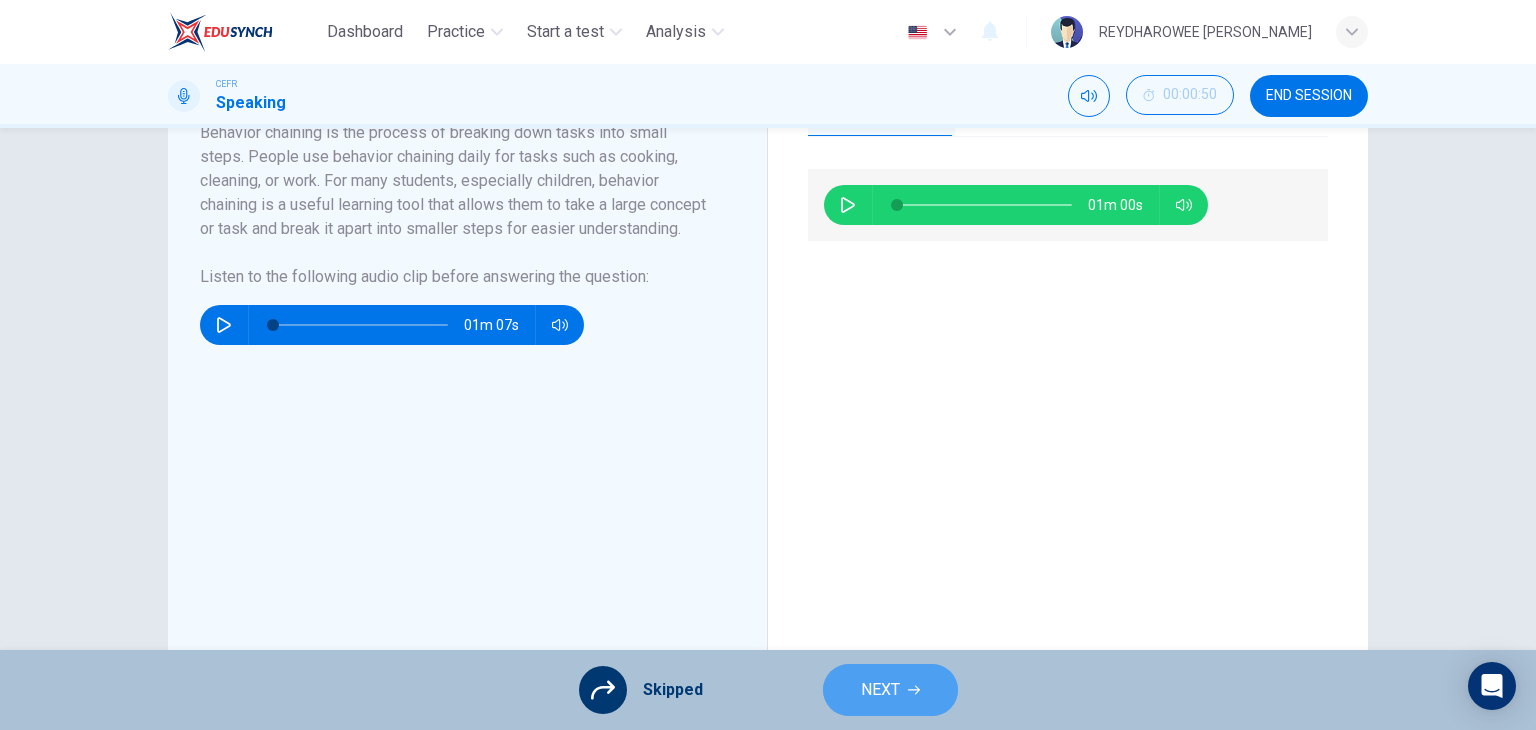 click on "NEXT" at bounding box center (880, 690) 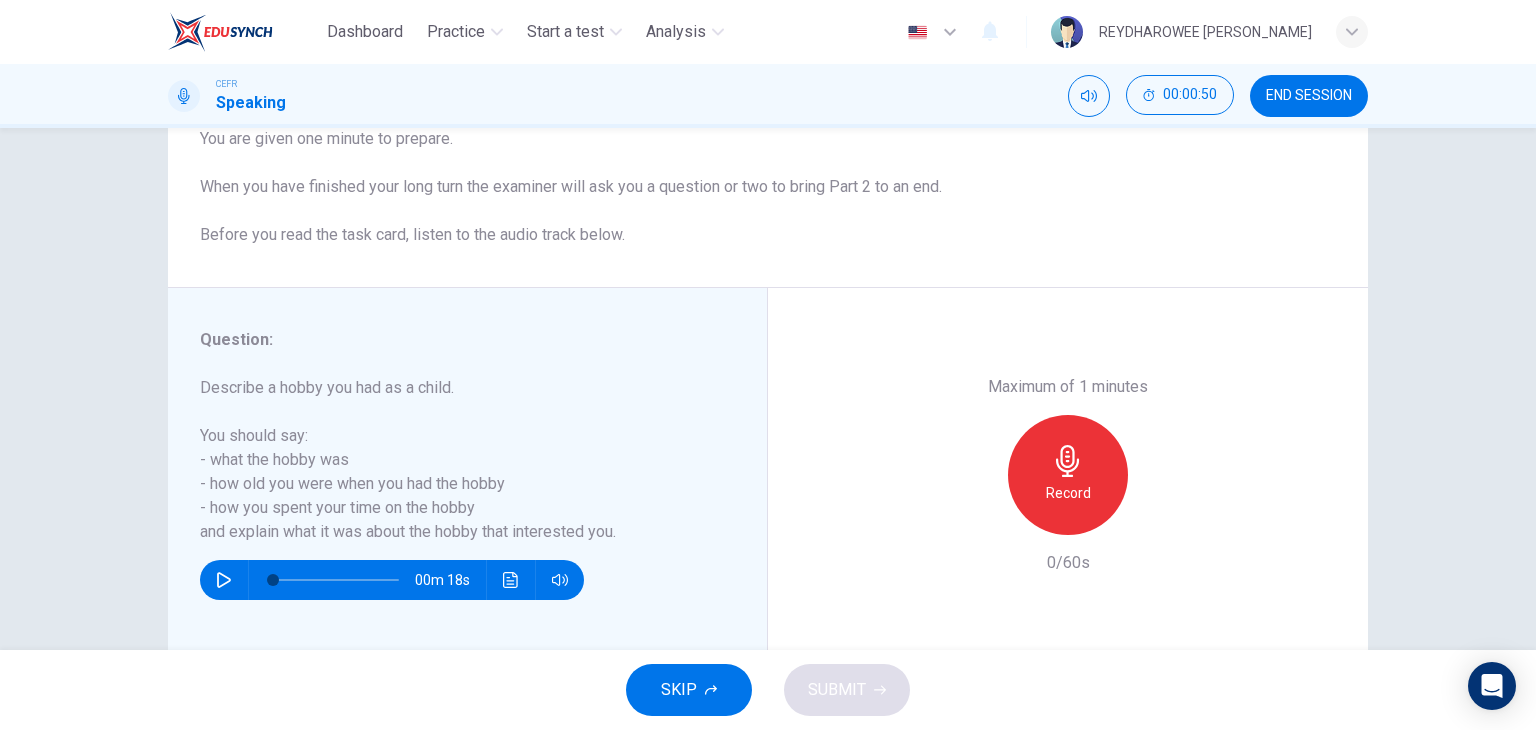 scroll, scrollTop: 253, scrollLeft: 0, axis: vertical 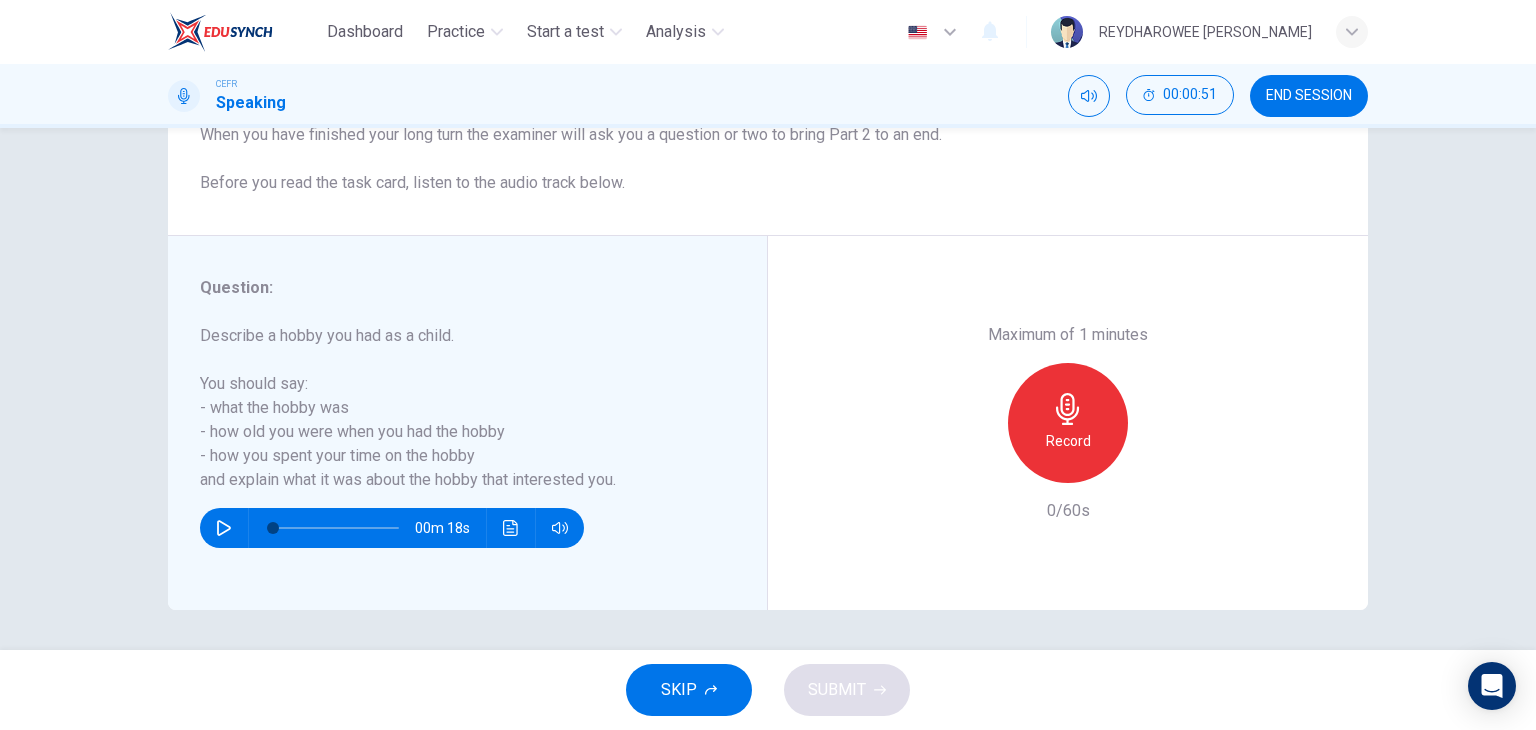 click on "SKIP" at bounding box center (689, 690) 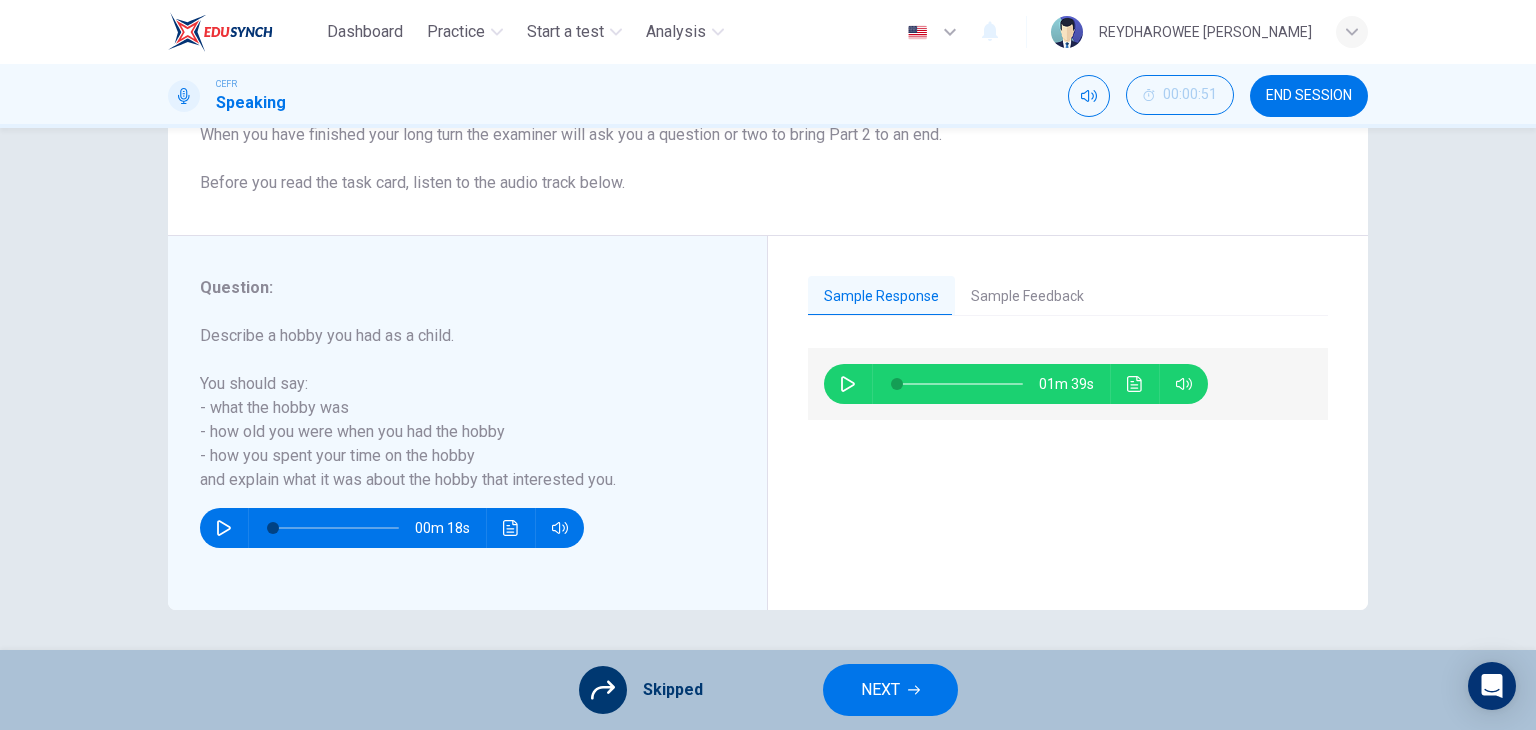 click on "NEXT" at bounding box center (880, 690) 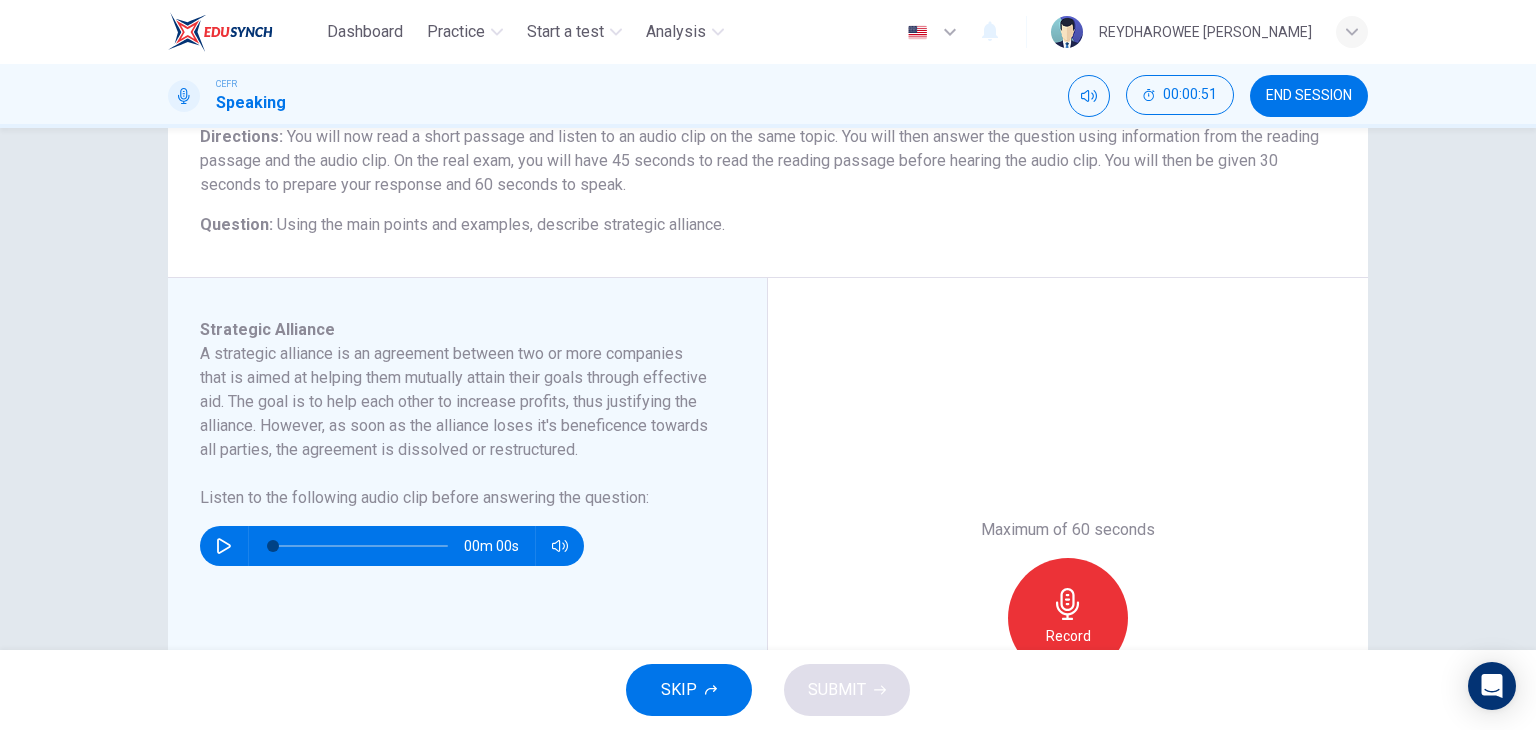 scroll, scrollTop: 200, scrollLeft: 0, axis: vertical 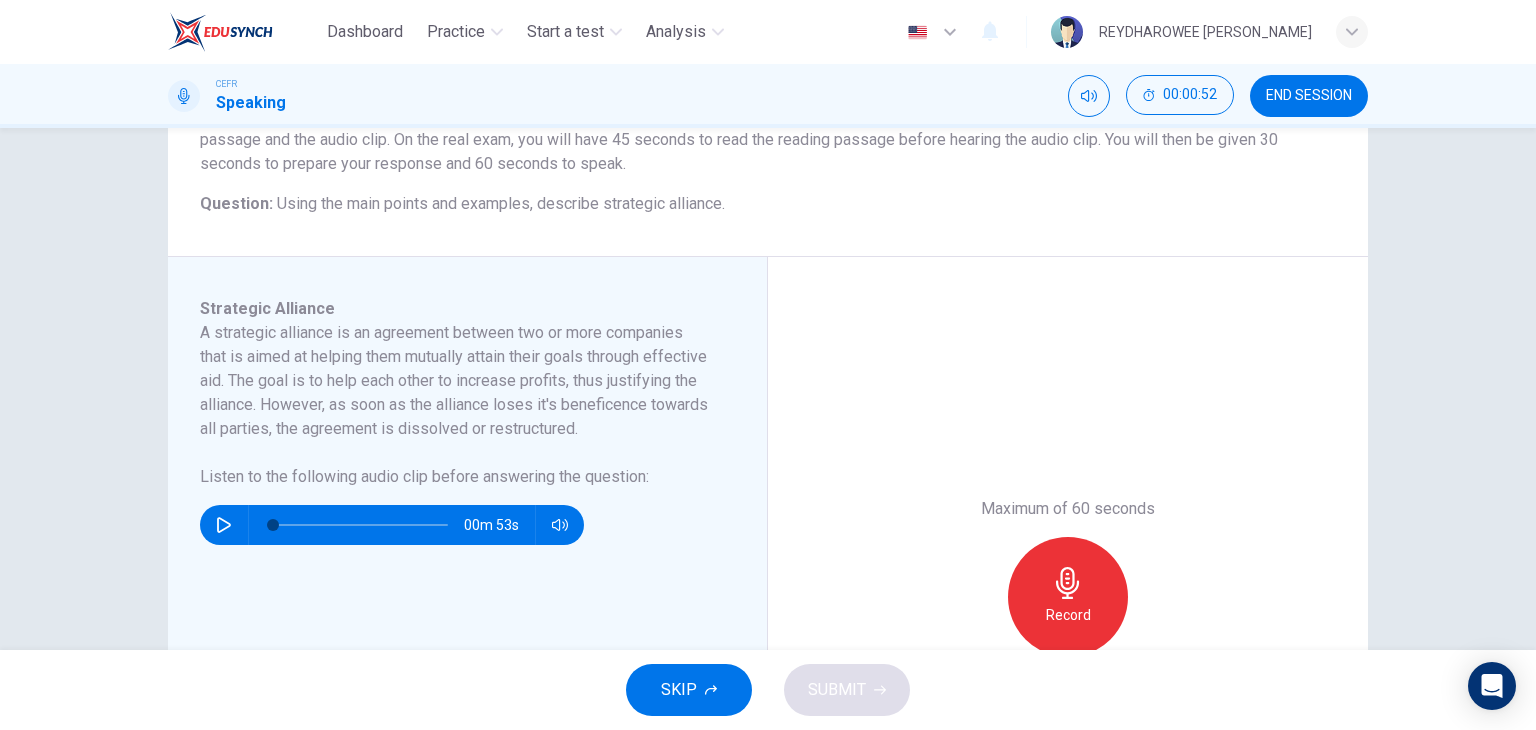 click on "SKIP" at bounding box center [689, 690] 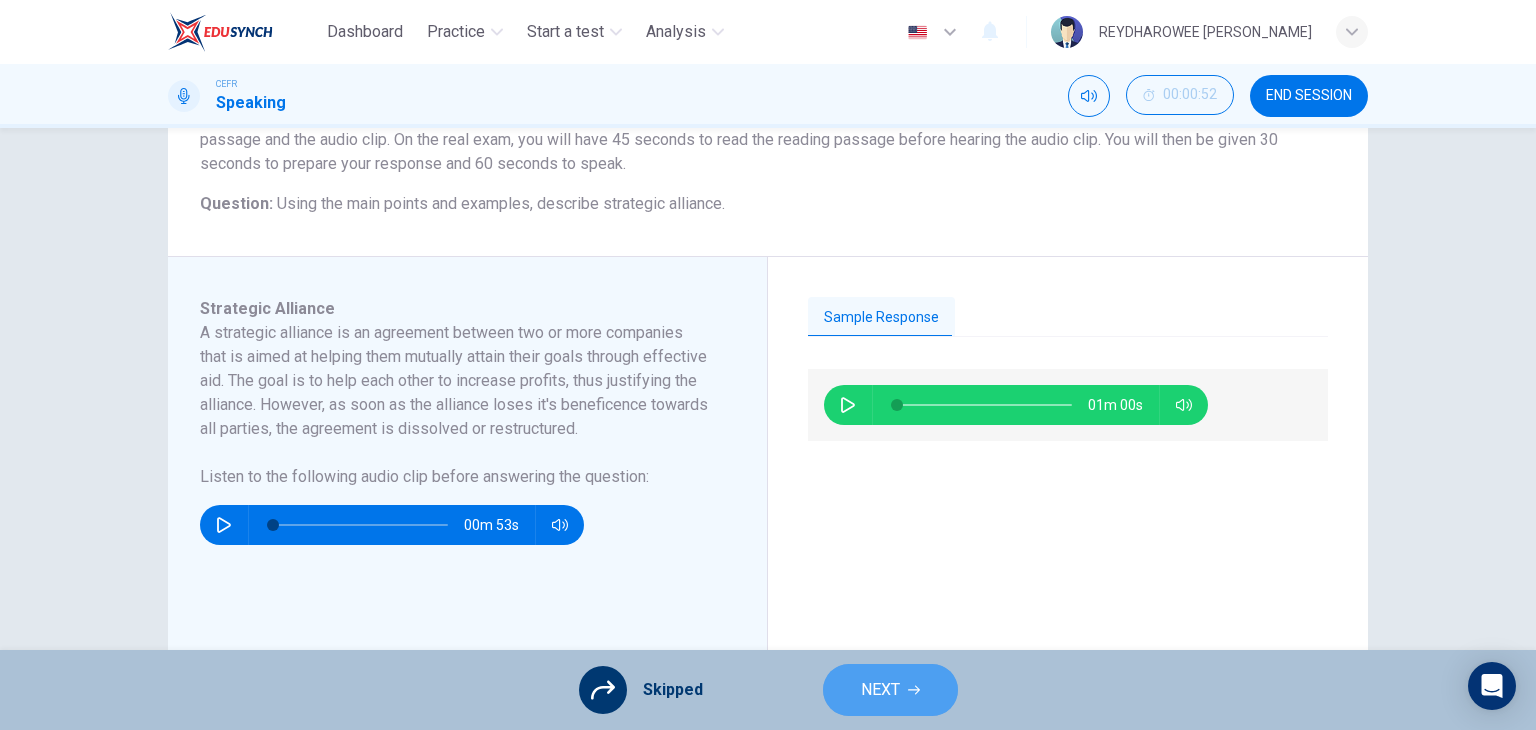 click on "NEXT" at bounding box center [890, 690] 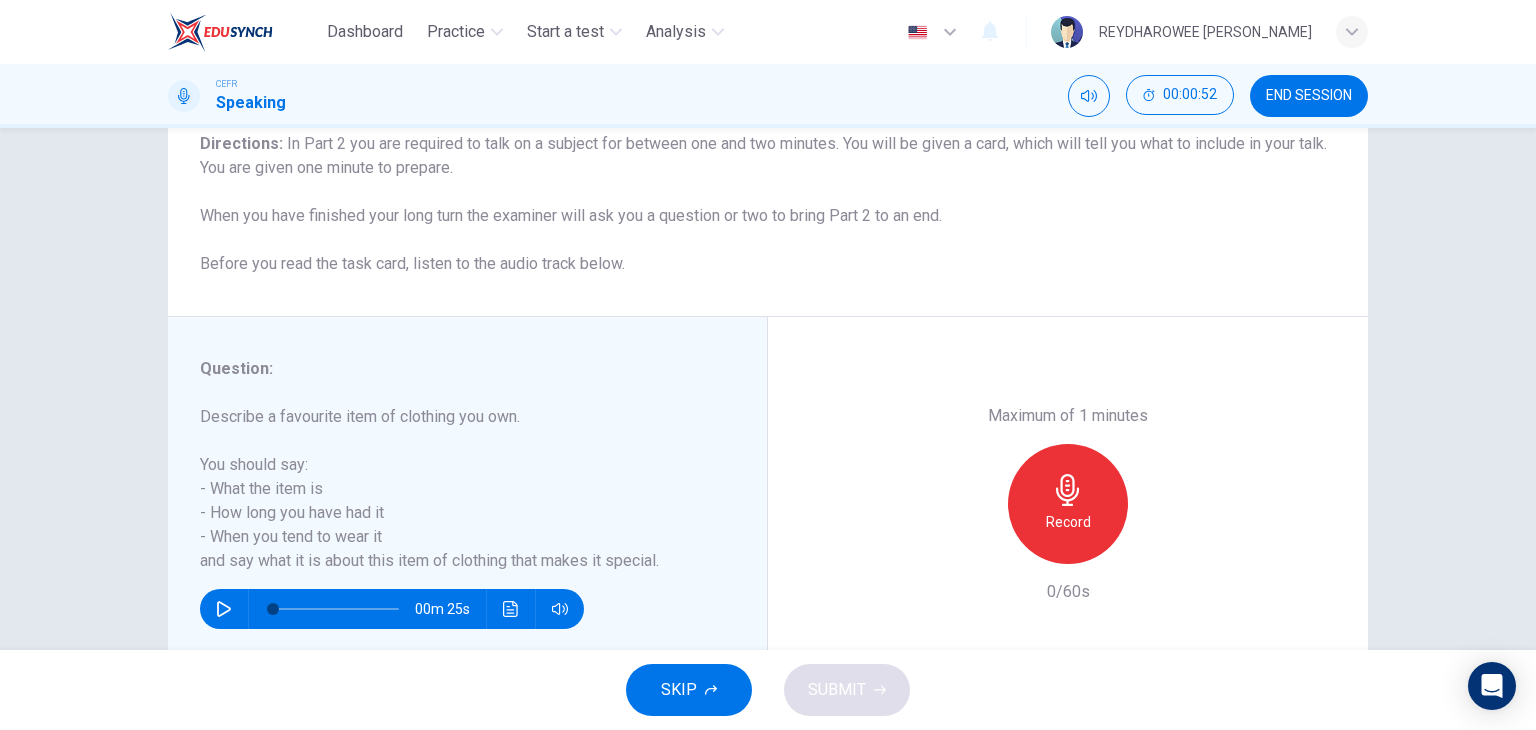 scroll, scrollTop: 200, scrollLeft: 0, axis: vertical 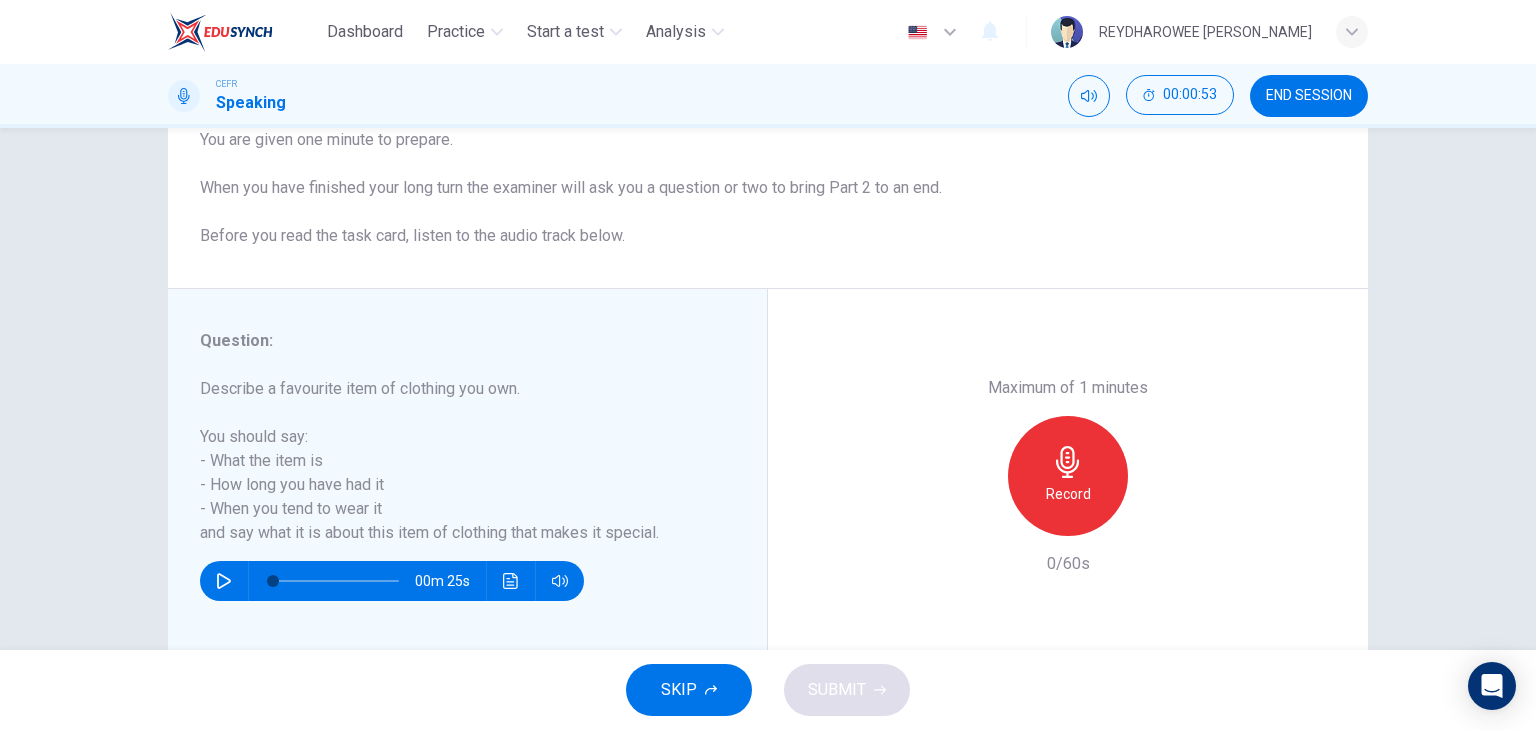 click on "SKIP" at bounding box center [689, 690] 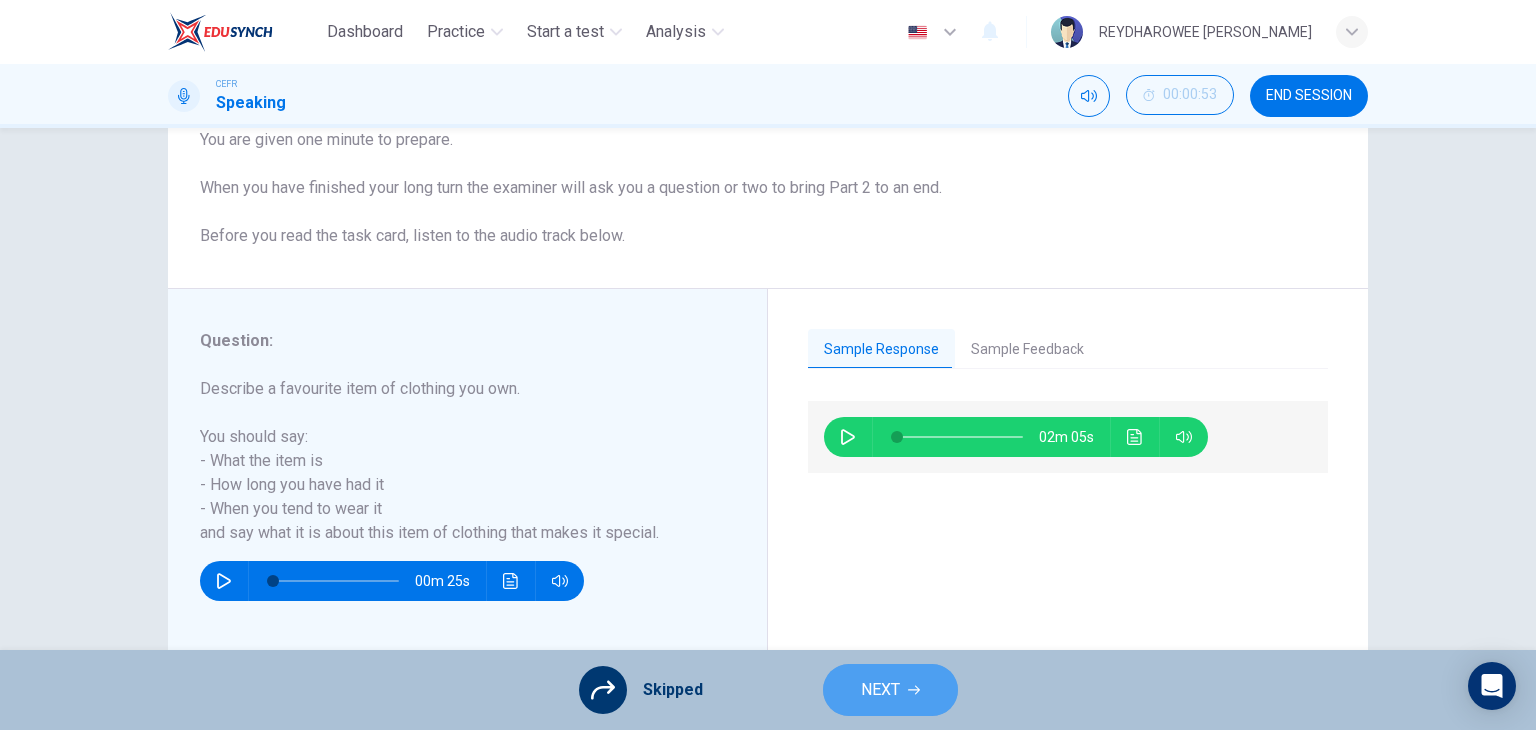 click on "NEXT" at bounding box center [880, 690] 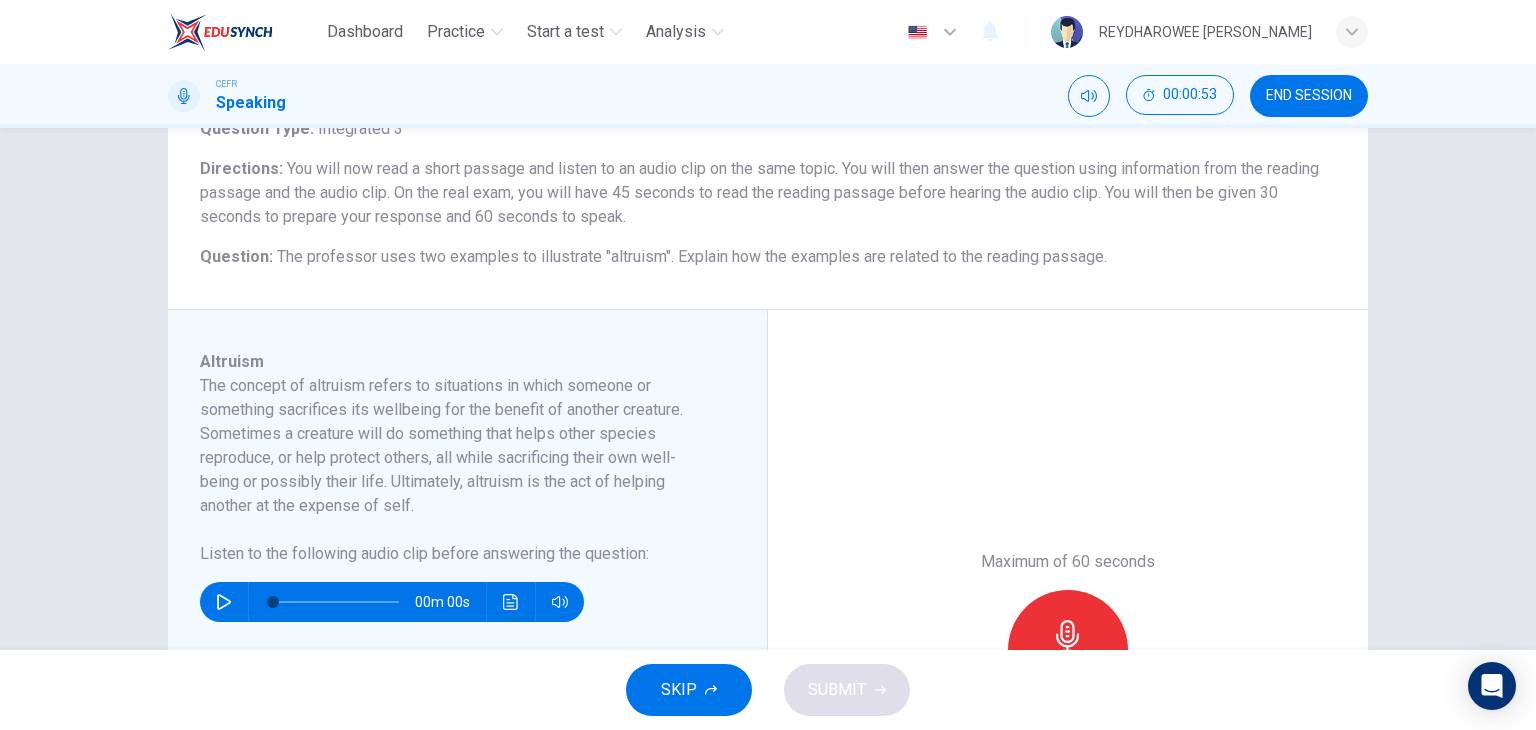 scroll, scrollTop: 200, scrollLeft: 0, axis: vertical 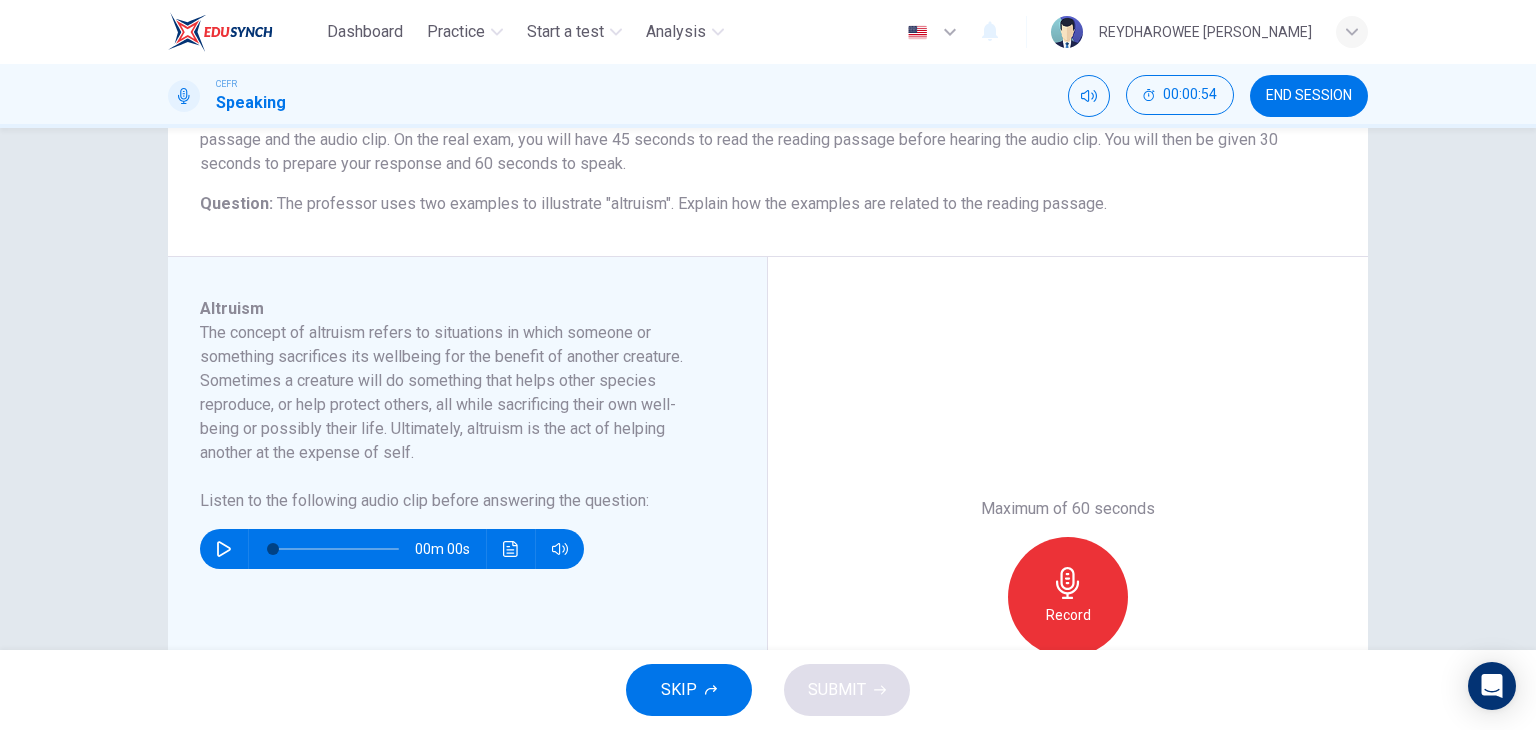 click on "SKIP" at bounding box center [689, 690] 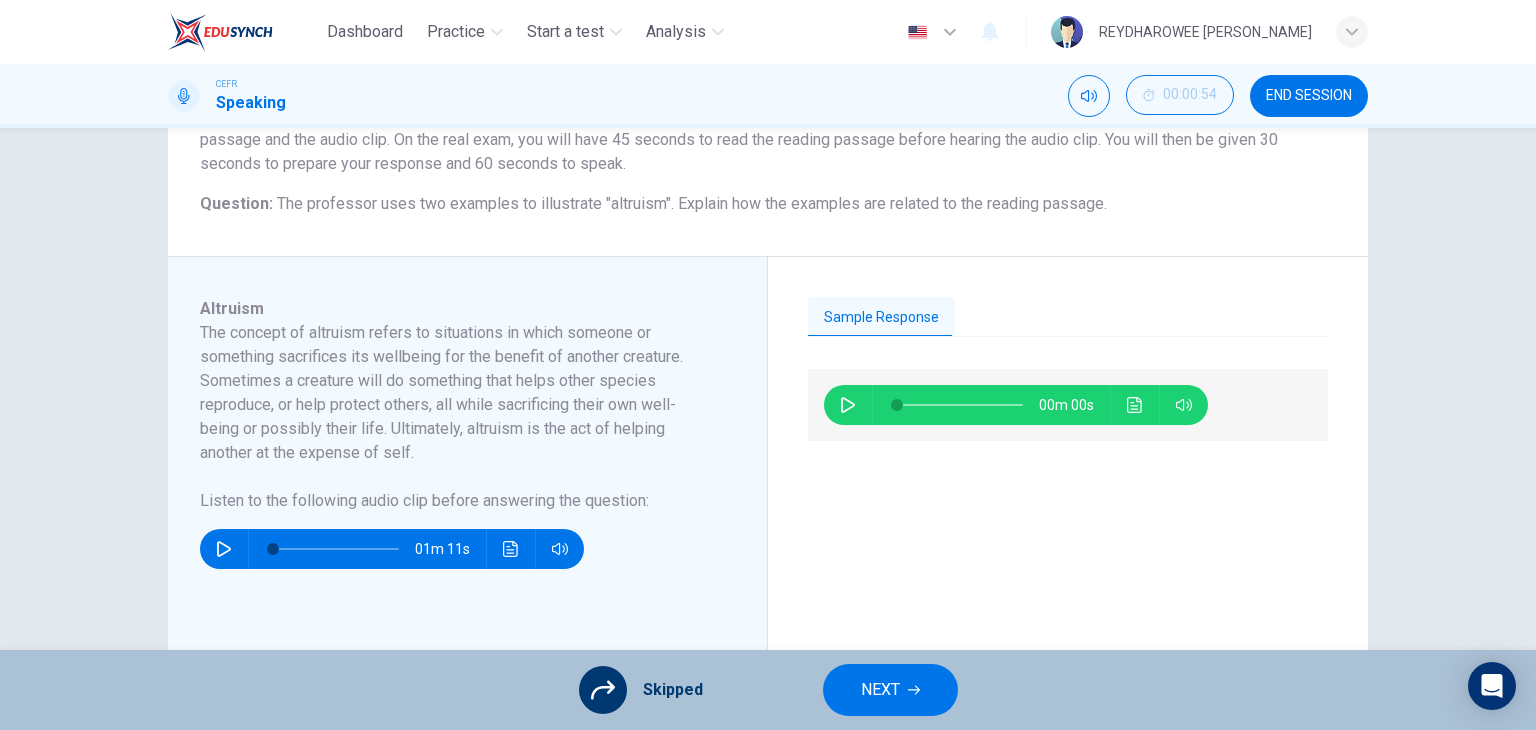 click on "NEXT" at bounding box center (880, 690) 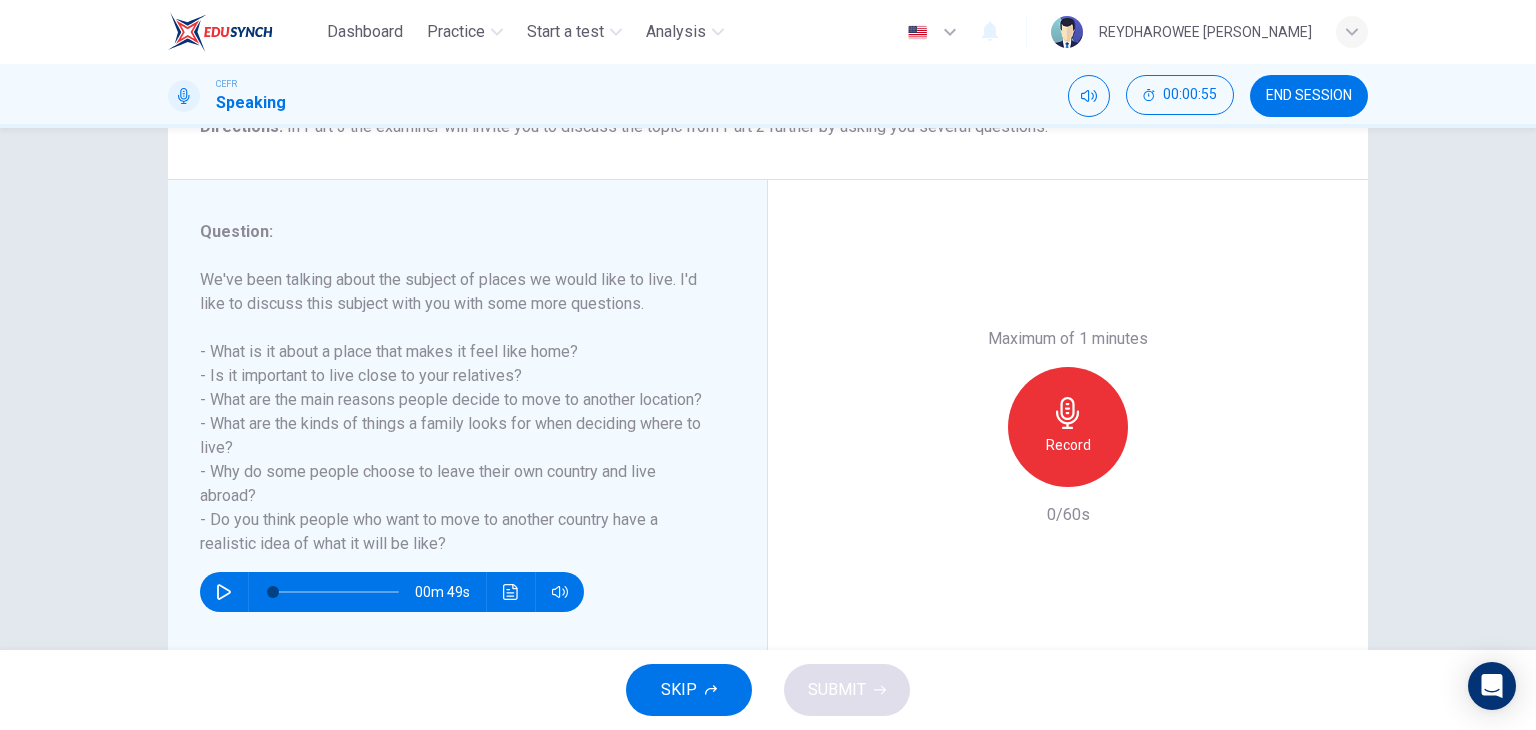 scroll, scrollTop: 200, scrollLeft: 0, axis: vertical 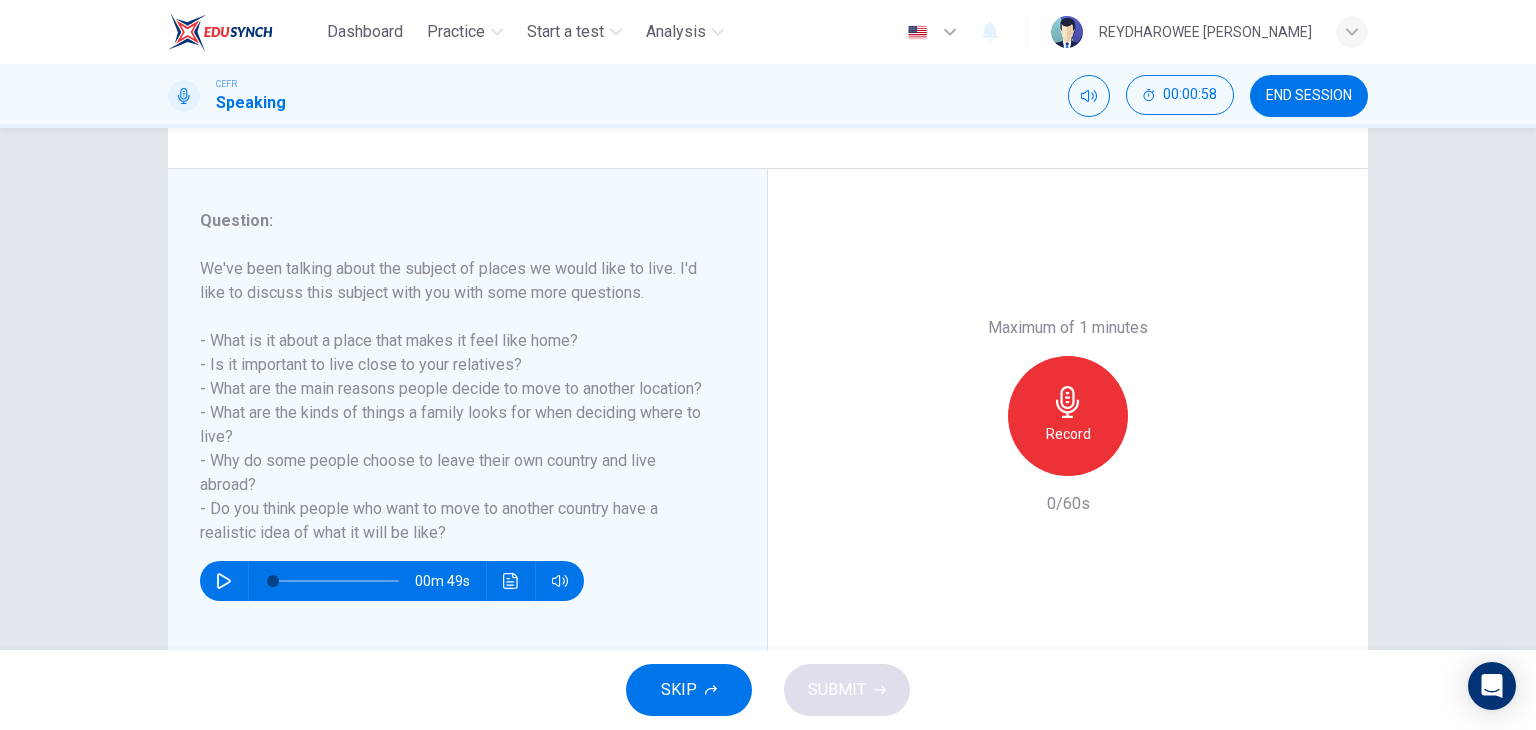 click 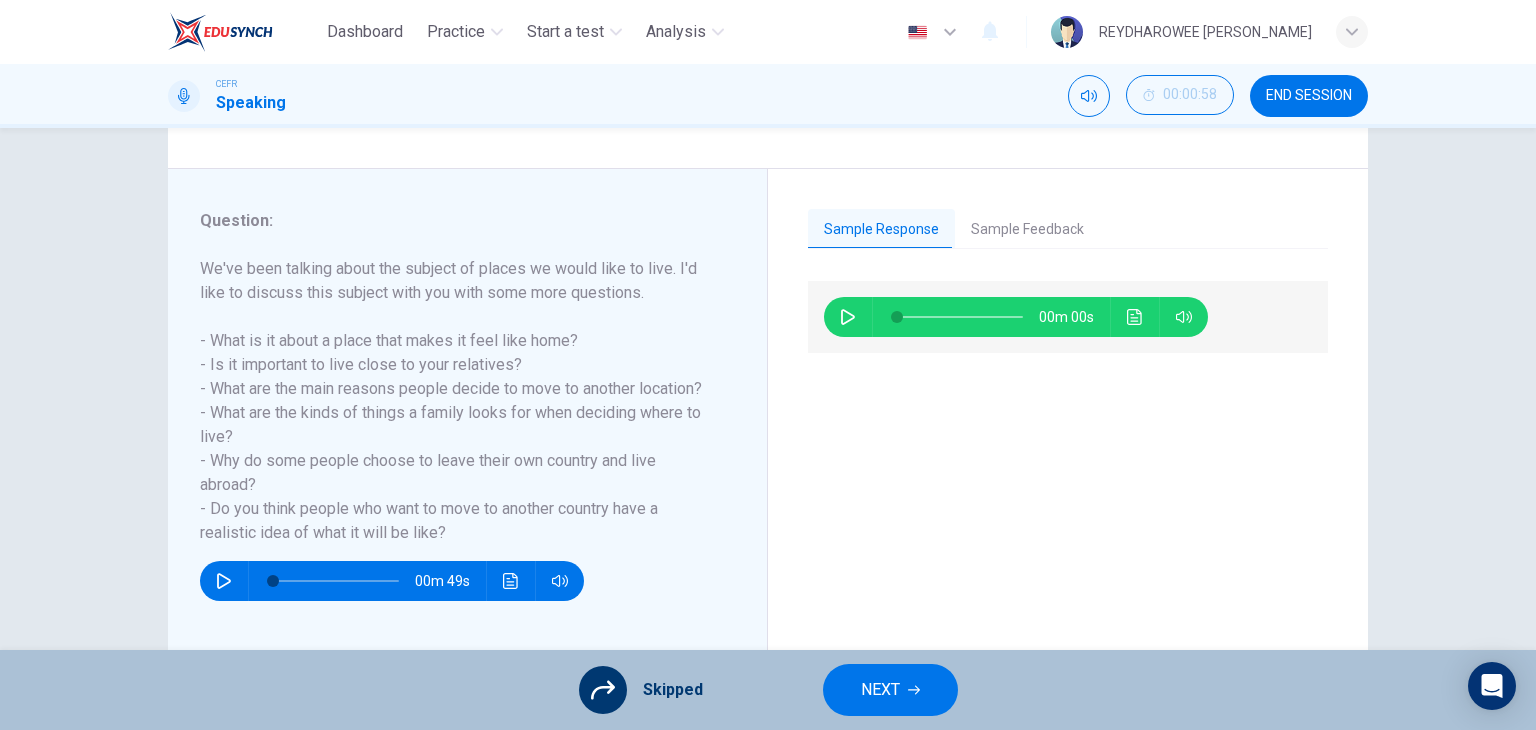 click on "NEXT" at bounding box center (890, 690) 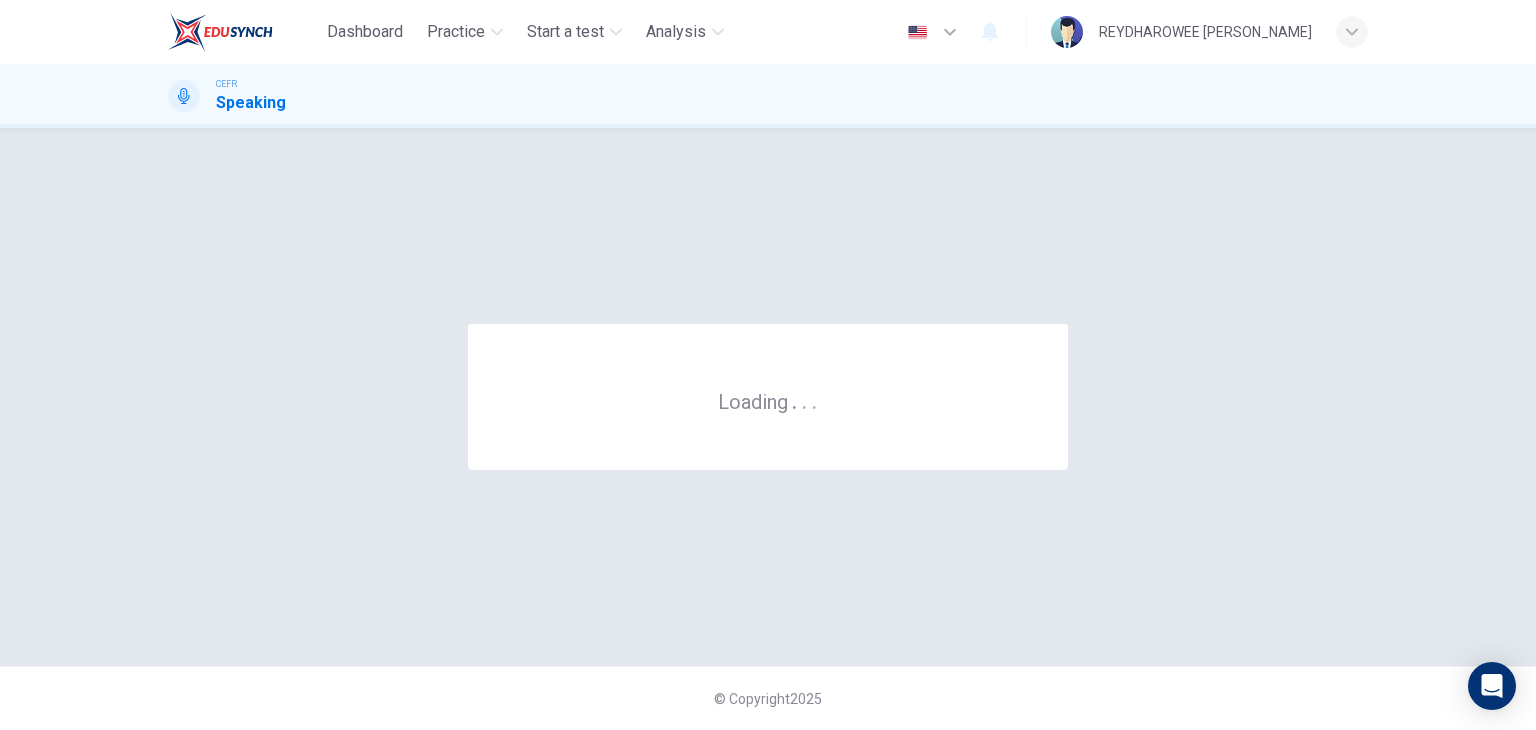 scroll, scrollTop: 0, scrollLeft: 0, axis: both 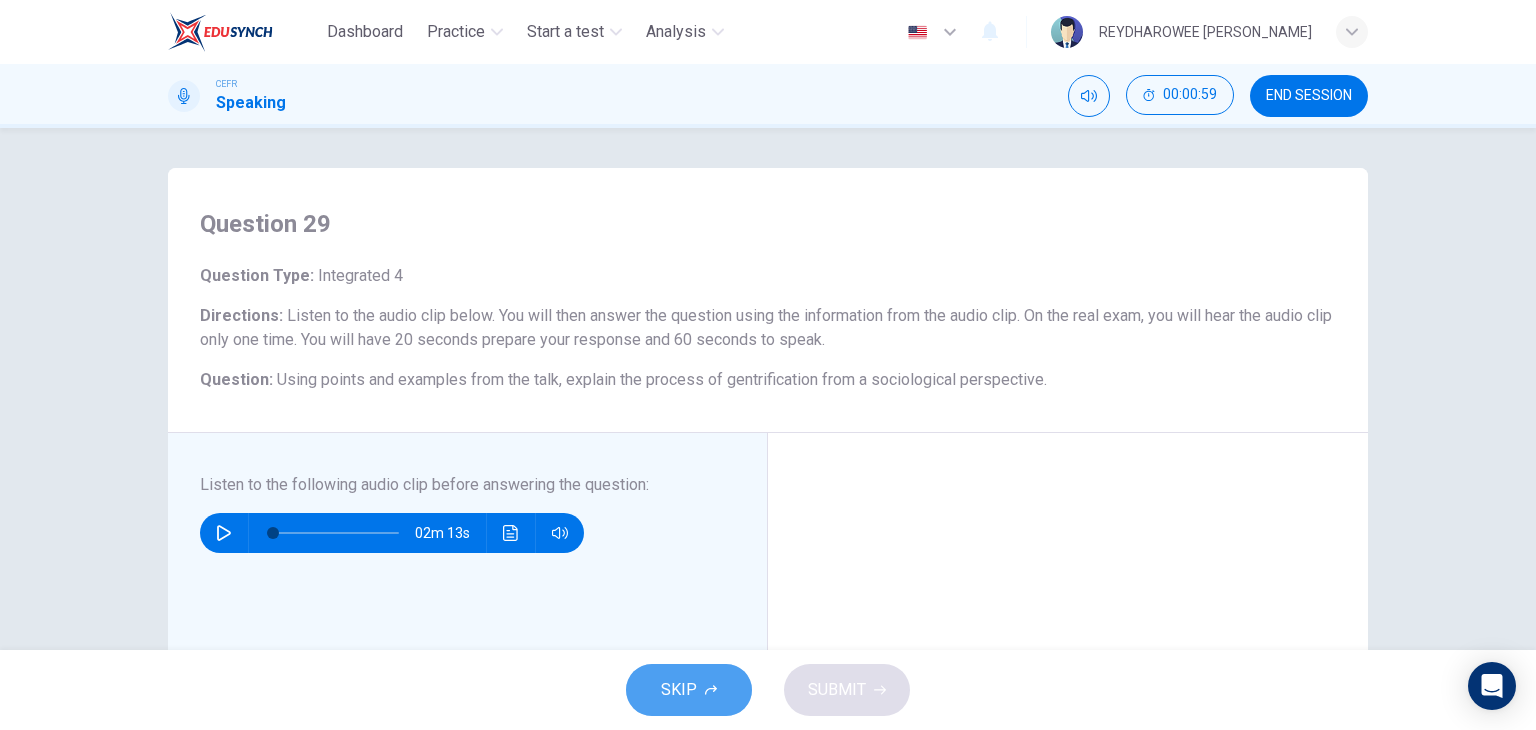 click on "SKIP" at bounding box center [689, 690] 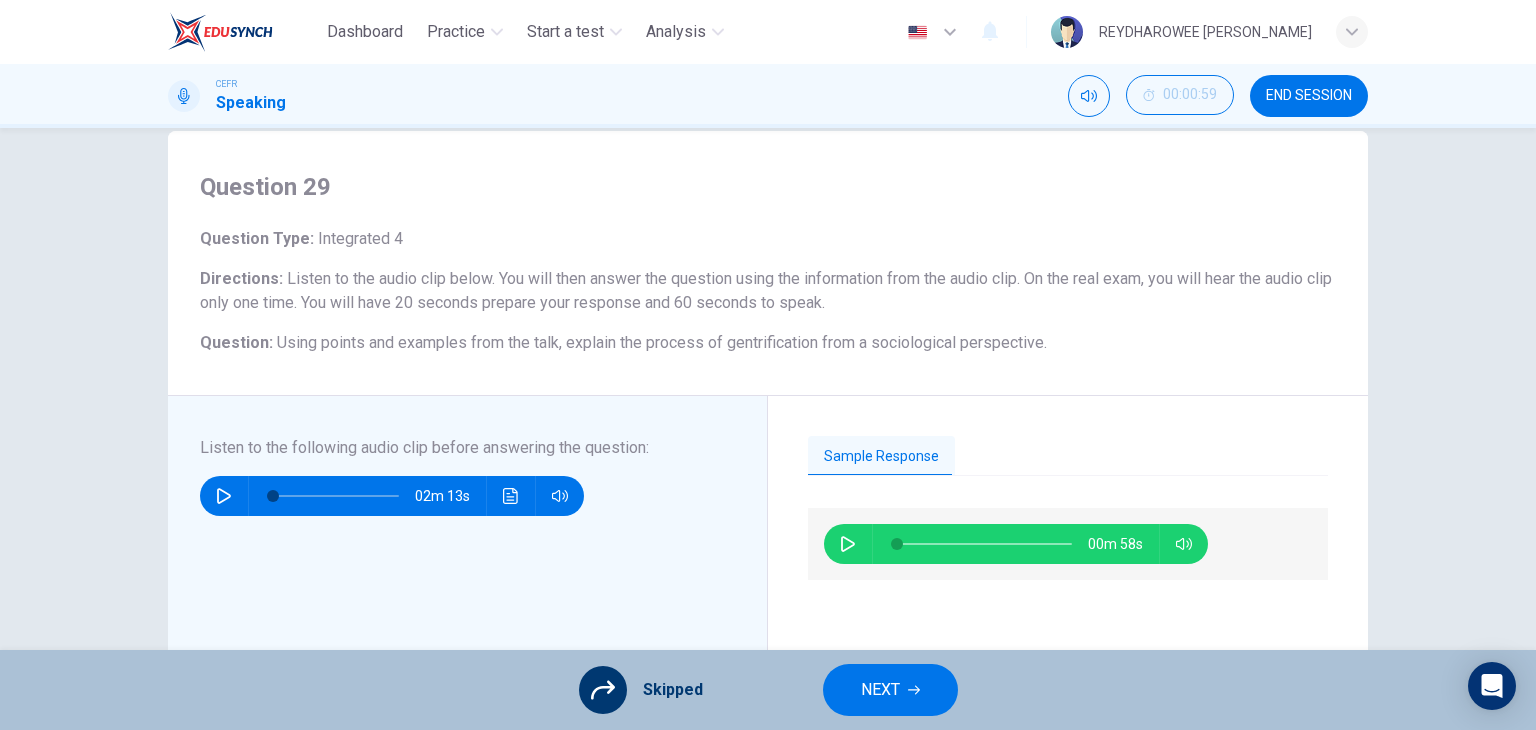scroll, scrollTop: 100, scrollLeft: 0, axis: vertical 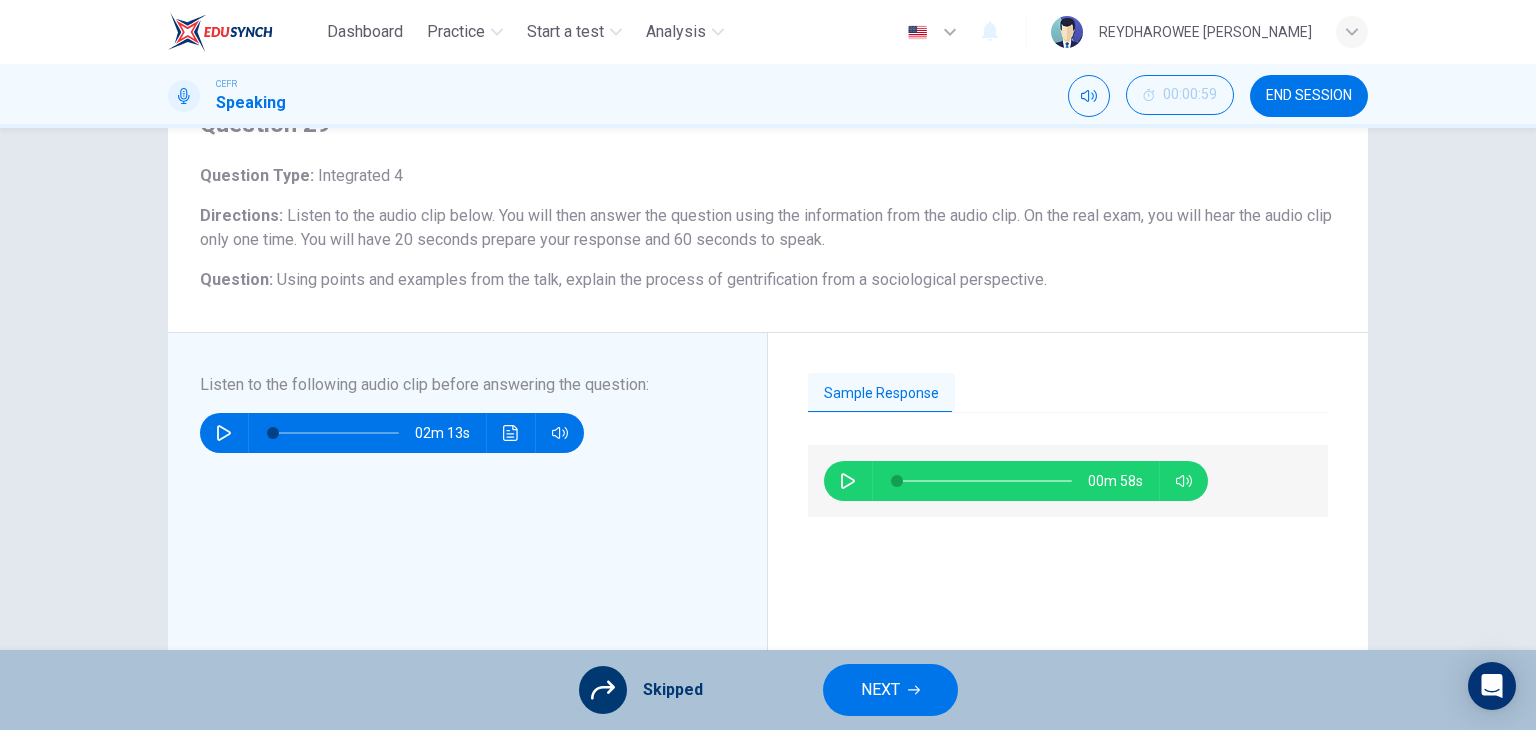 click on "NEXT" at bounding box center [880, 690] 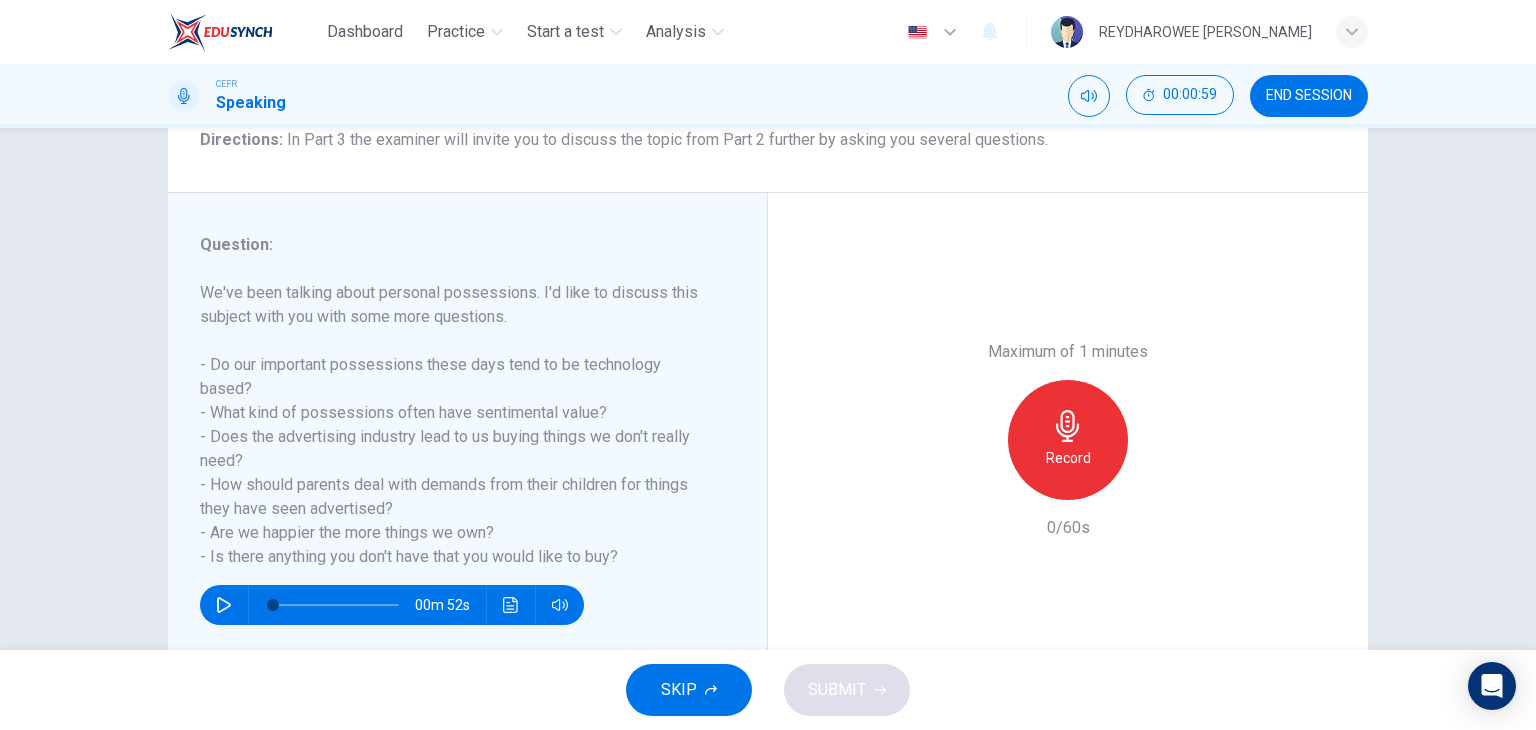 scroll, scrollTop: 200, scrollLeft: 0, axis: vertical 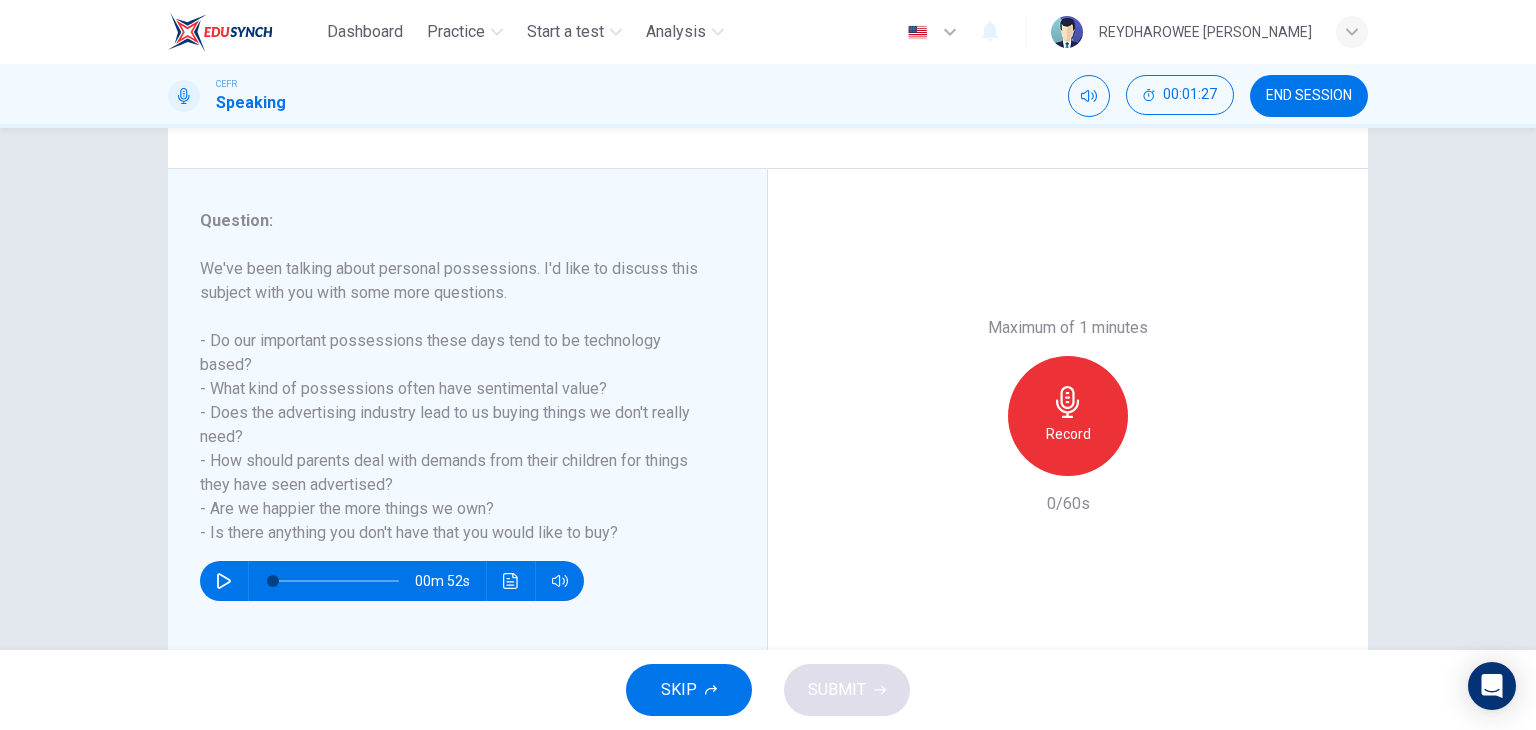 click on "Maximum of 1 minutes Record 0/60s" at bounding box center [1068, 416] 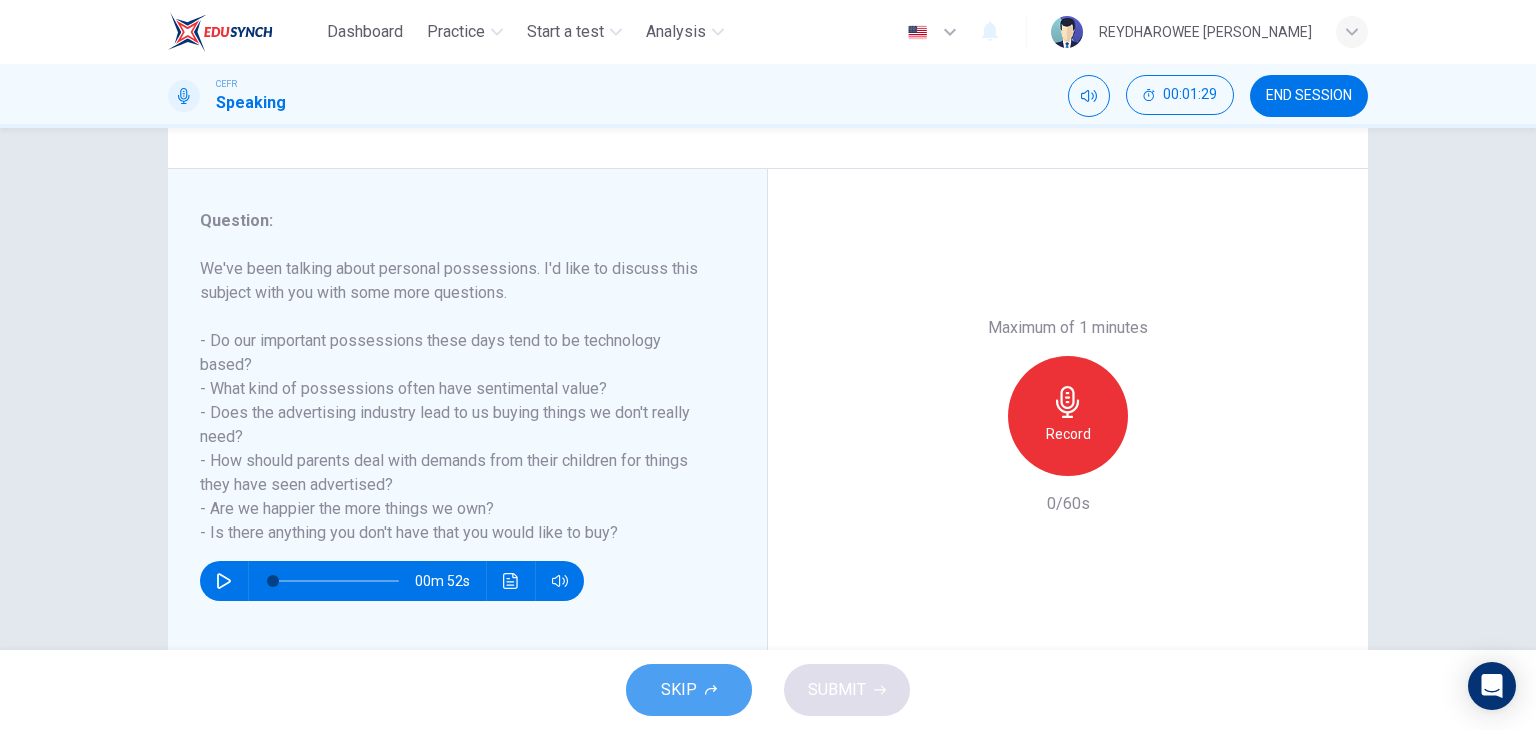 click on "SKIP" at bounding box center (689, 690) 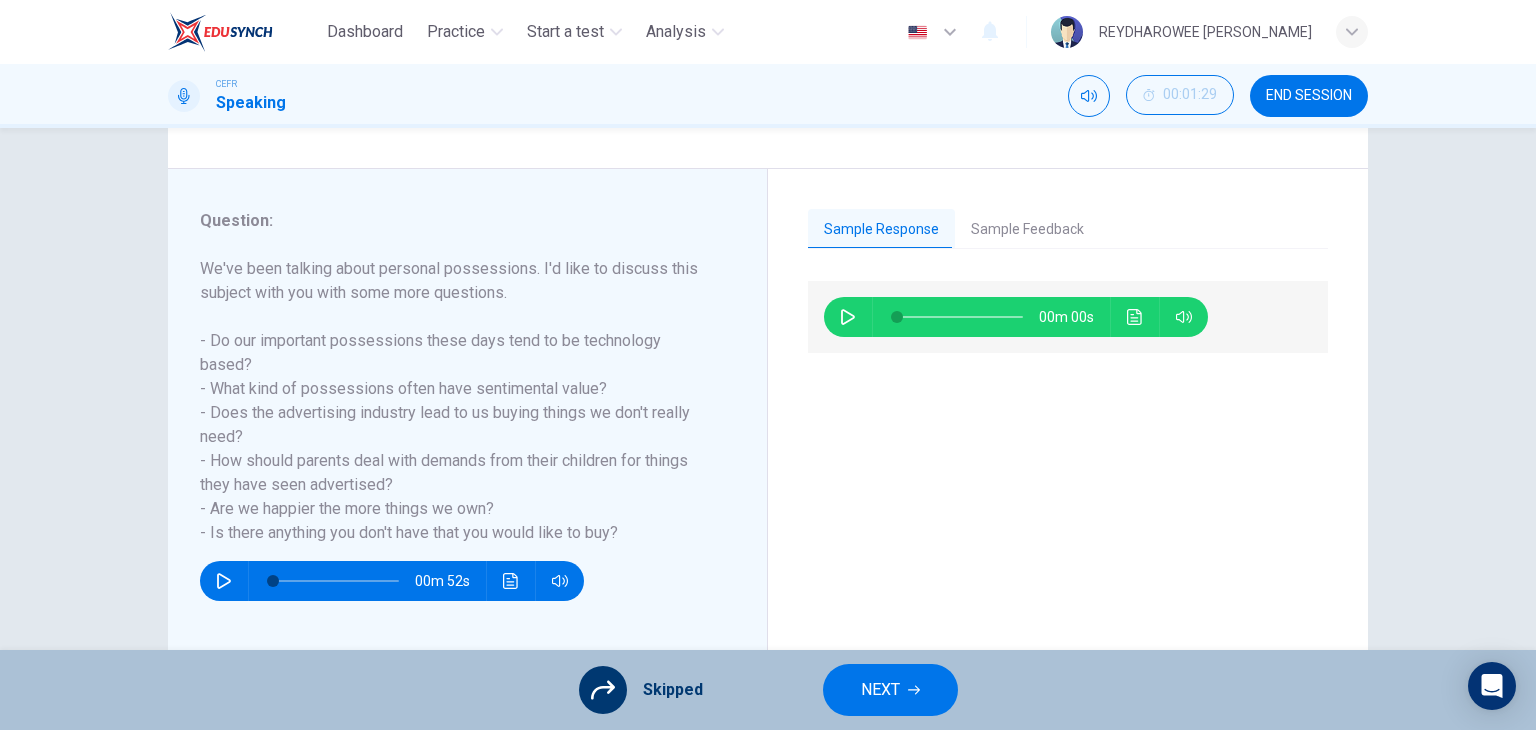 click on "00m 00s" at bounding box center (1068, 460) 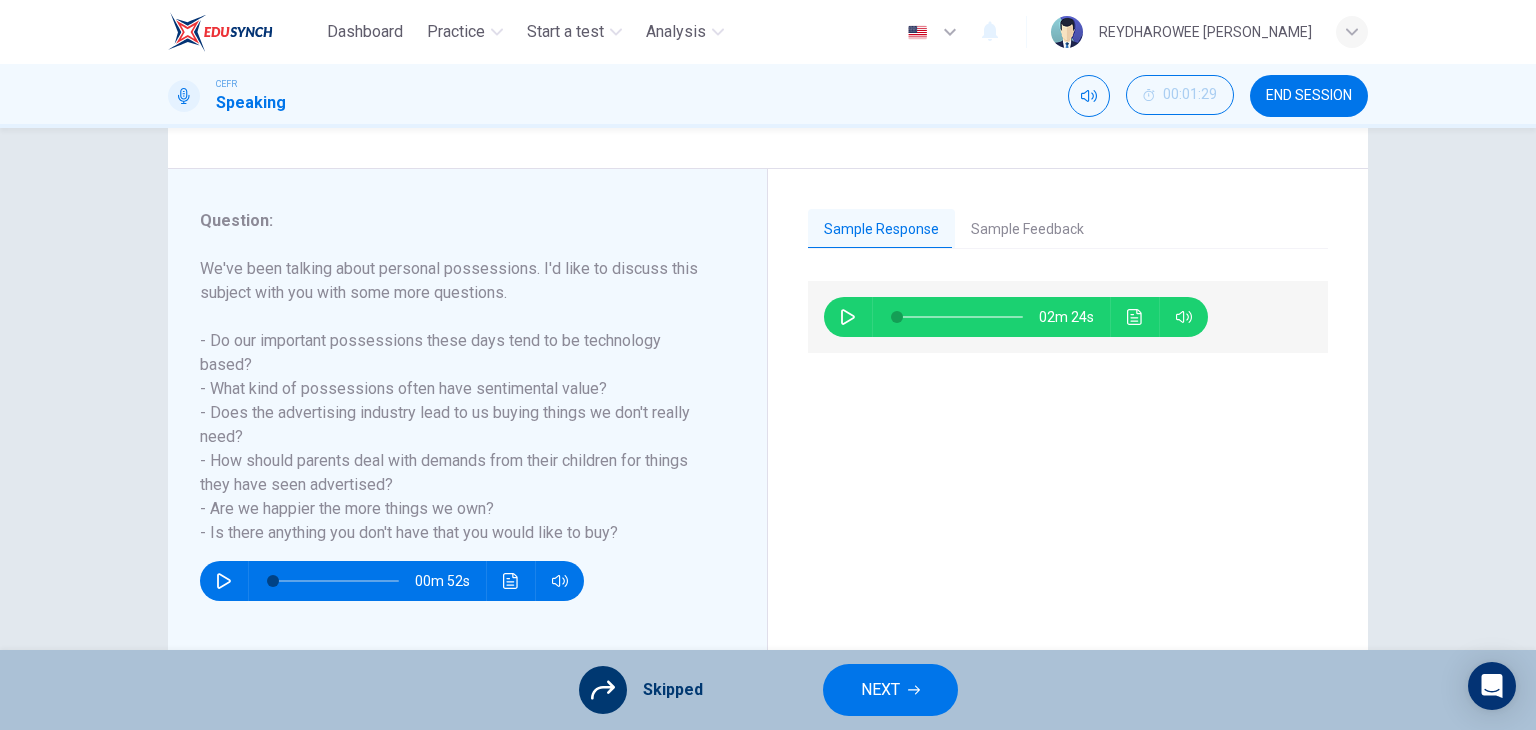 click on "NEXT" at bounding box center [880, 690] 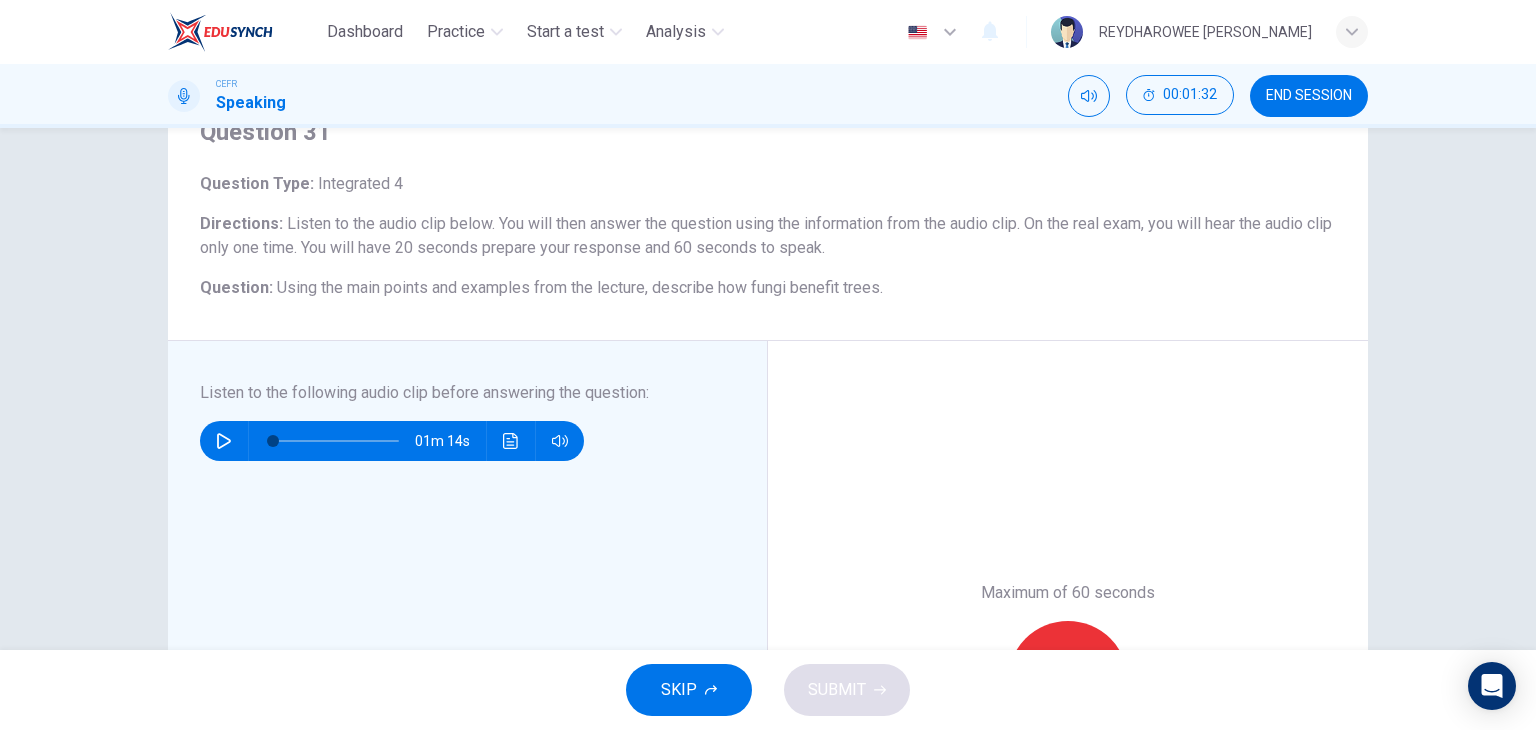 scroll, scrollTop: 100, scrollLeft: 0, axis: vertical 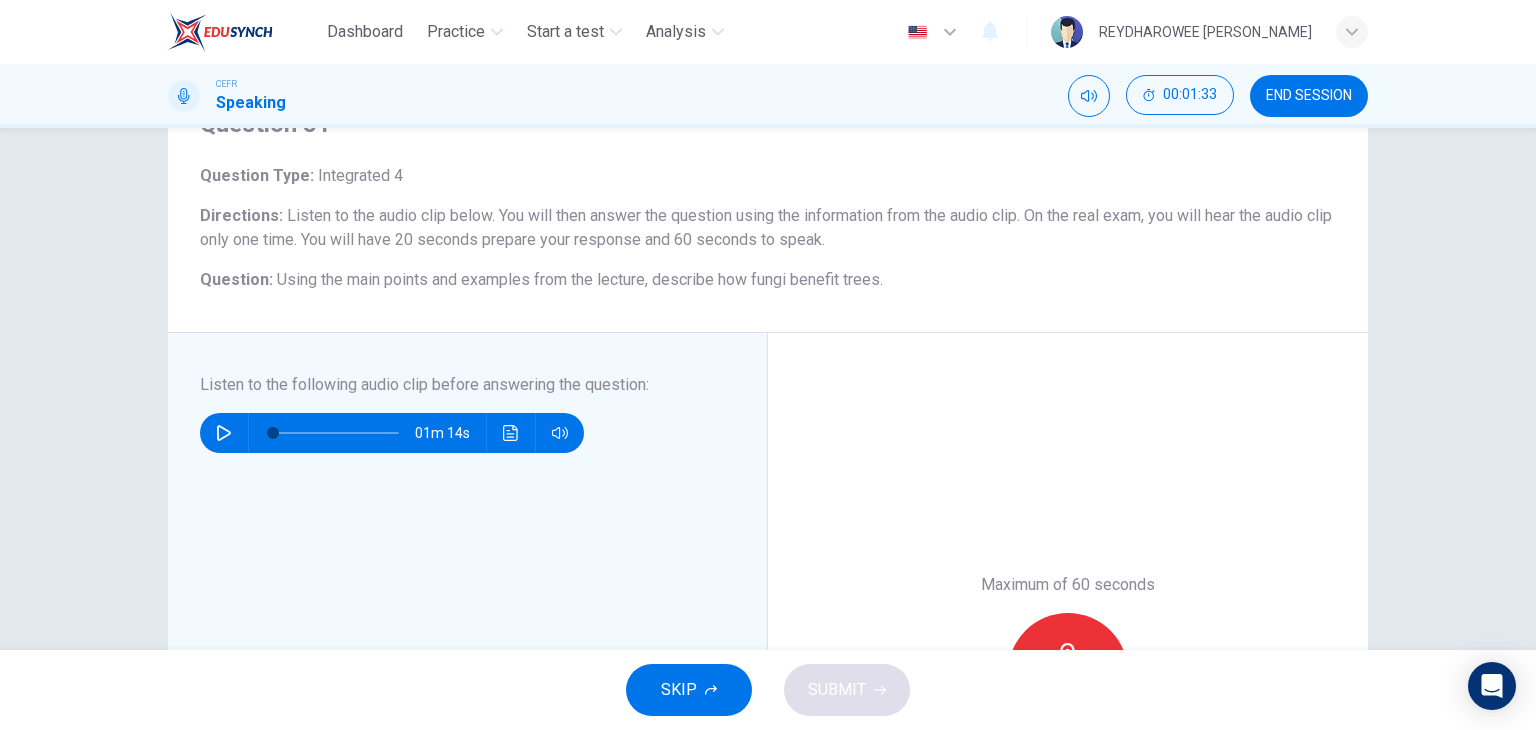 click on "SKIP" at bounding box center [689, 690] 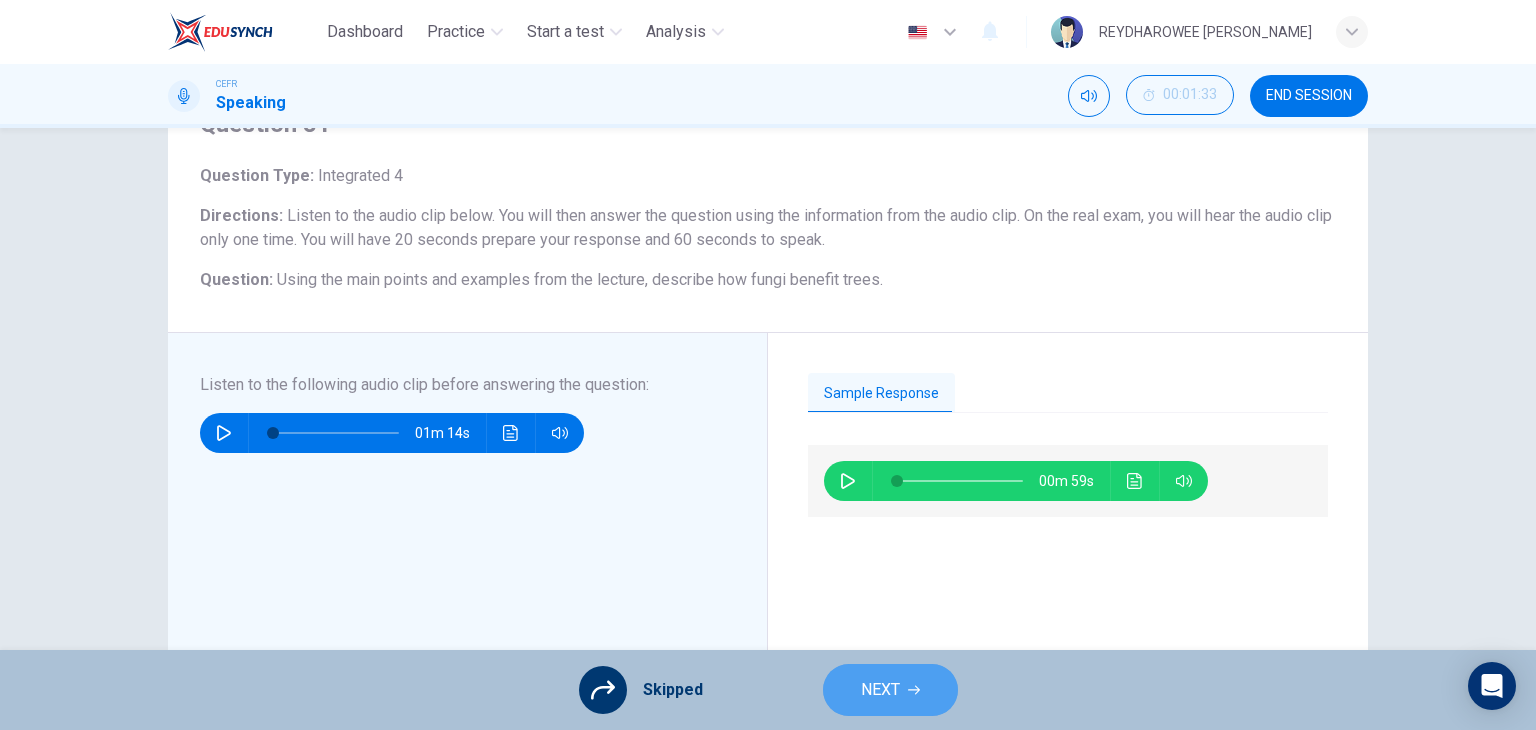 click on "NEXT" at bounding box center [890, 690] 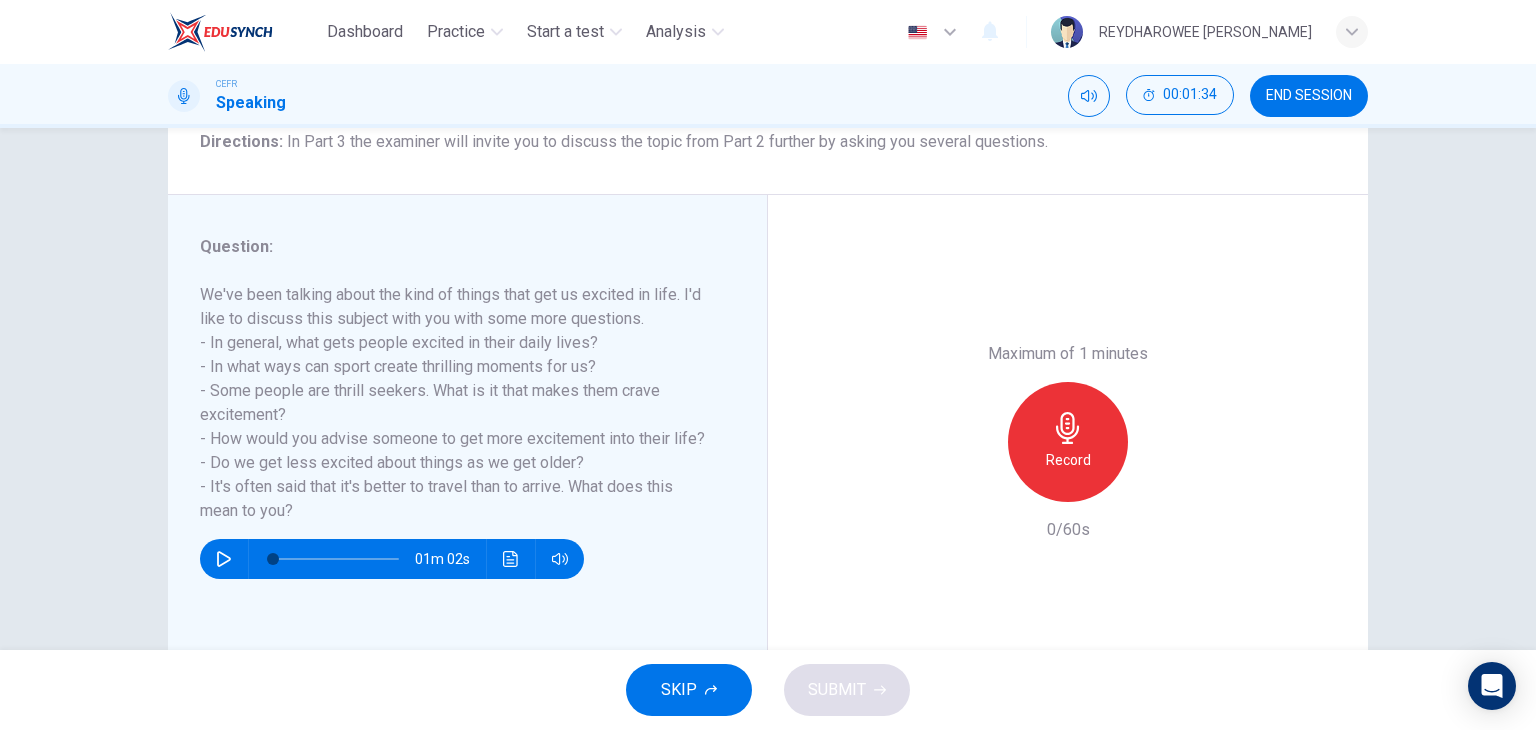 scroll, scrollTop: 200, scrollLeft: 0, axis: vertical 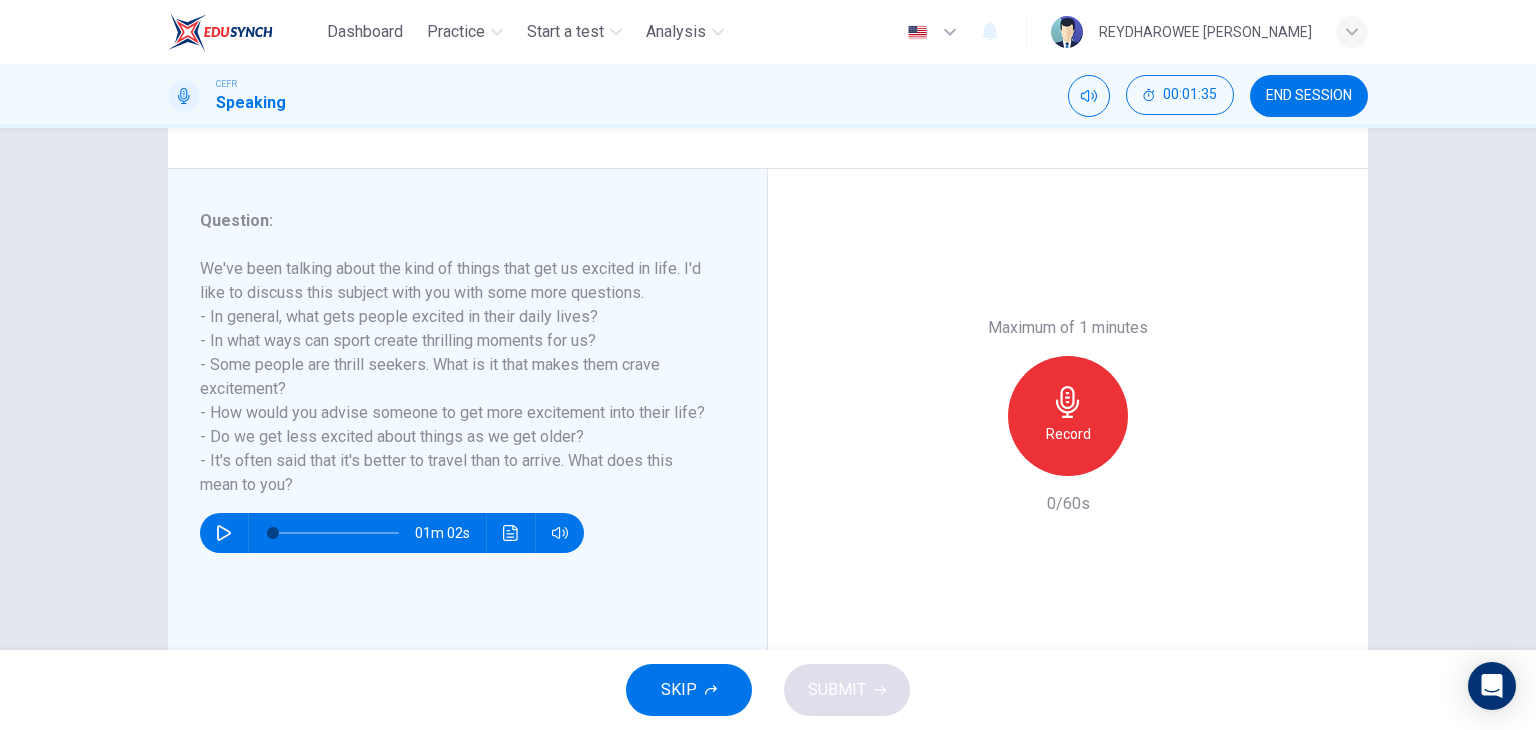 click on "SKIP" at bounding box center [689, 690] 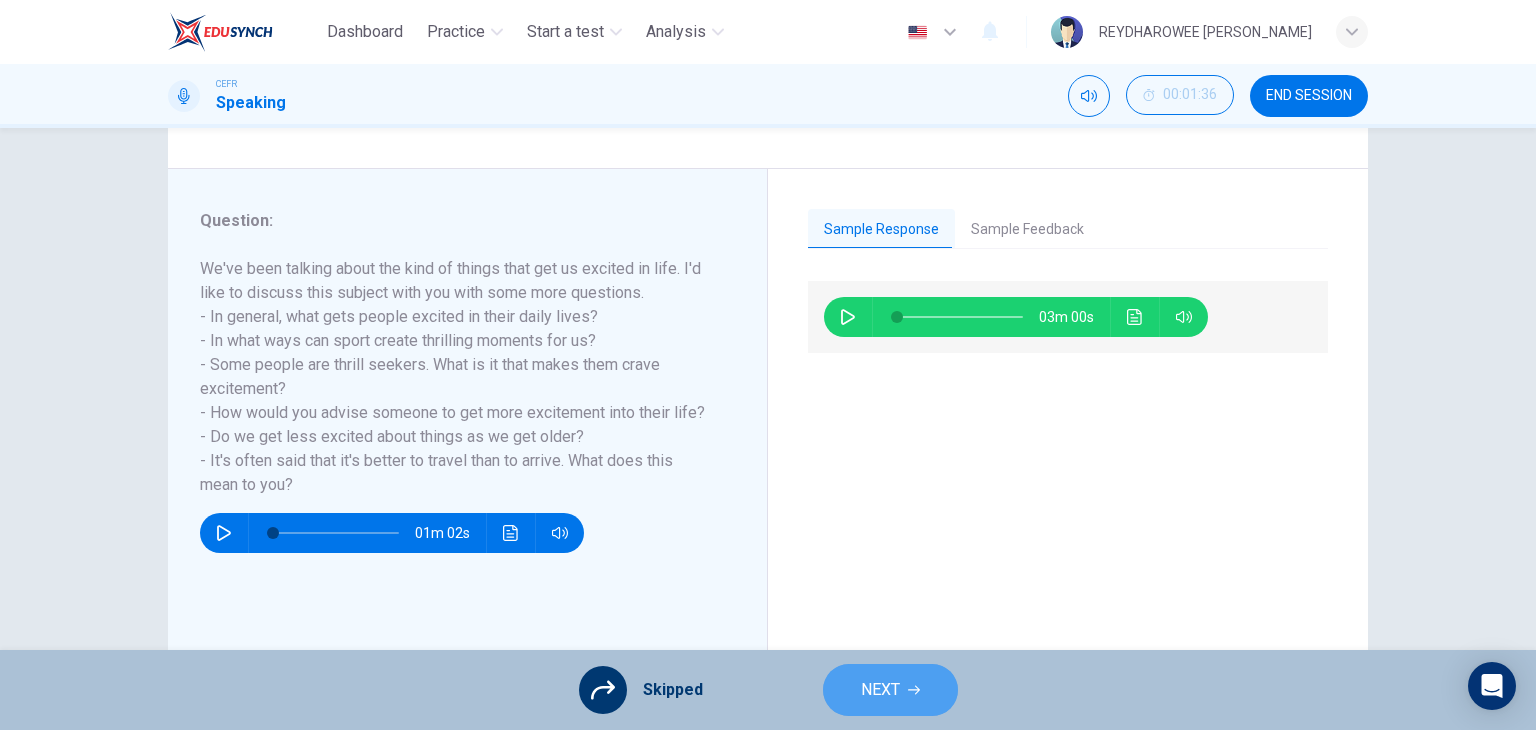 click on "NEXT" at bounding box center [890, 690] 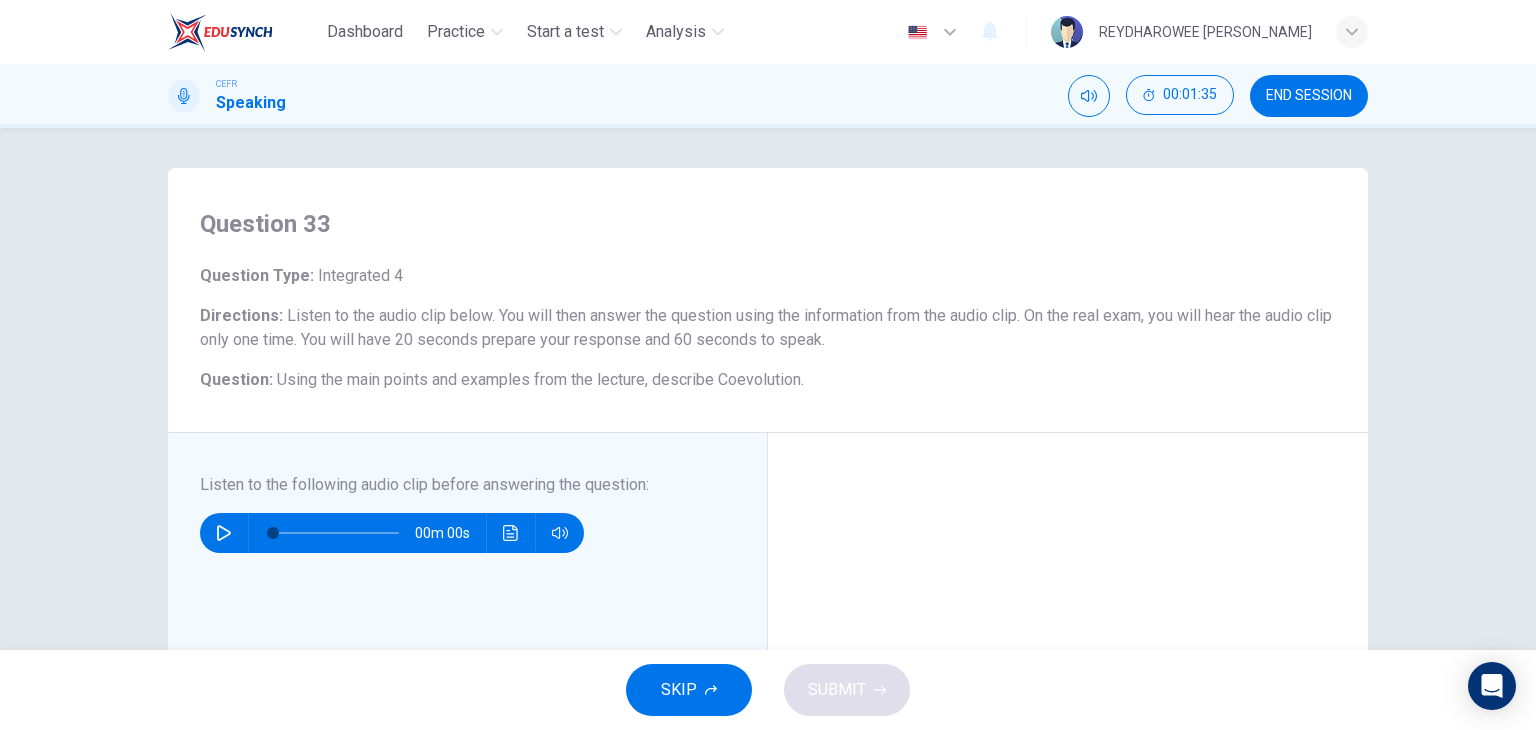 click on "SKIP" at bounding box center [689, 690] 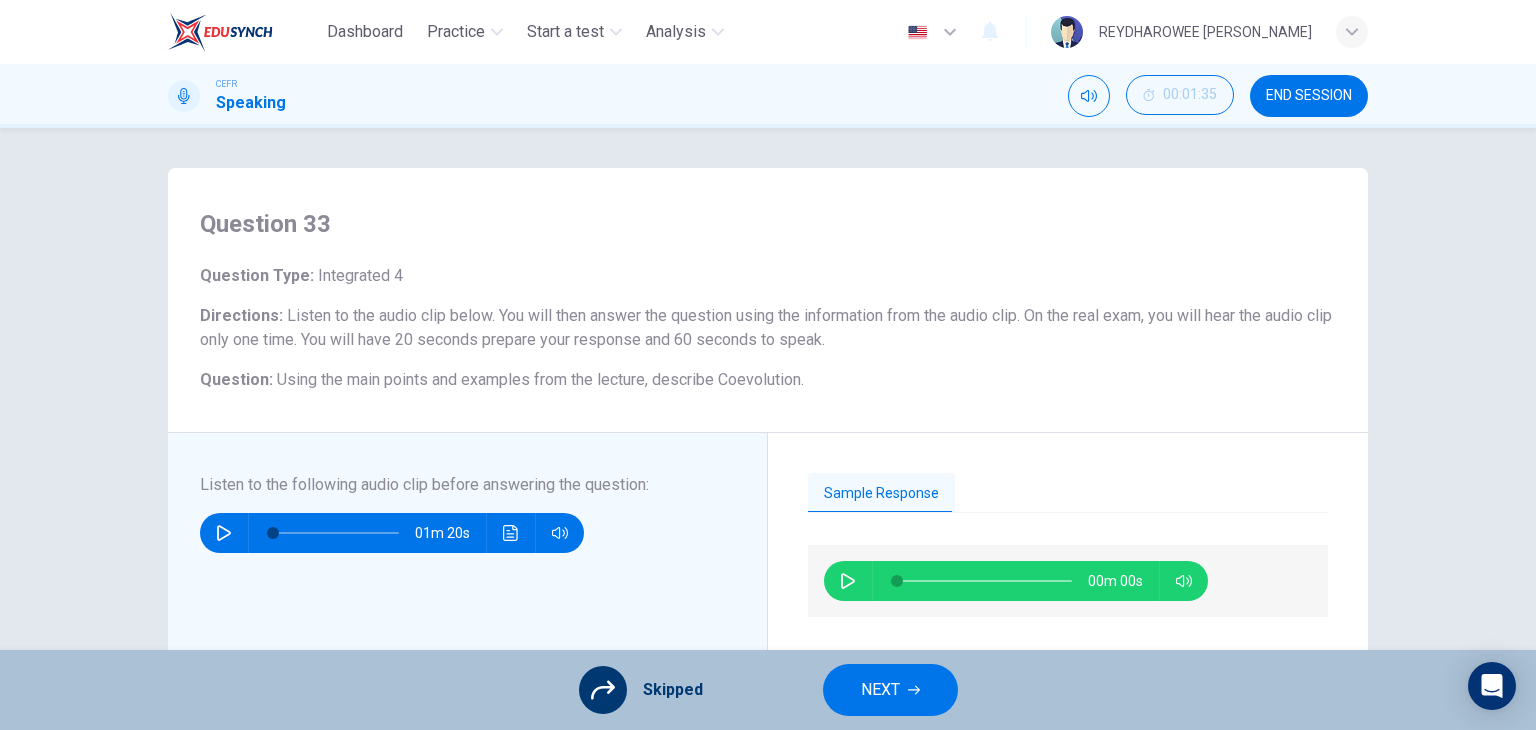 click on "NEXT" at bounding box center [890, 690] 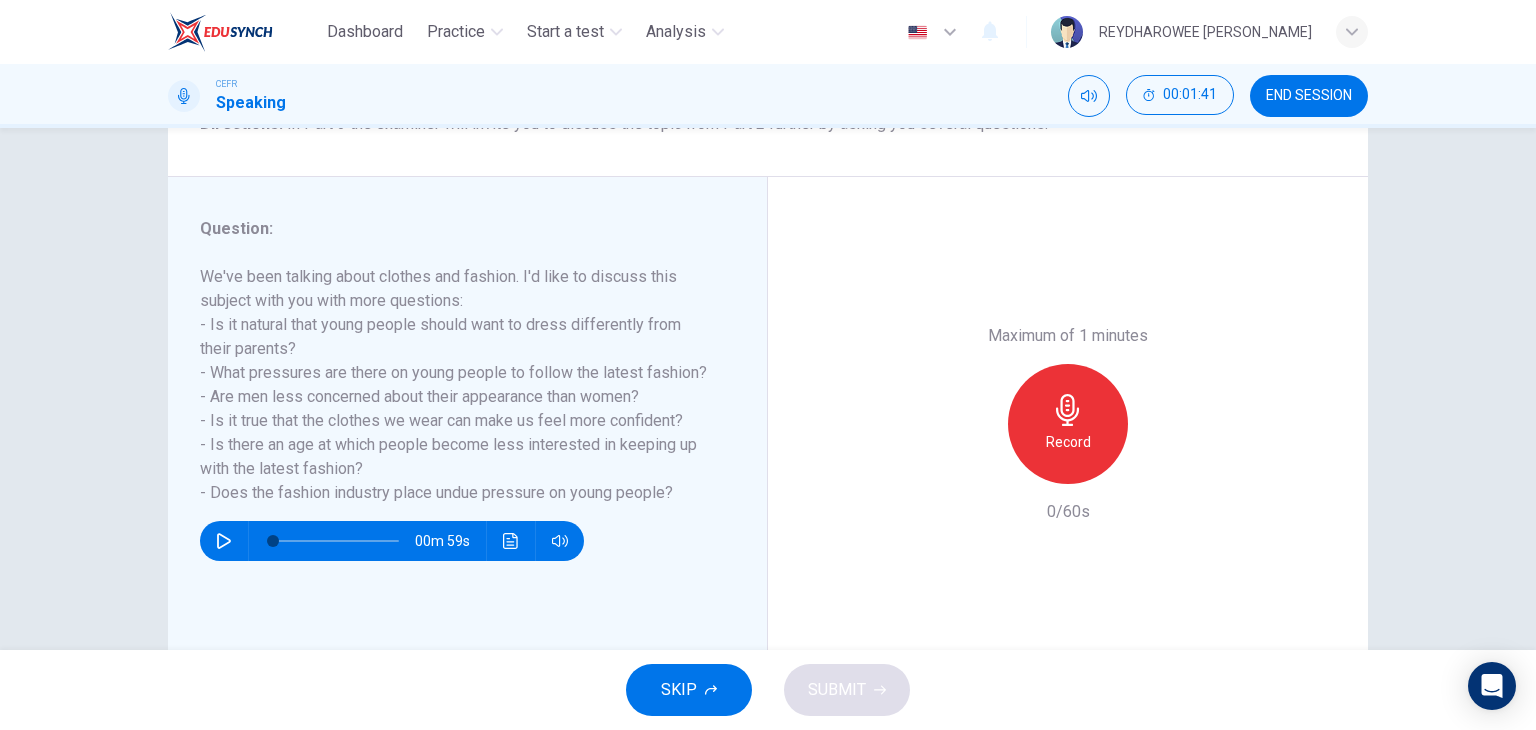 scroll, scrollTop: 200, scrollLeft: 0, axis: vertical 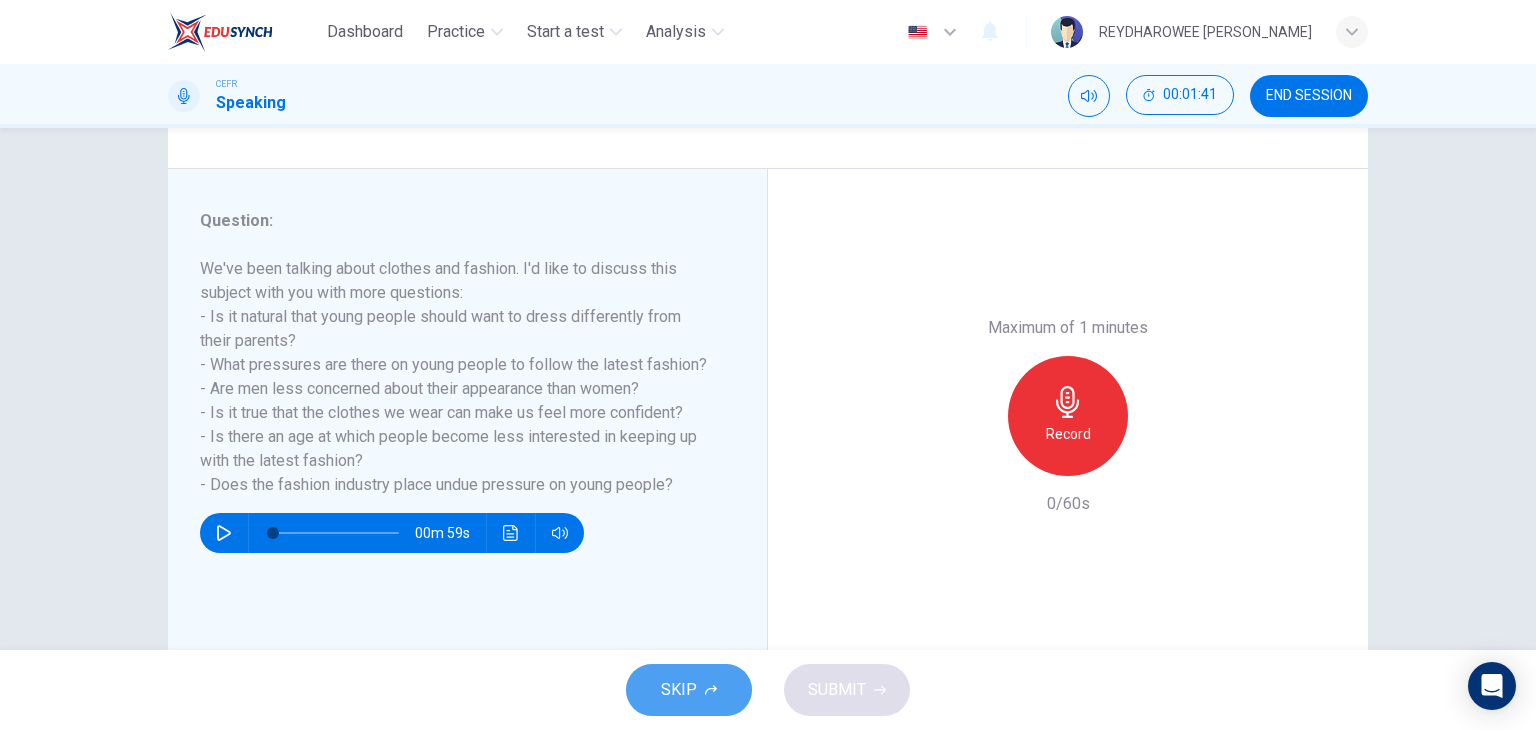 click on "SKIP" at bounding box center (689, 690) 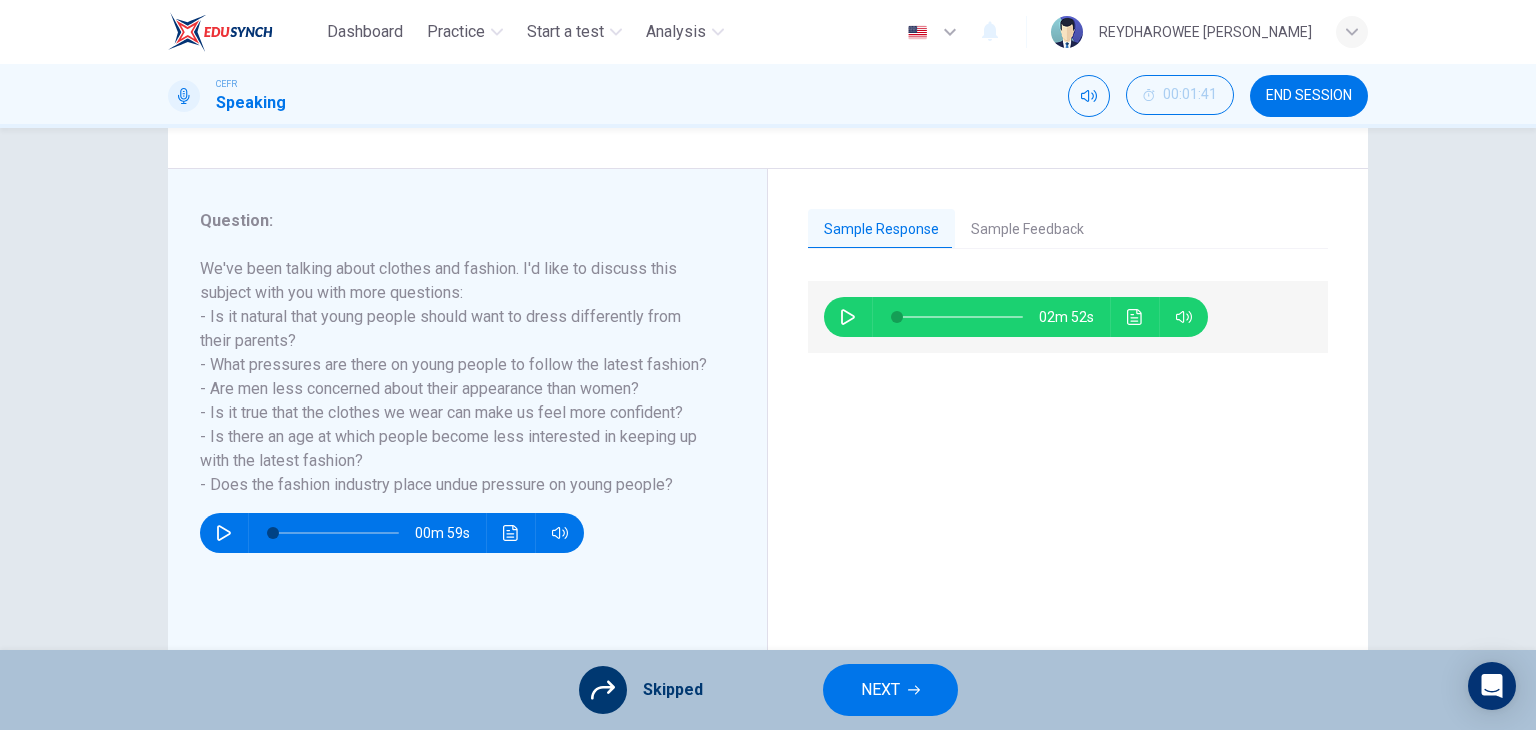 click on "Skipped NEXT" at bounding box center [768, 690] 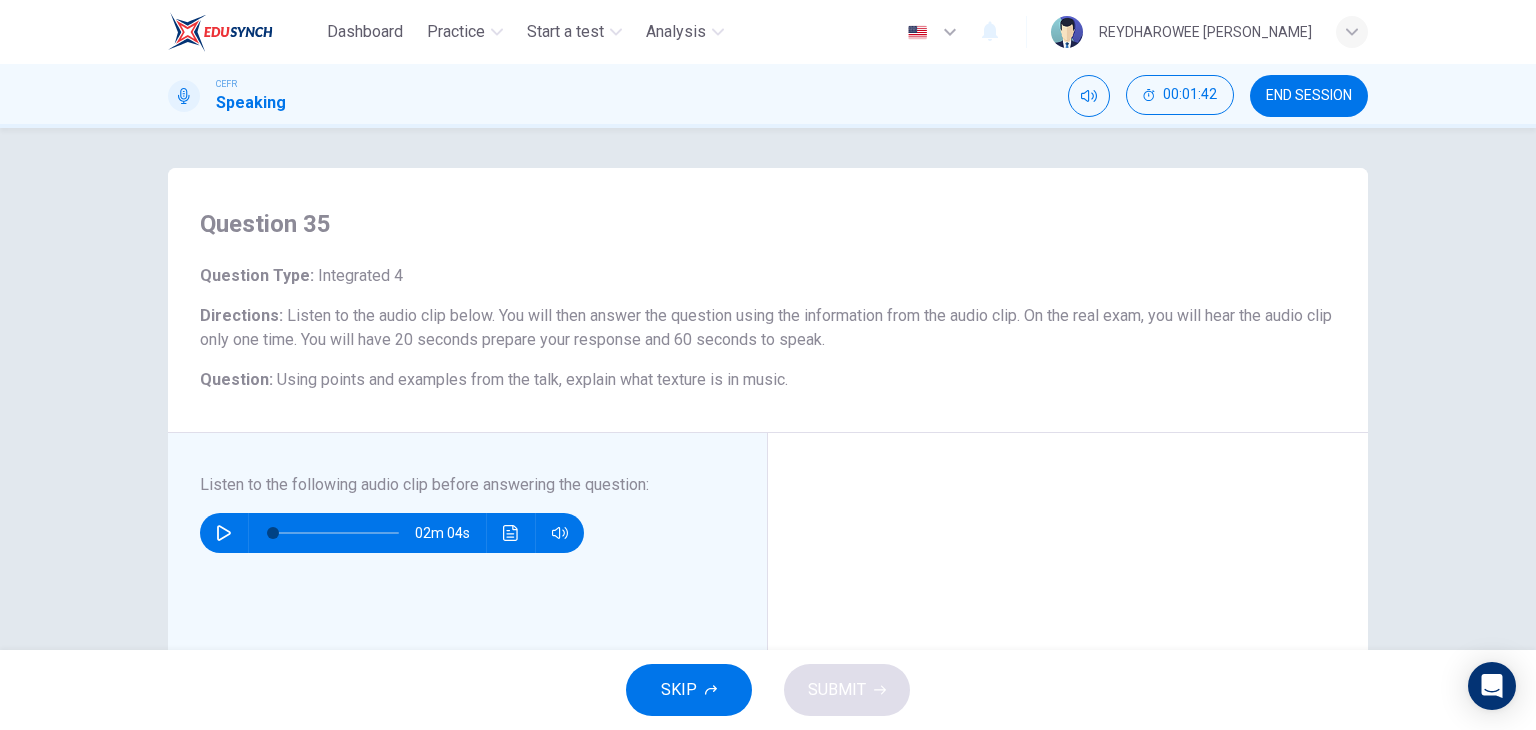 click on "SKIP" at bounding box center (689, 690) 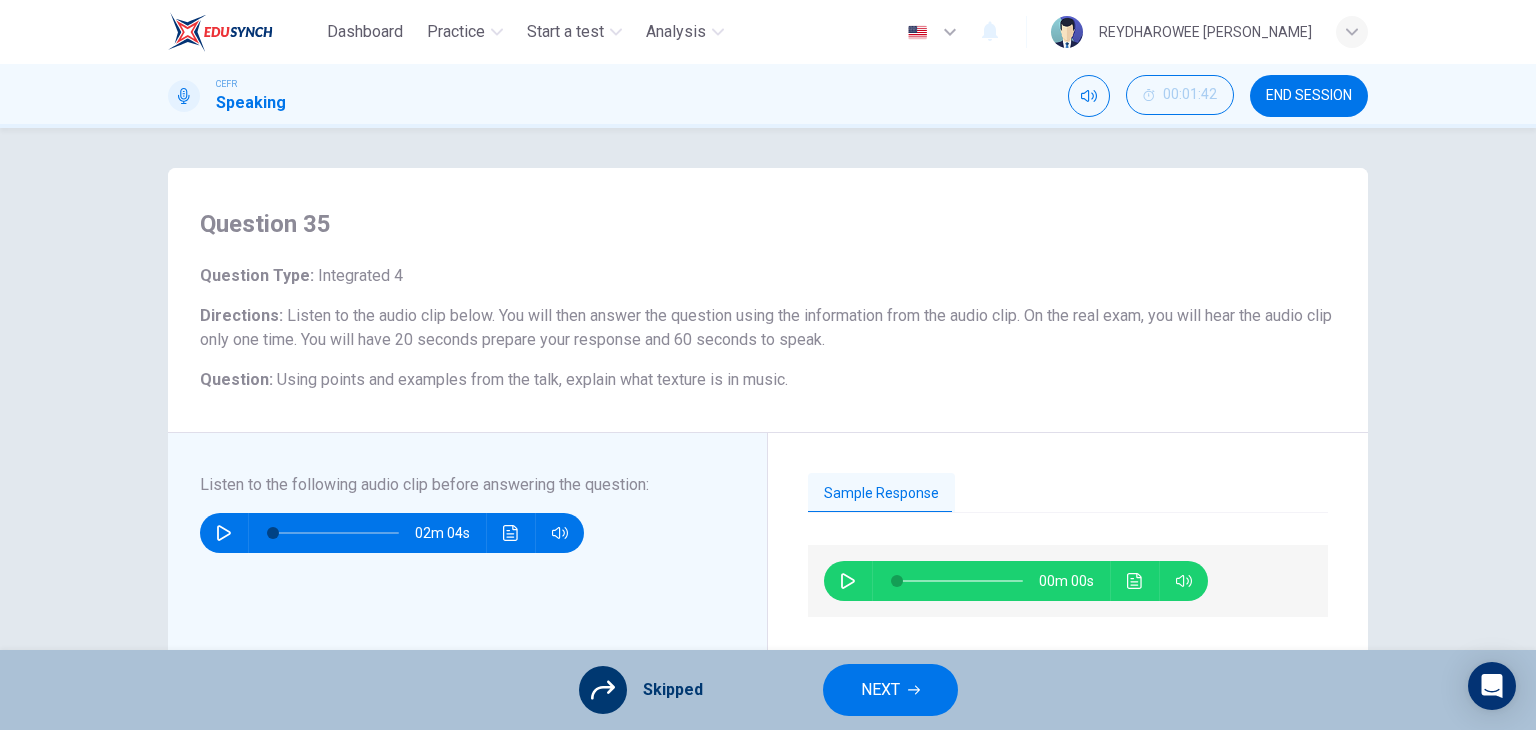 click on "NEXT" at bounding box center [890, 690] 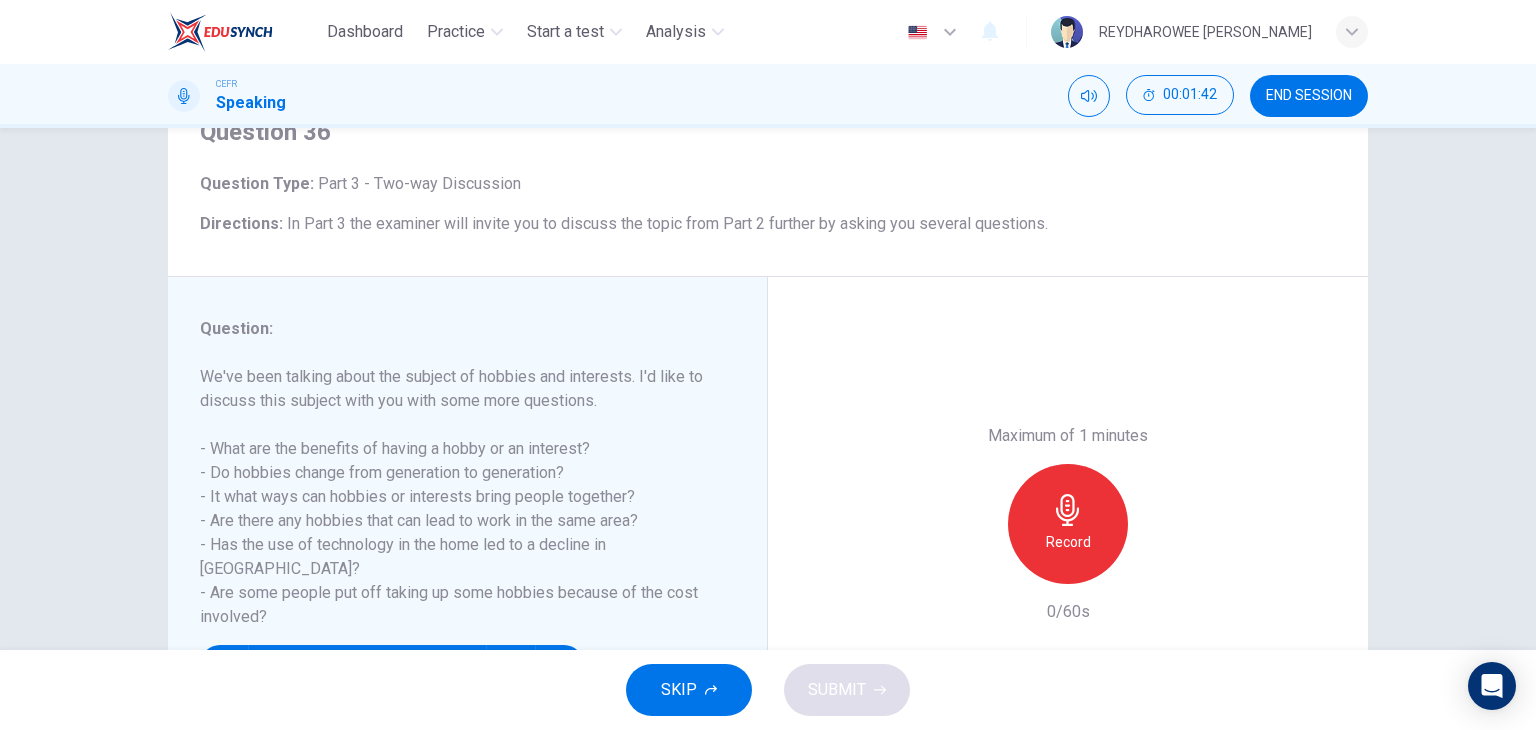 scroll, scrollTop: 100, scrollLeft: 0, axis: vertical 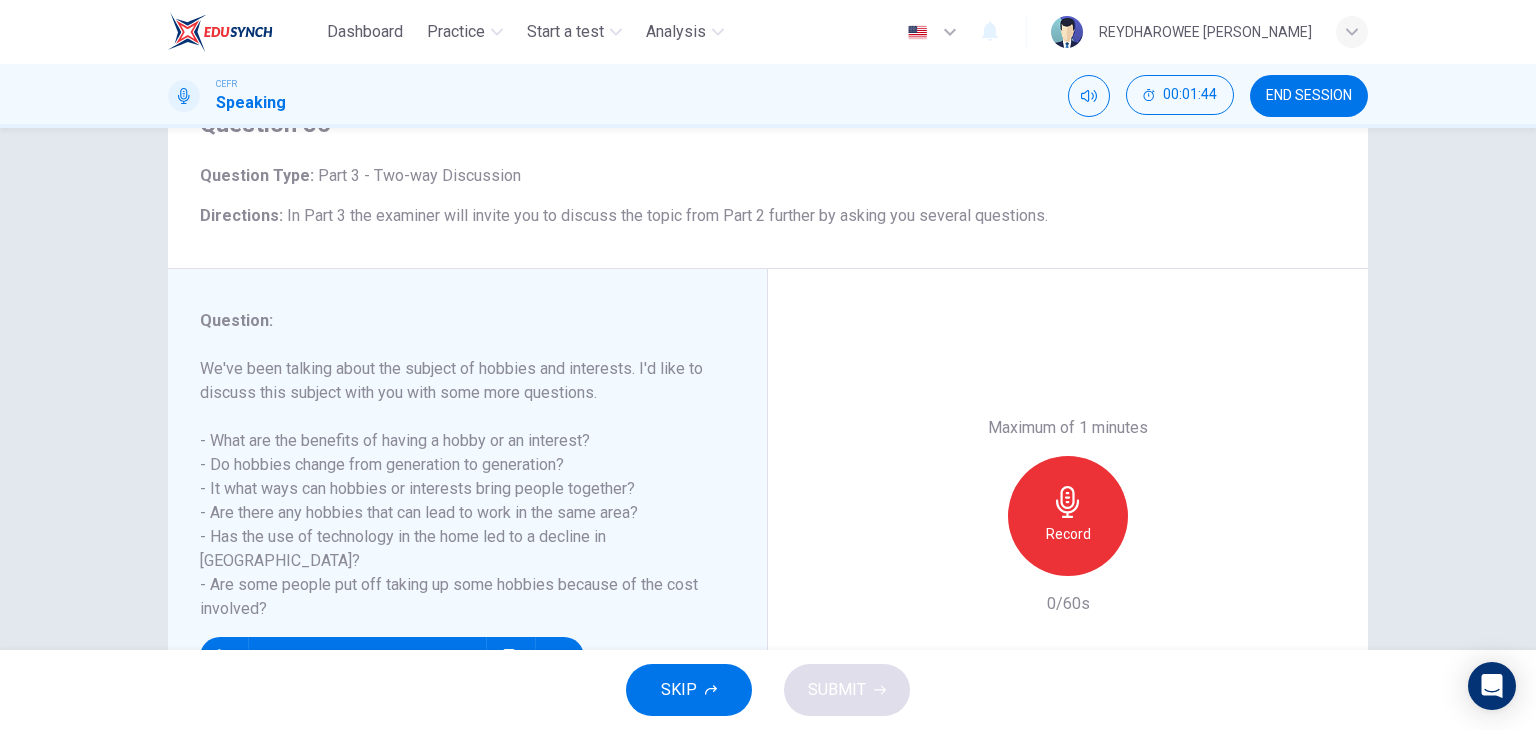 click on "SKIP" at bounding box center (689, 690) 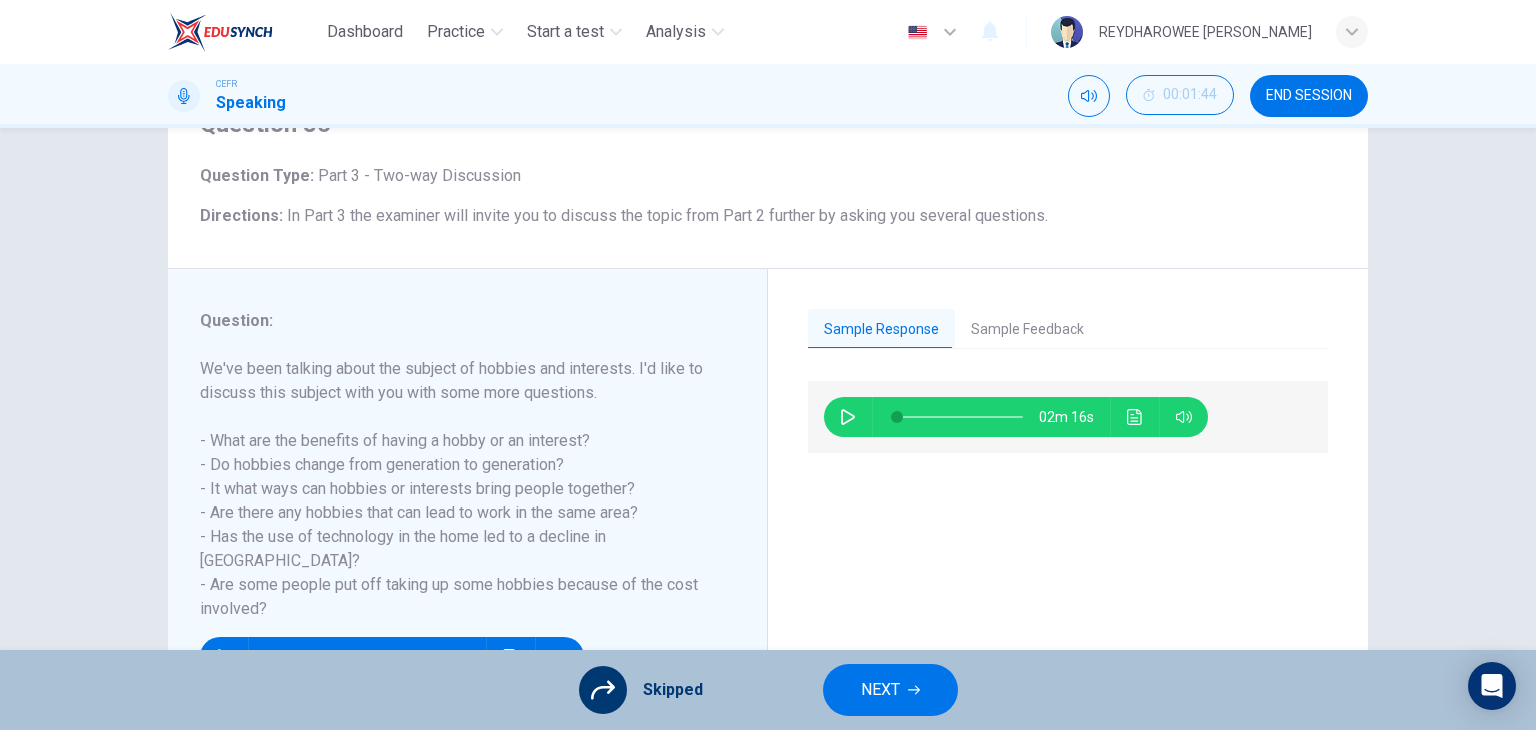 click on "NEXT" at bounding box center (890, 690) 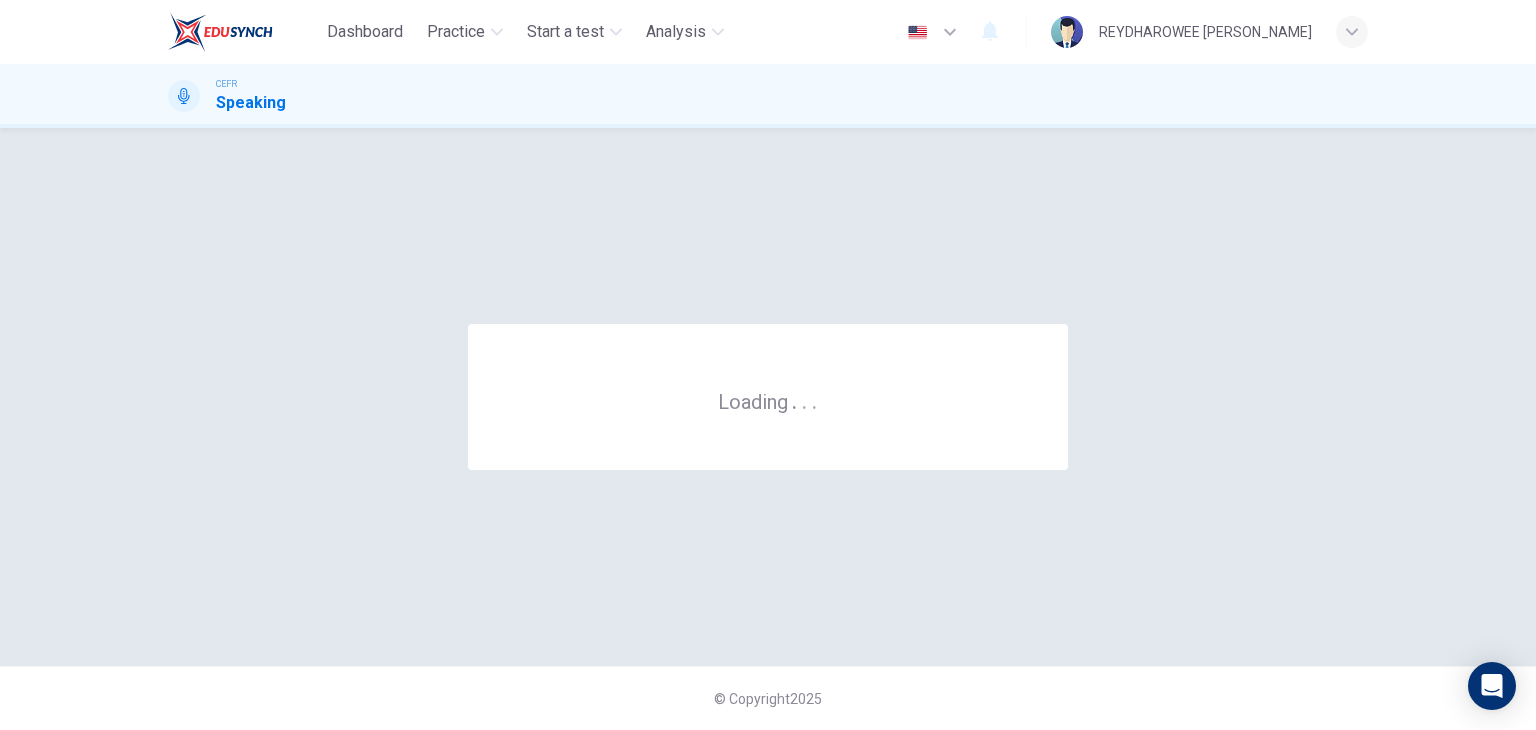 scroll, scrollTop: 0, scrollLeft: 0, axis: both 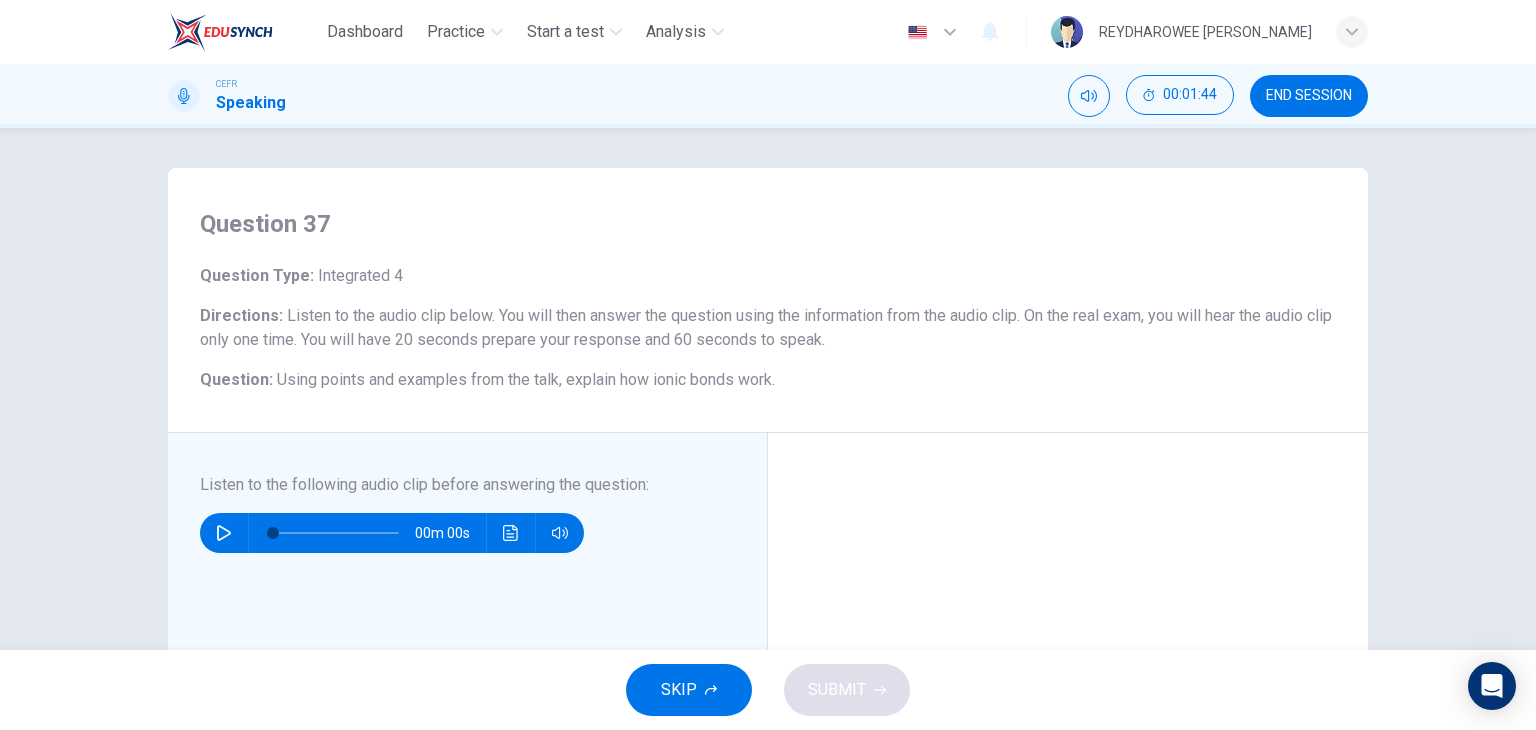 click on "SKIP SUBMIT" at bounding box center [768, 690] 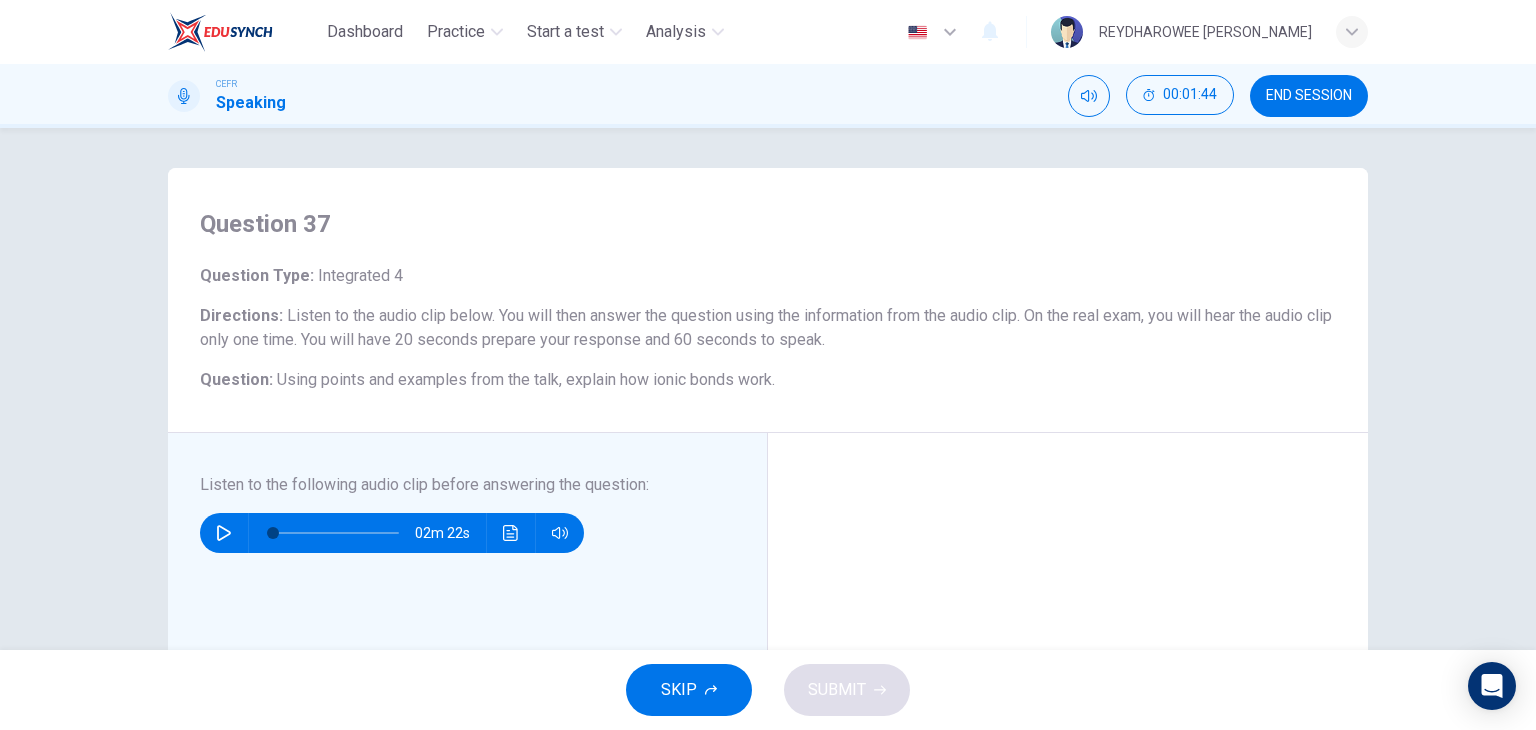 click on "SKIP" at bounding box center [689, 690] 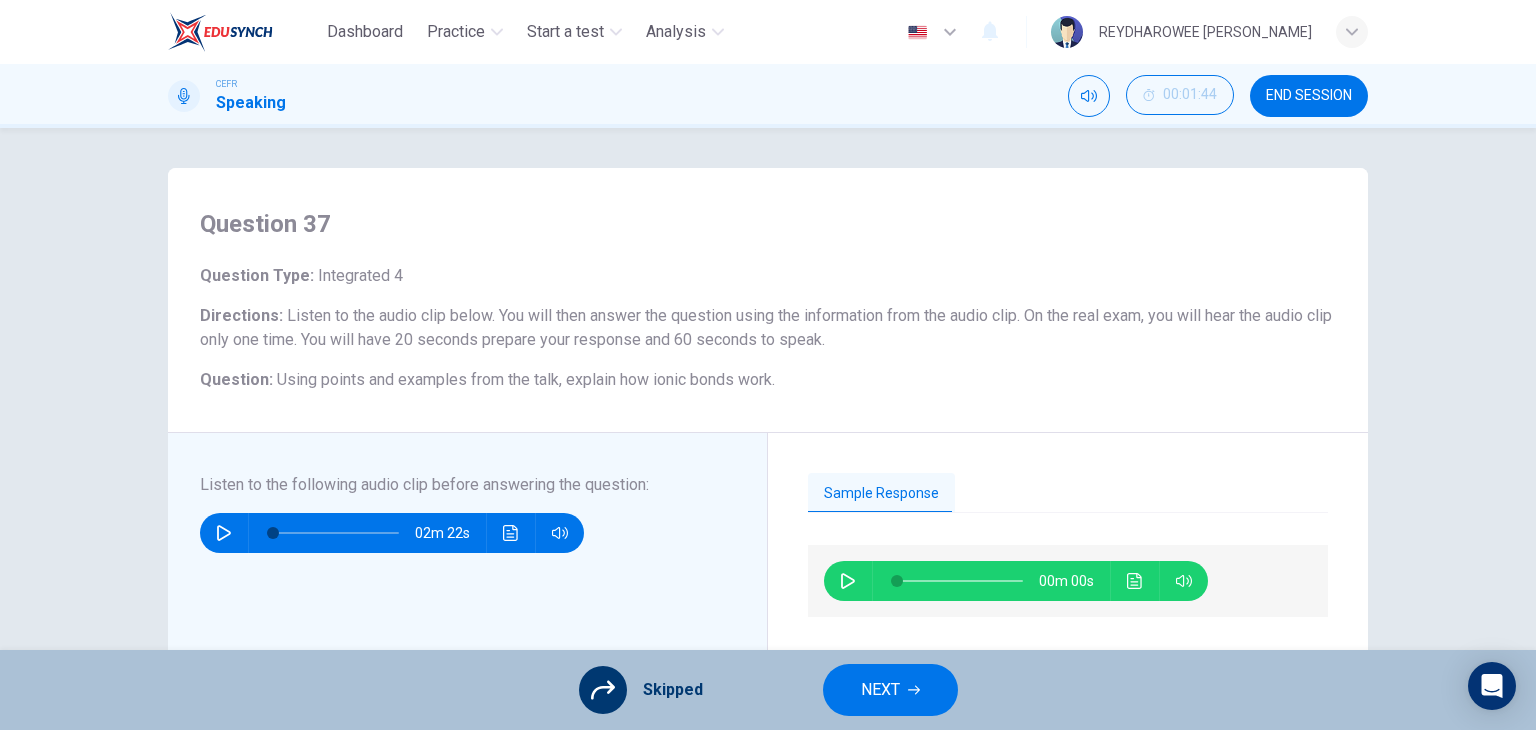 click on "NEXT" at bounding box center (880, 690) 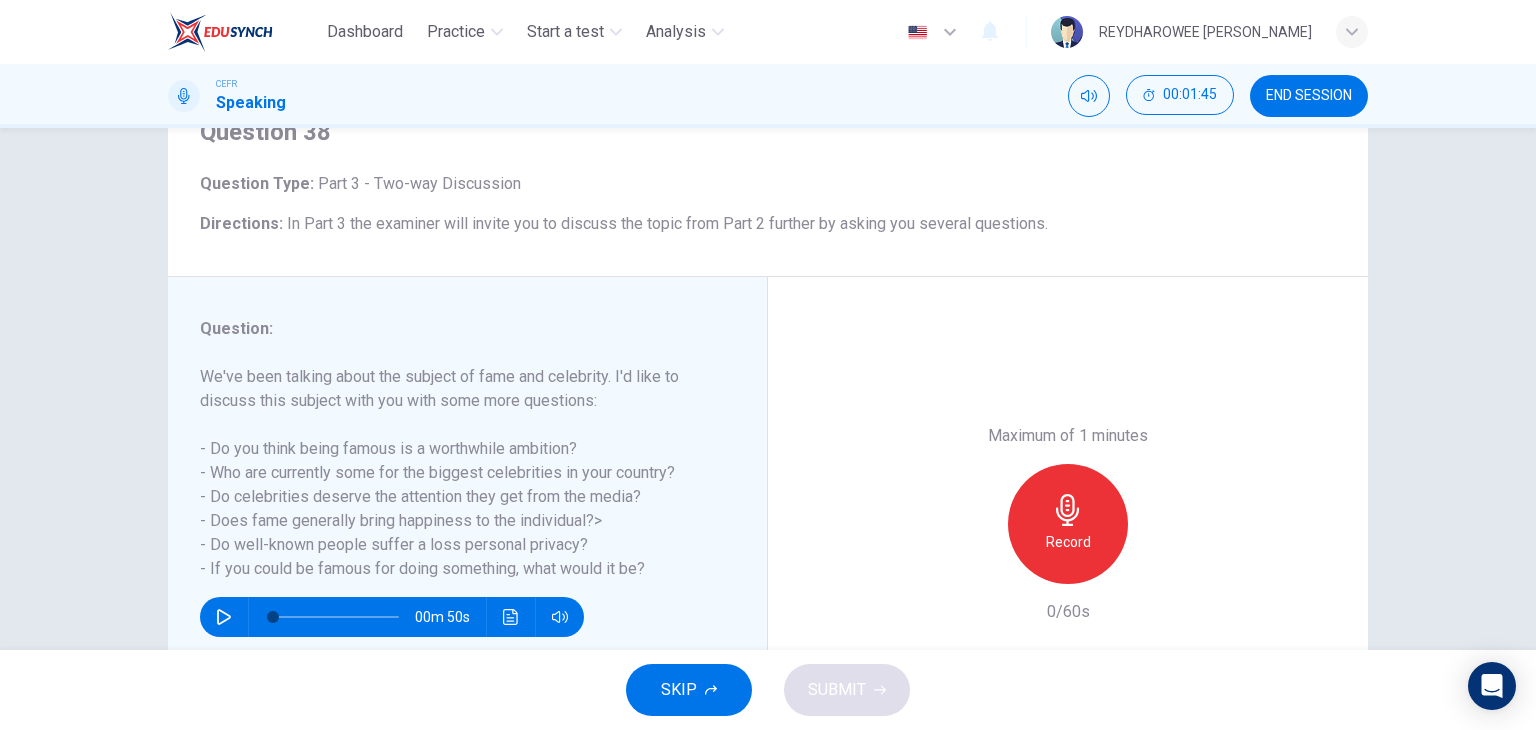 scroll, scrollTop: 100, scrollLeft: 0, axis: vertical 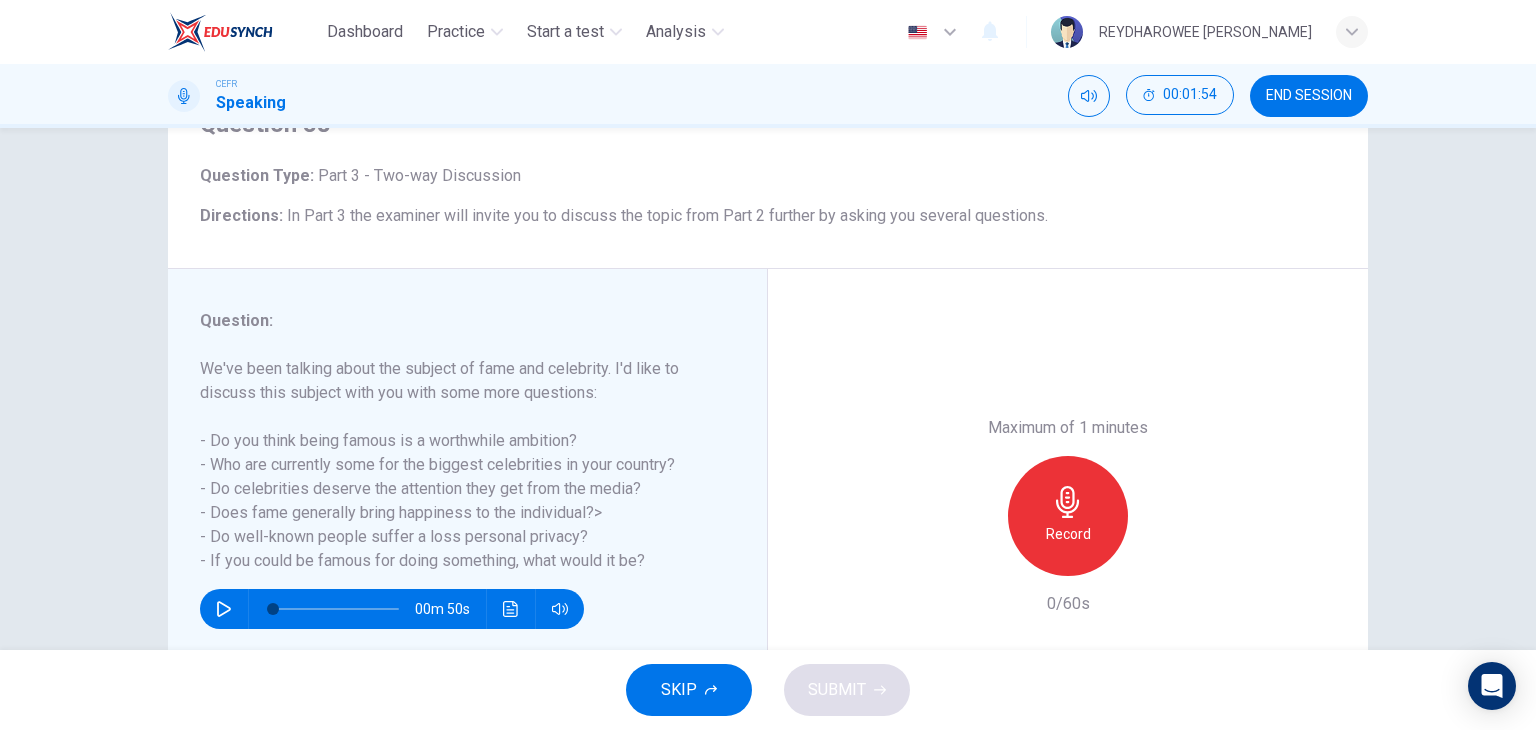click on "SKIP" at bounding box center (689, 690) 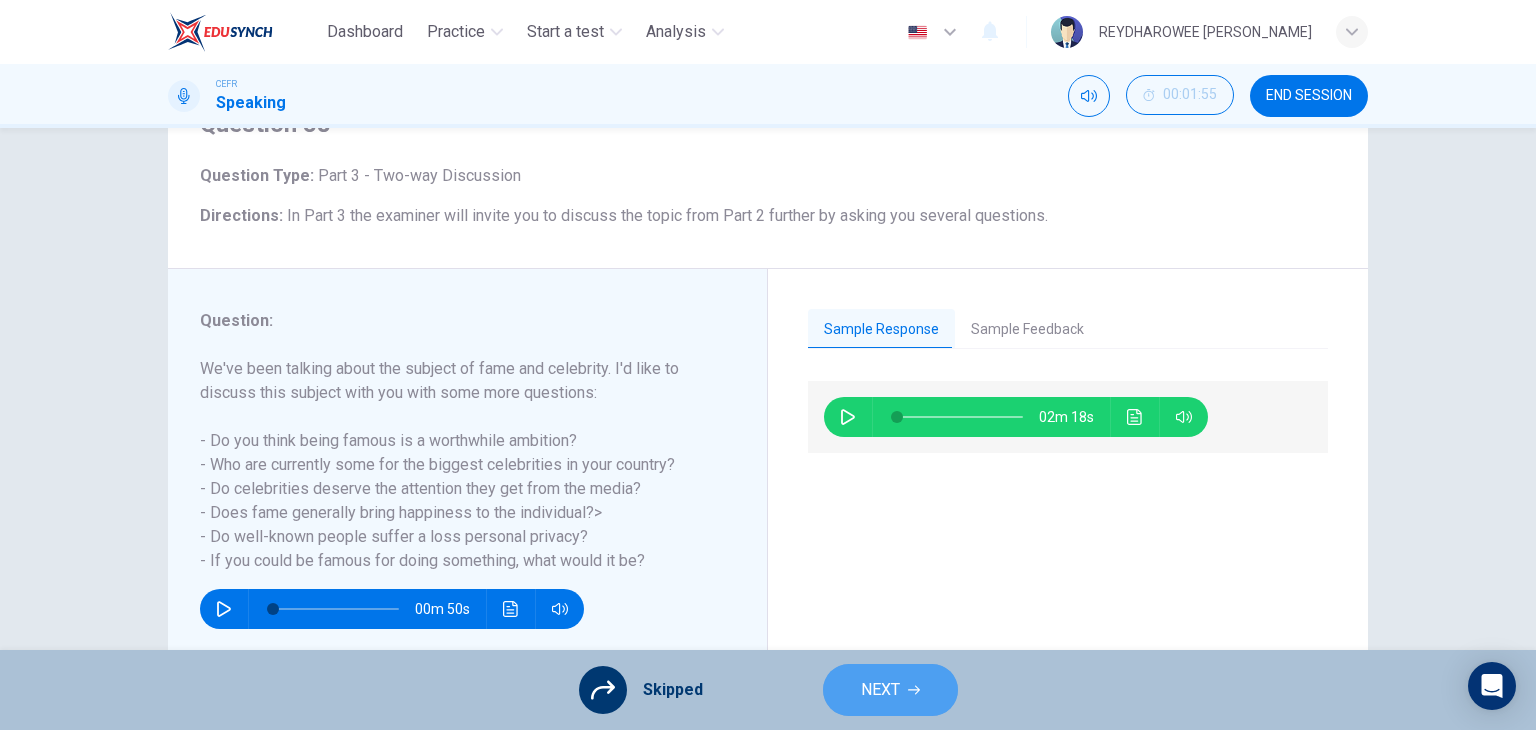 click on "NEXT" at bounding box center (880, 690) 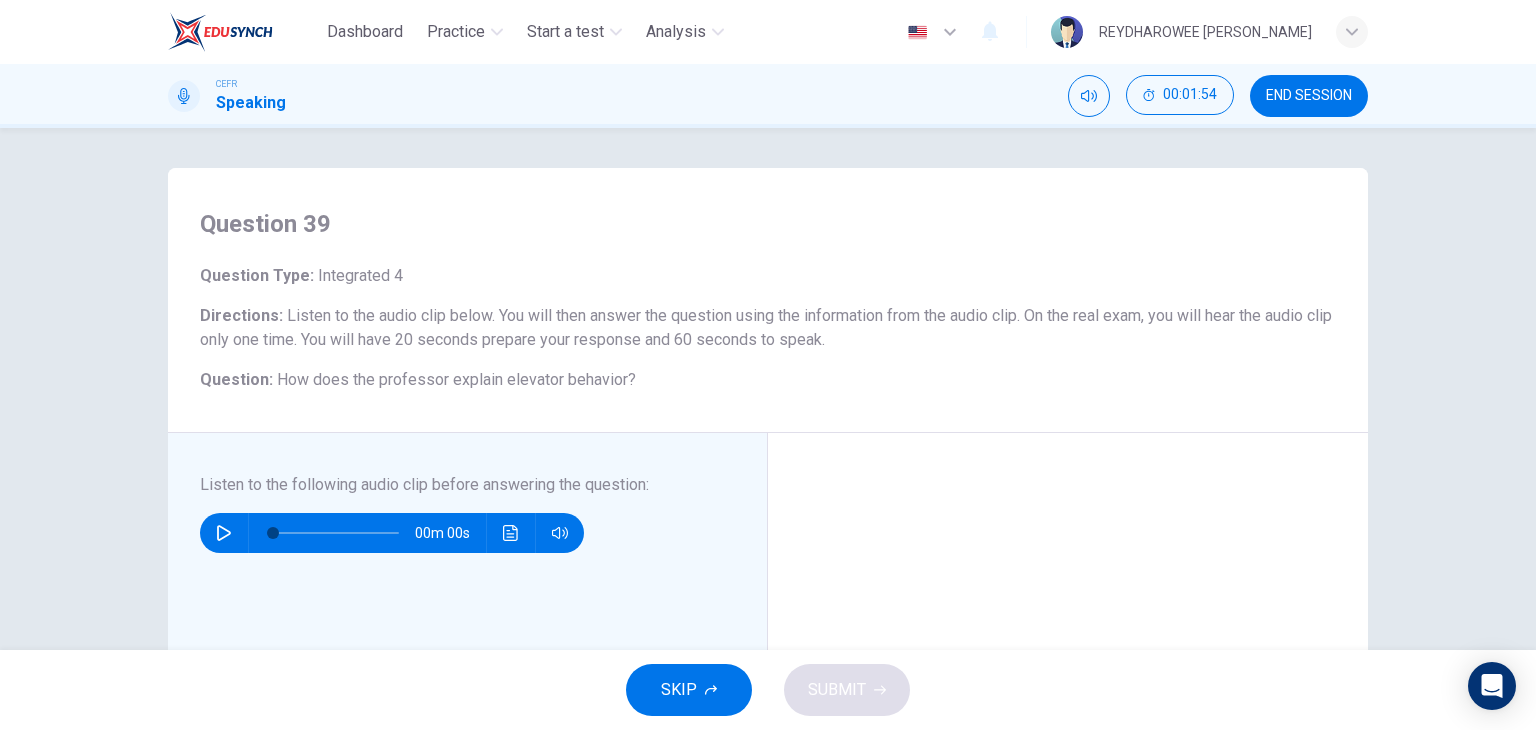 click 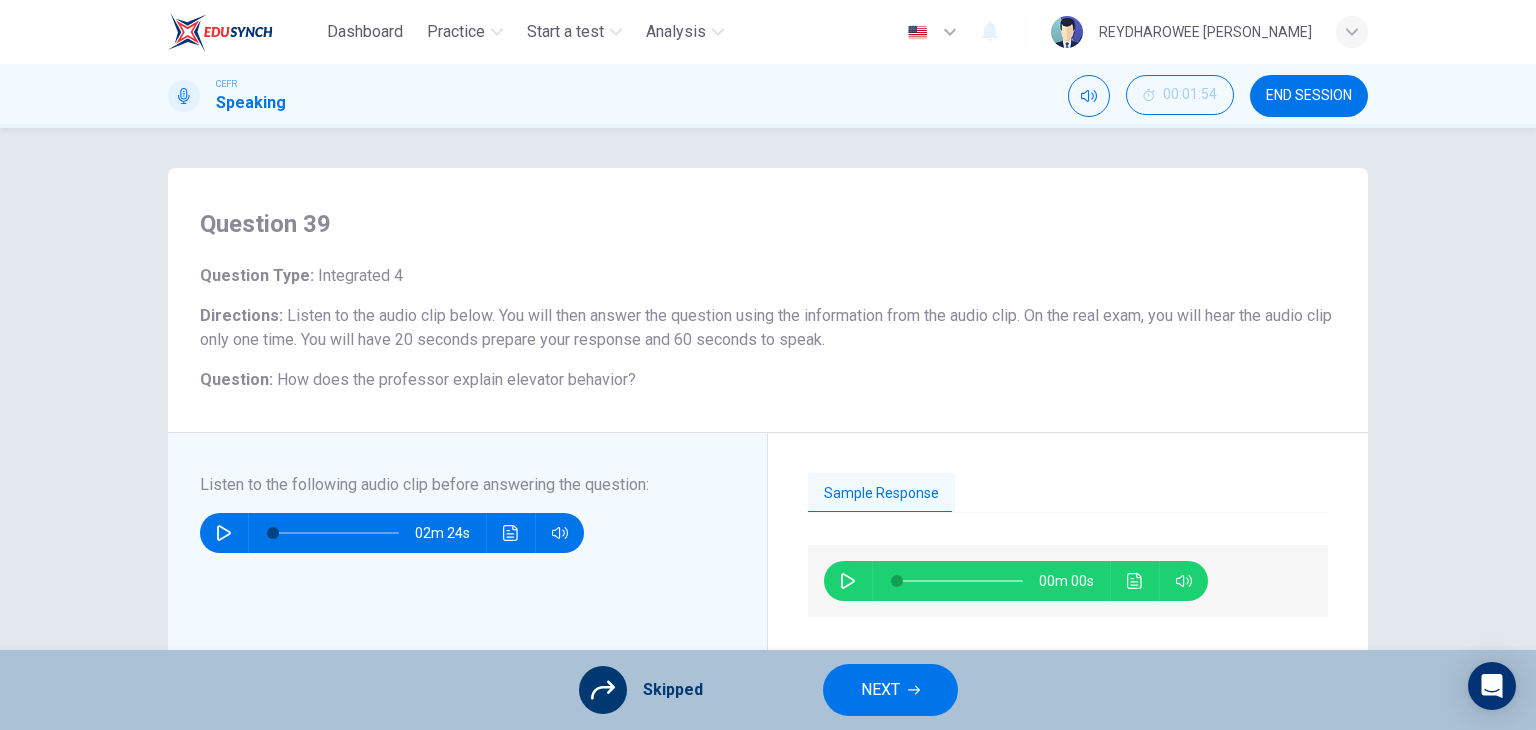 click 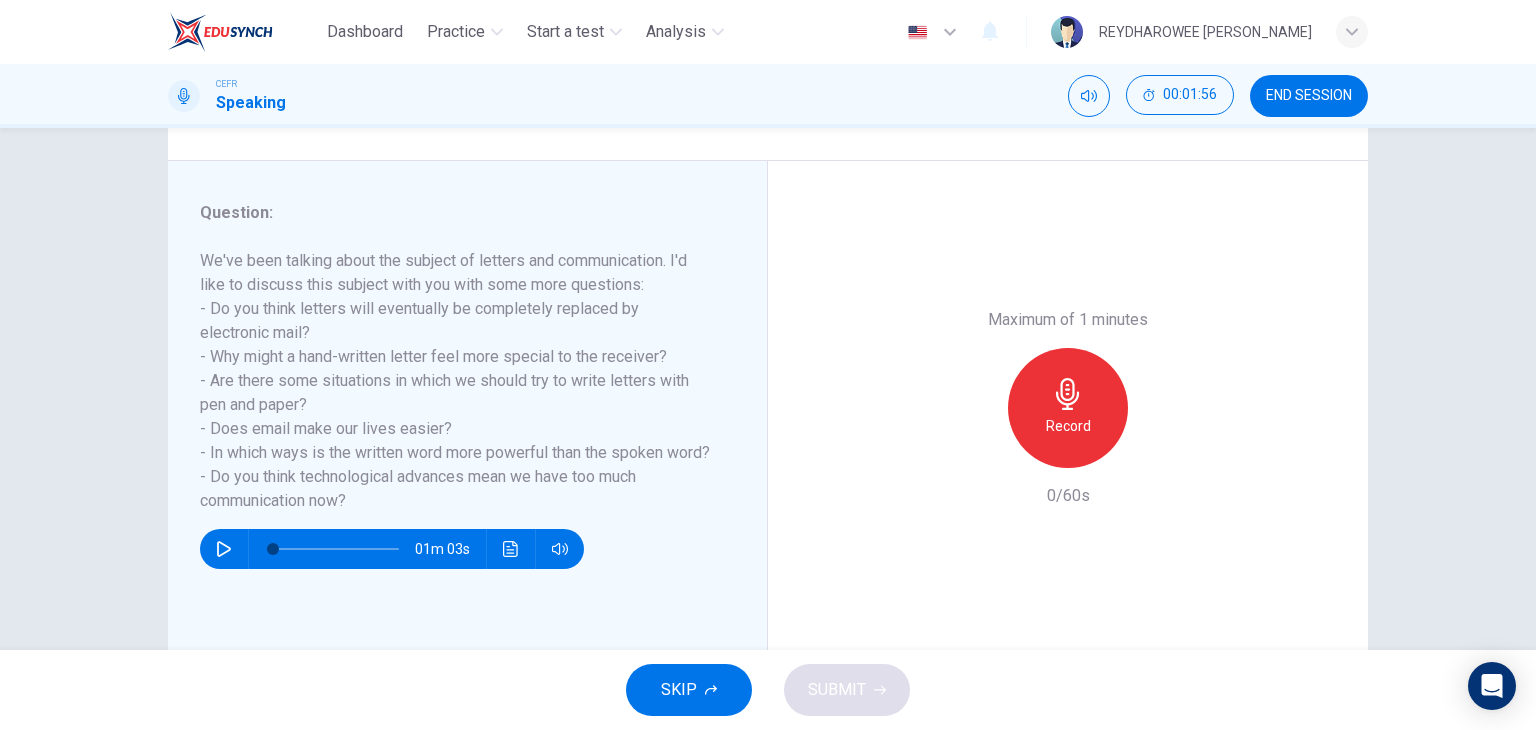 scroll, scrollTop: 253, scrollLeft: 0, axis: vertical 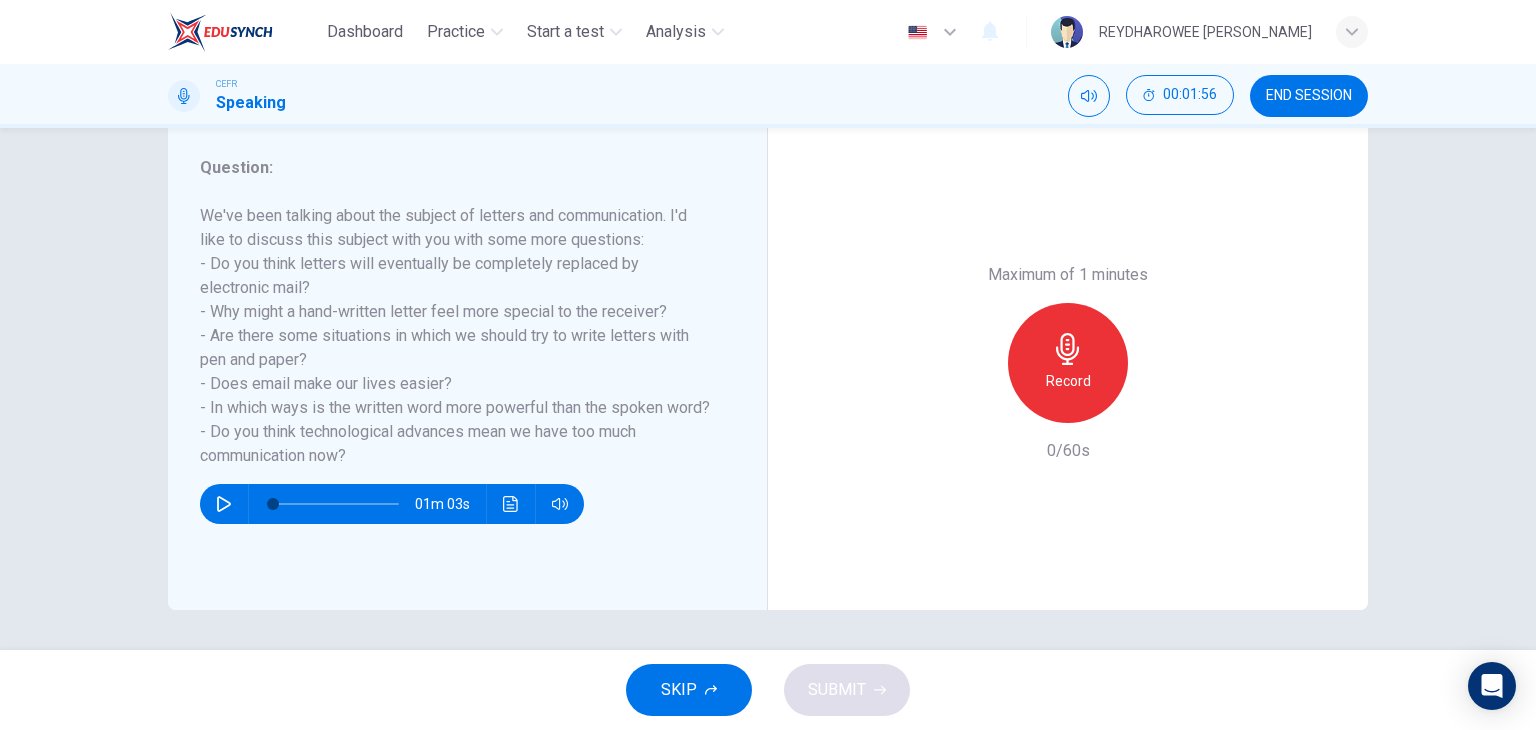 click on "SKIP" at bounding box center (689, 690) 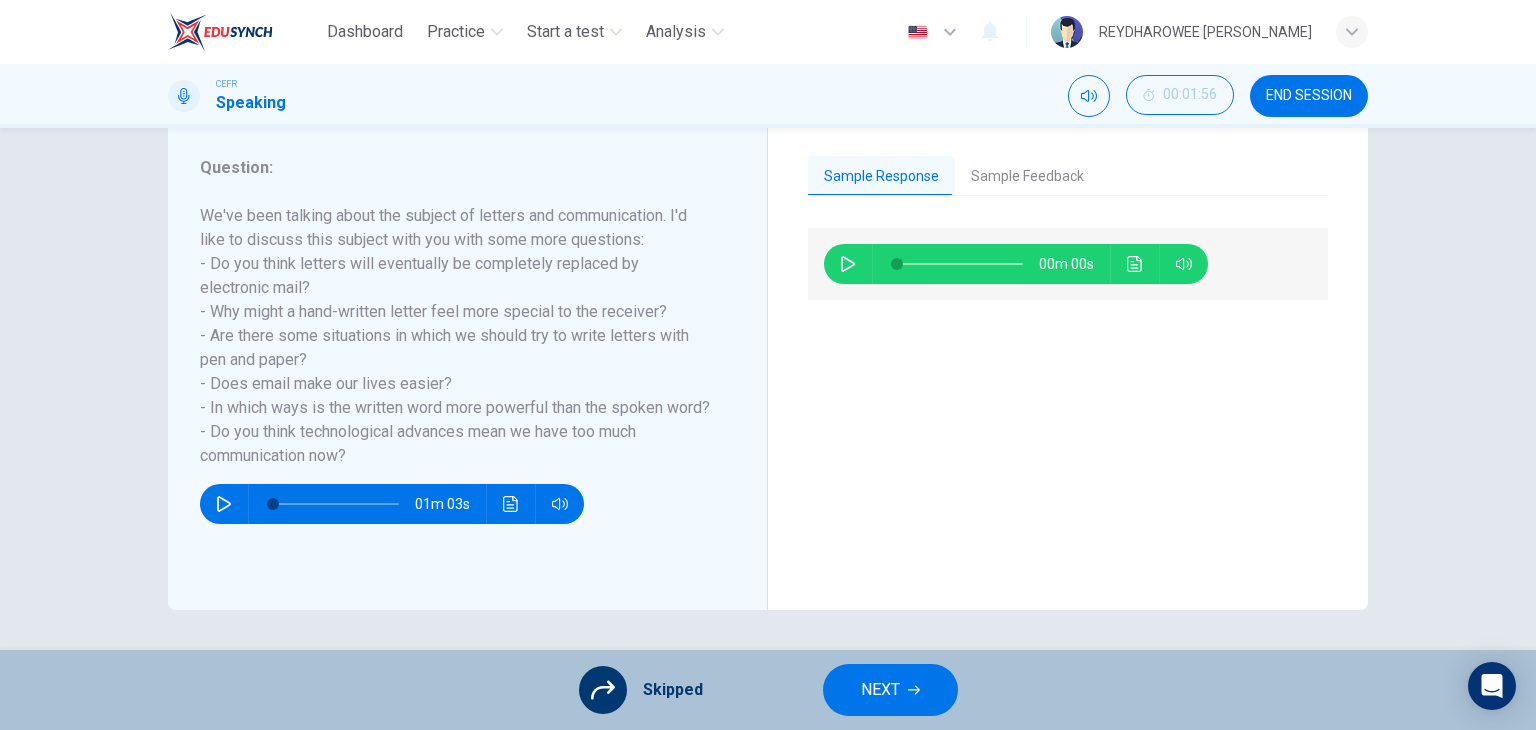 click on "NEXT" at bounding box center (890, 690) 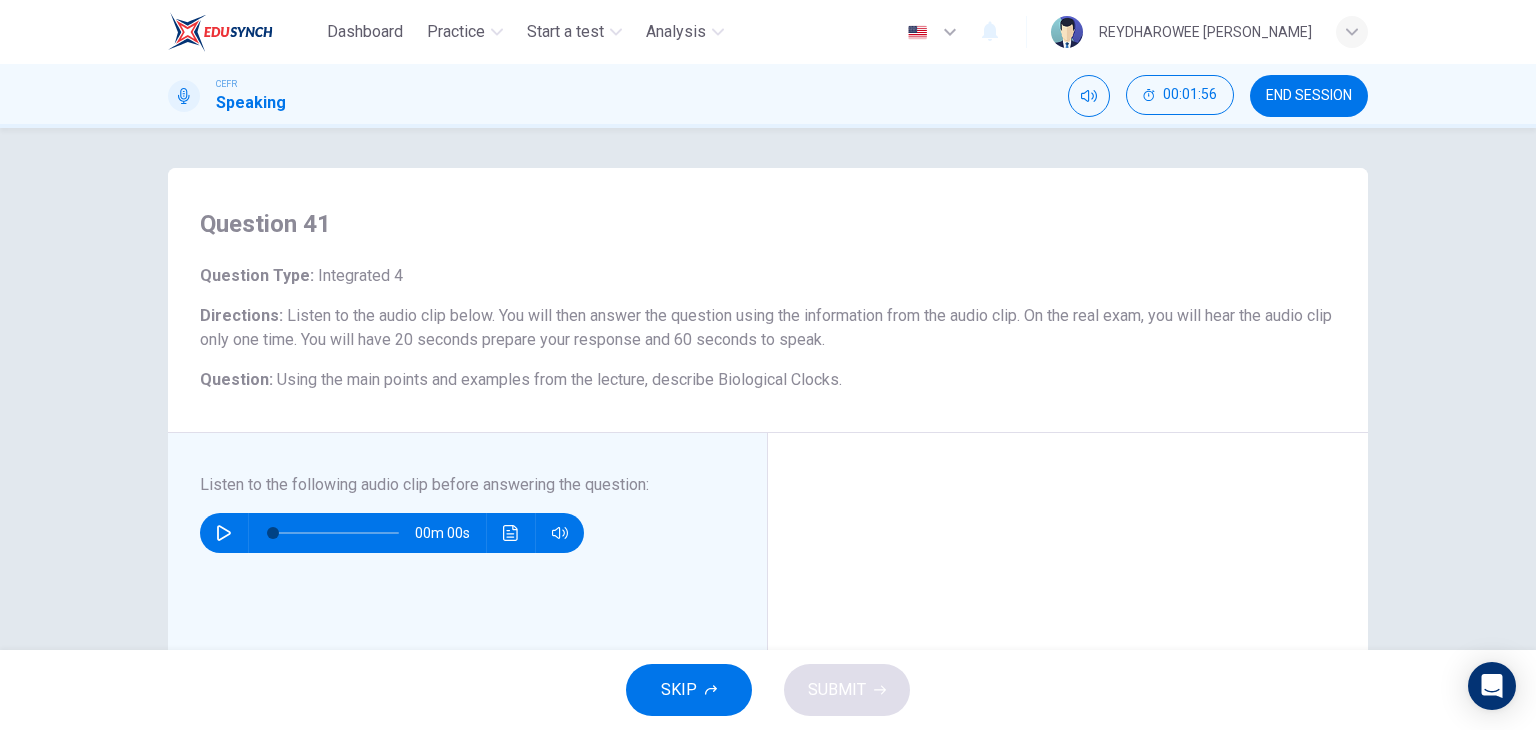 click on "SKIP" at bounding box center [689, 690] 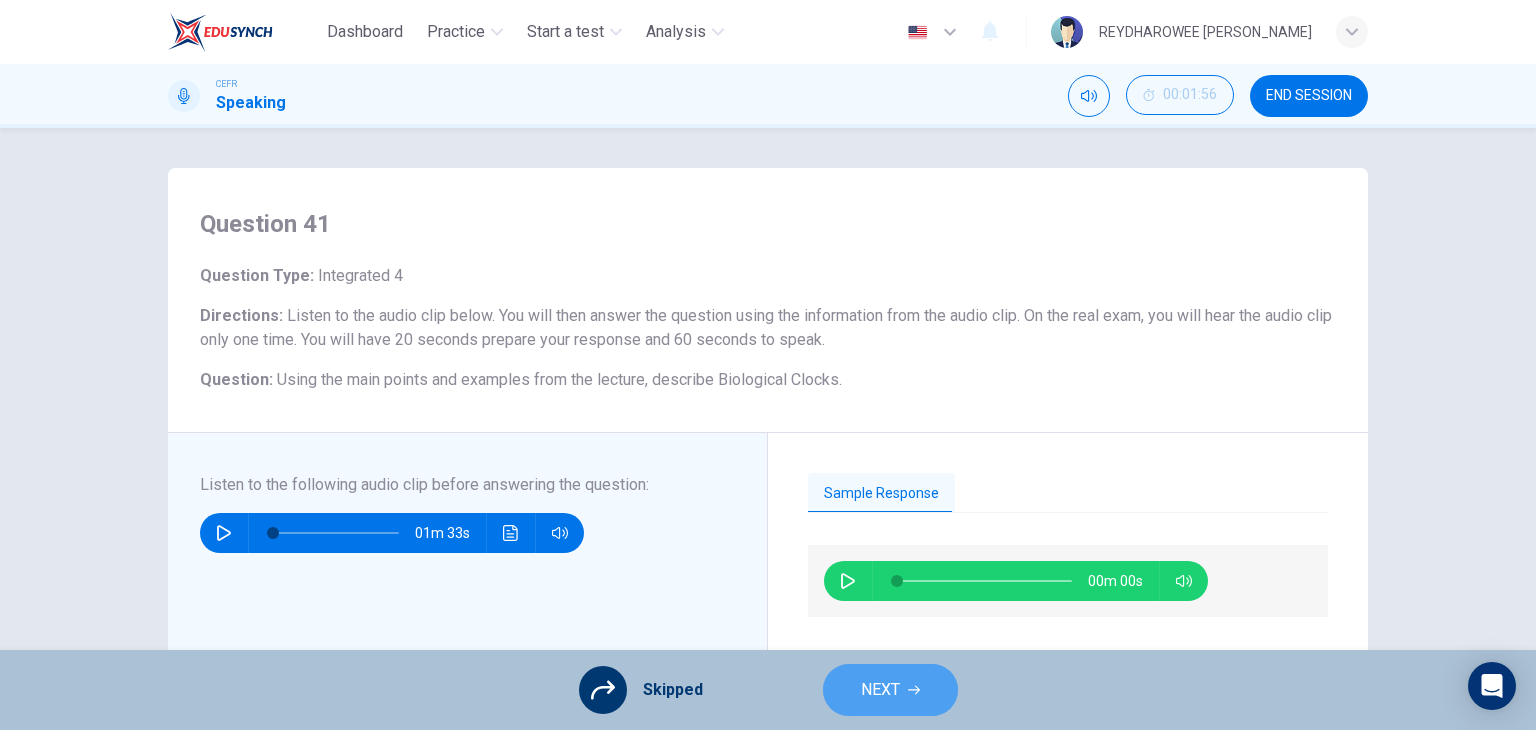 click on "NEXT" at bounding box center (880, 690) 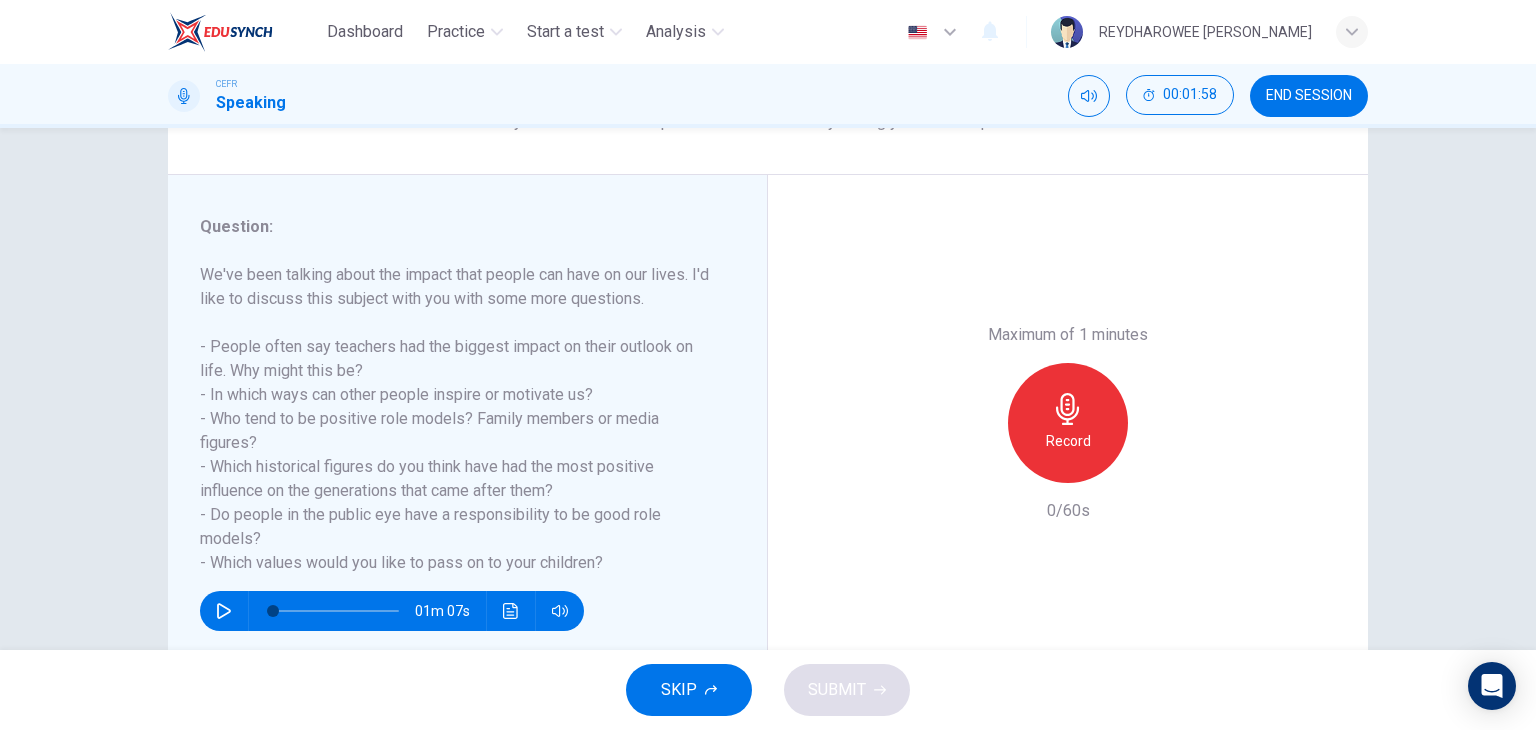 scroll, scrollTop: 200, scrollLeft: 0, axis: vertical 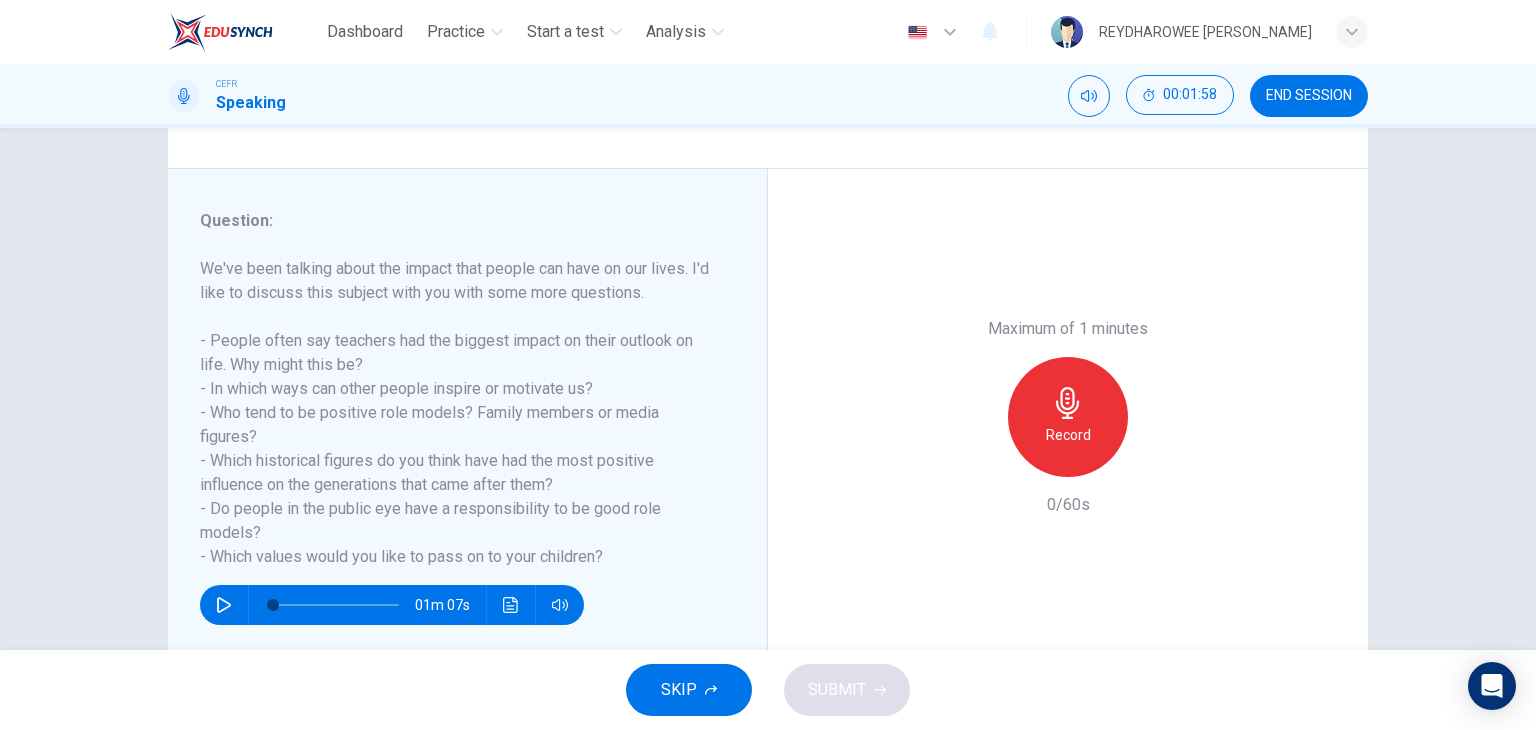 click 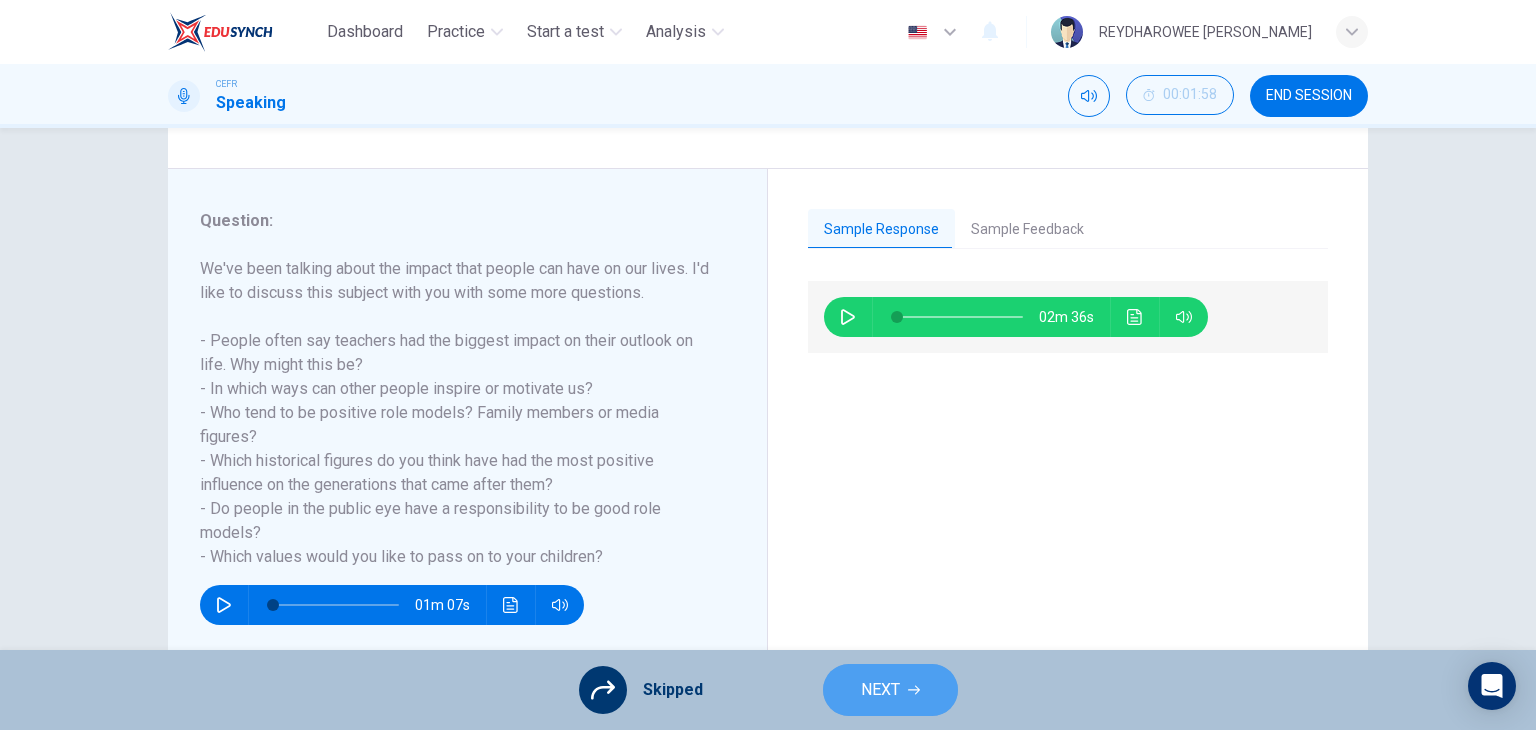 click on "NEXT" at bounding box center (880, 690) 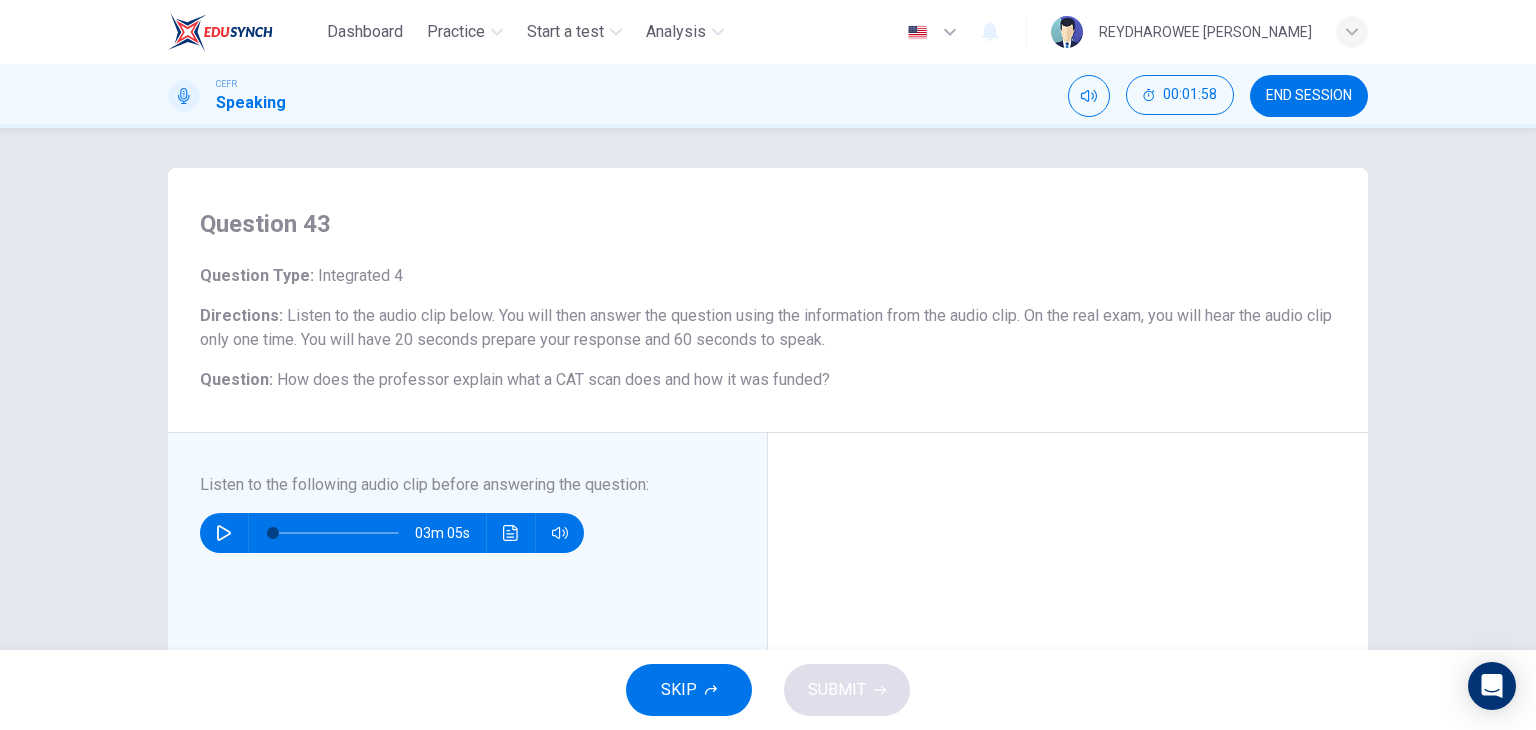 click on "SKIP" at bounding box center [689, 690] 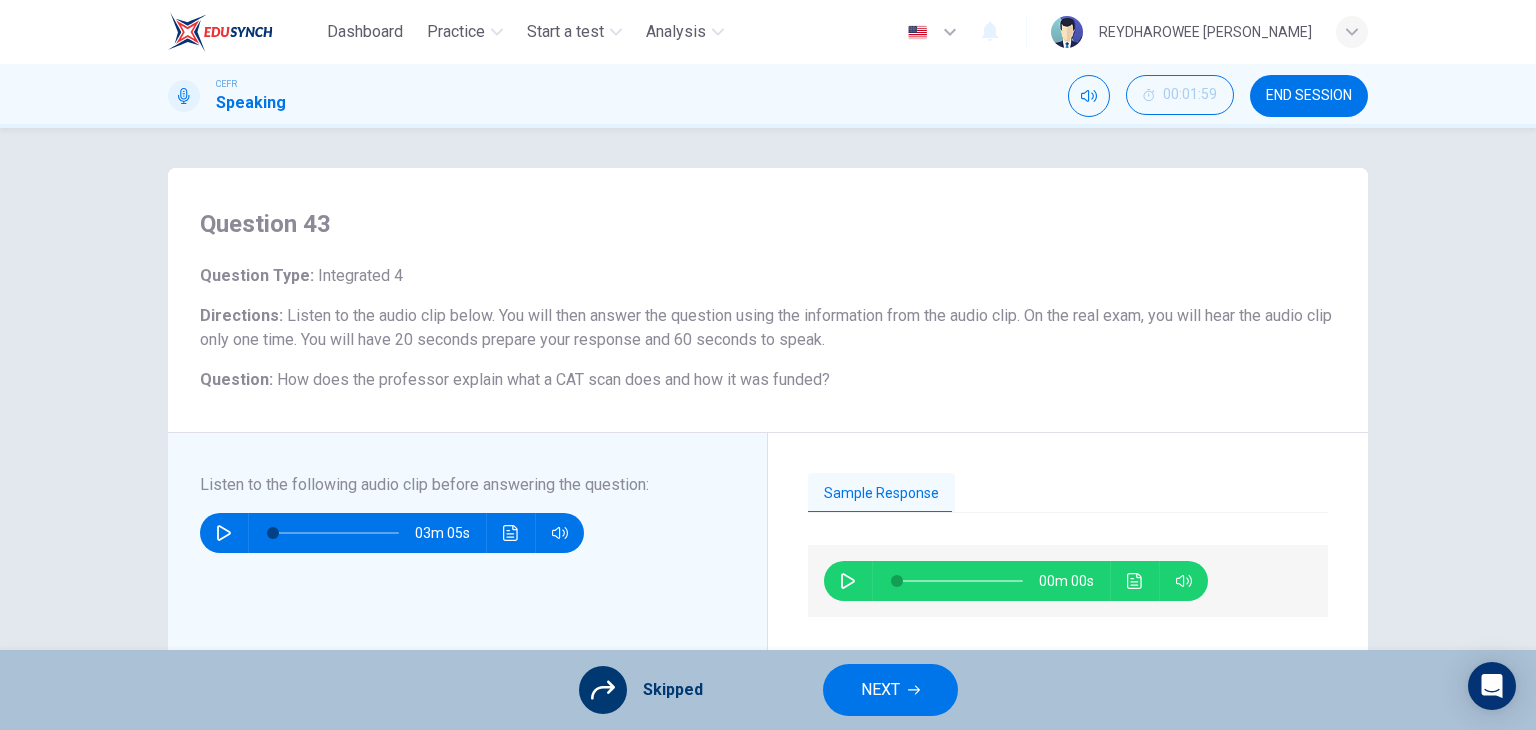 click on "NEXT" at bounding box center (880, 690) 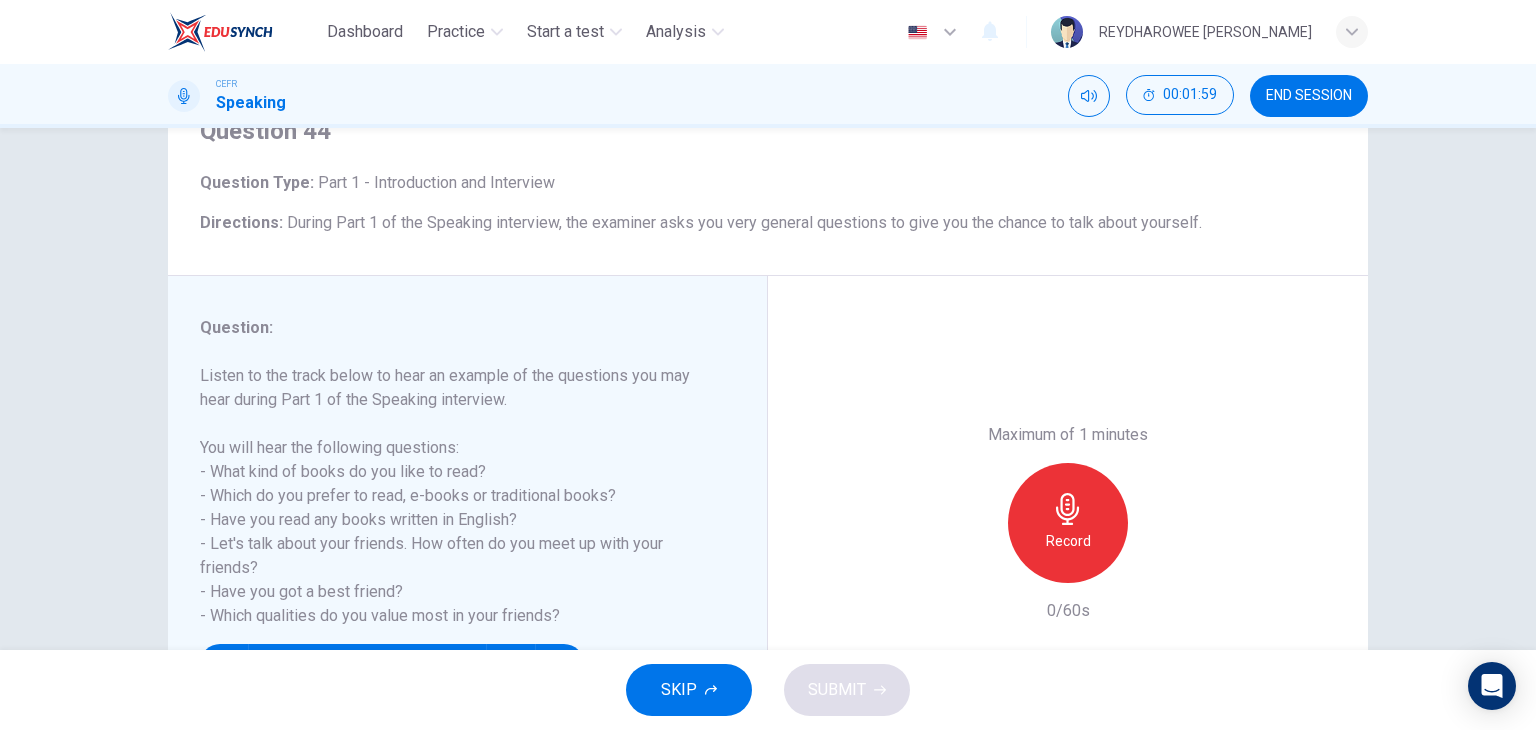 scroll, scrollTop: 100, scrollLeft: 0, axis: vertical 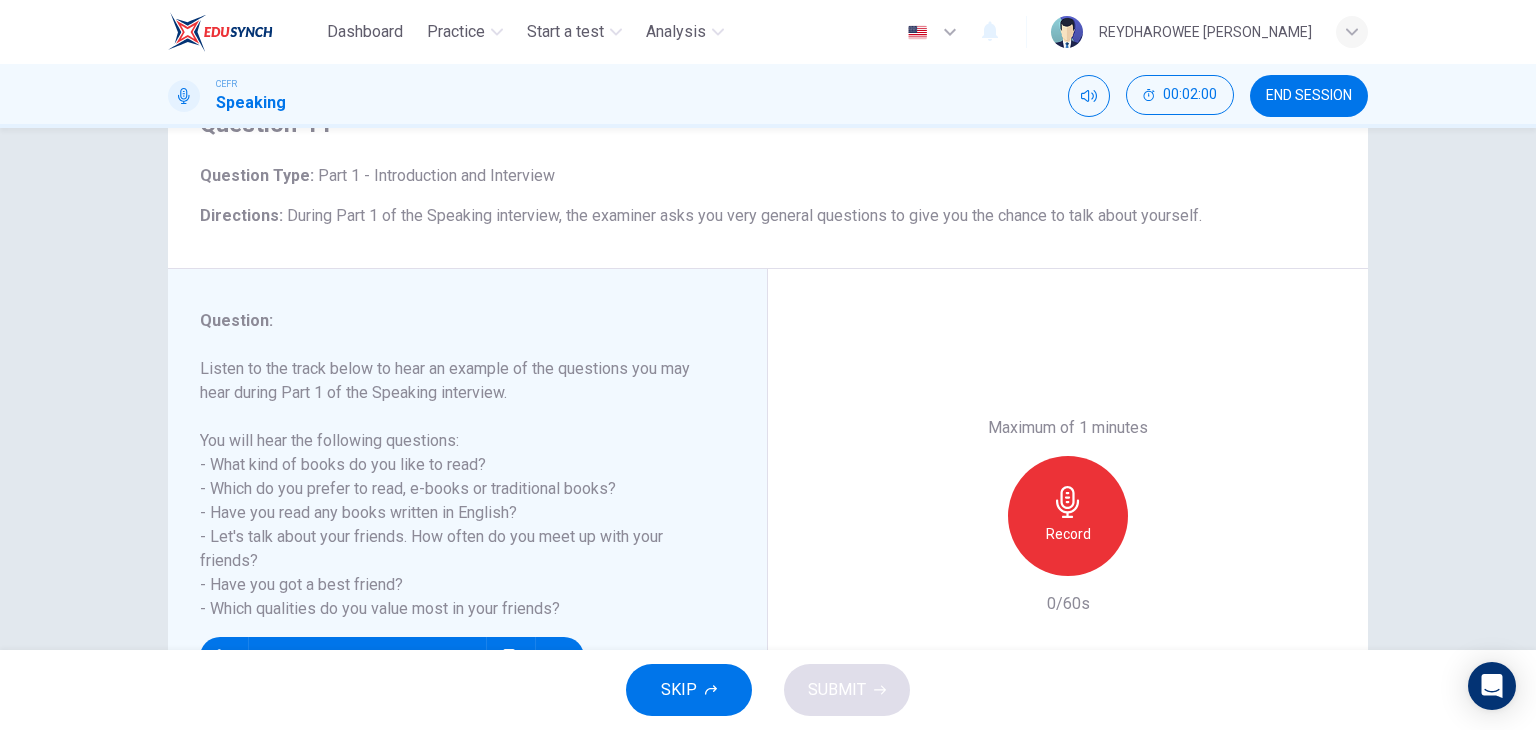 click on "SKIP" at bounding box center [689, 690] 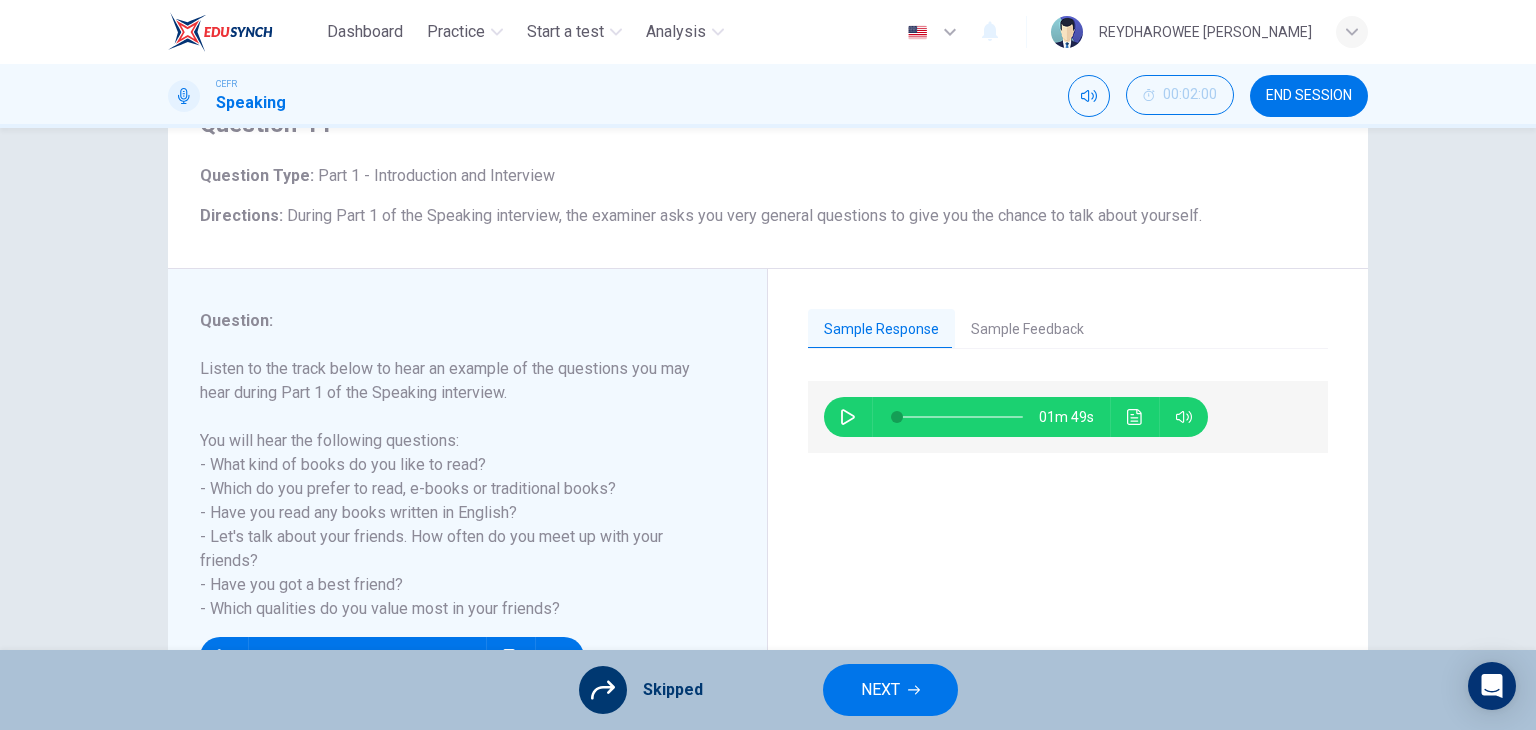 click on "NEXT" at bounding box center [890, 690] 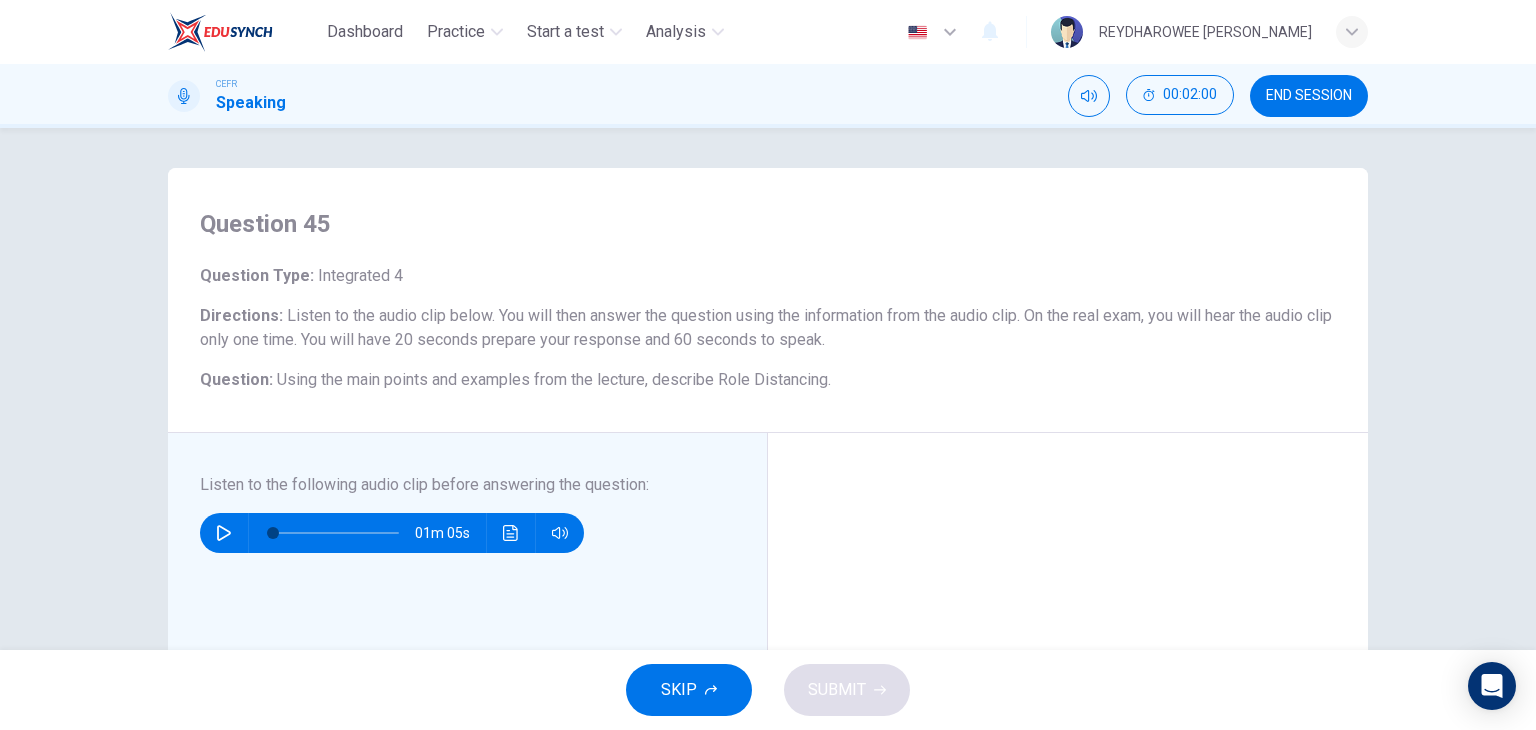 click on "SKIP" at bounding box center [689, 690] 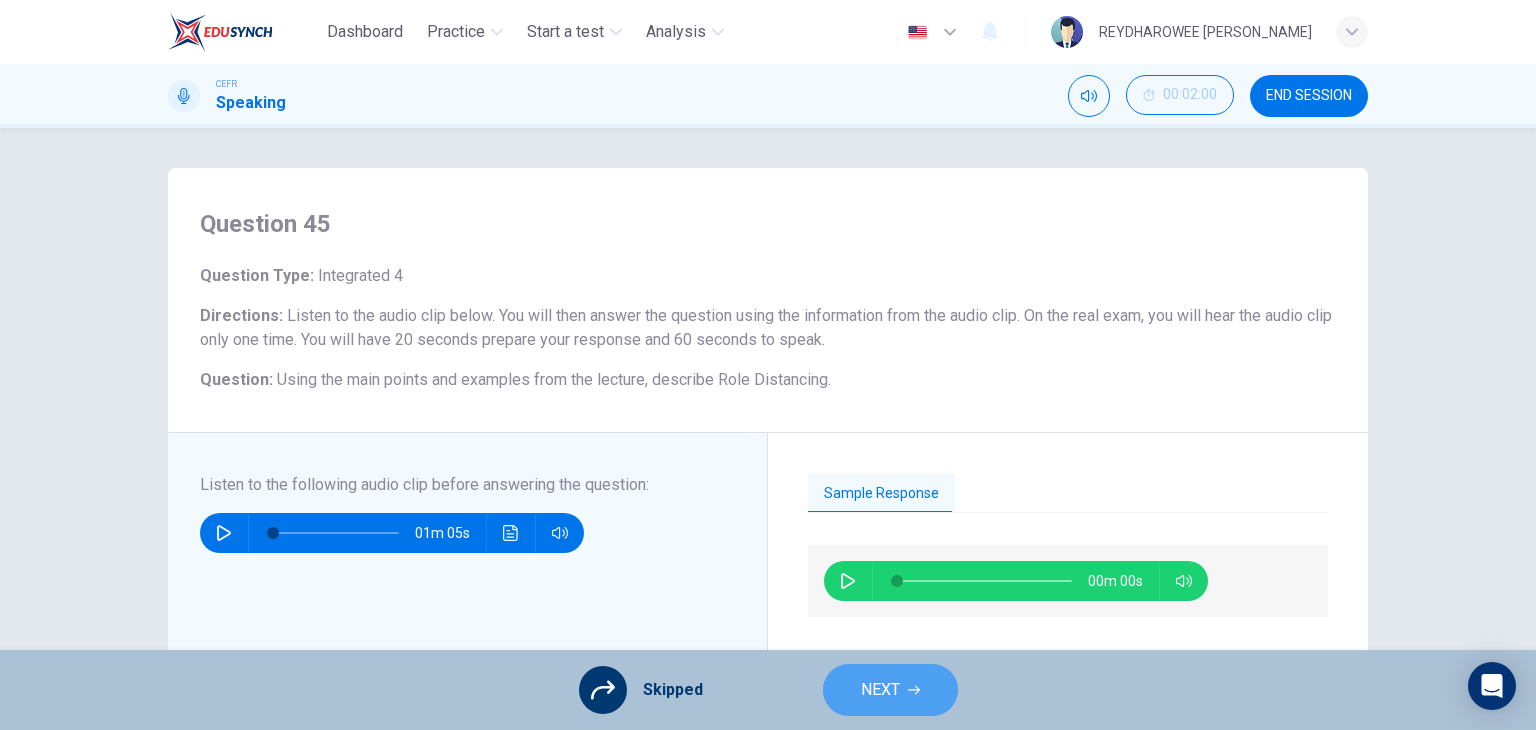 click on "NEXT" at bounding box center (890, 690) 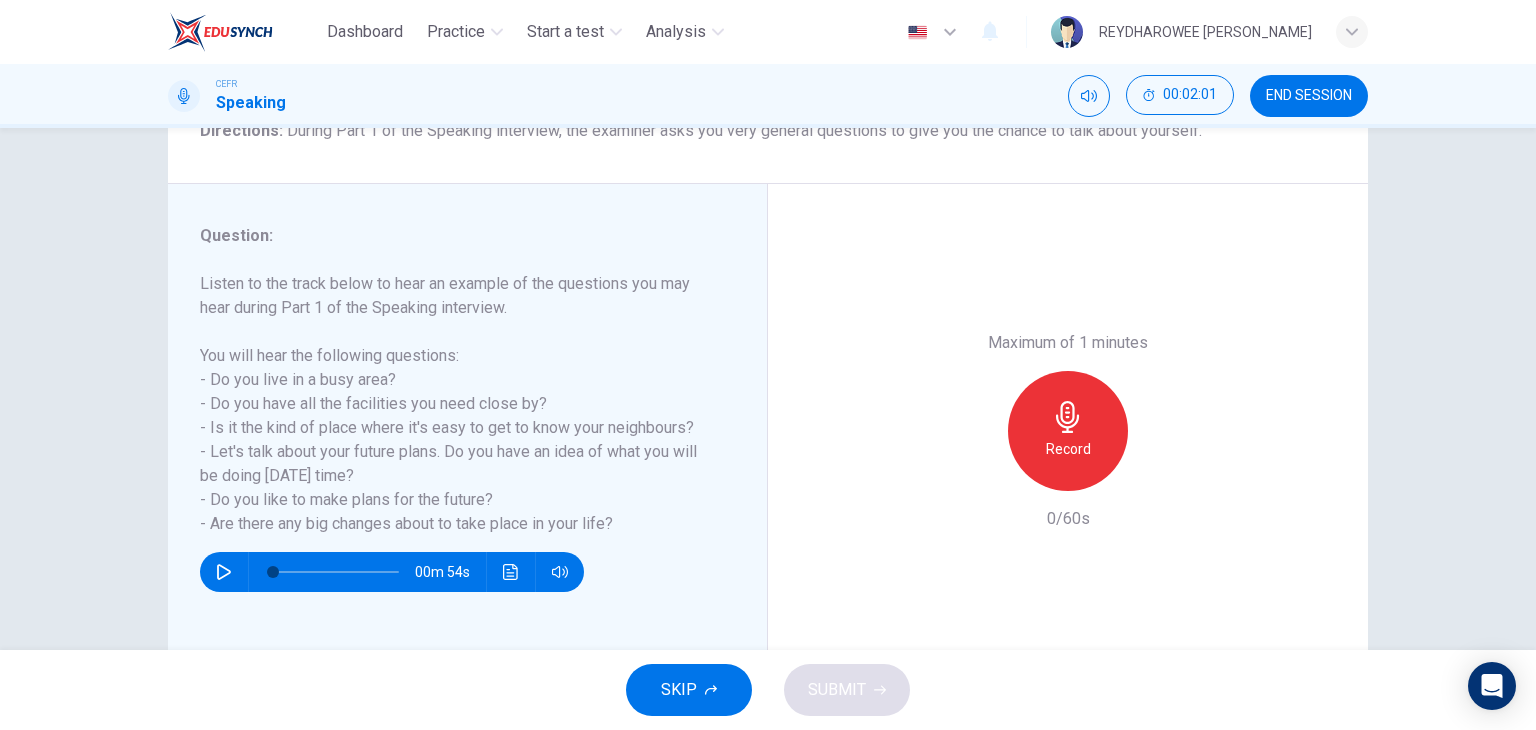 scroll, scrollTop: 200, scrollLeft: 0, axis: vertical 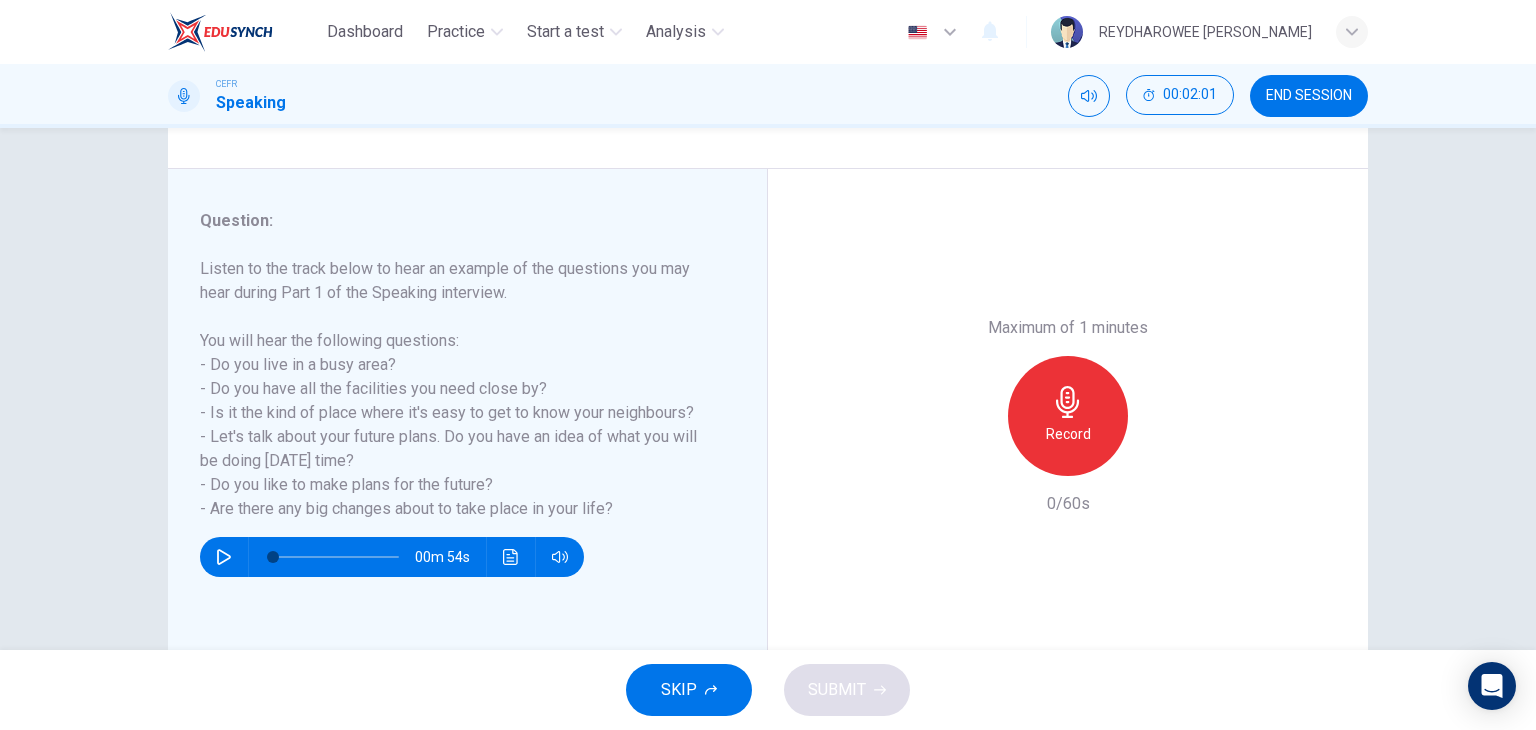 click on "SKIP" at bounding box center [689, 690] 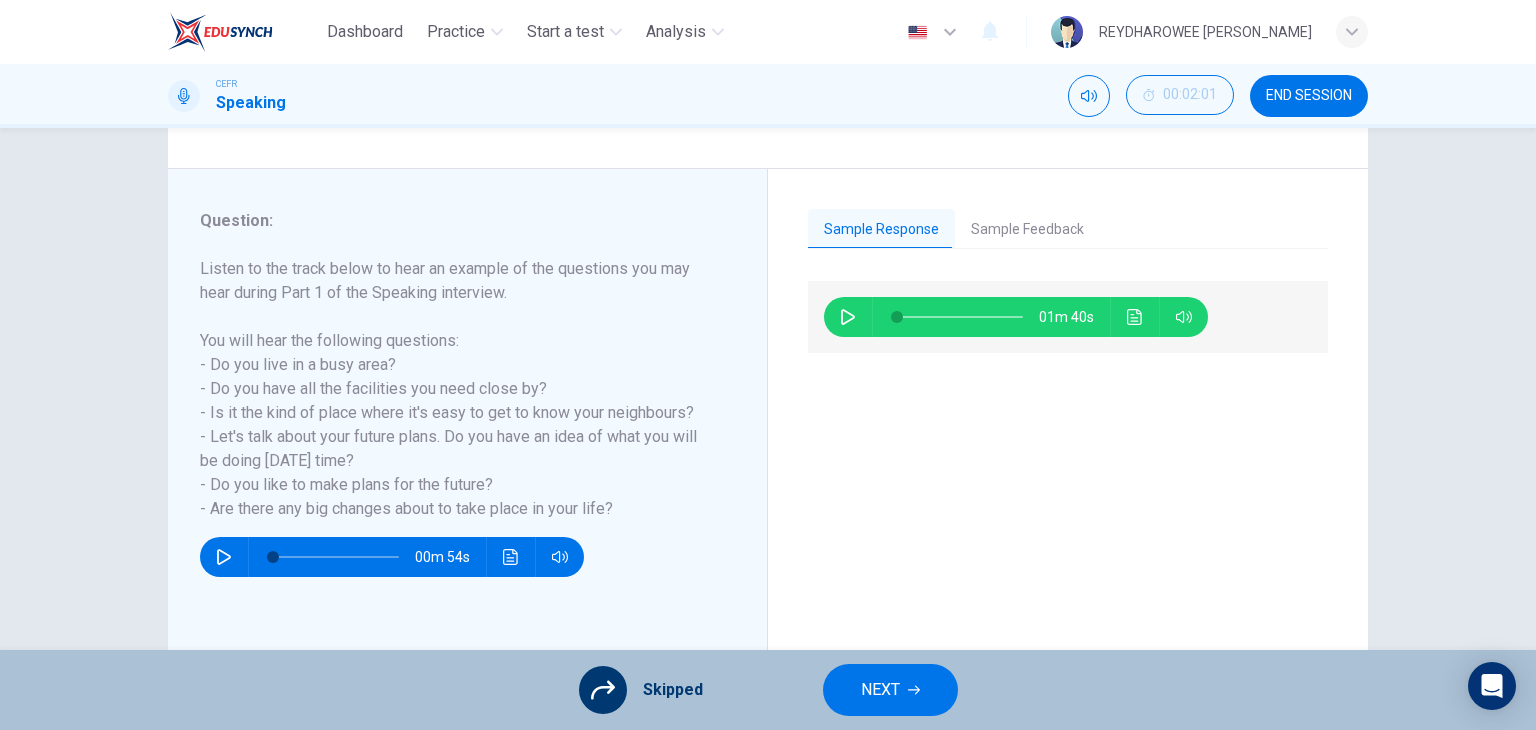 click on "NEXT" at bounding box center (890, 690) 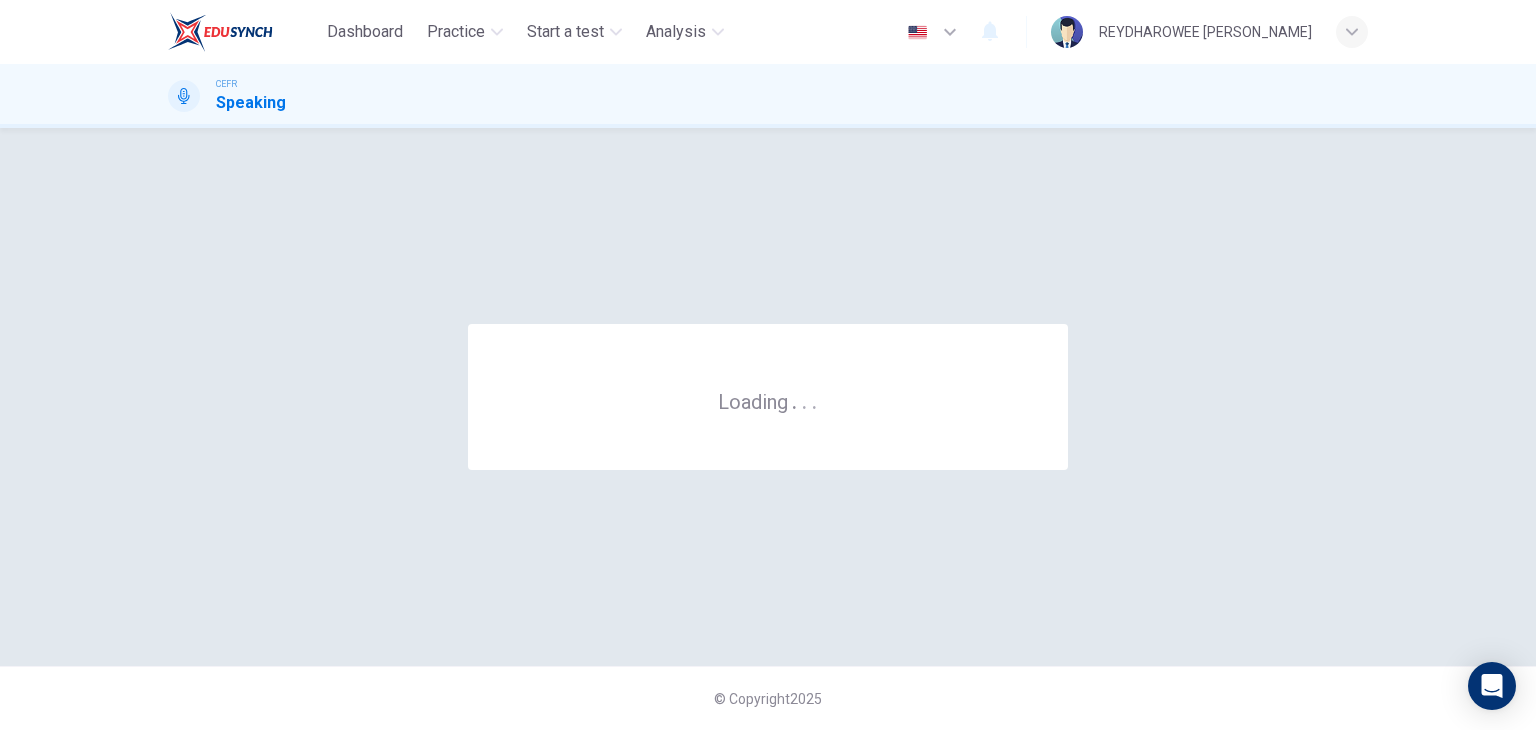 scroll, scrollTop: 0, scrollLeft: 0, axis: both 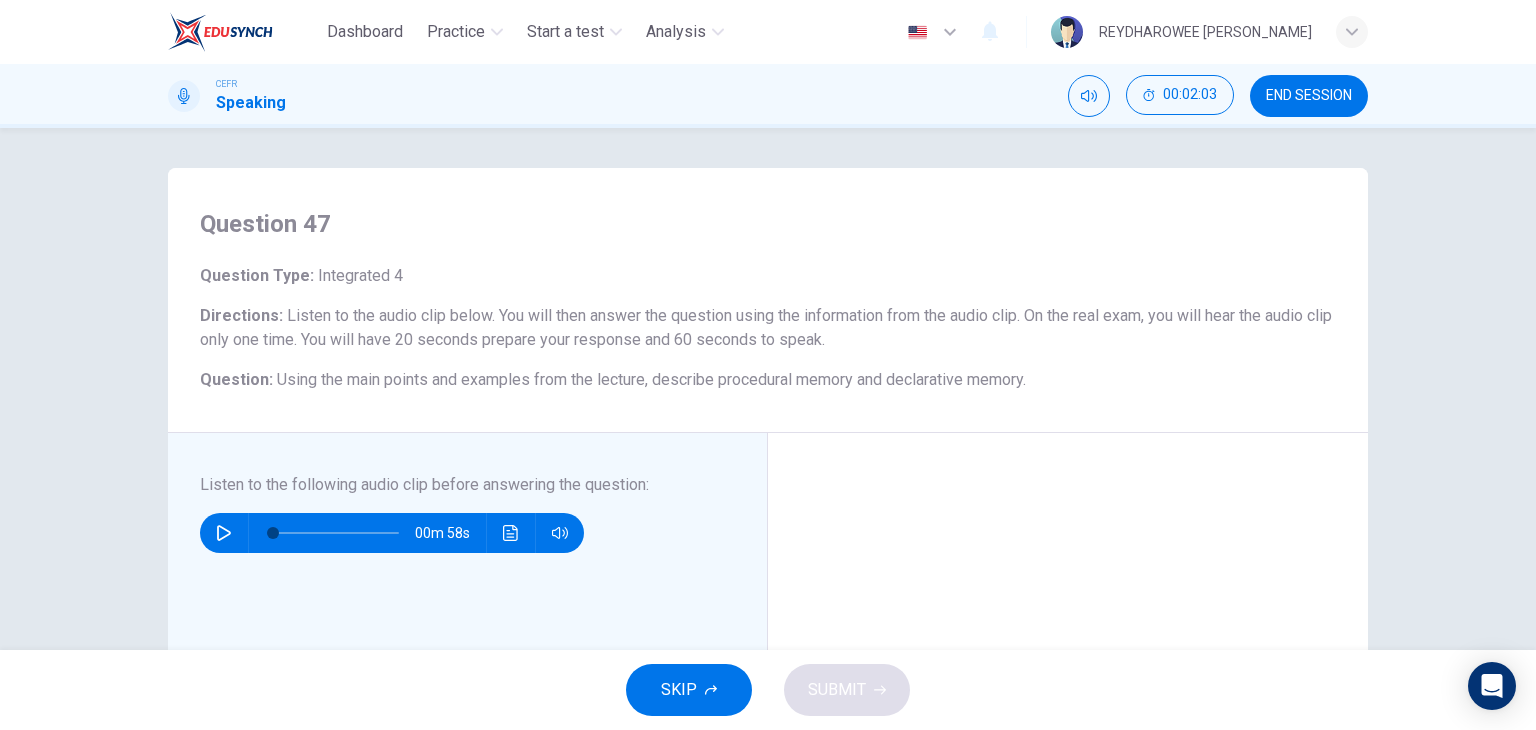 click on "SKIP" at bounding box center (679, 690) 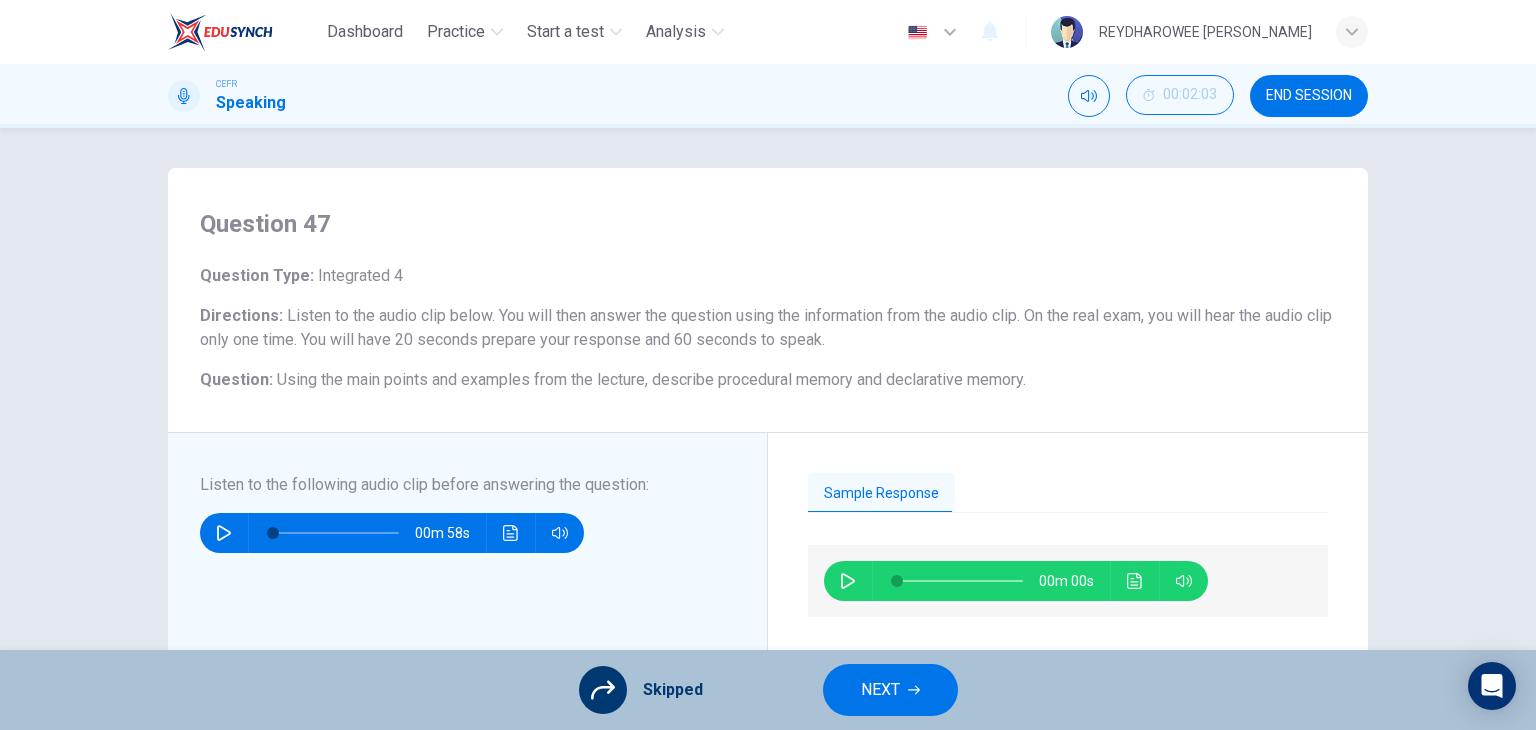 click on "NEXT" at bounding box center [890, 690] 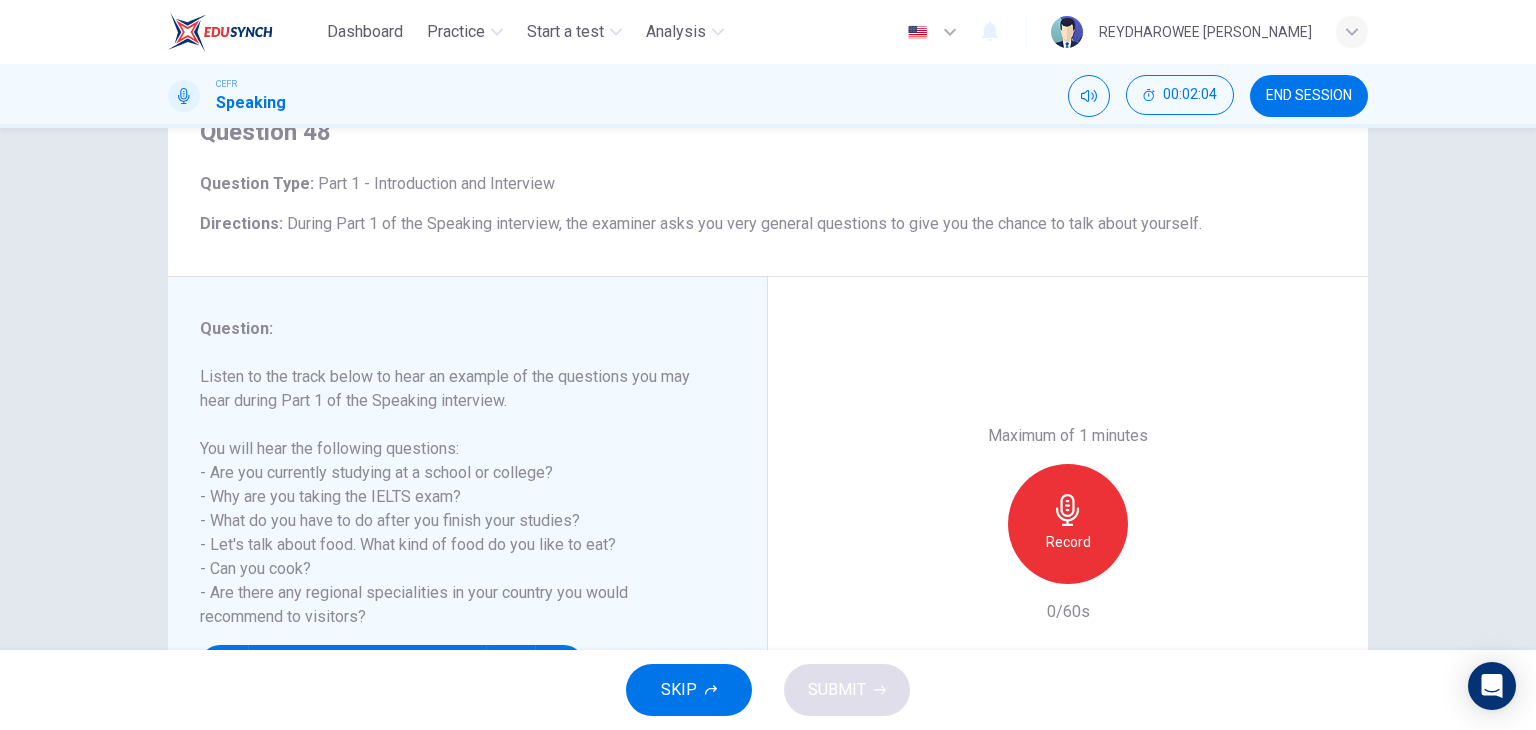 scroll, scrollTop: 100, scrollLeft: 0, axis: vertical 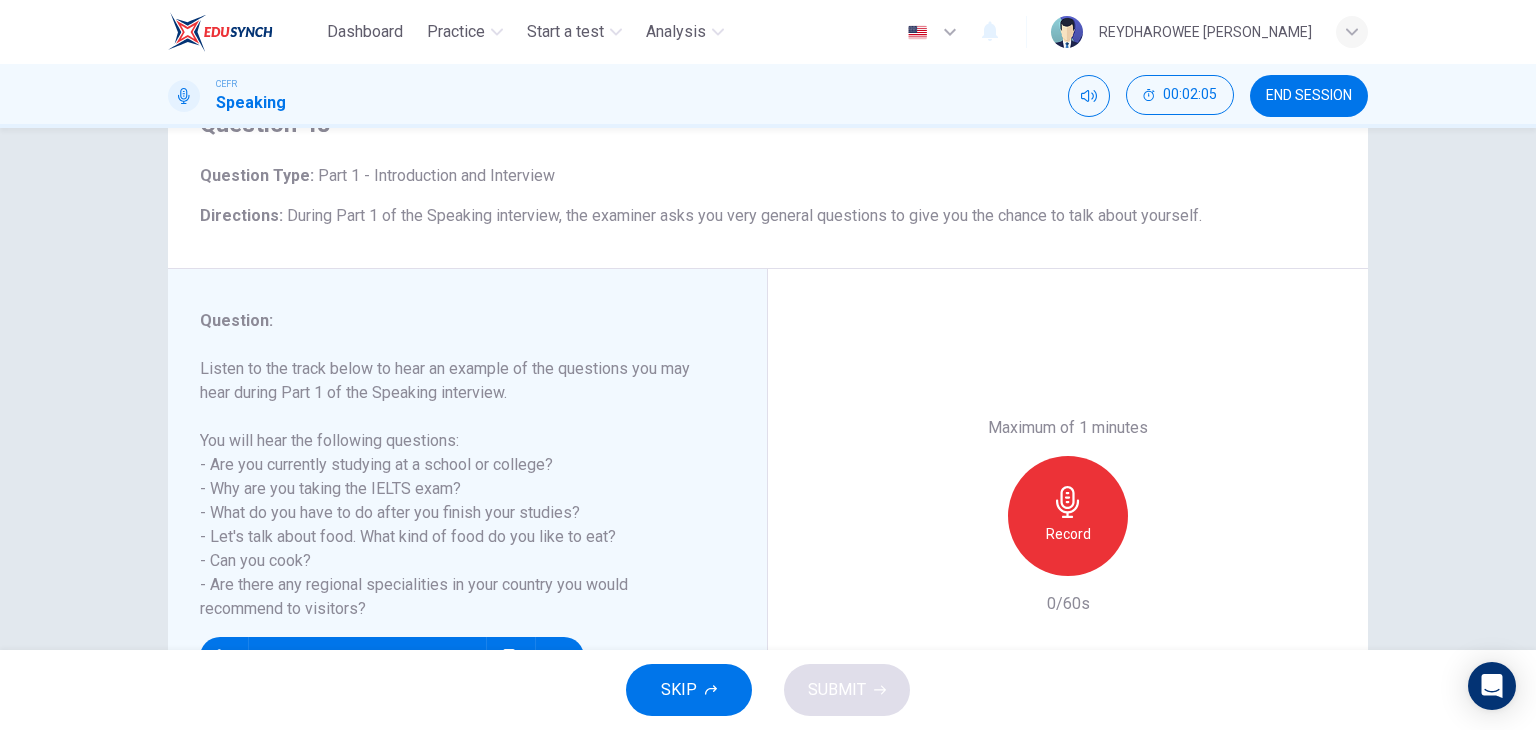 click on "SKIP SUBMIT" at bounding box center [768, 690] 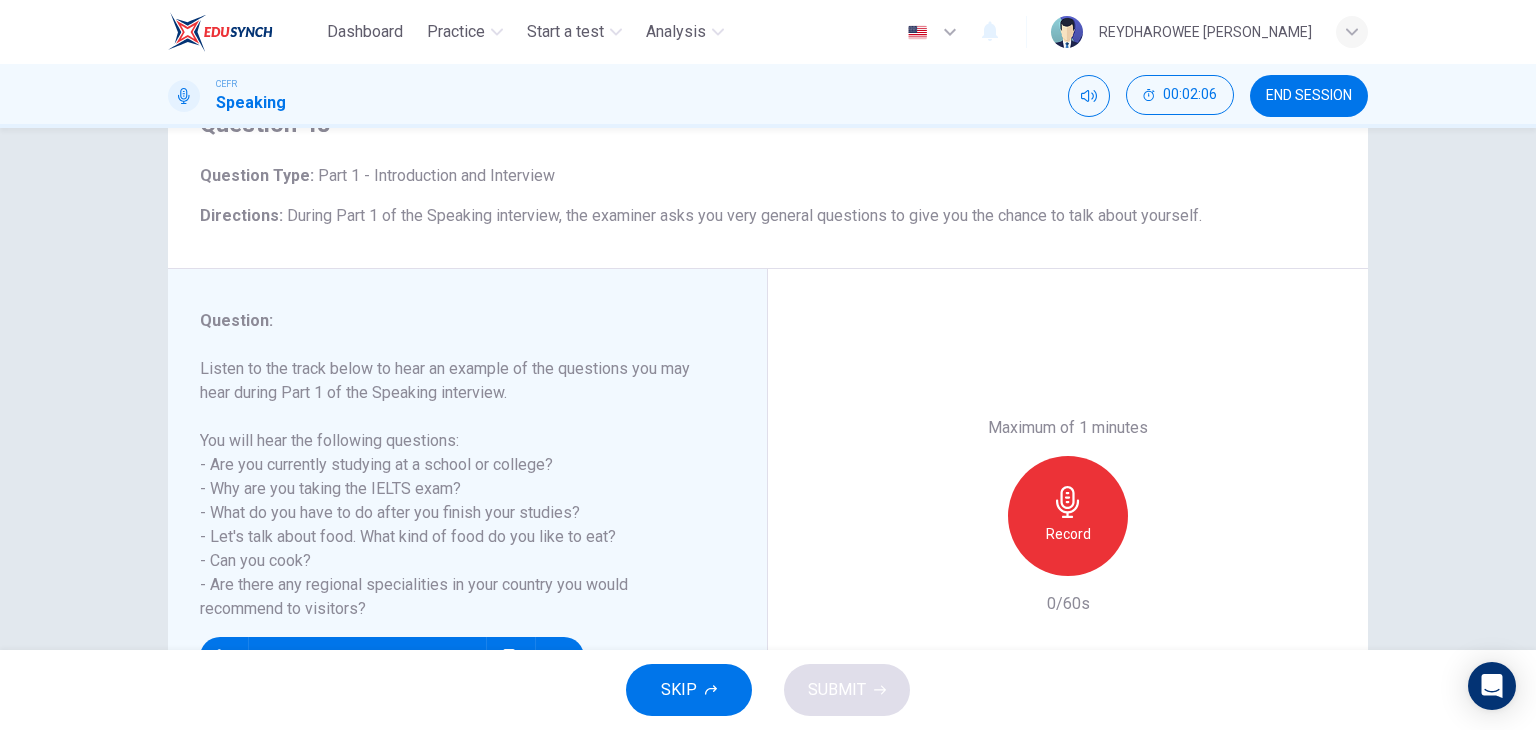 click on "SKIP" at bounding box center [689, 690] 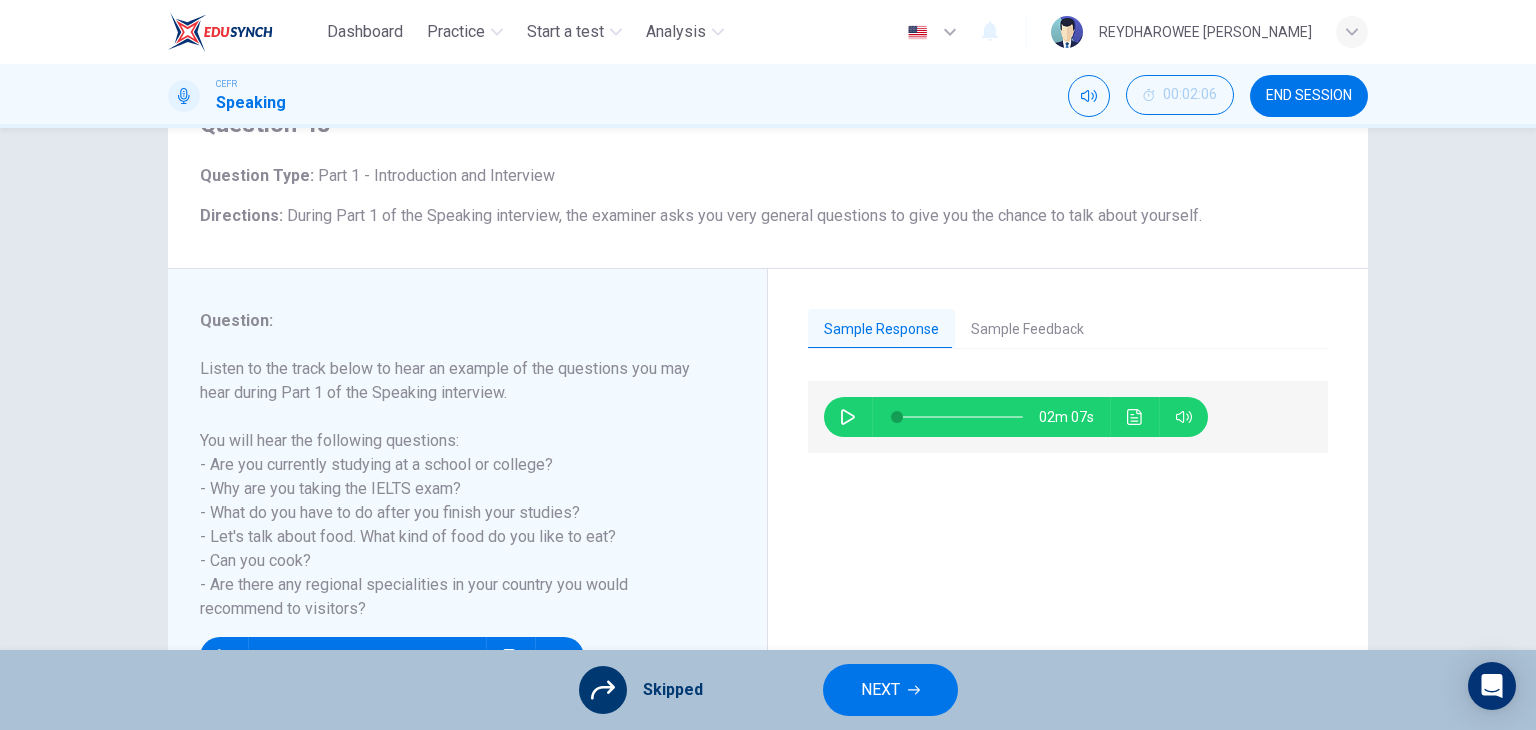 click on "NEXT" at bounding box center (880, 690) 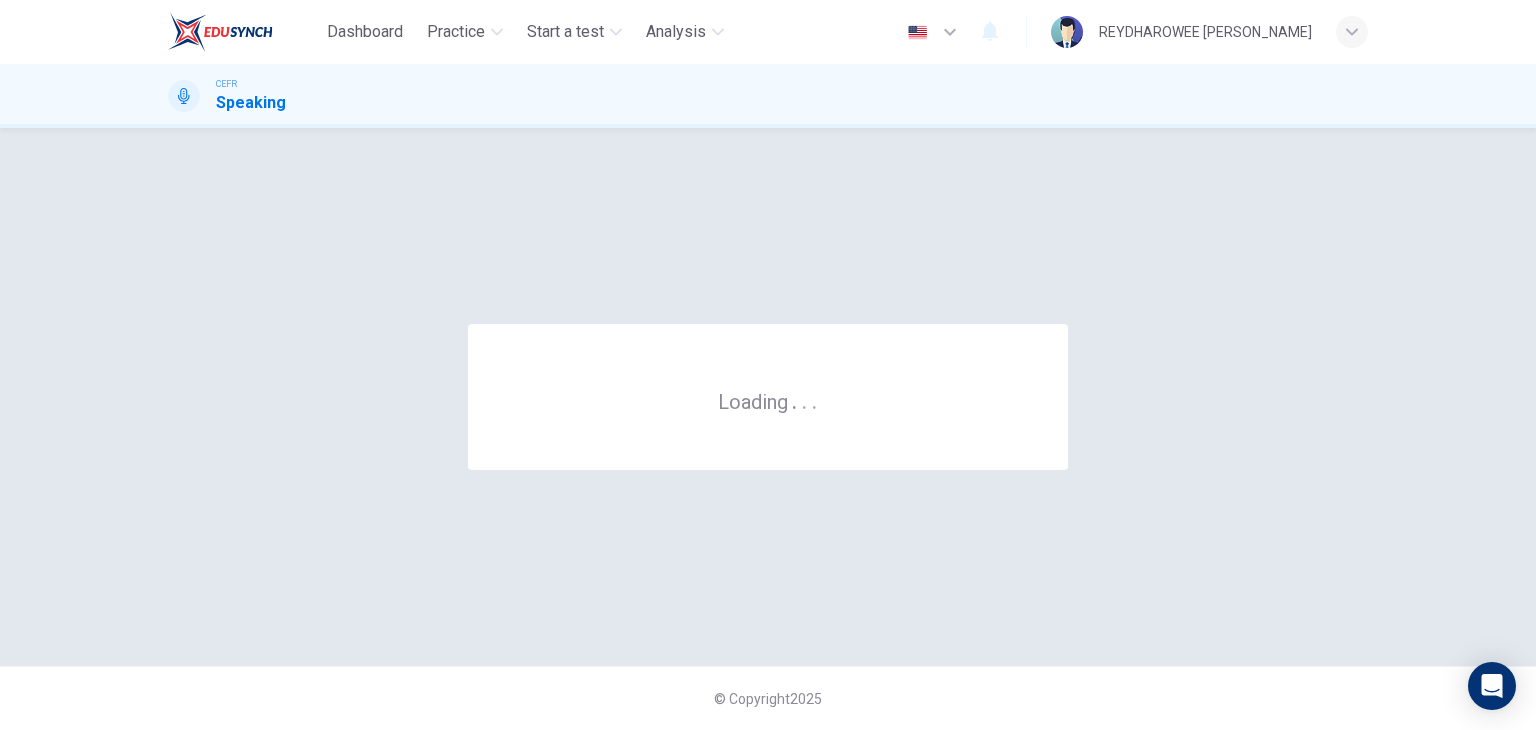 scroll, scrollTop: 0, scrollLeft: 0, axis: both 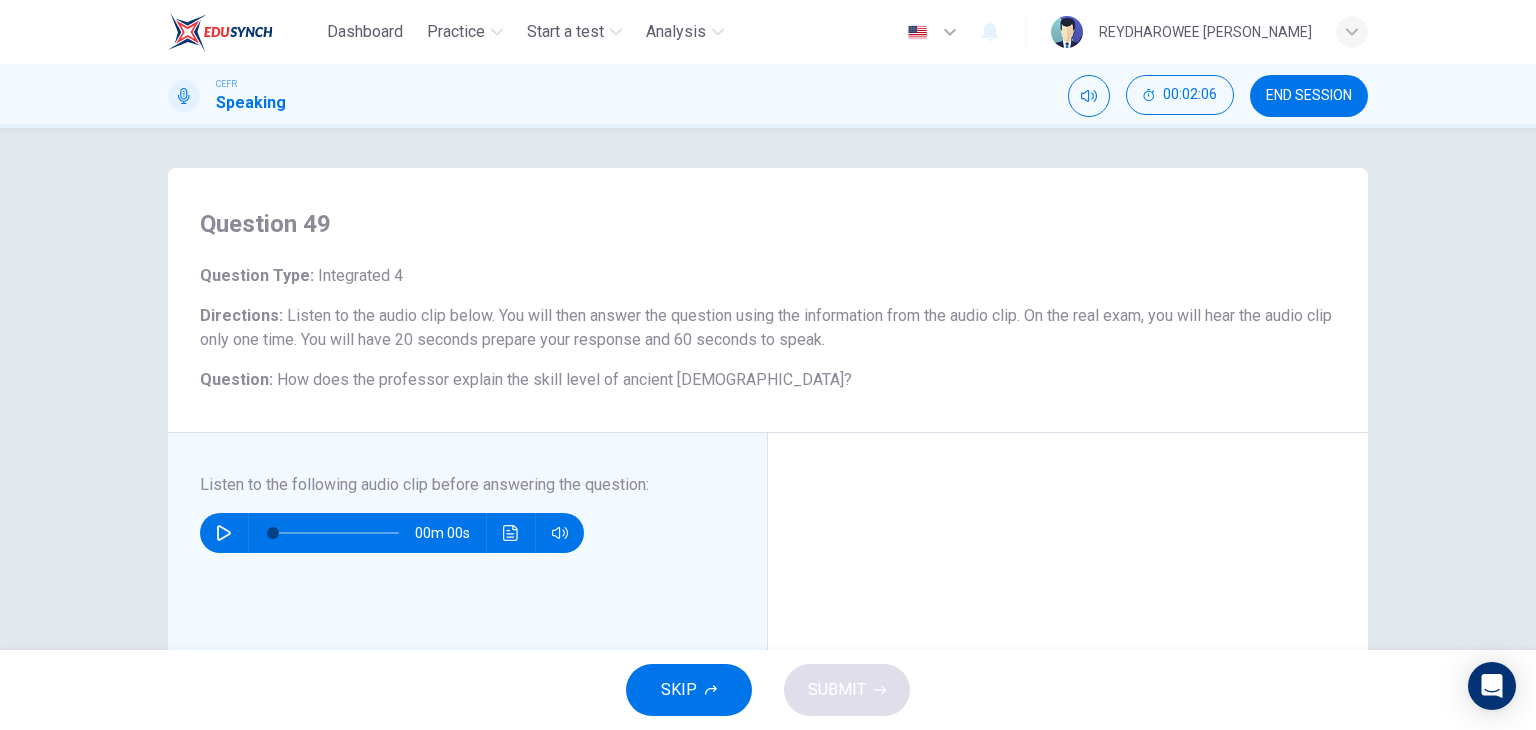 click on "SKIP SUBMIT" at bounding box center (768, 690) 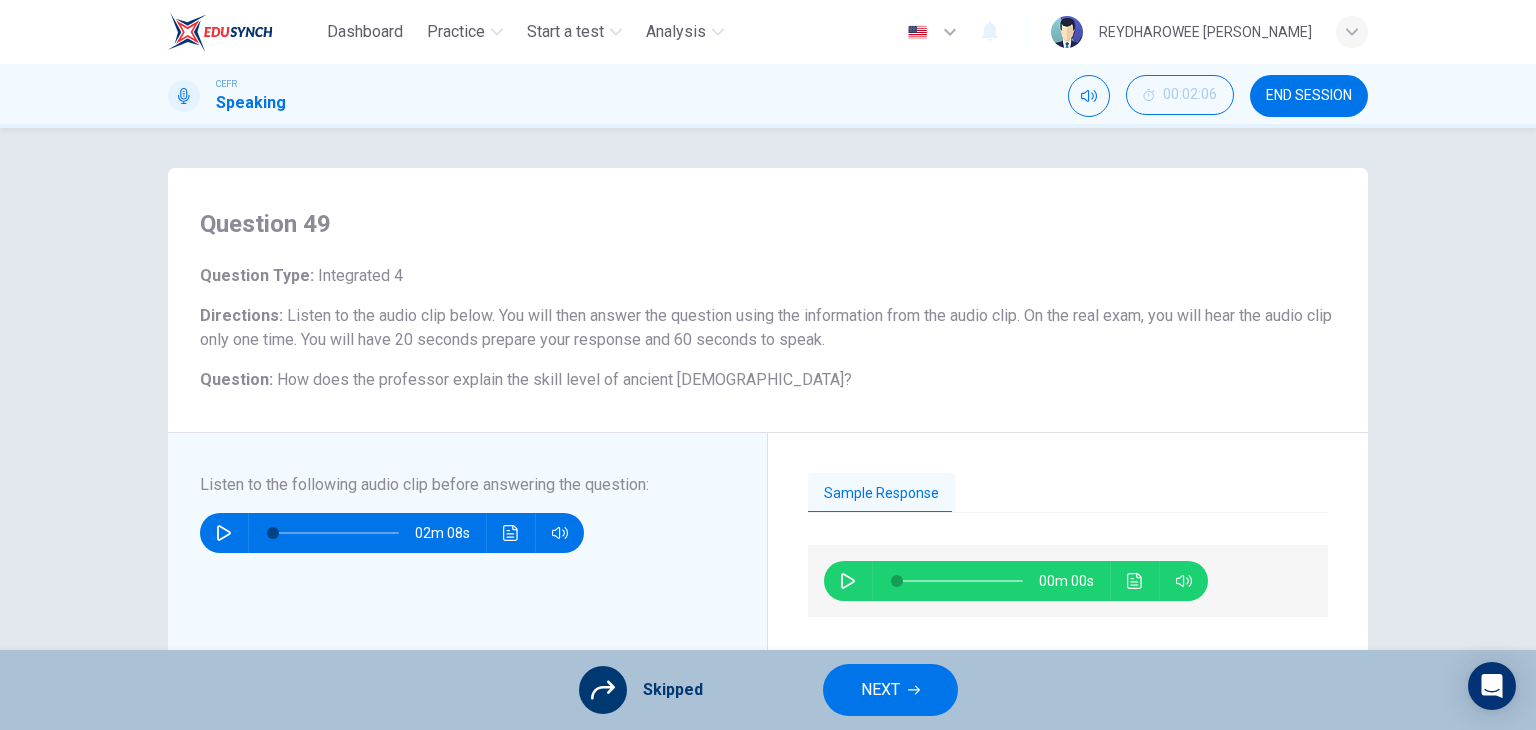 click on "NEXT" at bounding box center [890, 690] 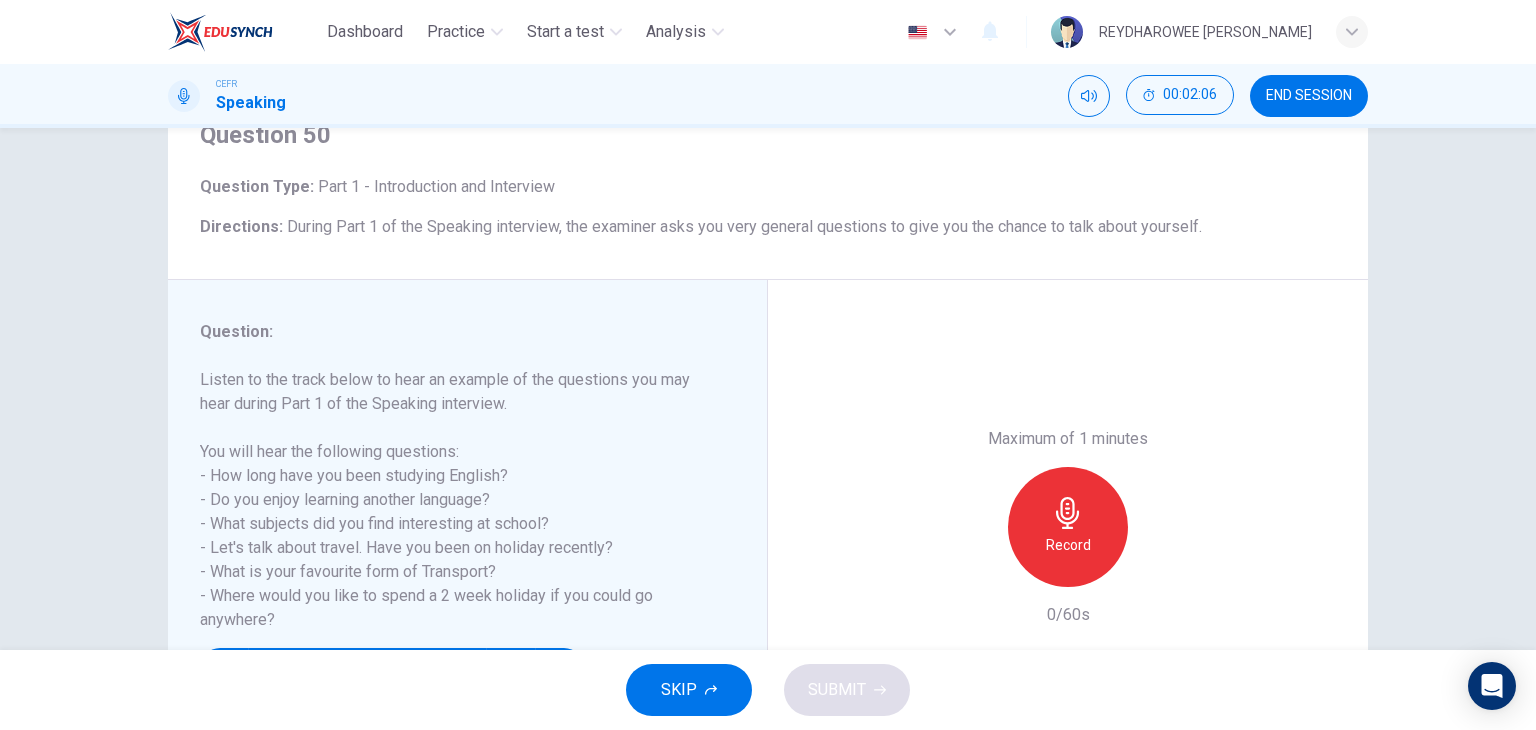 scroll, scrollTop: 100, scrollLeft: 0, axis: vertical 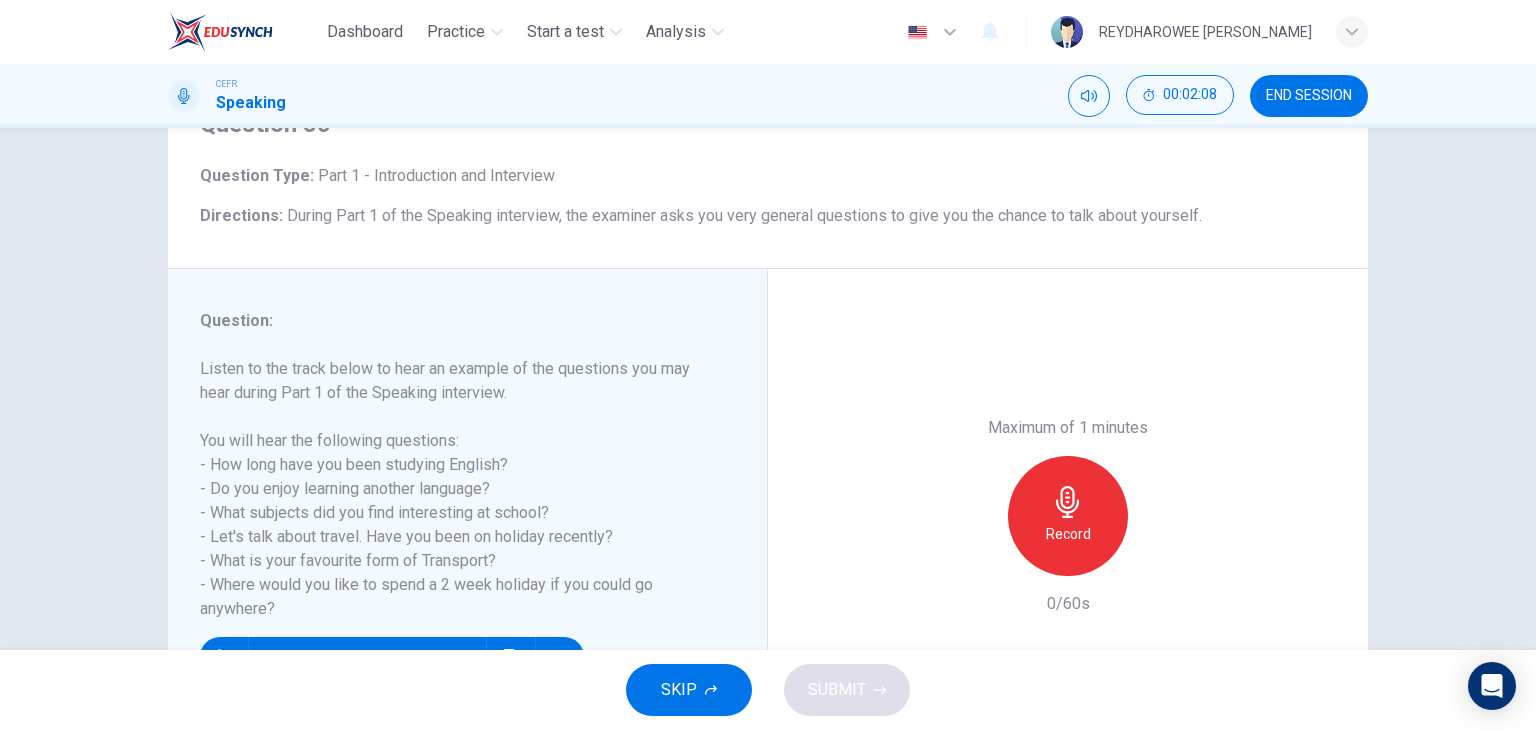 click on "SKIP" at bounding box center [689, 690] 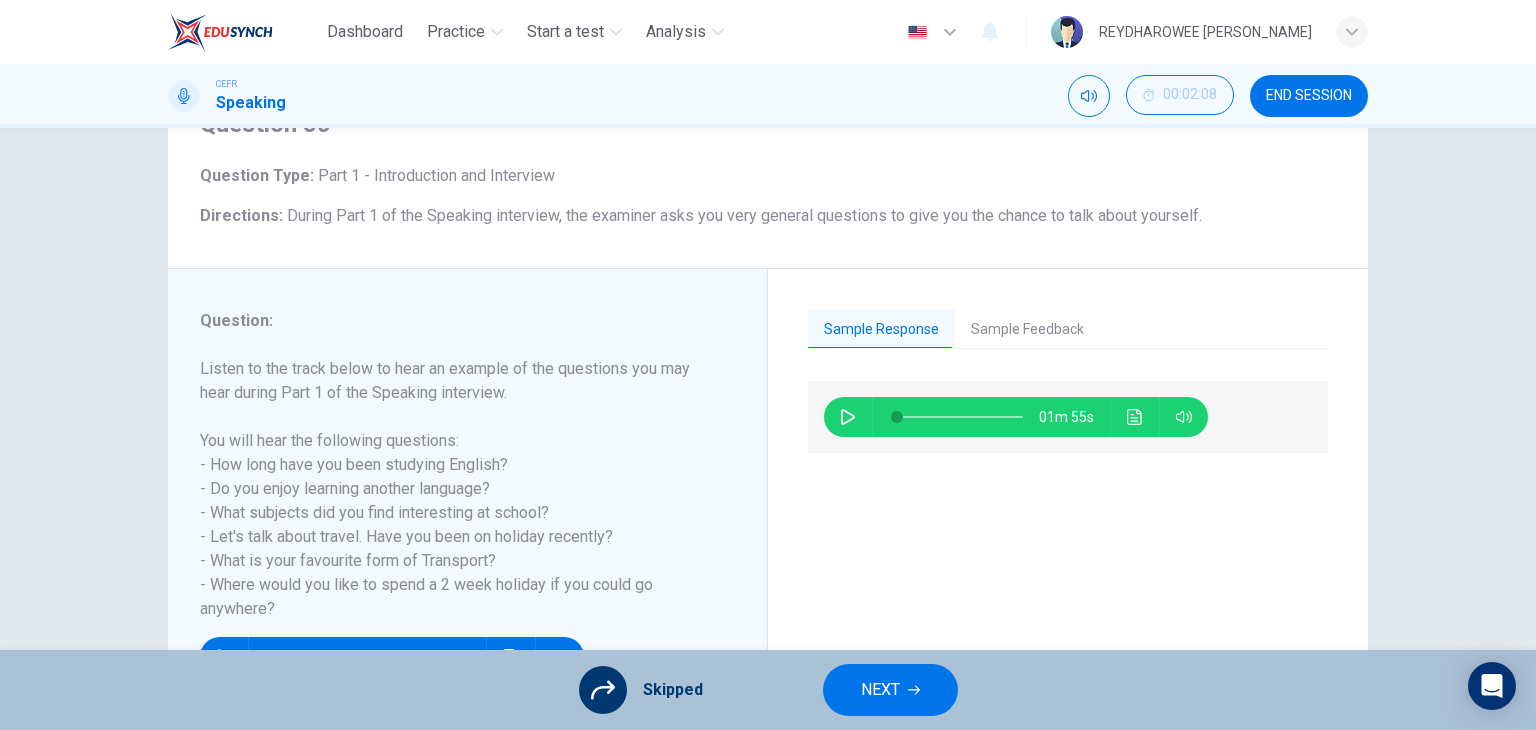 click on "NEXT" at bounding box center (890, 690) 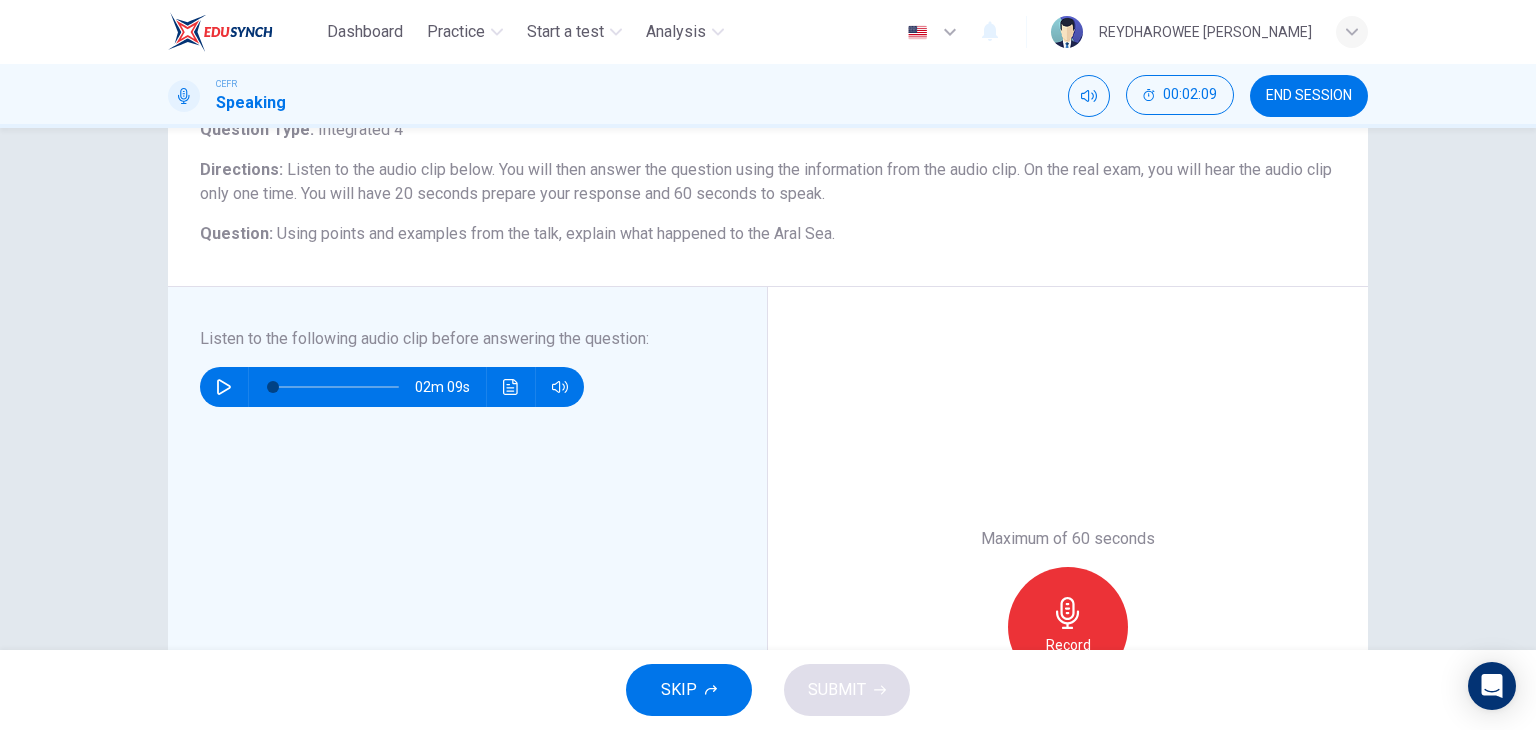 scroll, scrollTop: 200, scrollLeft: 0, axis: vertical 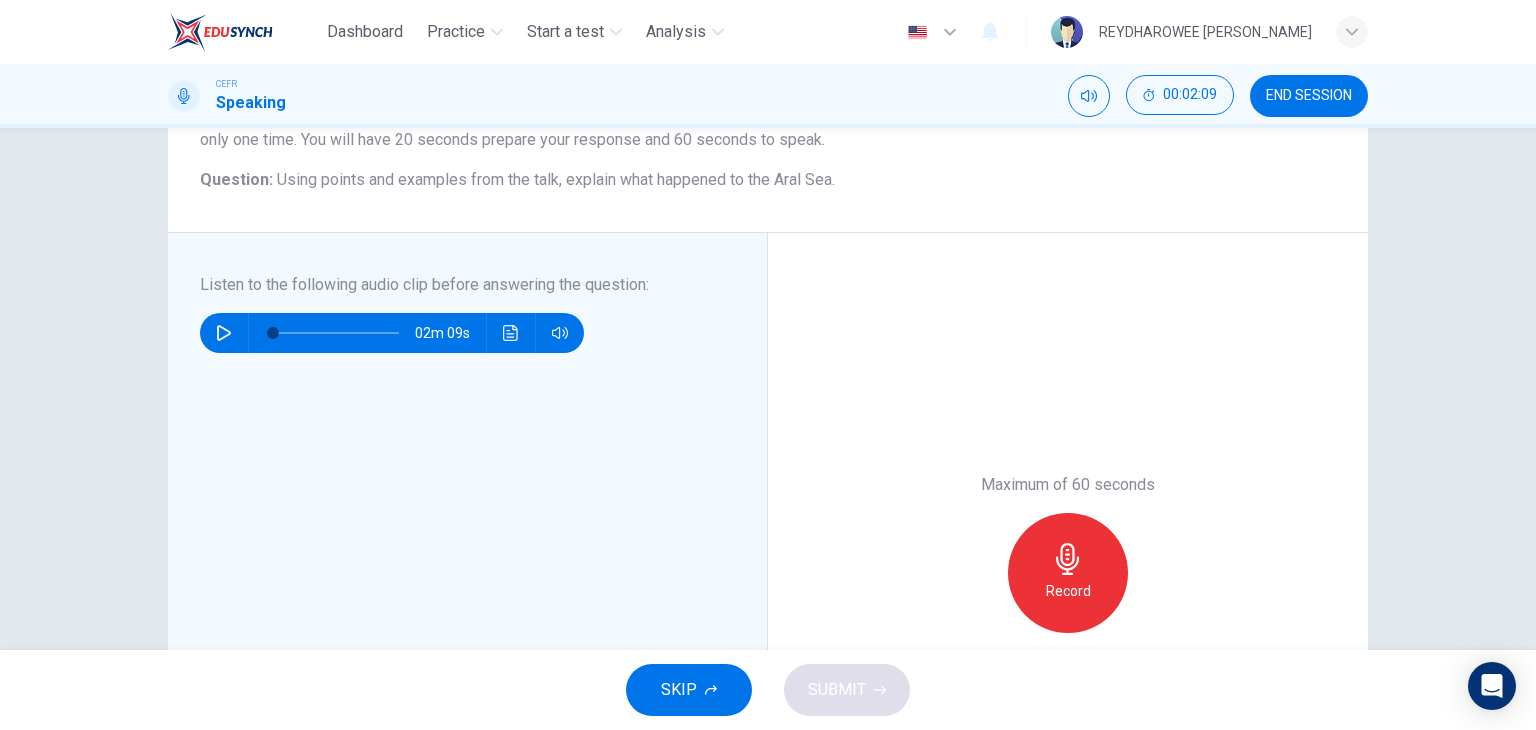 click on "SKIP" at bounding box center (689, 690) 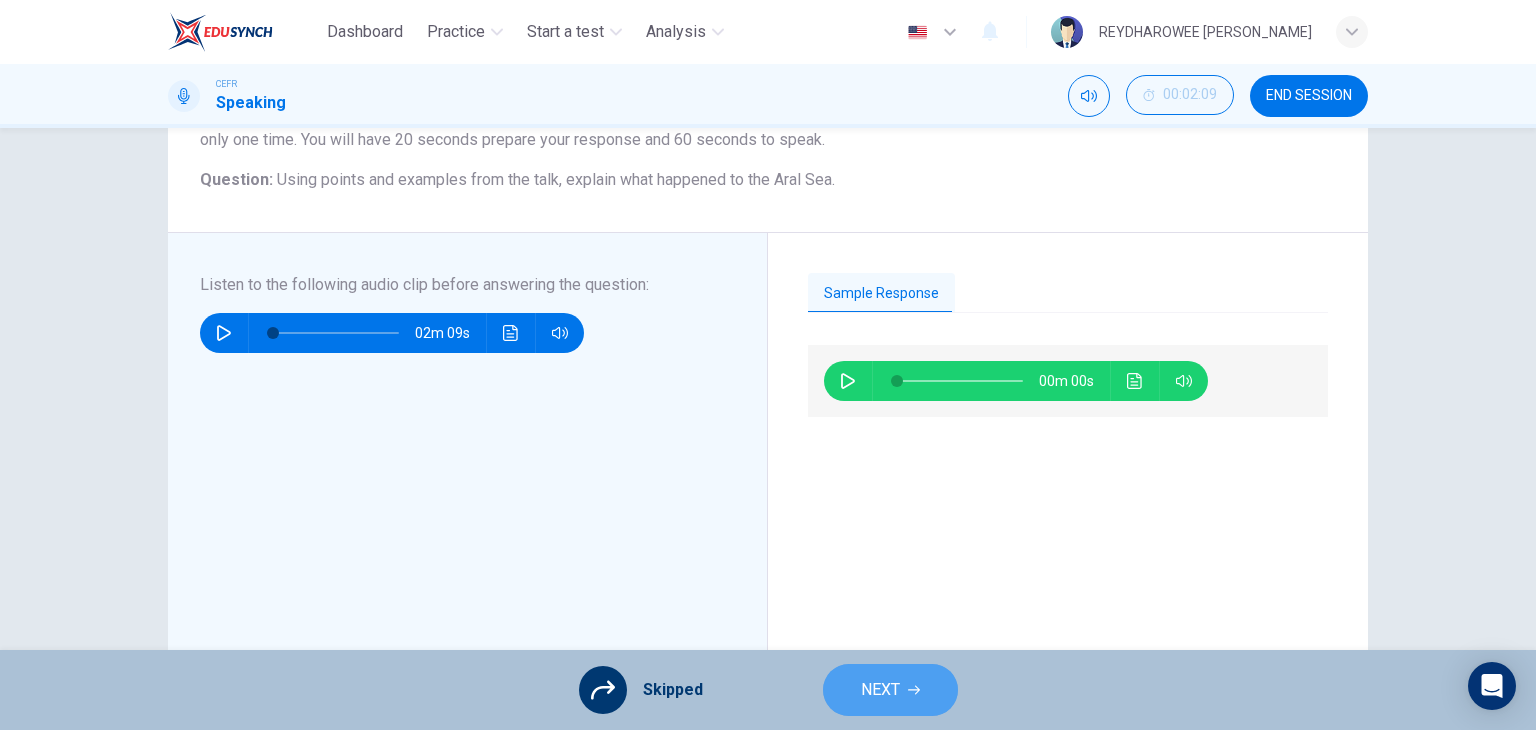 click on "NEXT" at bounding box center (890, 690) 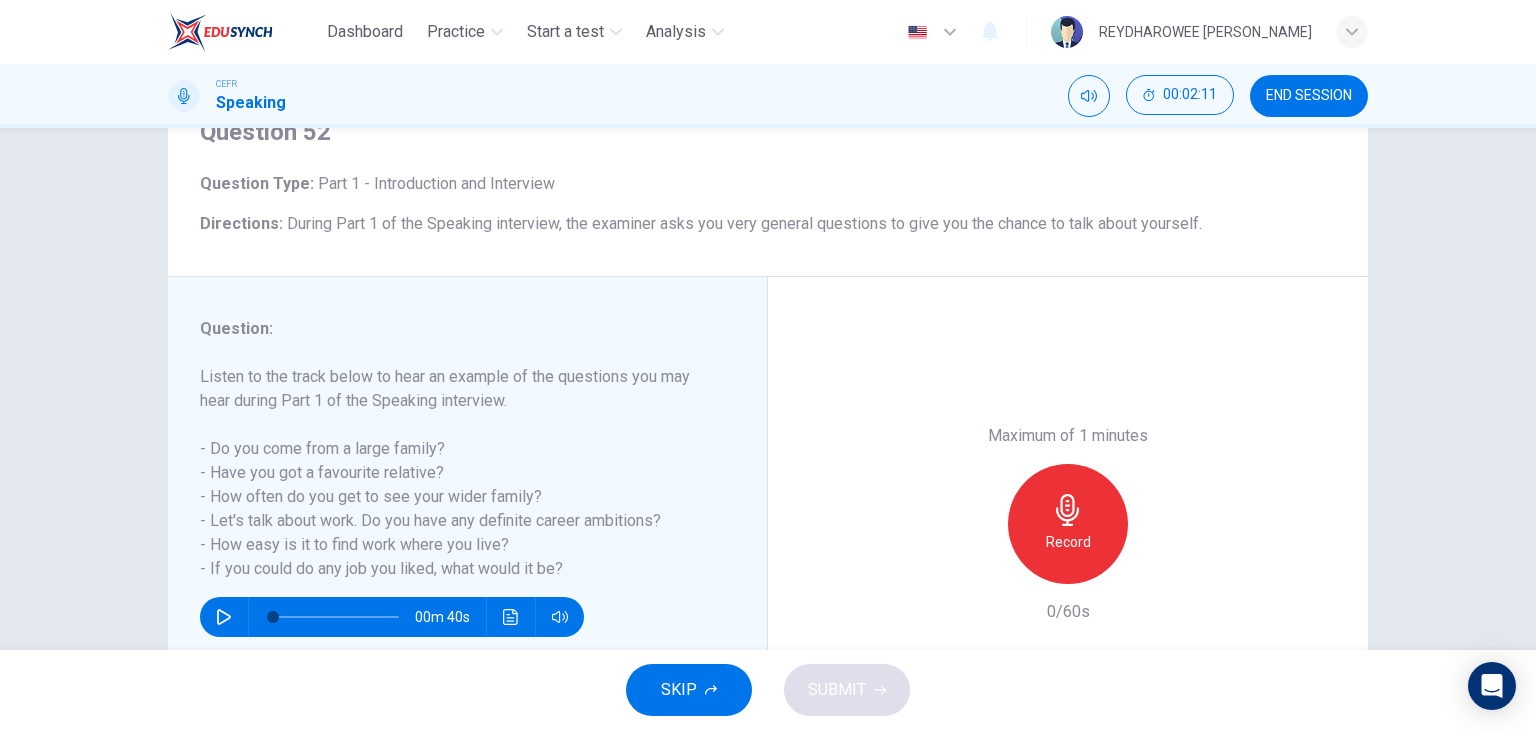 scroll, scrollTop: 100, scrollLeft: 0, axis: vertical 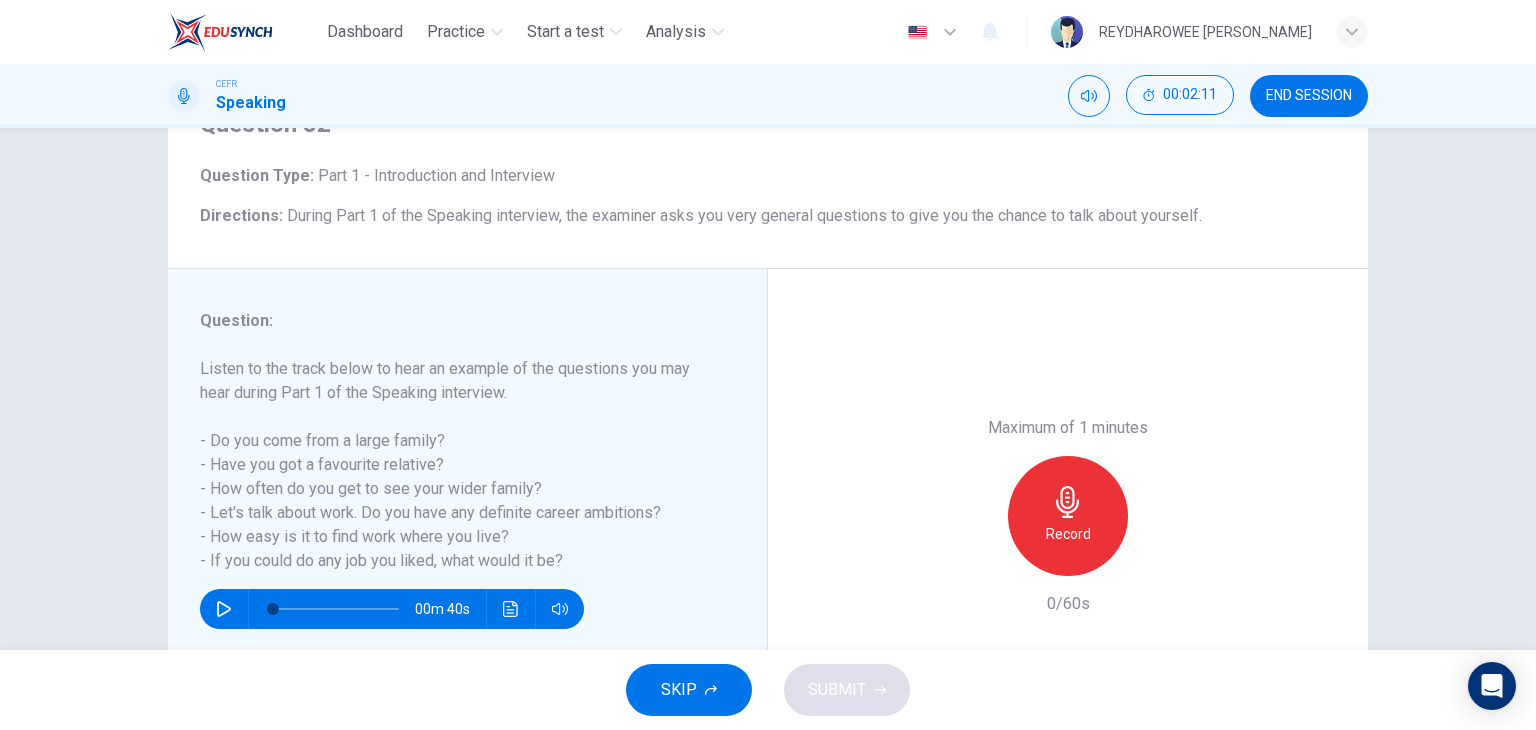 click on "SKIP" at bounding box center (689, 690) 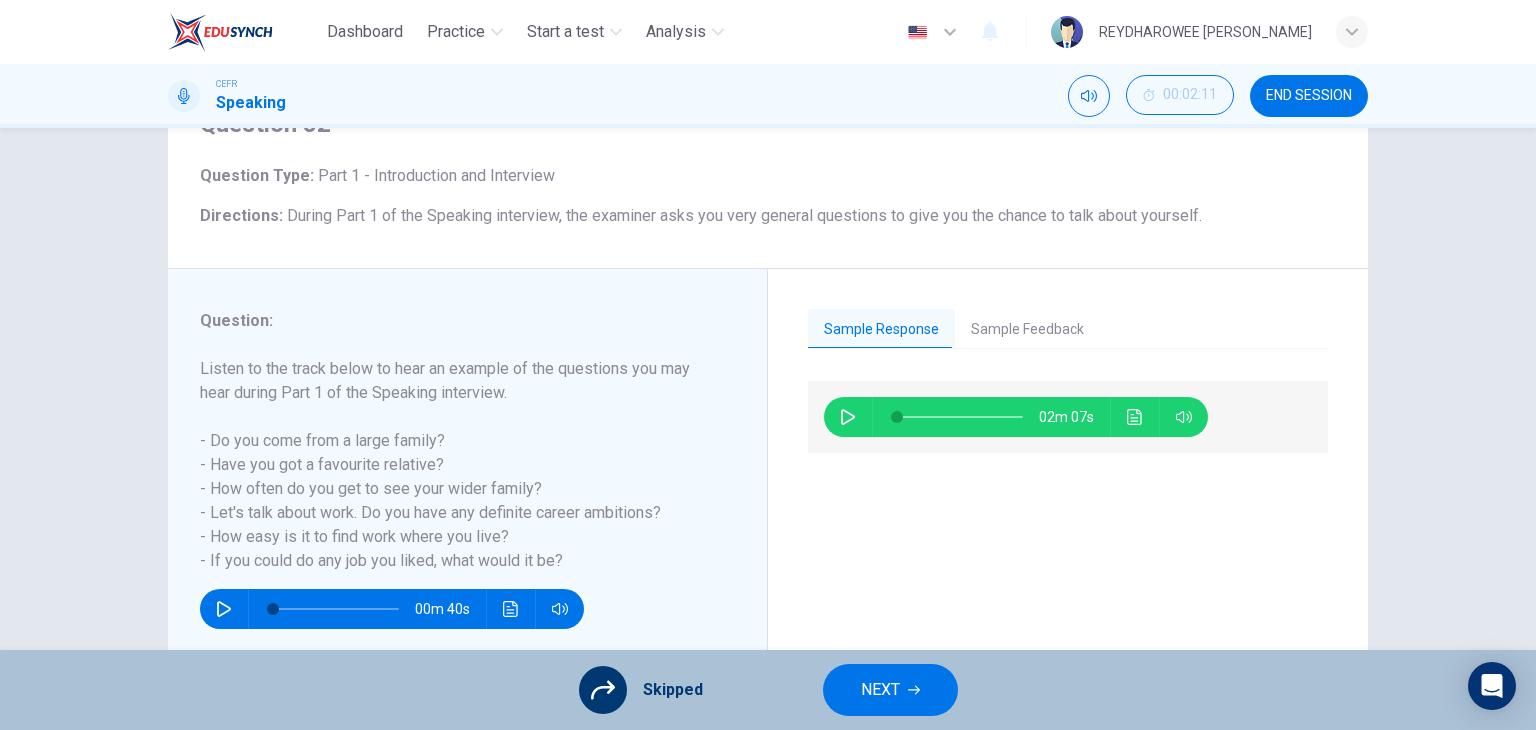 click on "Skipped NEXT" at bounding box center [768, 690] 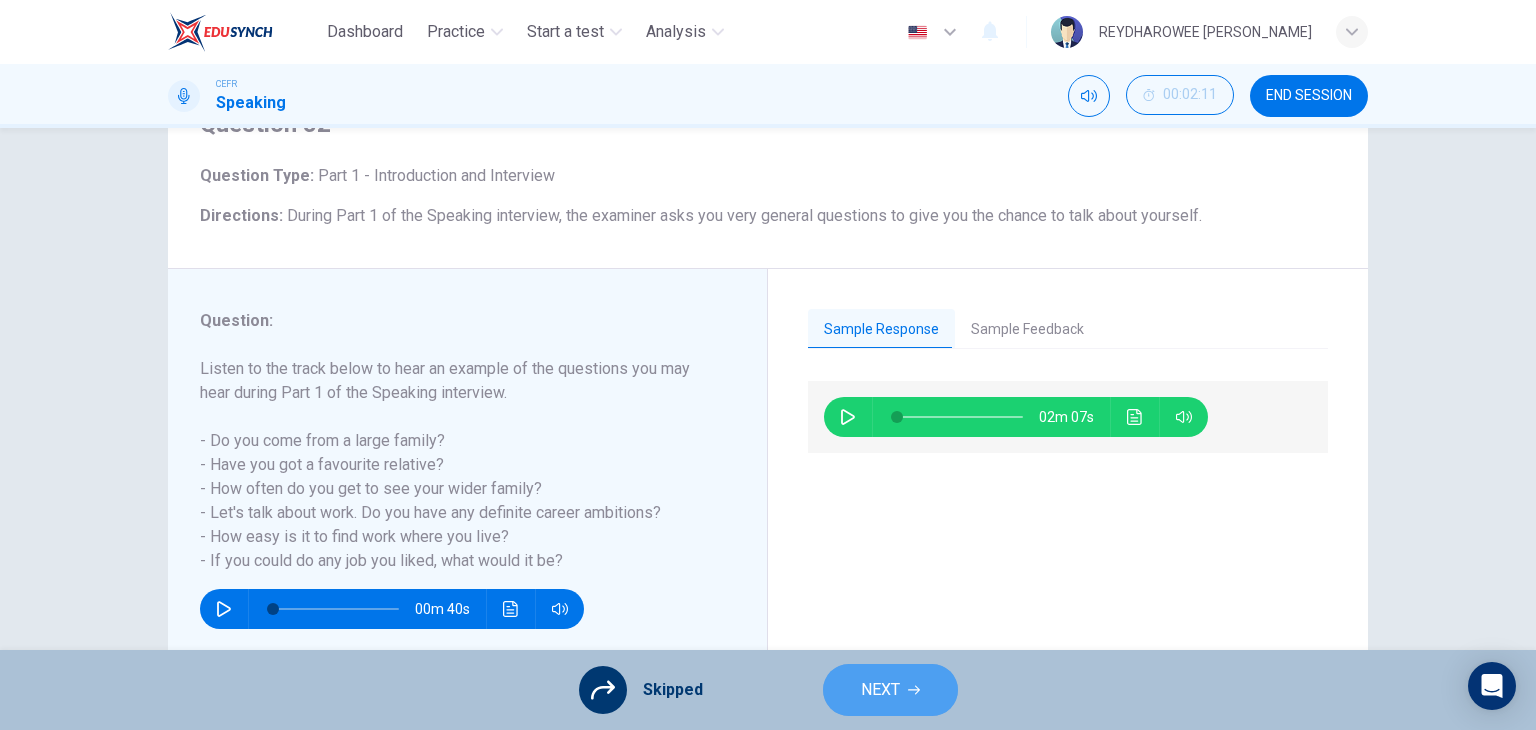 click on "NEXT" at bounding box center [890, 690] 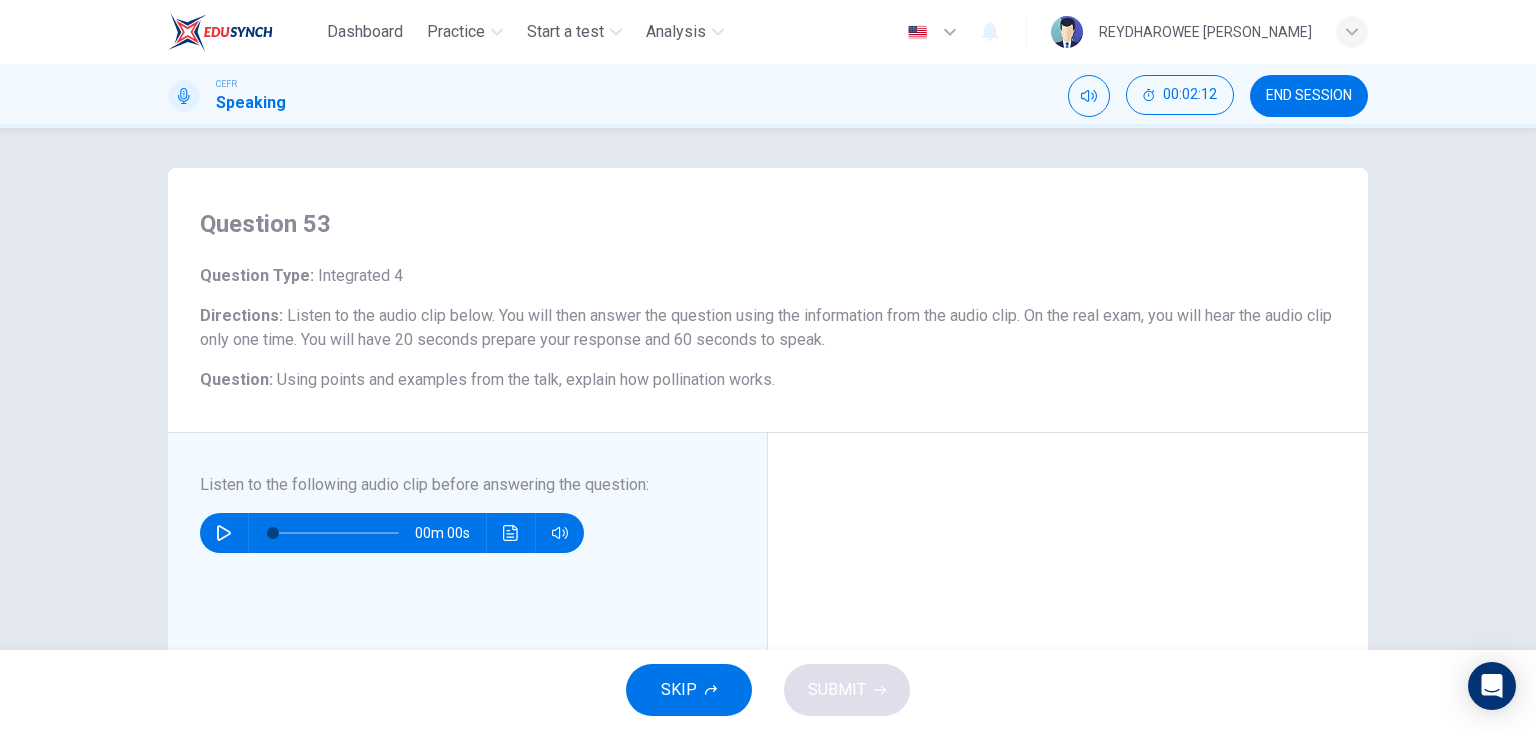 click on "SKIP" at bounding box center (689, 690) 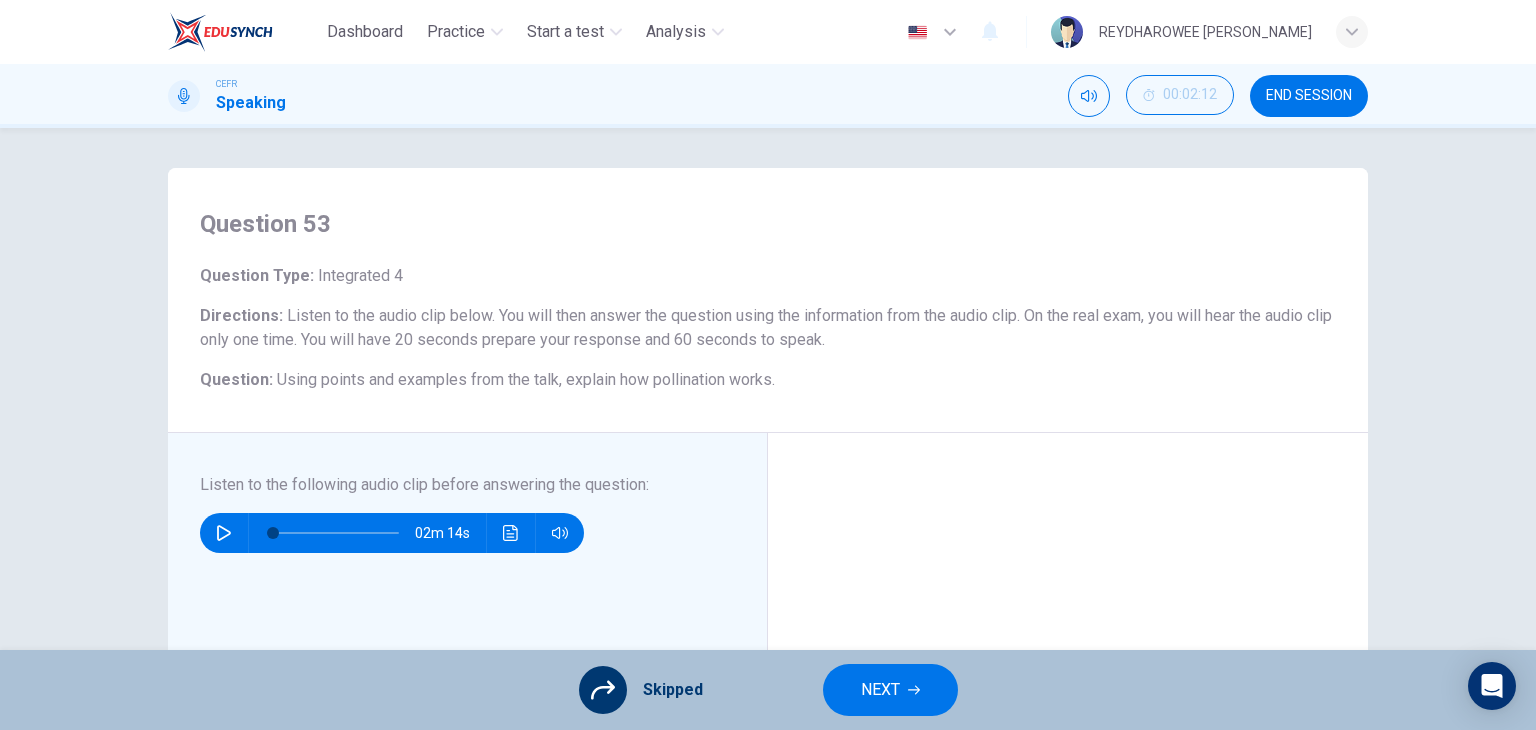 click on "NEXT" at bounding box center [880, 690] 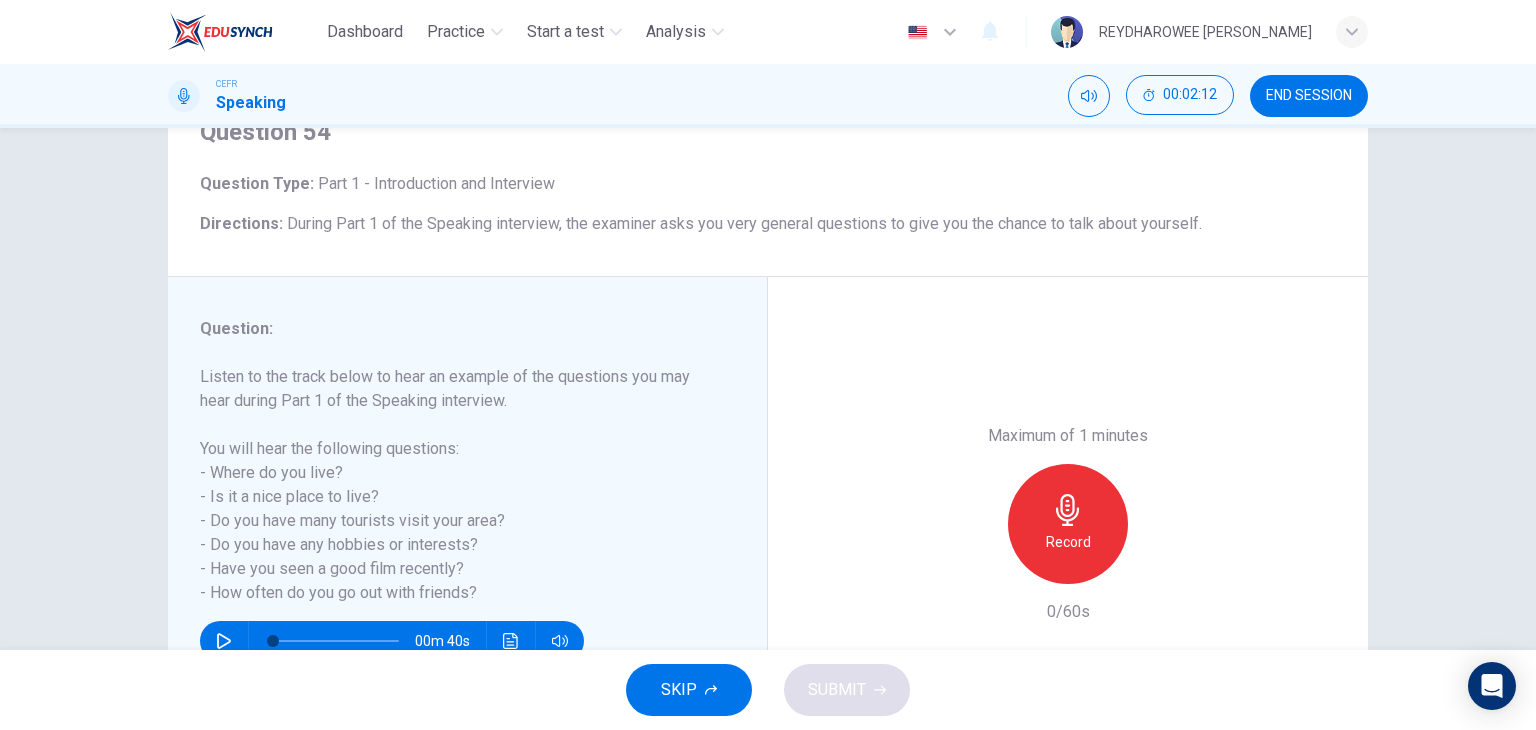 scroll, scrollTop: 100, scrollLeft: 0, axis: vertical 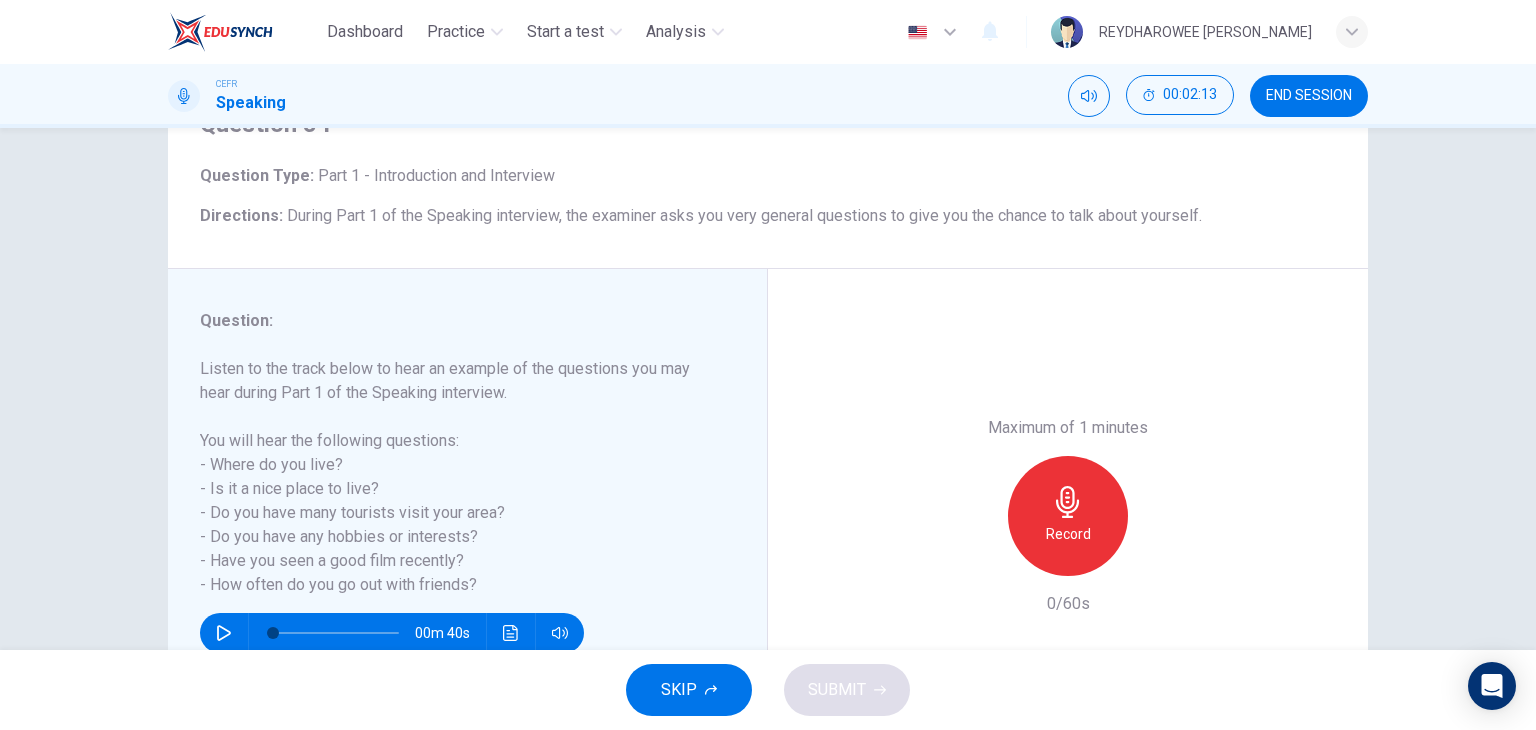 click on "SKIP" at bounding box center [679, 690] 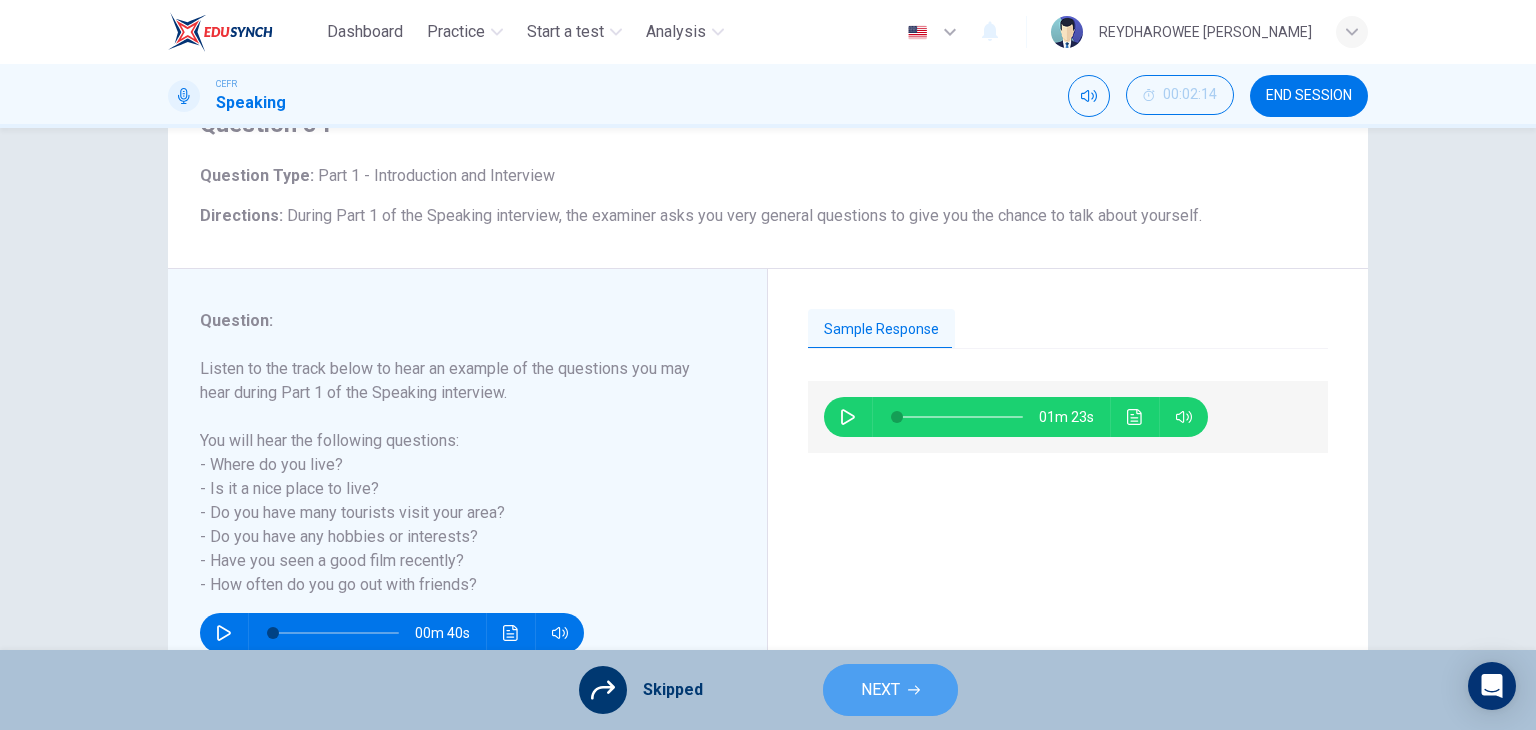click on "NEXT" at bounding box center (890, 690) 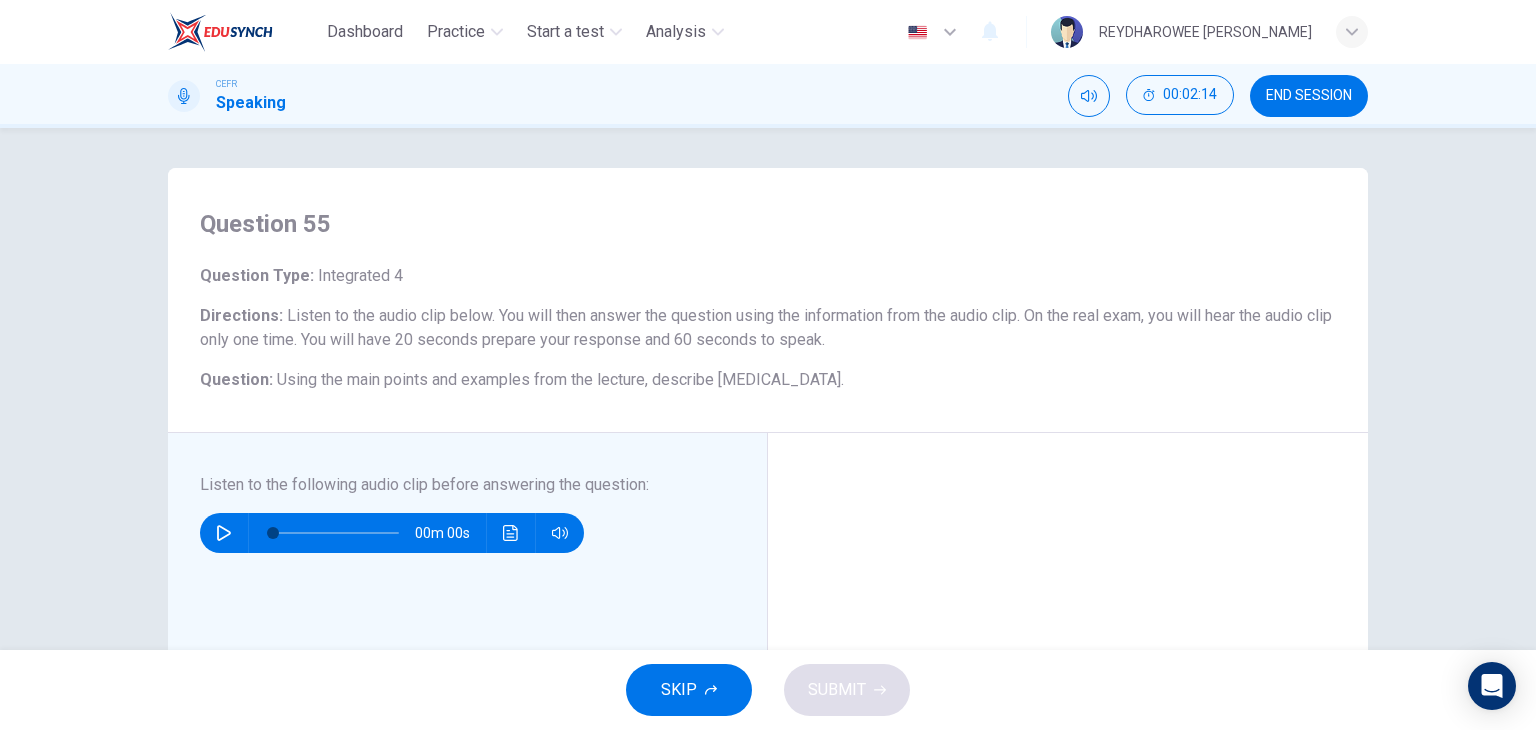 click on "SKIP" at bounding box center [689, 690] 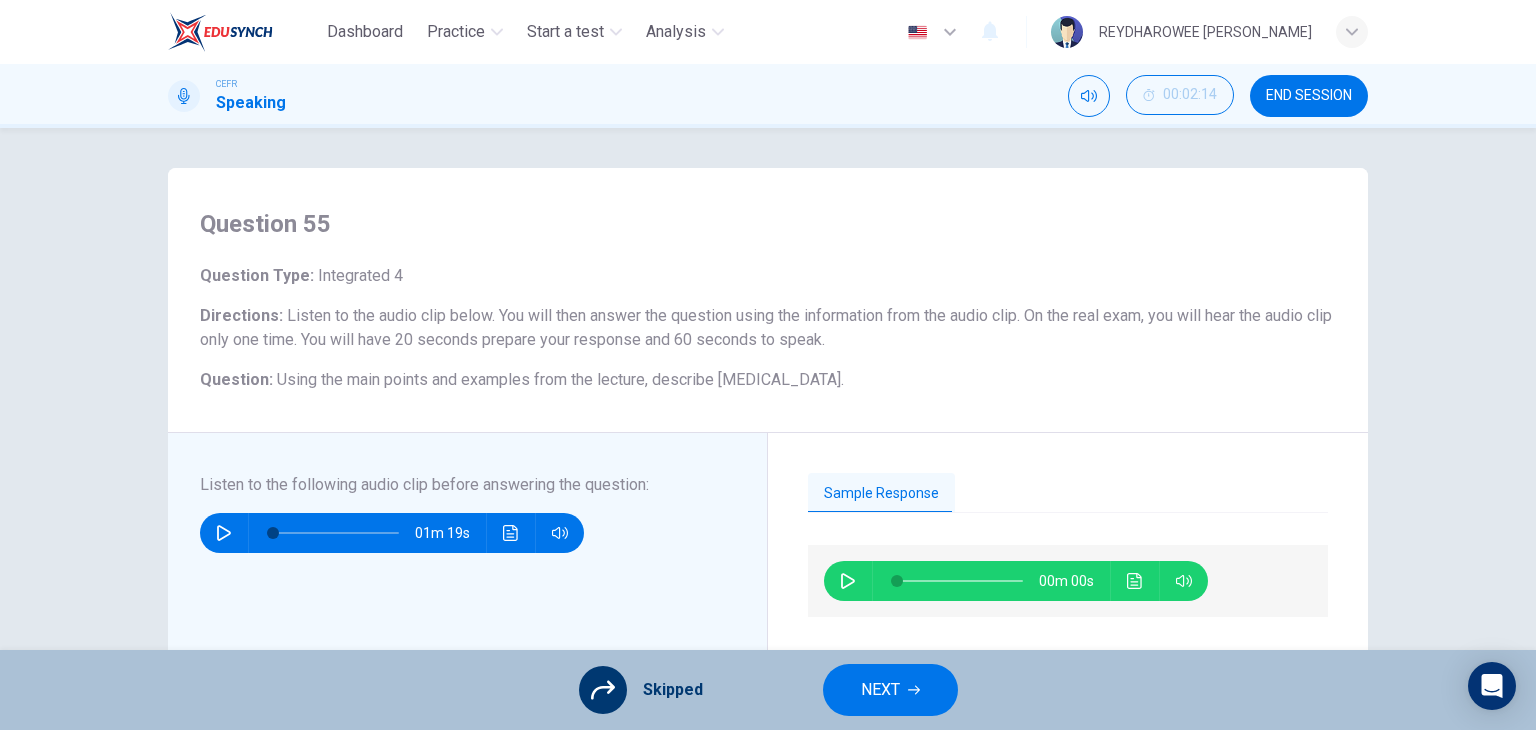 click on "NEXT" at bounding box center [880, 690] 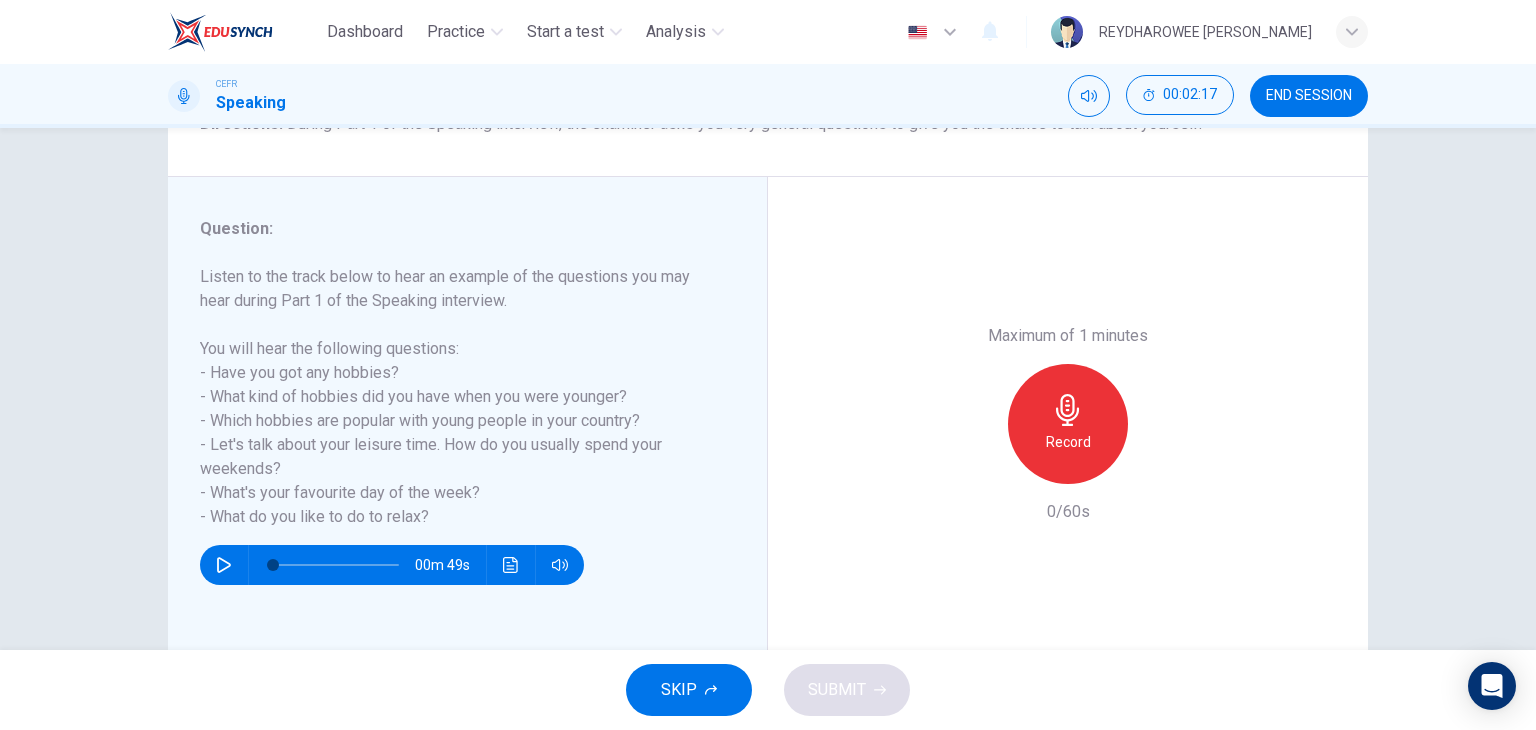 scroll, scrollTop: 200, scrollLeft: 0, axis: vertical 